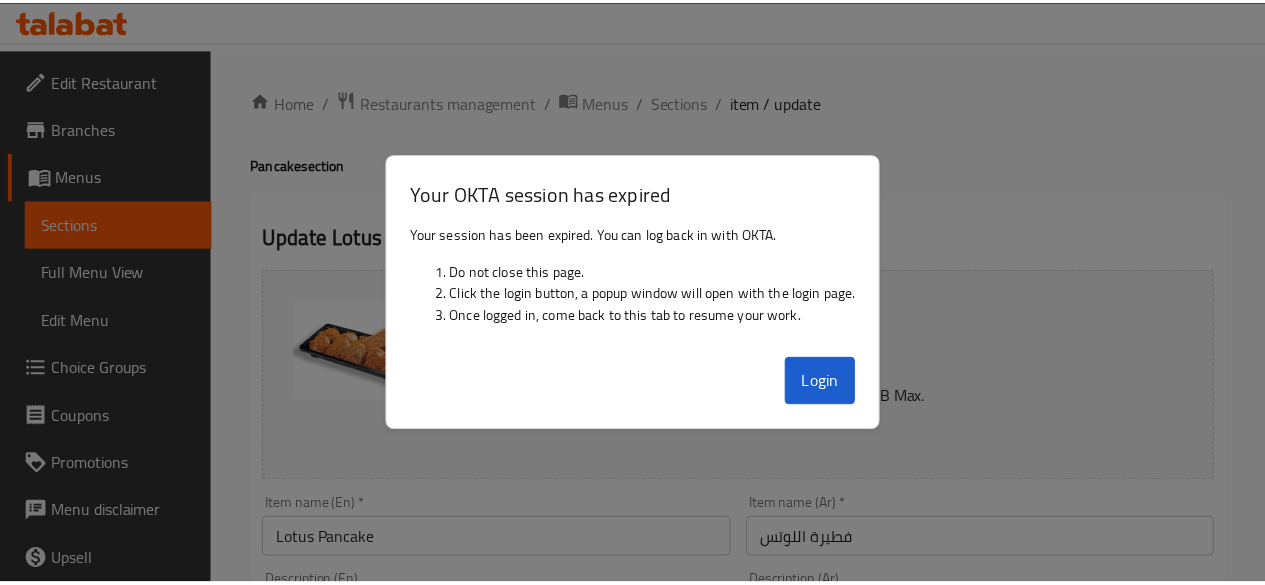 scroll, scrollTop: 857, scrollLeft: 0, axis: vertical 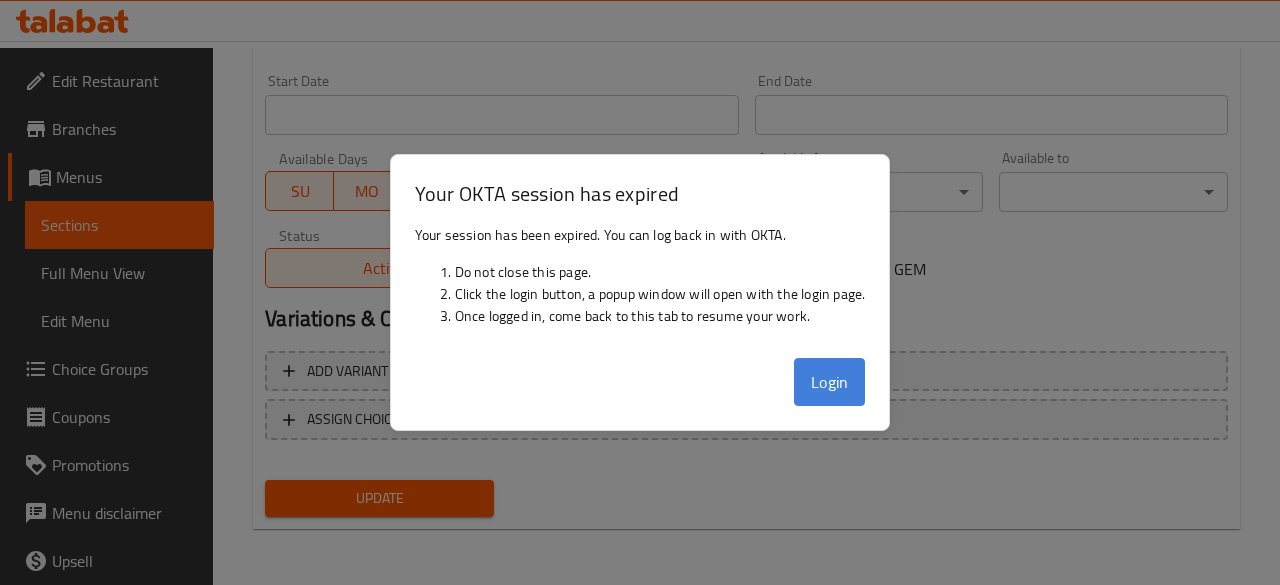 click on "Login" at bounding box center [830, 382] 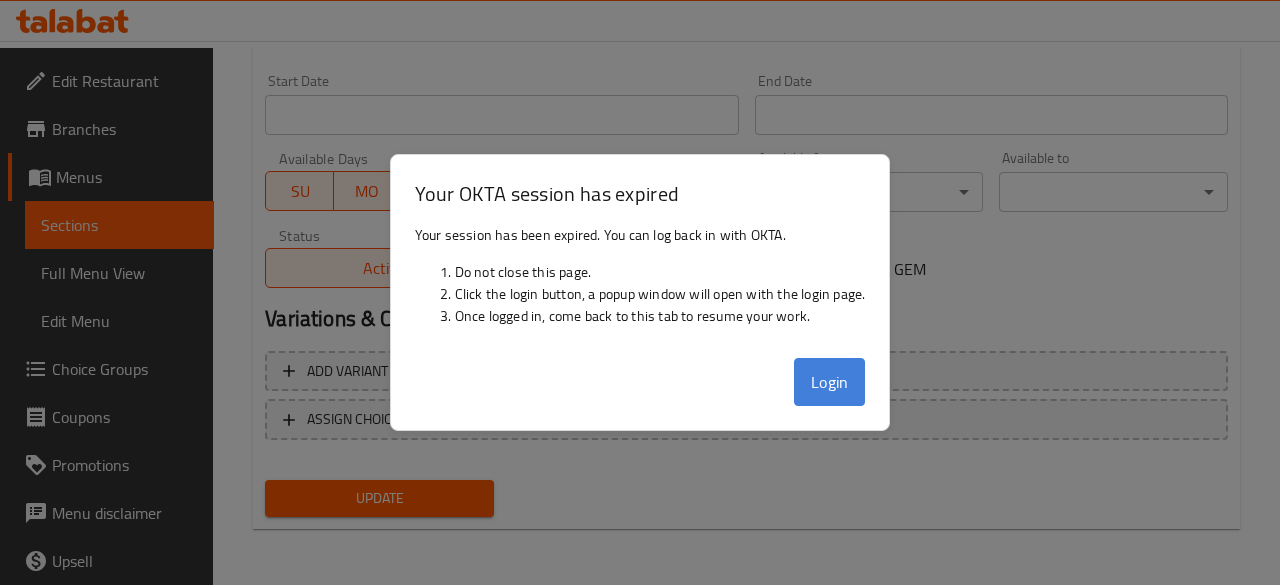 click on "Login" at bounding box center (830, 382) 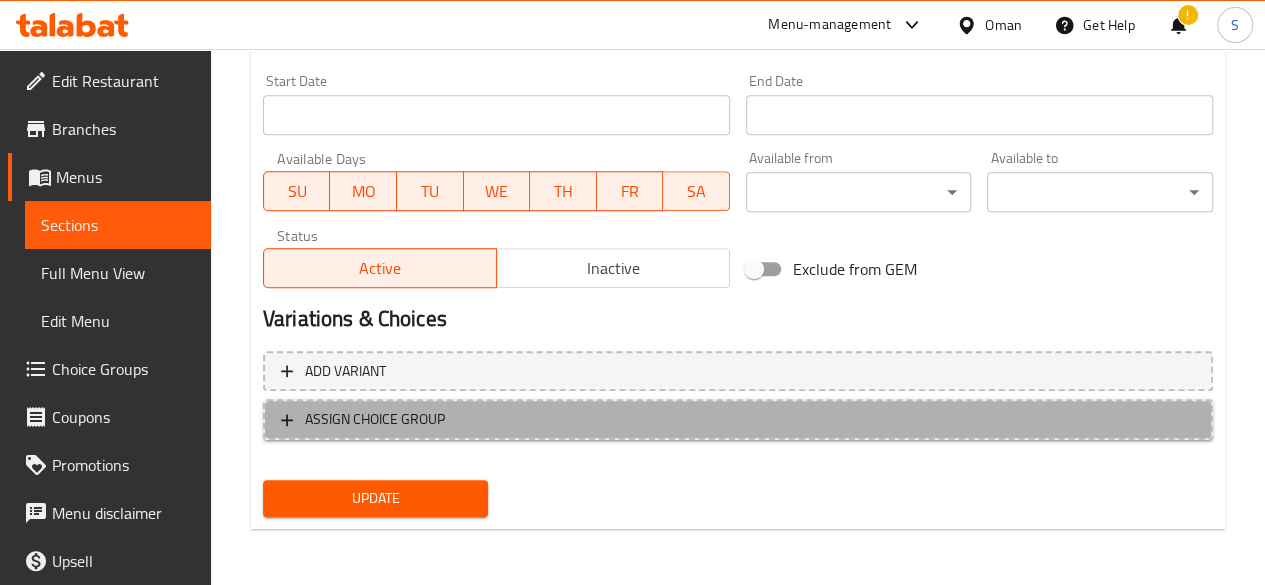 click on "ASSIGN CHOICE GROUP" at bounding box center [738, 419] 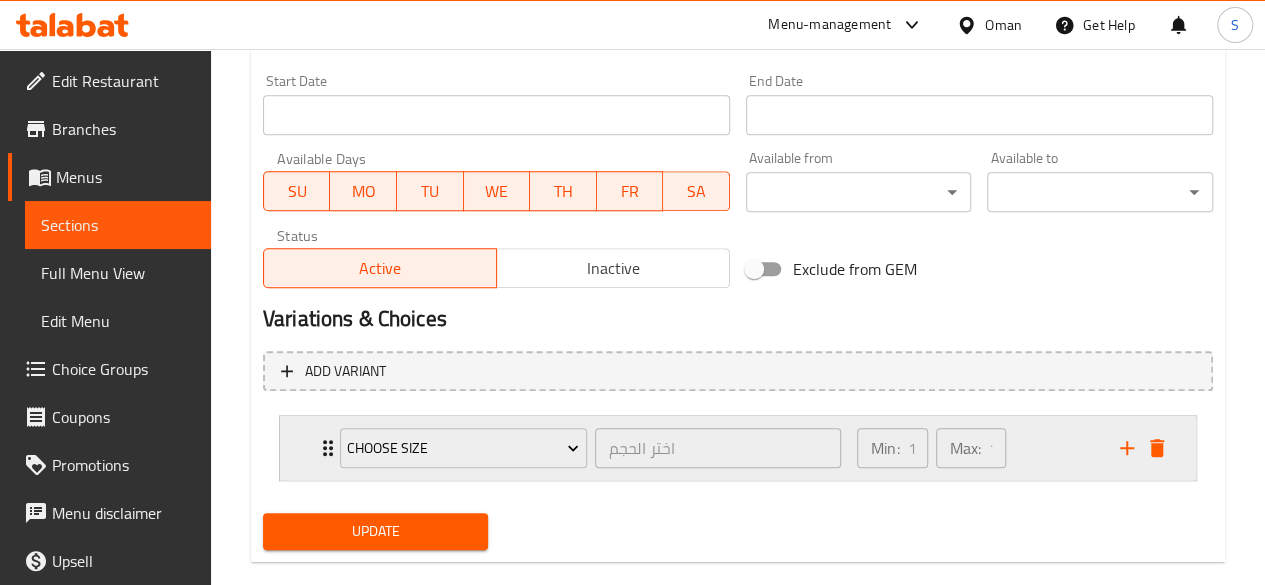click on "Min: 1 ​ Max: 1 ​" at bounding box center [976, 448] 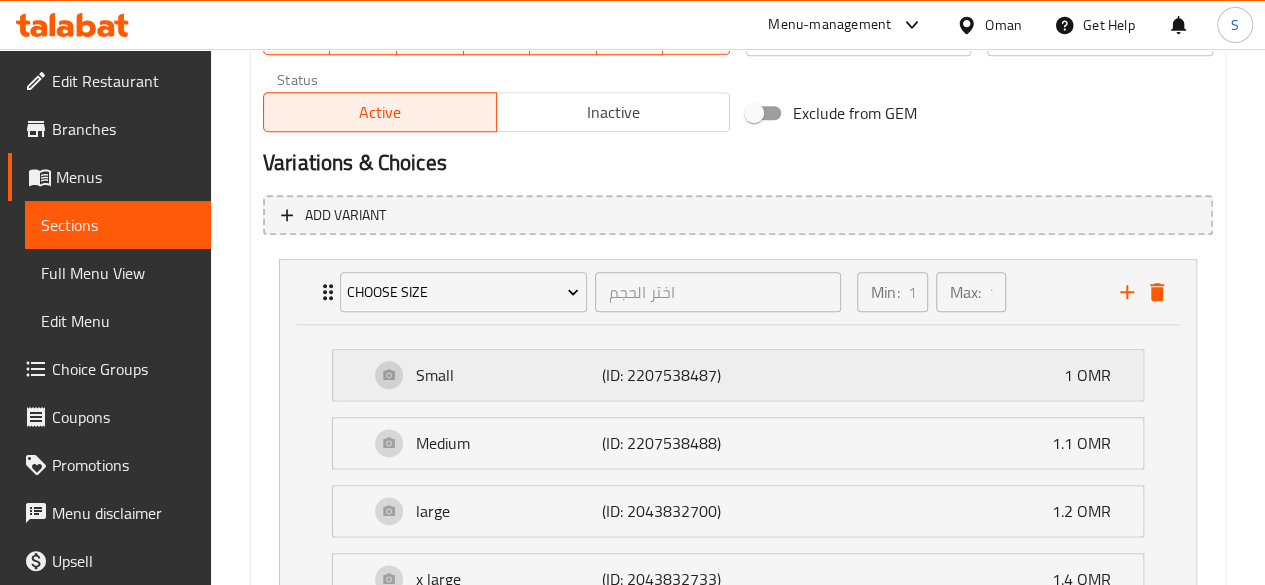 scroll, scrollTop: 1008, scrollLeft: 0, axis: vertical 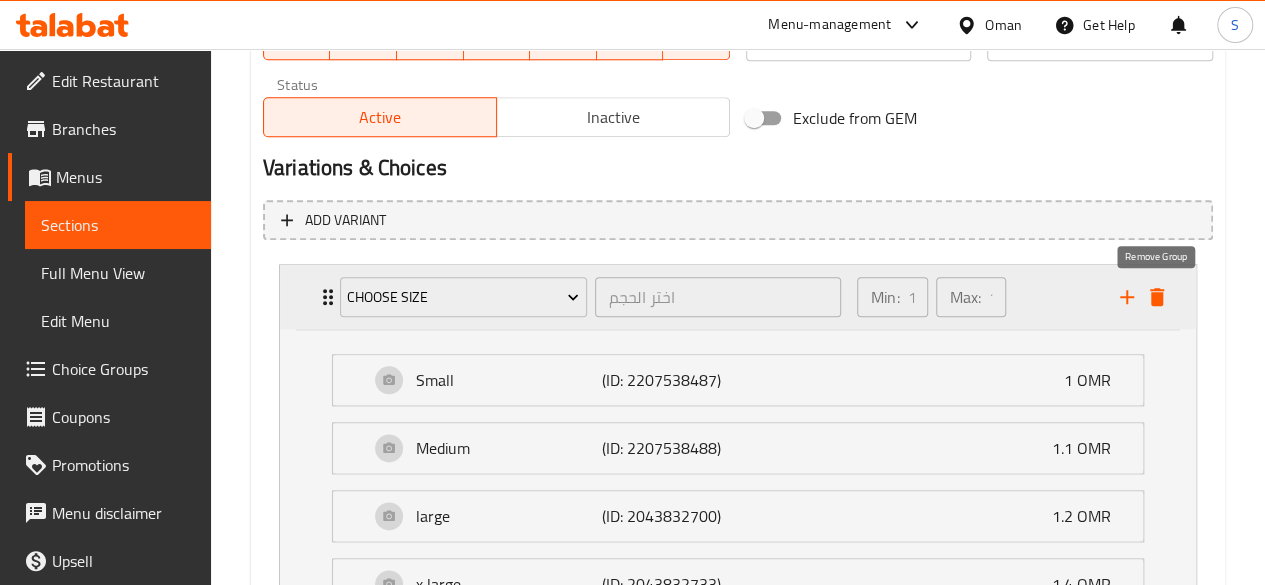 click 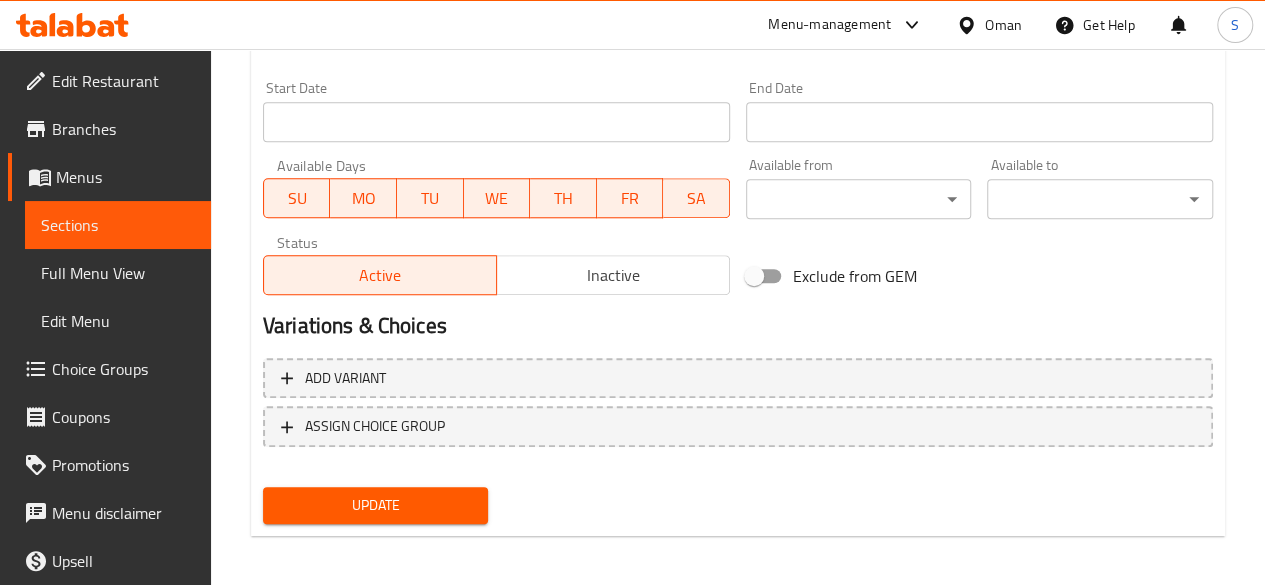 scroll, scrollTop: 857, scrollLeft: 0, axis: vertical 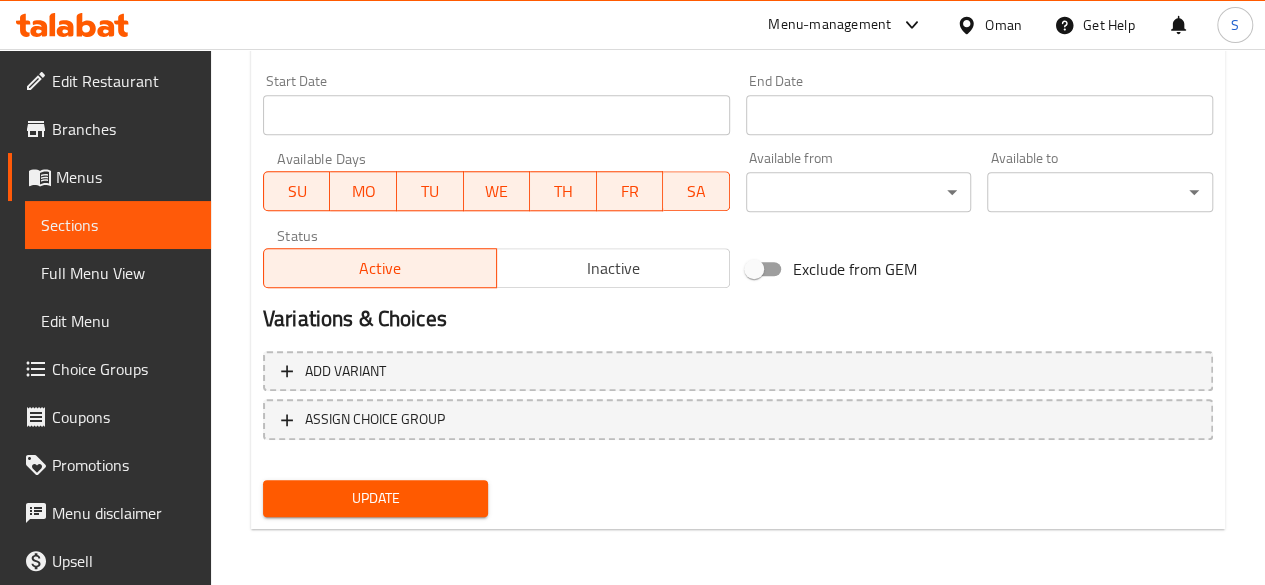 click on "Update" at bounding box center (376, 498) 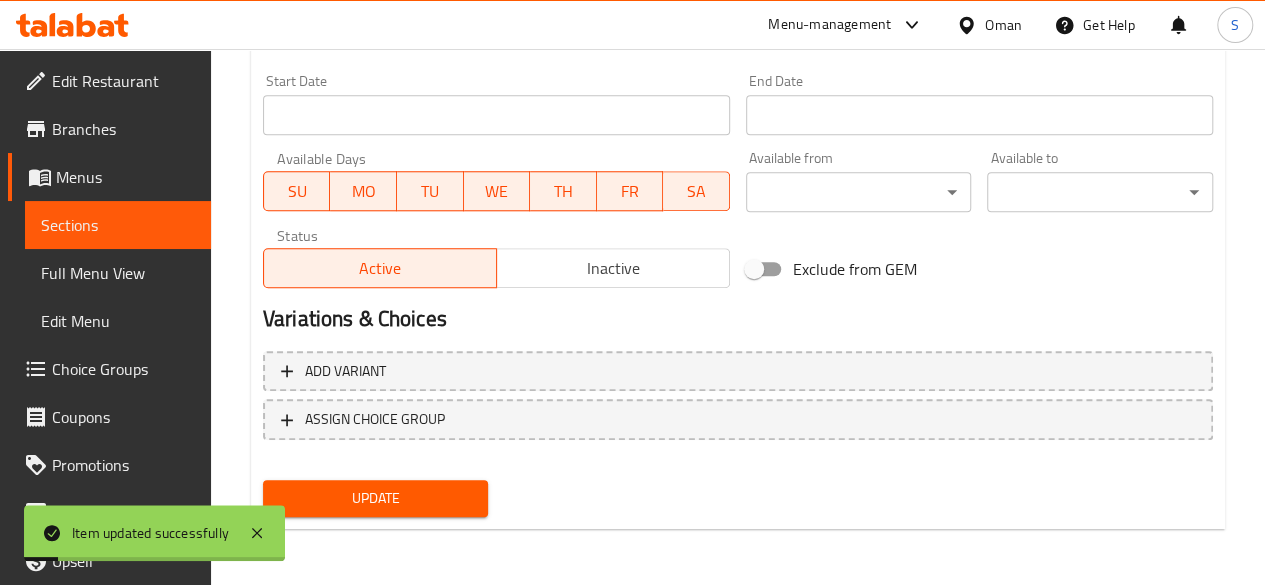 scroll, scrollTop: 0, scrollLeft: 0, axis: both 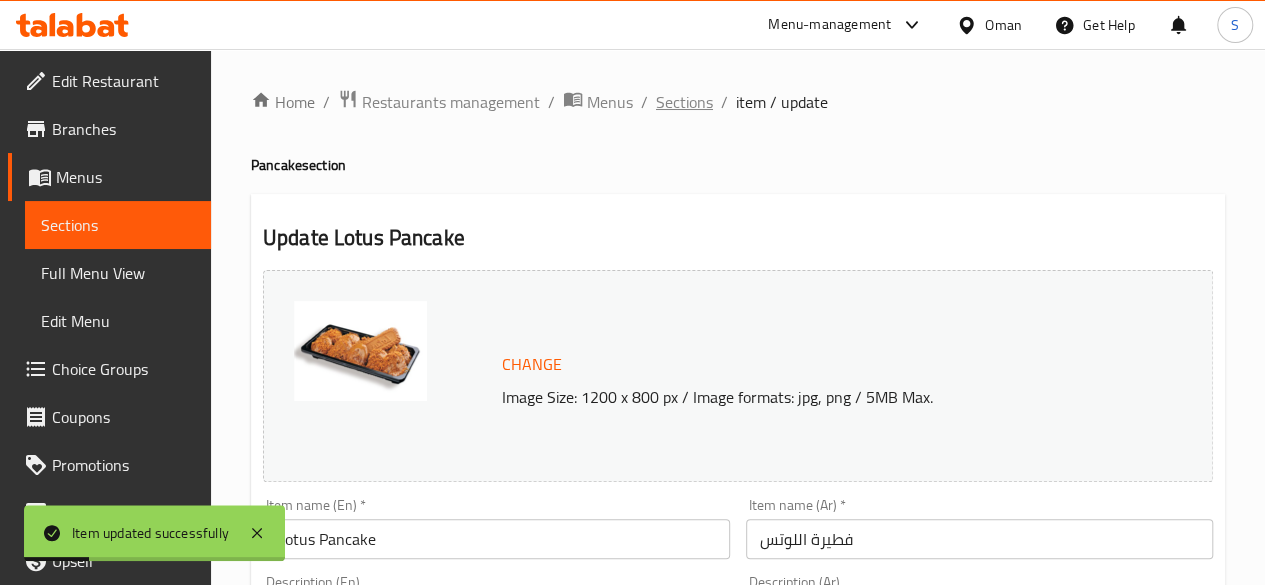 click on "Sections" at bounding box center [684, 102] 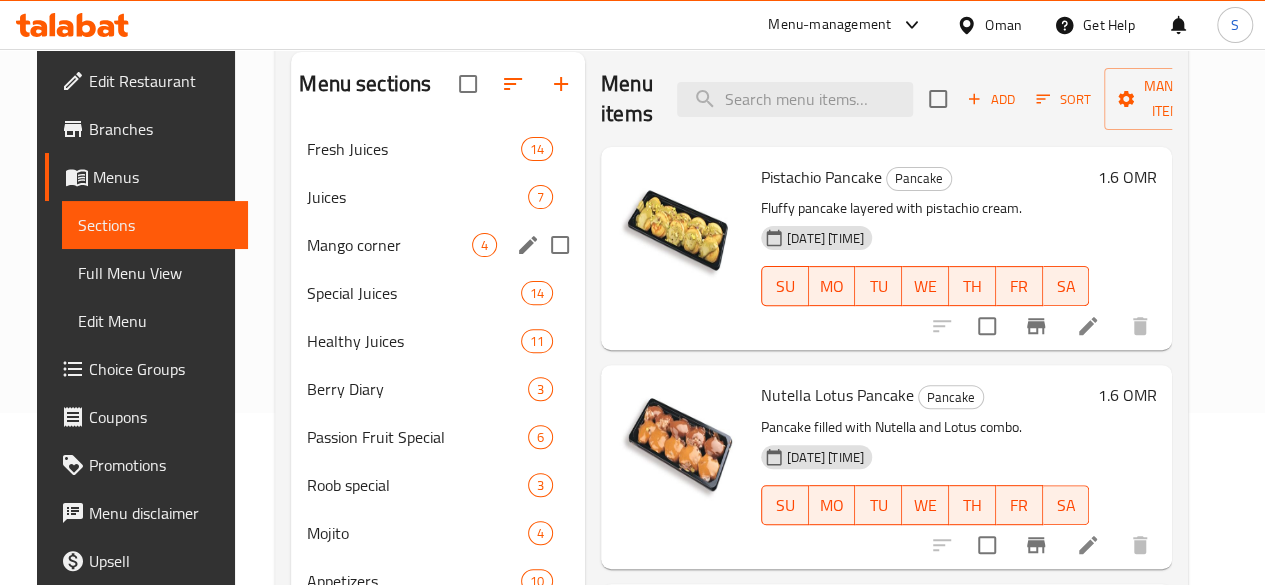 scroll, scrollTop: 98, scrollLeft: 0, axis: vertical 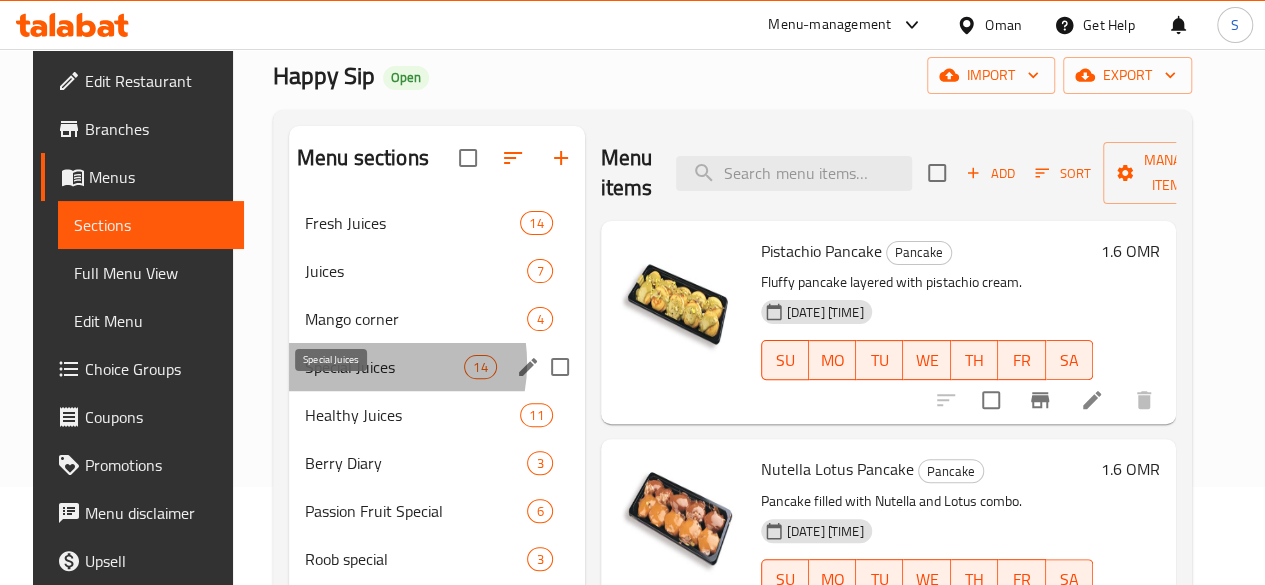 click on "Special Juices" at bounding box center [384, 367] 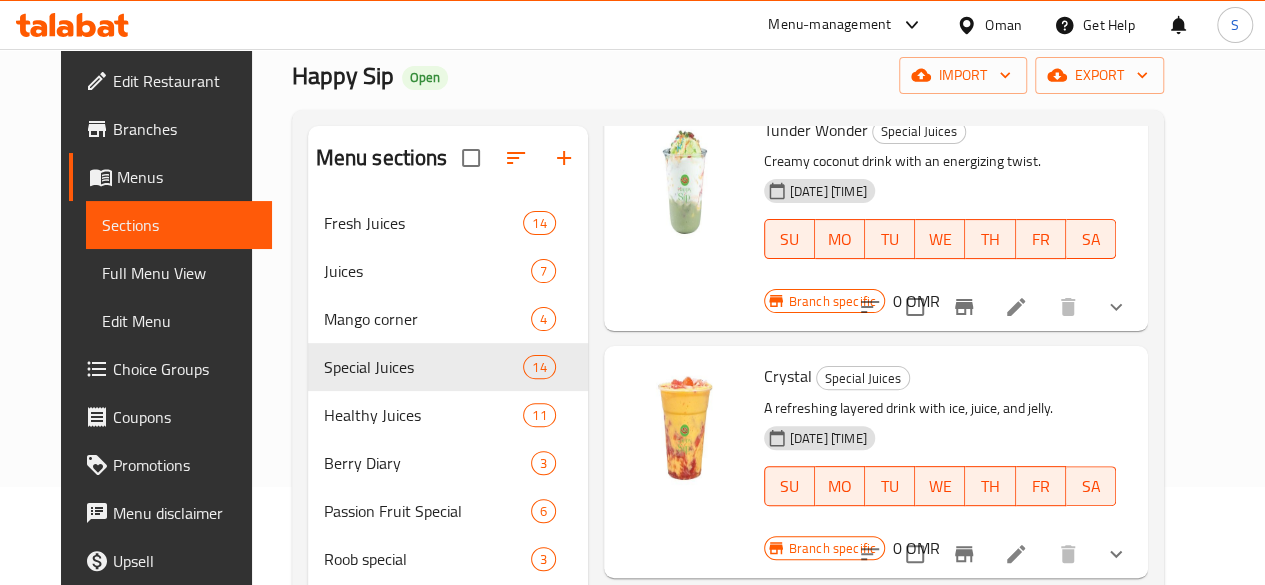 scroll, scrollTop: 238, scrollLeft: 0, axis: vertical 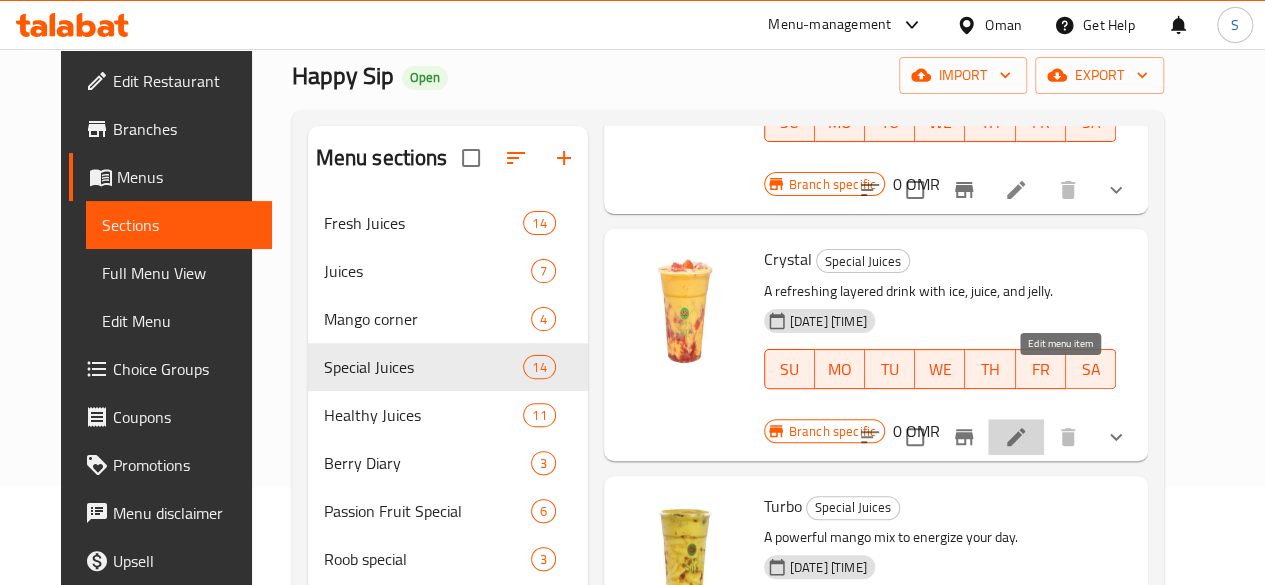 click 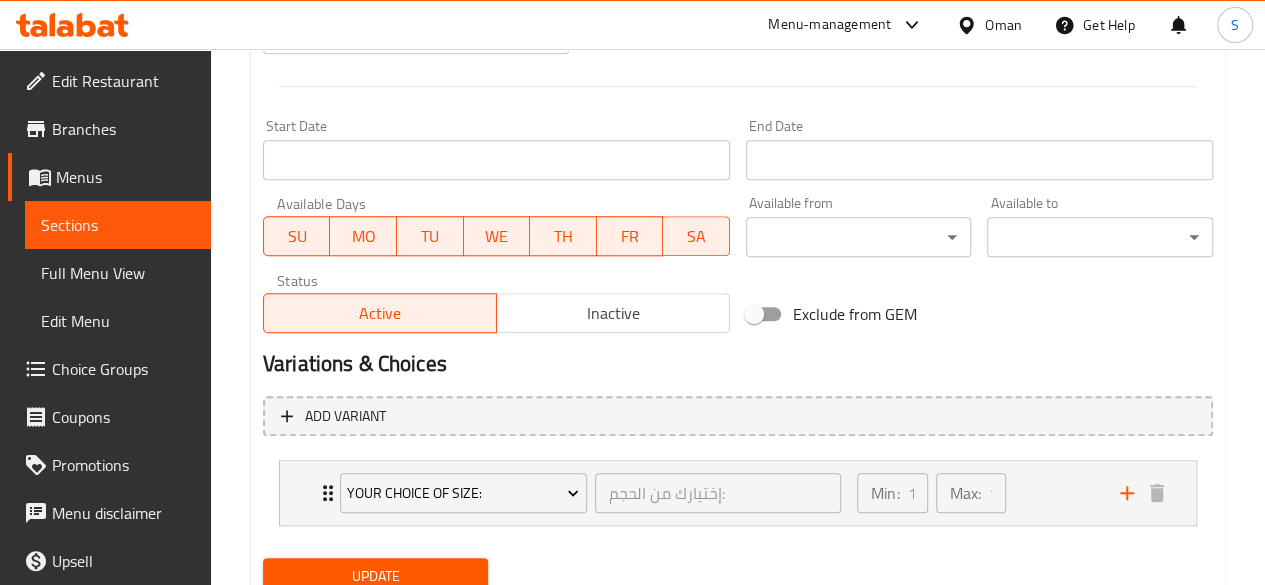 scroll, scrollTop: 889, scrollLeft: 0, axis: vertical 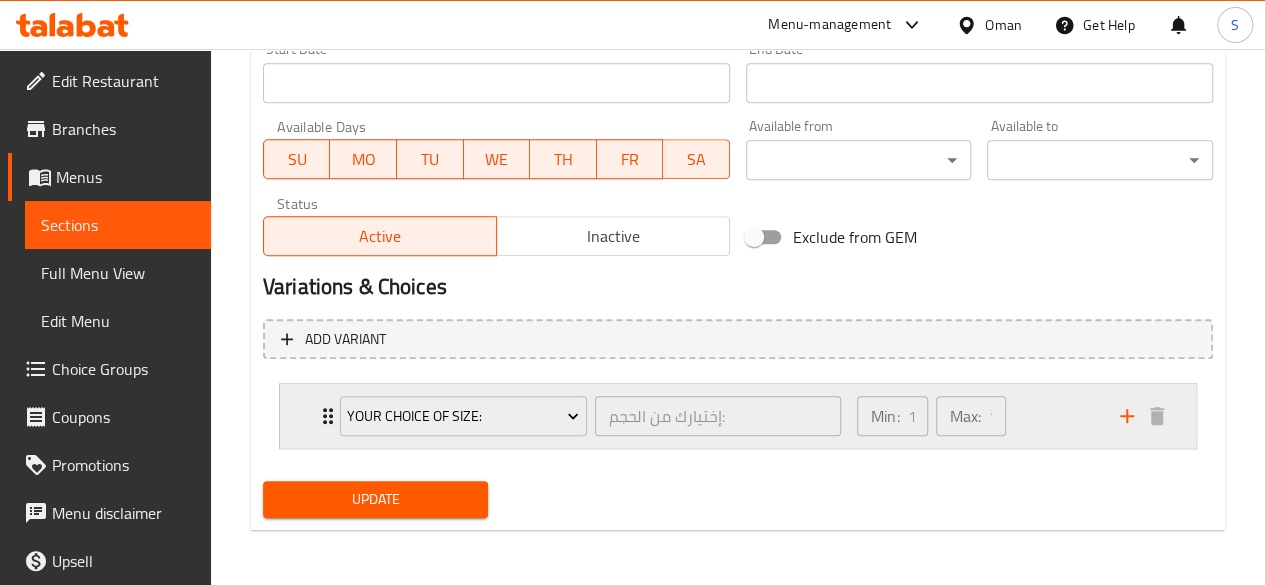 click 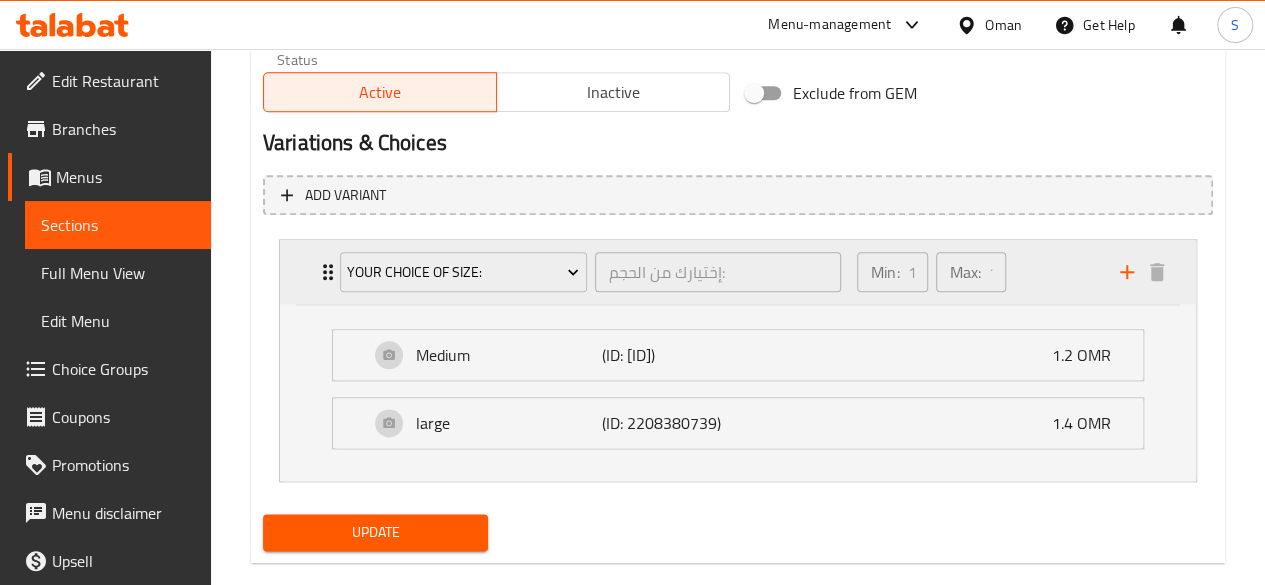 scroll, scrollTop: 1065, scrollLeft: 0, axis: vertical 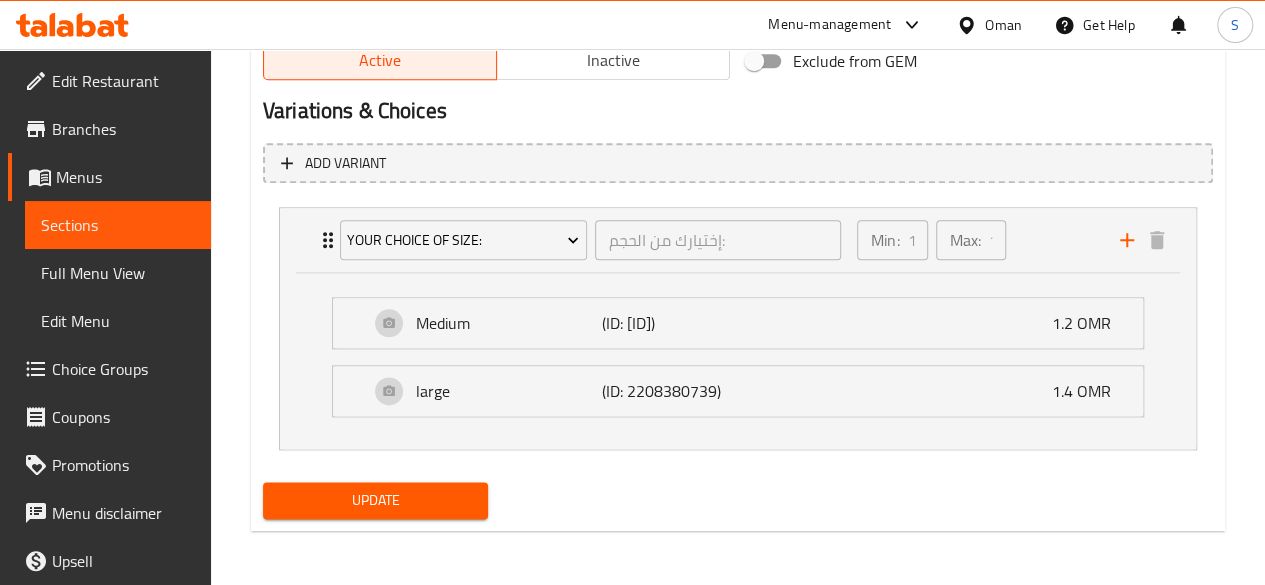 click on "Update" at bounding box center (376, 500) 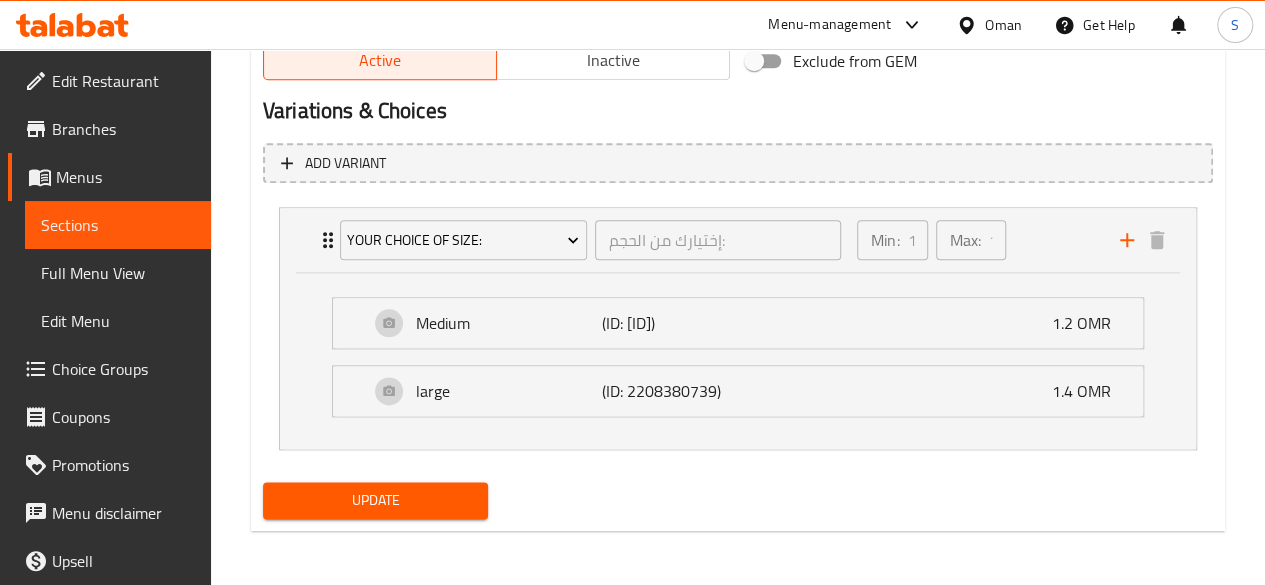 click on "Update" at bounding box center [376, 500] 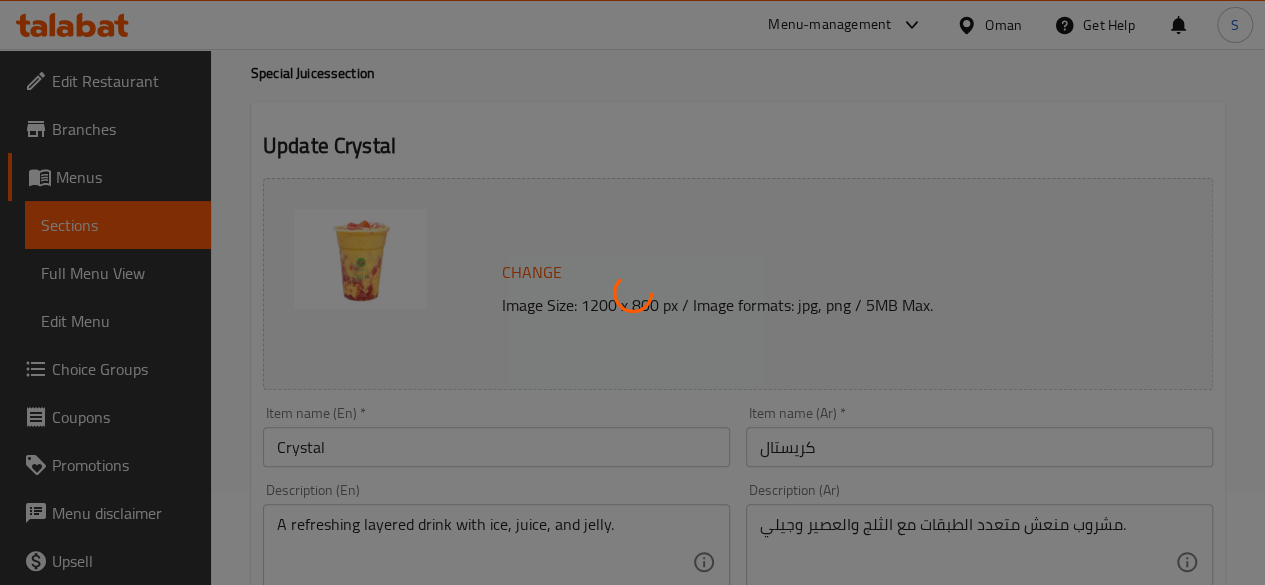 scroll, scrollTop: 0, scrollLeft: 0, axis: both 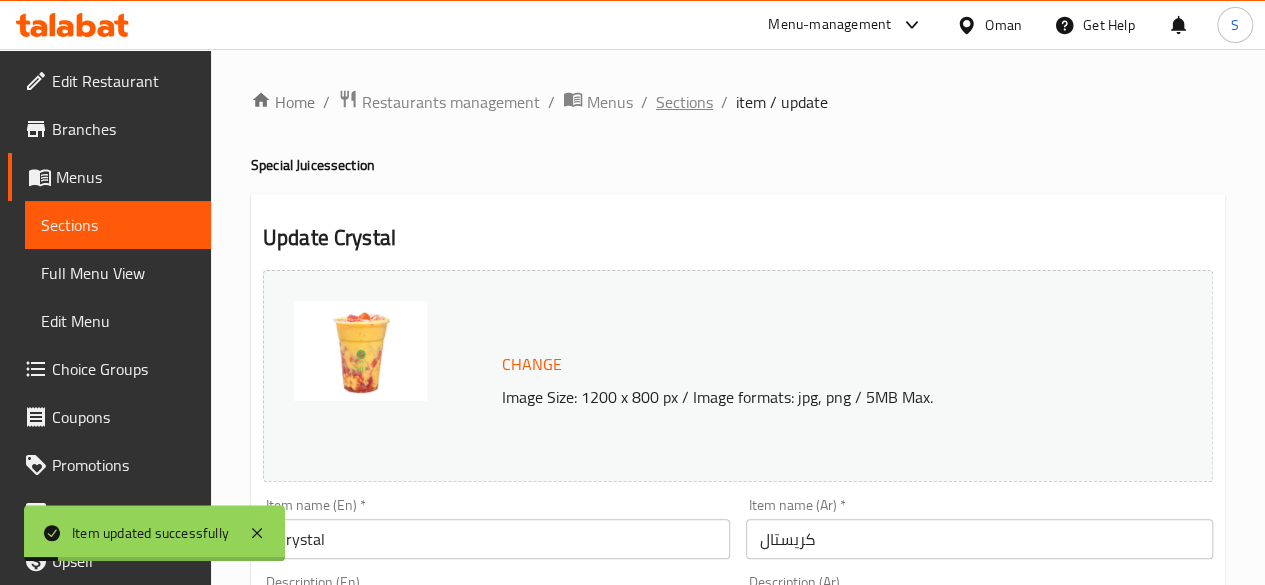 click on "Sections" at bounding box center (684, 102) 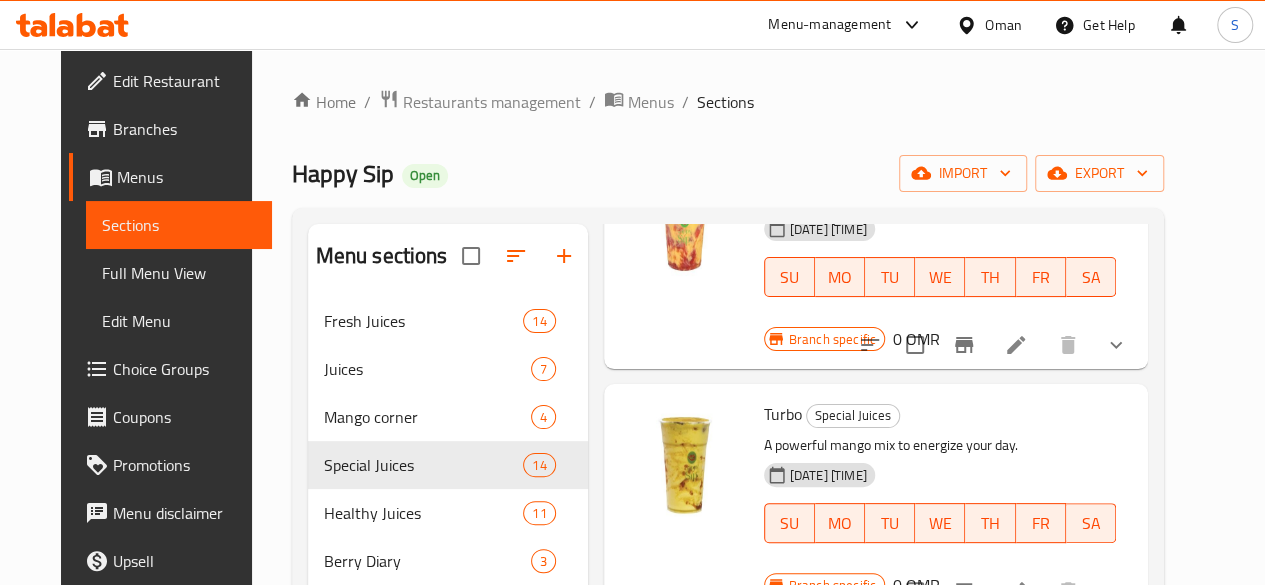 scroll, scrollTop: 493, scrollLeft: 0, axis: vertical 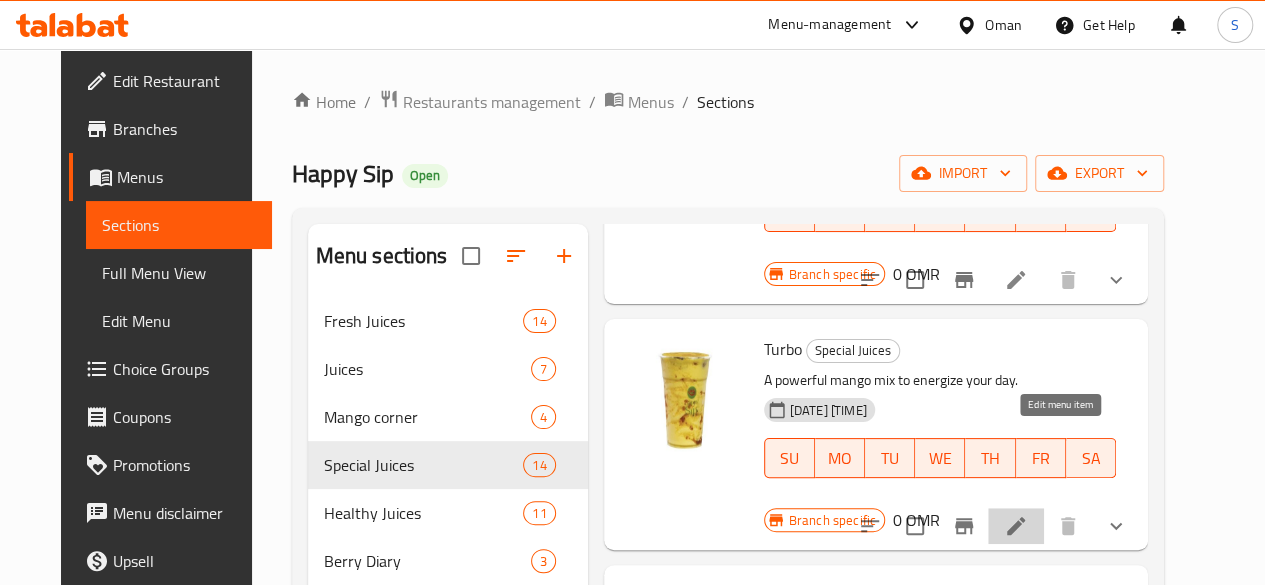 click 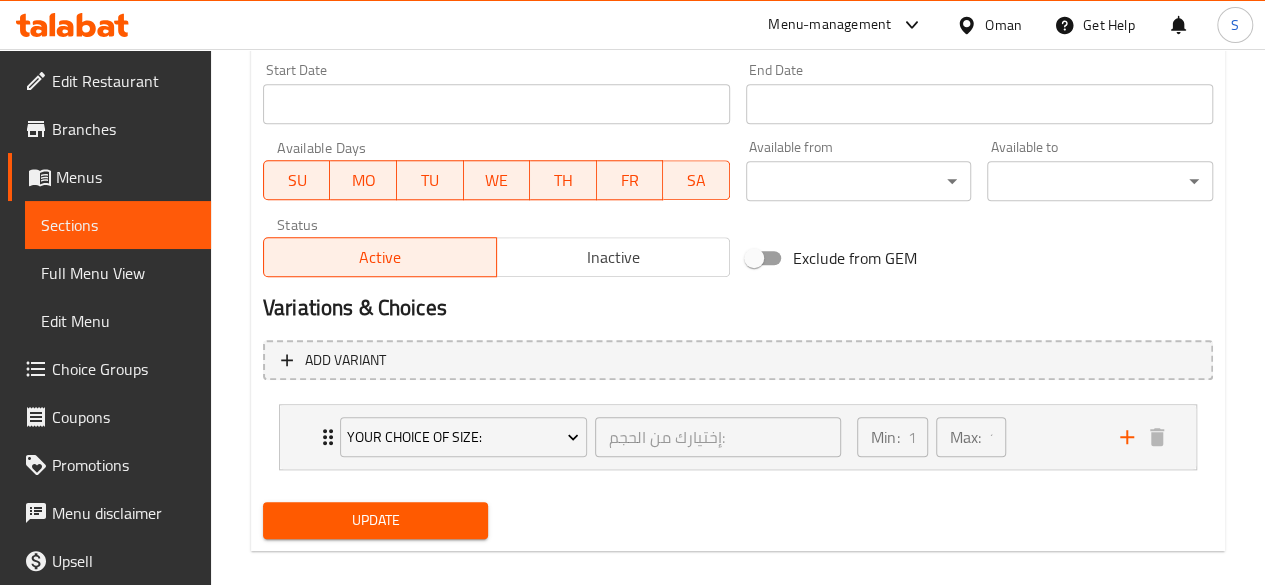 scroll, scrollTop: 869, scrollLeft: 0, axis: vertical 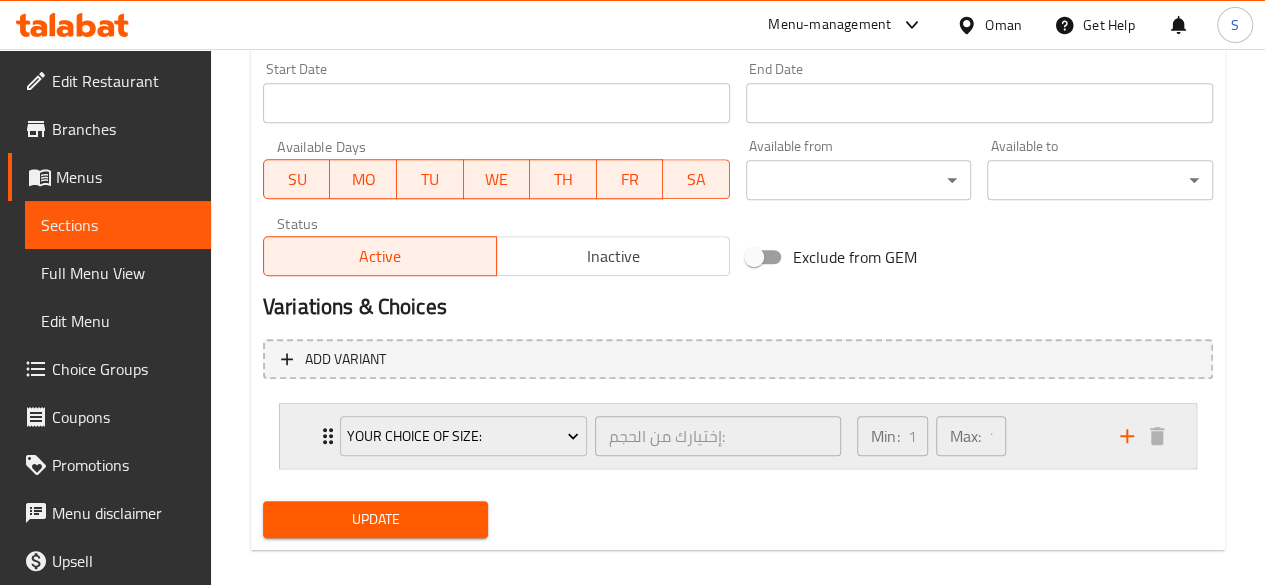 click on "Your Choice Of Size: إختيارك من الحجم: ​" at bounding box center (590, 436) 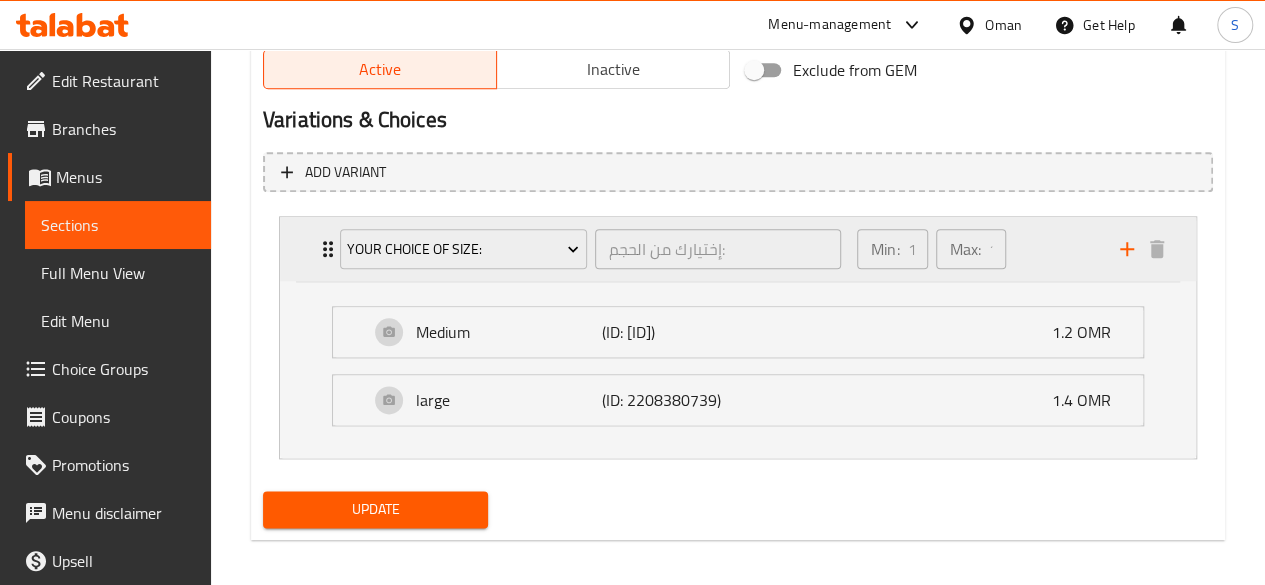scroll, scrollTop: 1065, scrollLeft: 0, axis: vertical 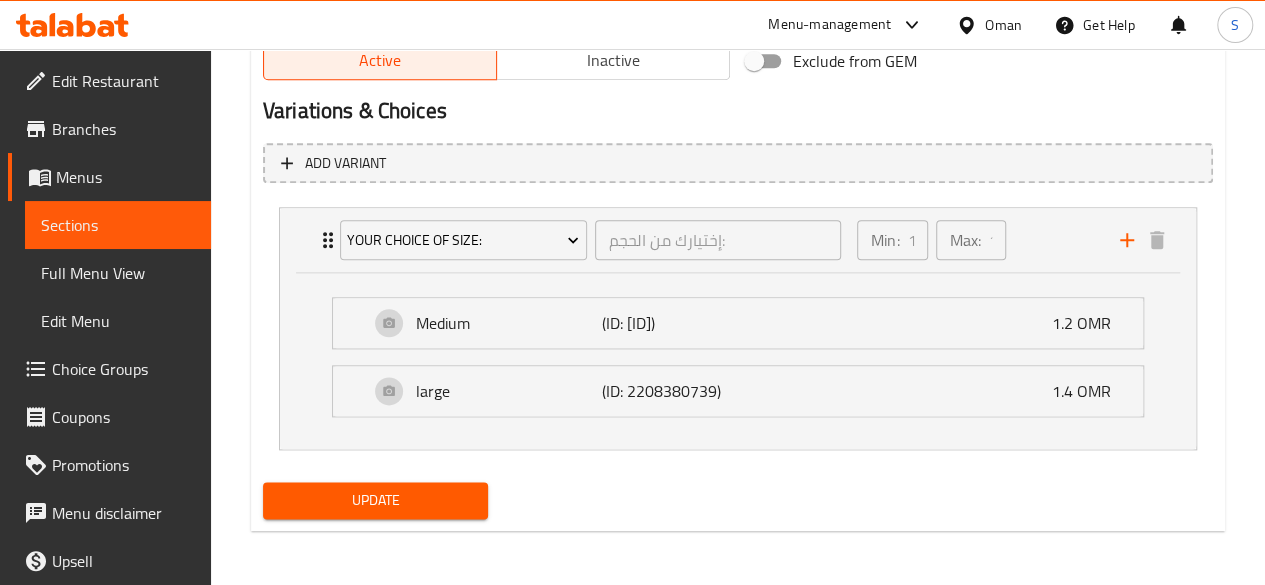 click on "Update" at bounding box center [376, 500] 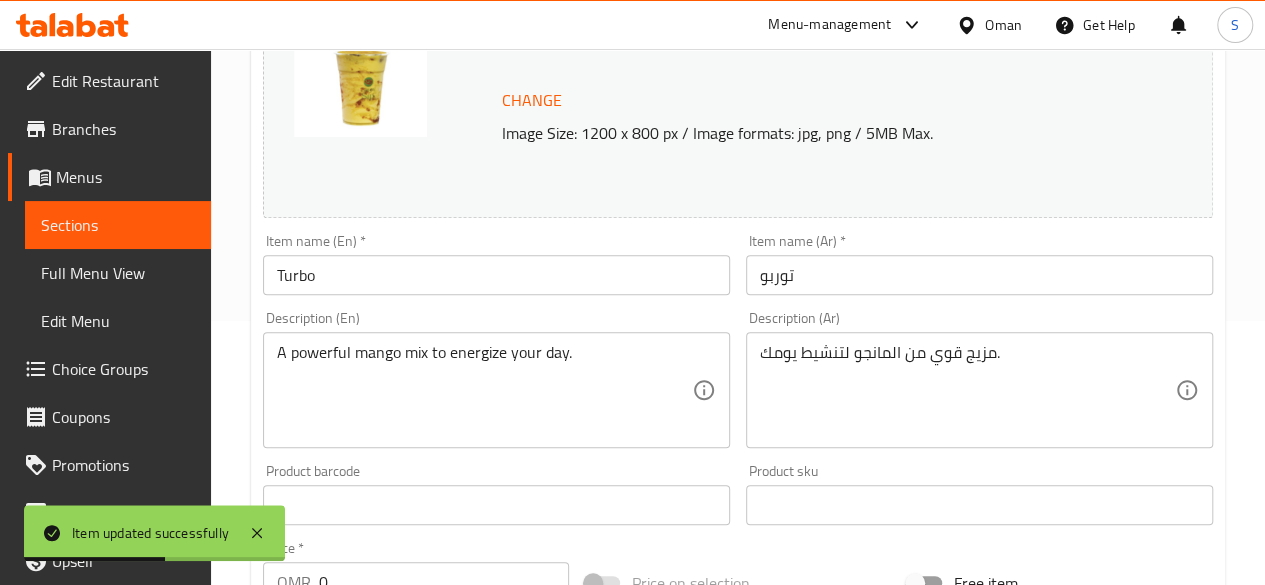 scroll, scrollTop: 0, scrollLeft: 0, axis: both 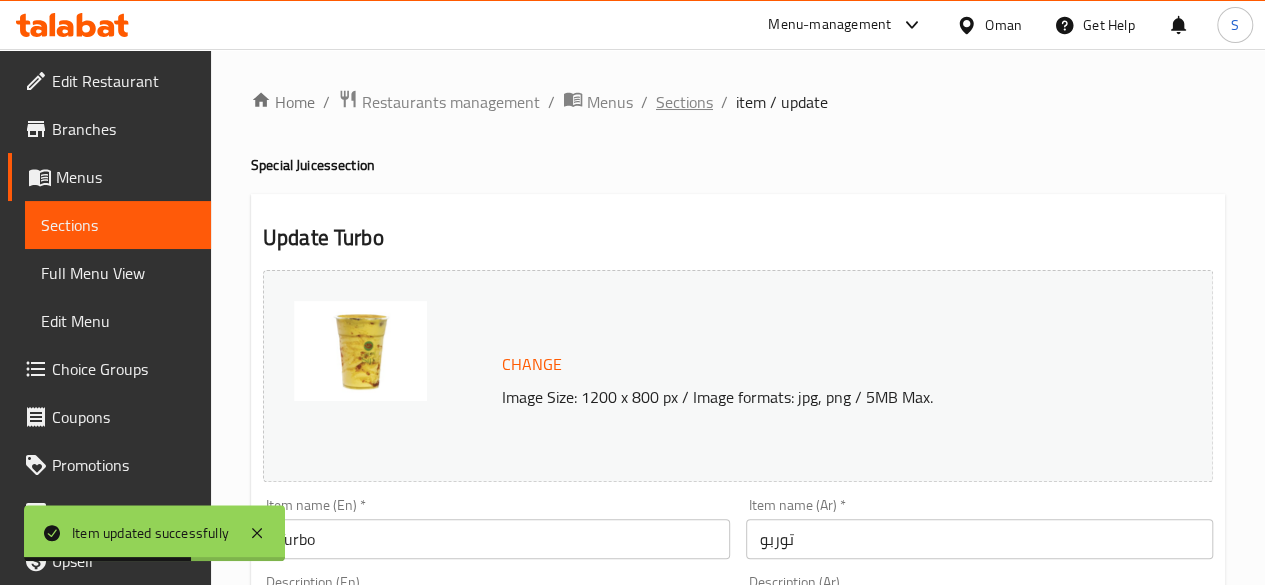 click on "Sections" at bounding box center (684, 102) 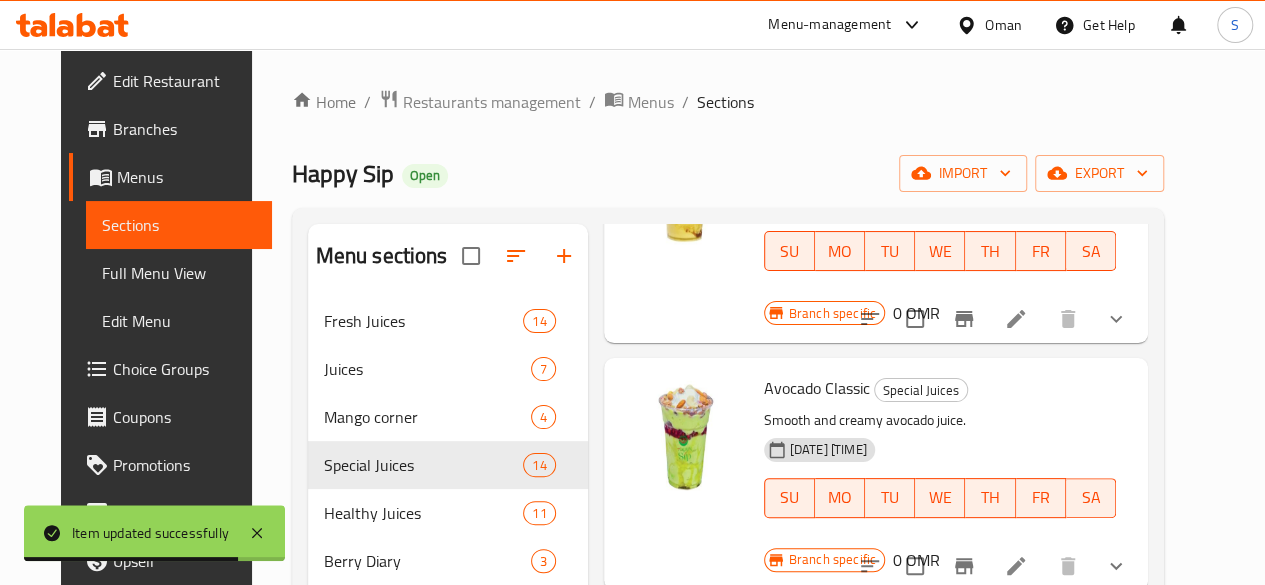 scroll, scrollTop: 701, scrollLeft: 0, axis: vertical 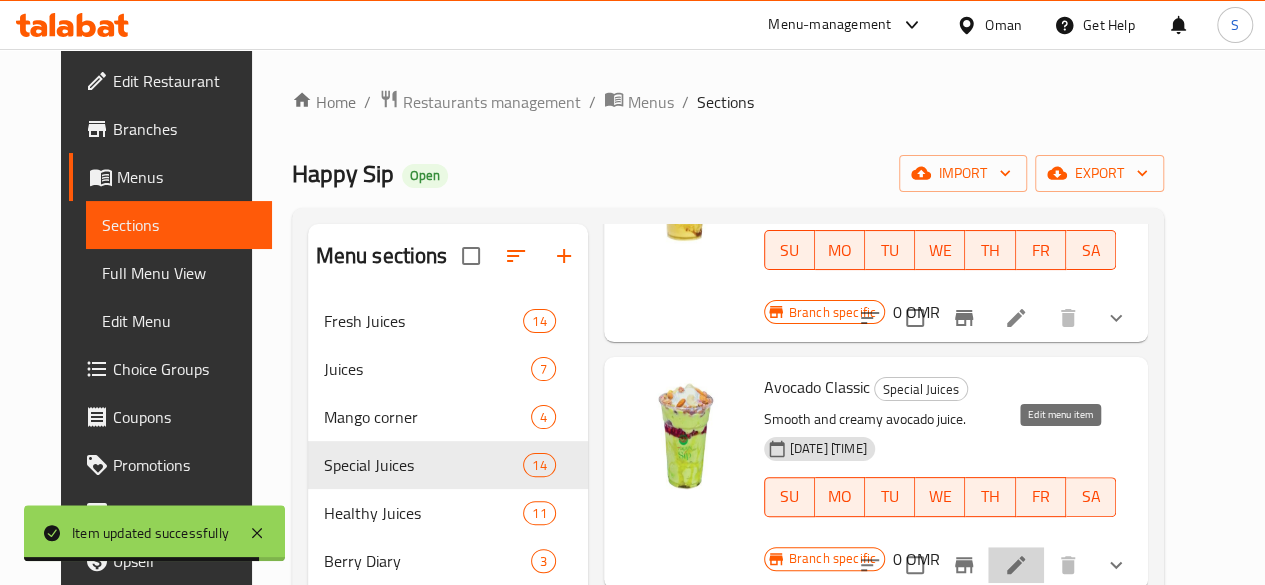 click 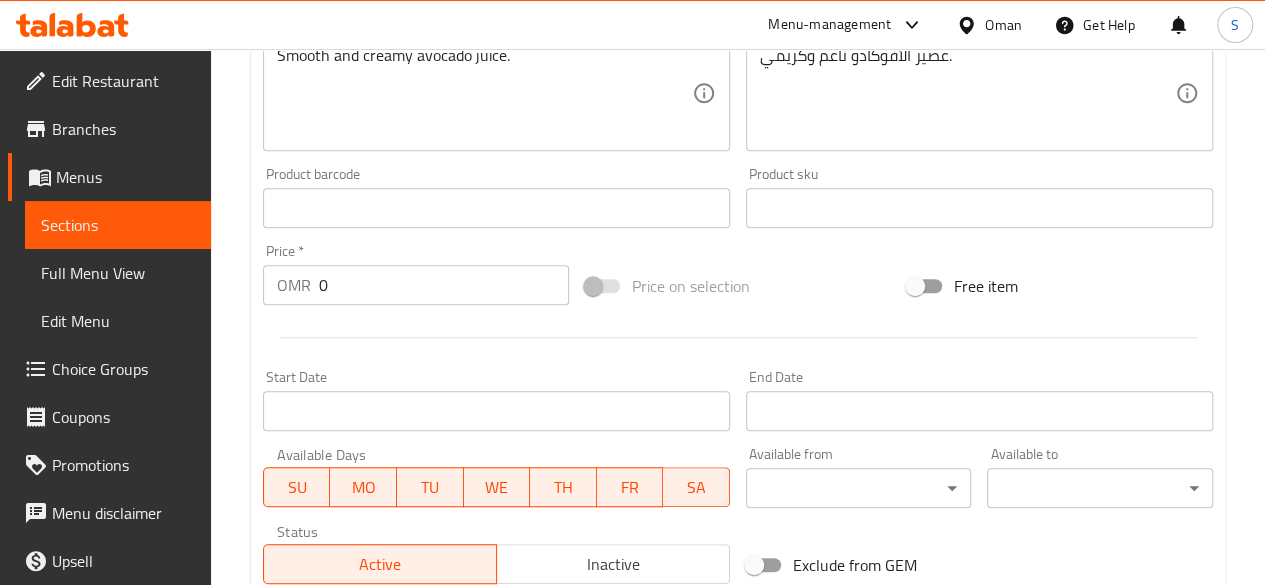 scroll, scrollTop: 889, scrollLeft: 0, axis: vertical 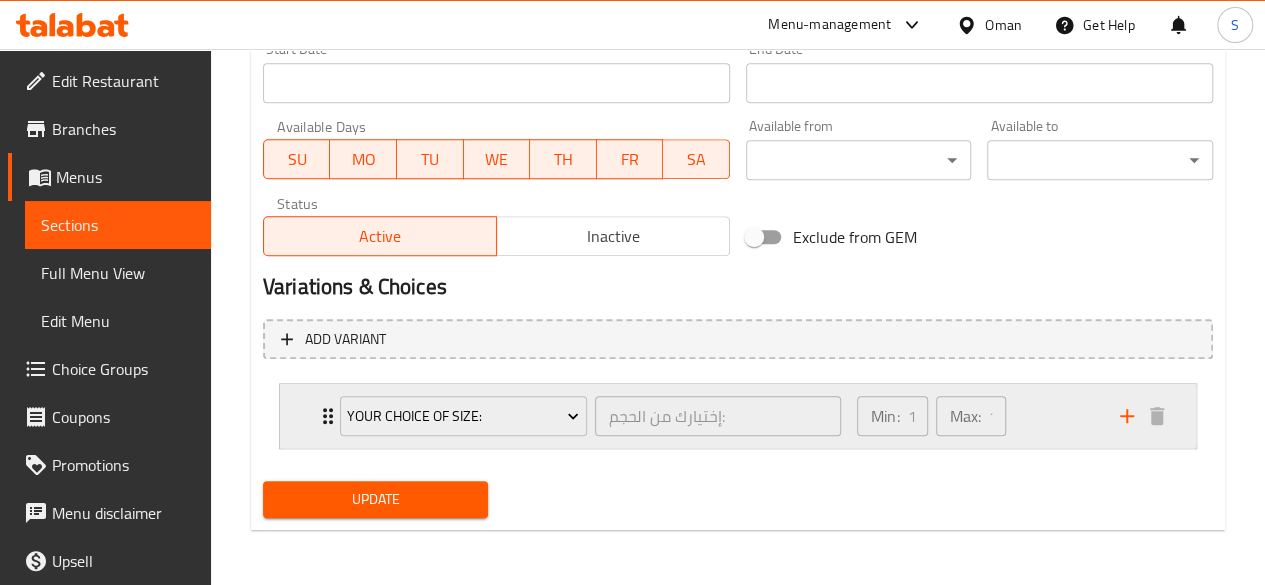 click on "Your Choice Of Size: إختيارك من الحجم: ​" at bounding box center (590, 416) 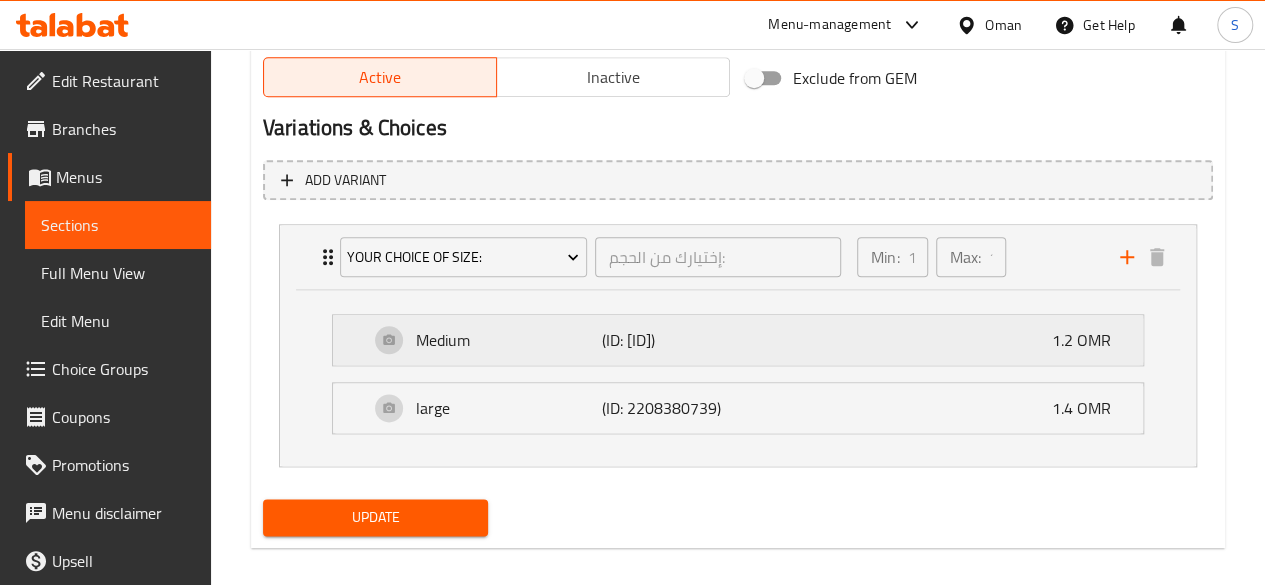 scroll, scrollTop: 1064, scrollLeft: 0, axis: vertical 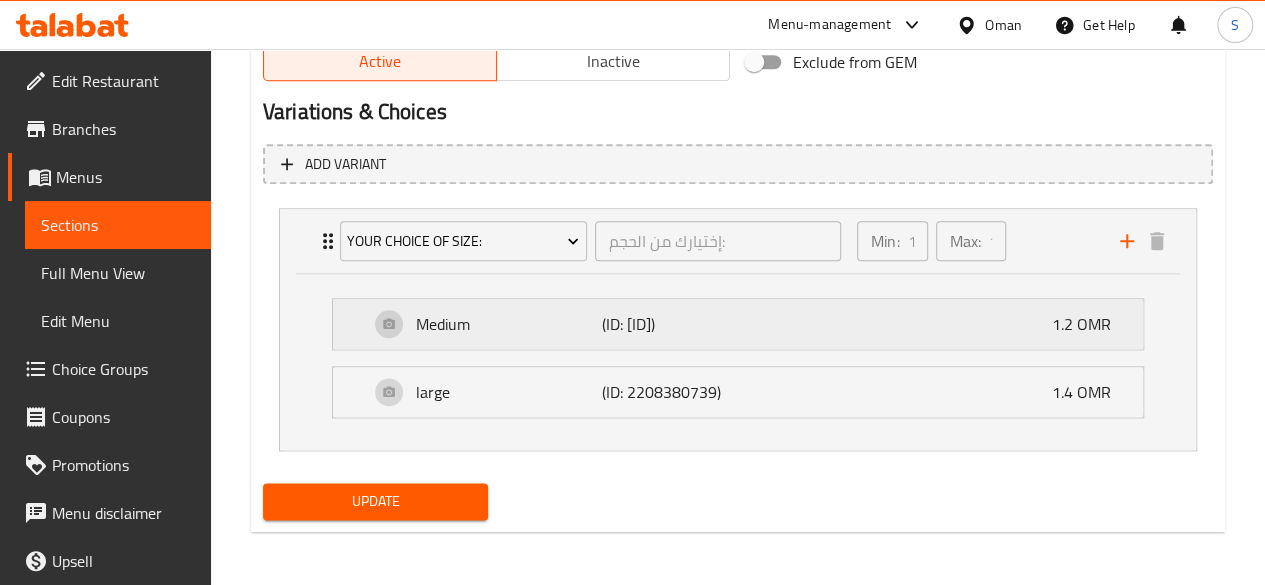 click on "Medium  (ID: [ID]) [PRICE] OMR" at bounding box center [744, 324] 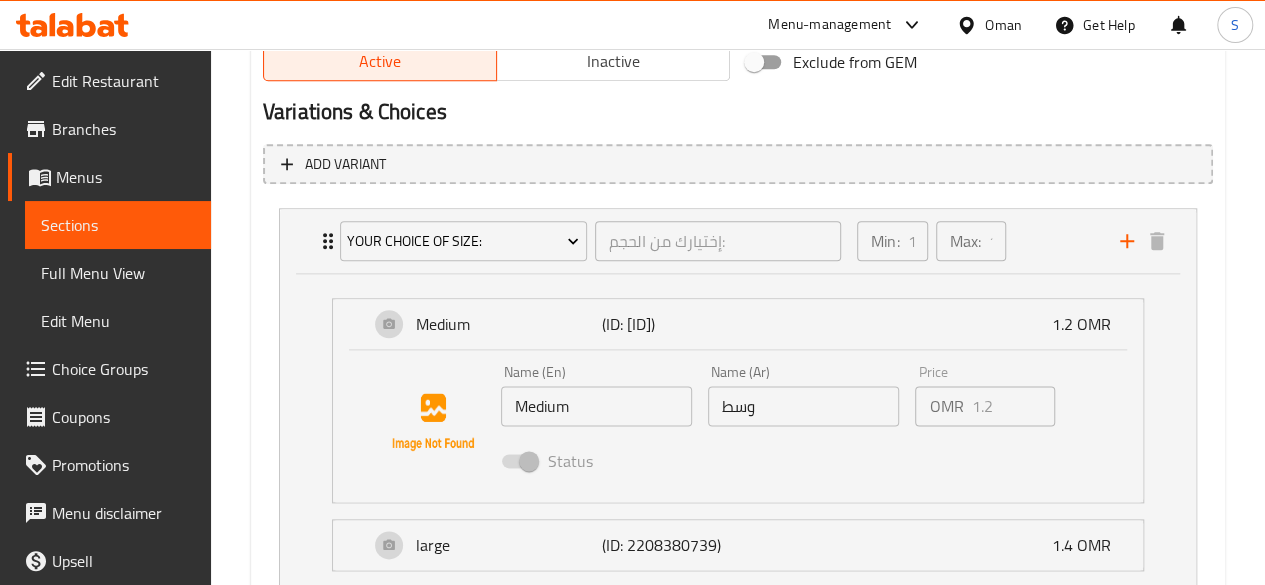 scroll, scrollTop: 1218, scrollLeft: 0, axis: vertical 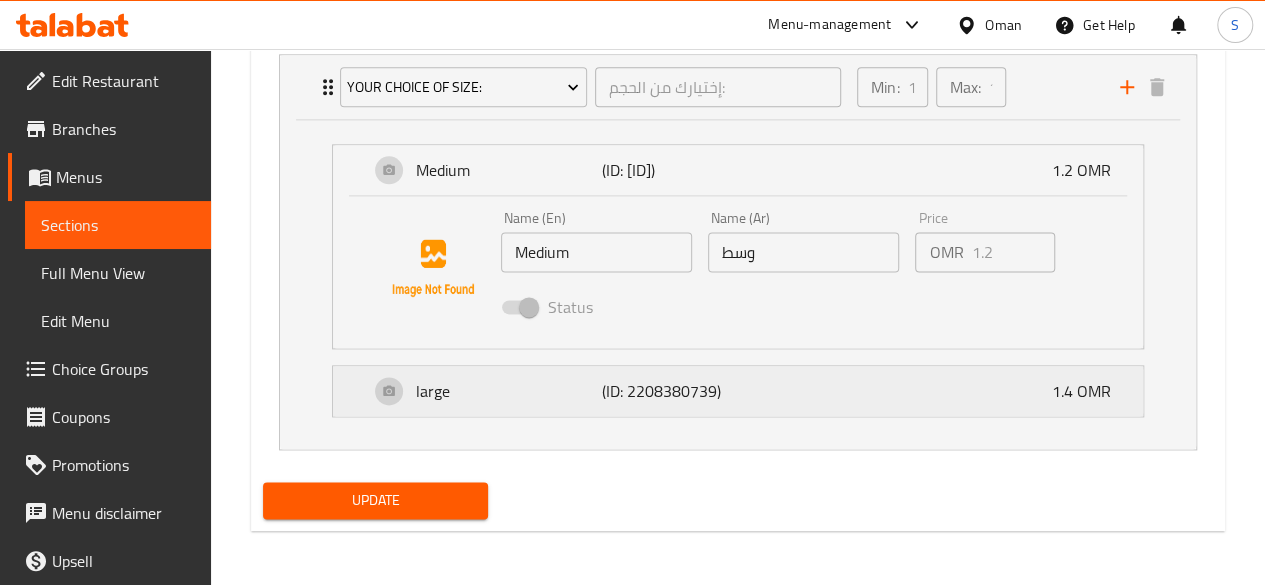 click on "large (ID: [ID]) 1.4 OMR" at bounding box center (744, 391) 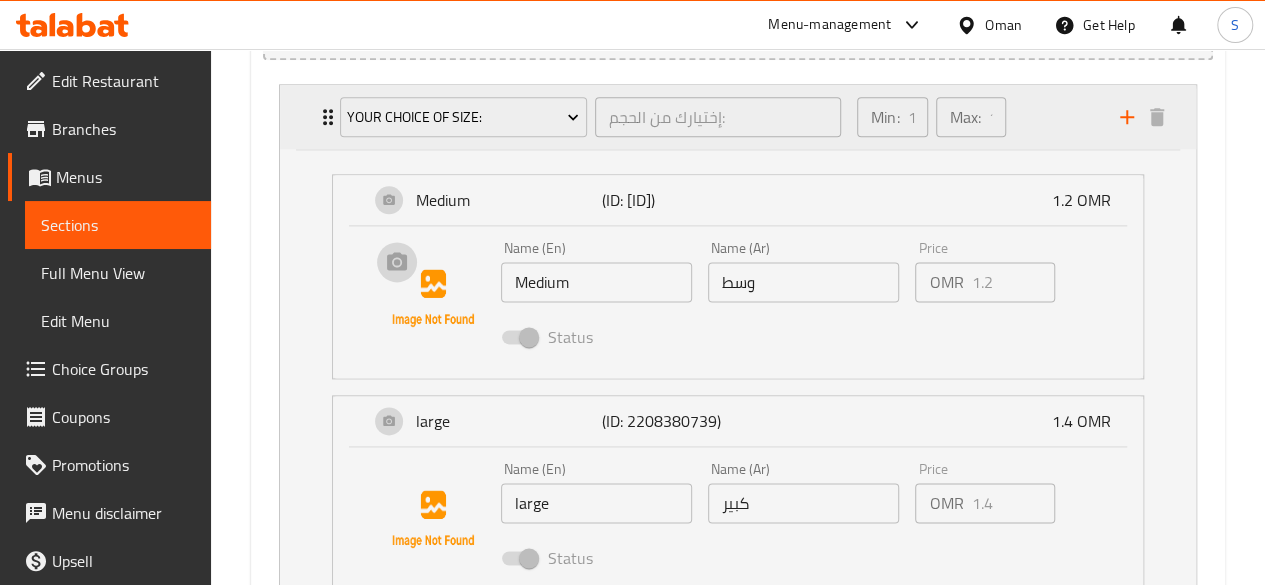 scroll, scrollTop: 1371, scrollLeft: 0, axis: vertical 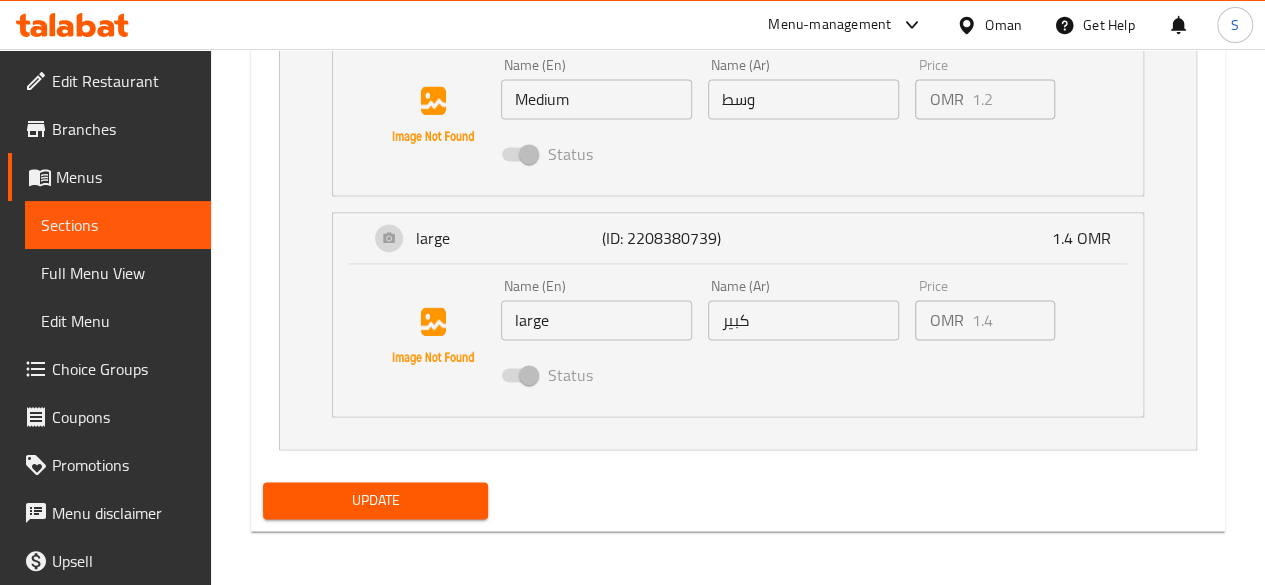 click on "Update" at bounding box center (376, 500) 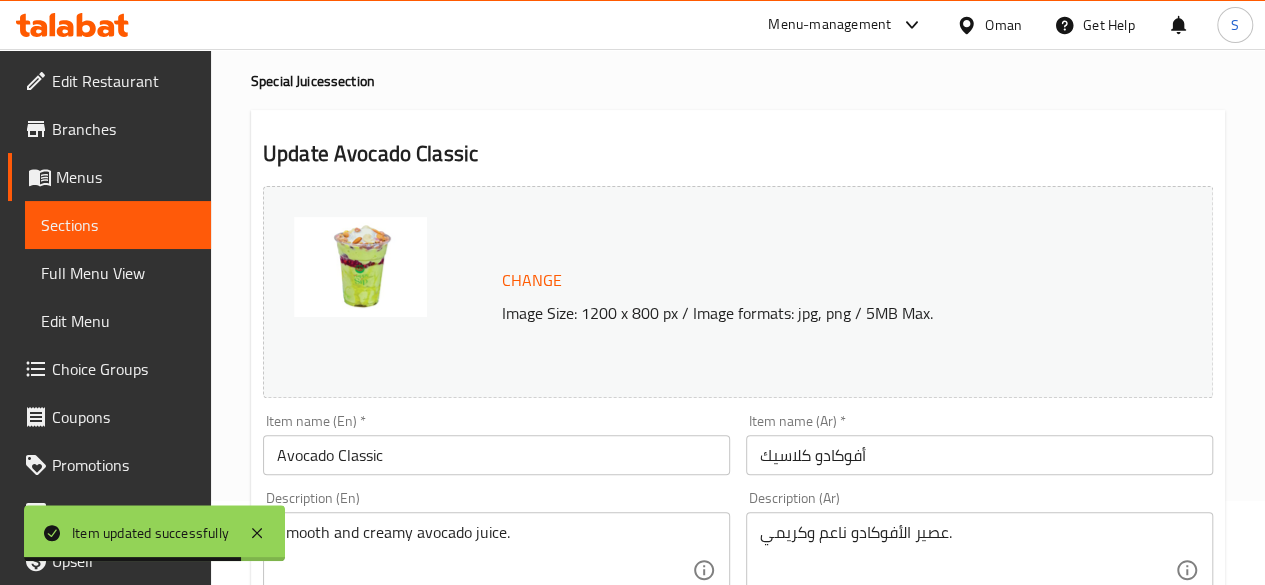 scroll, scrollTop: 0, scrollLeft: 0, axis: both 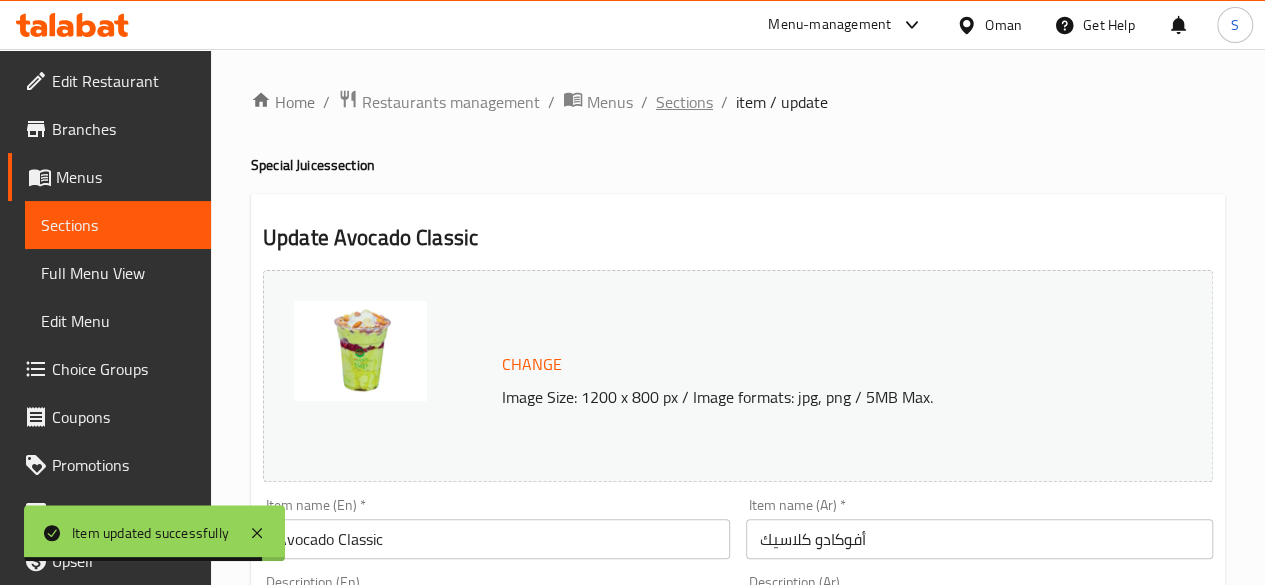 click on "Sections" at bounding box center [684, 102] 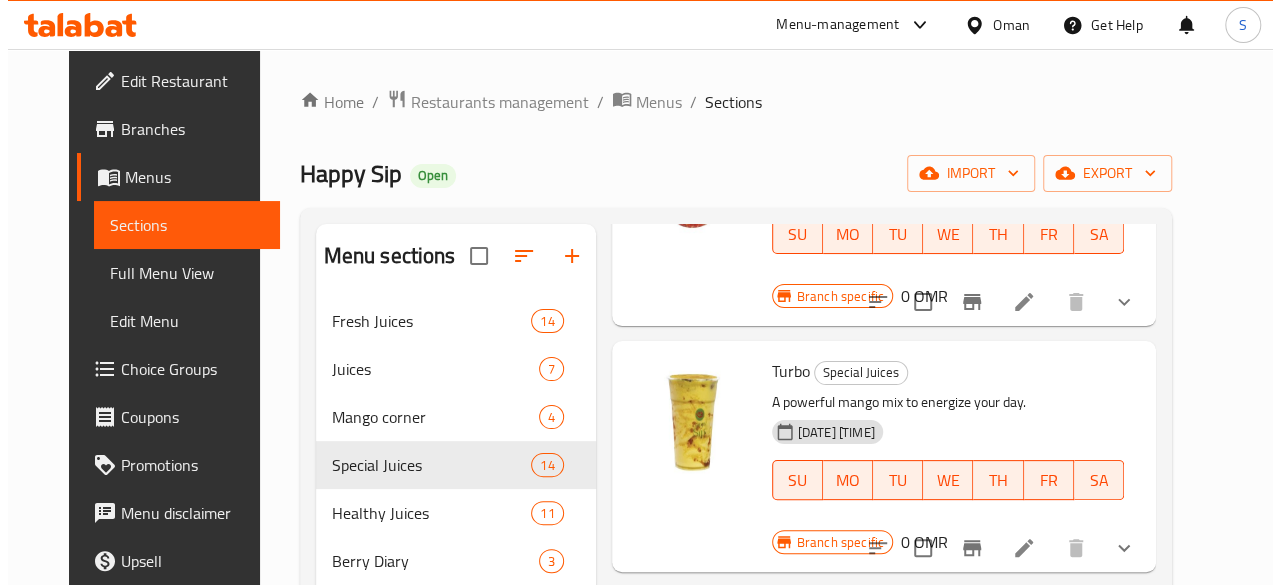 scroll, scrollTop: 472, scrollLeft: 0, axis: vertical 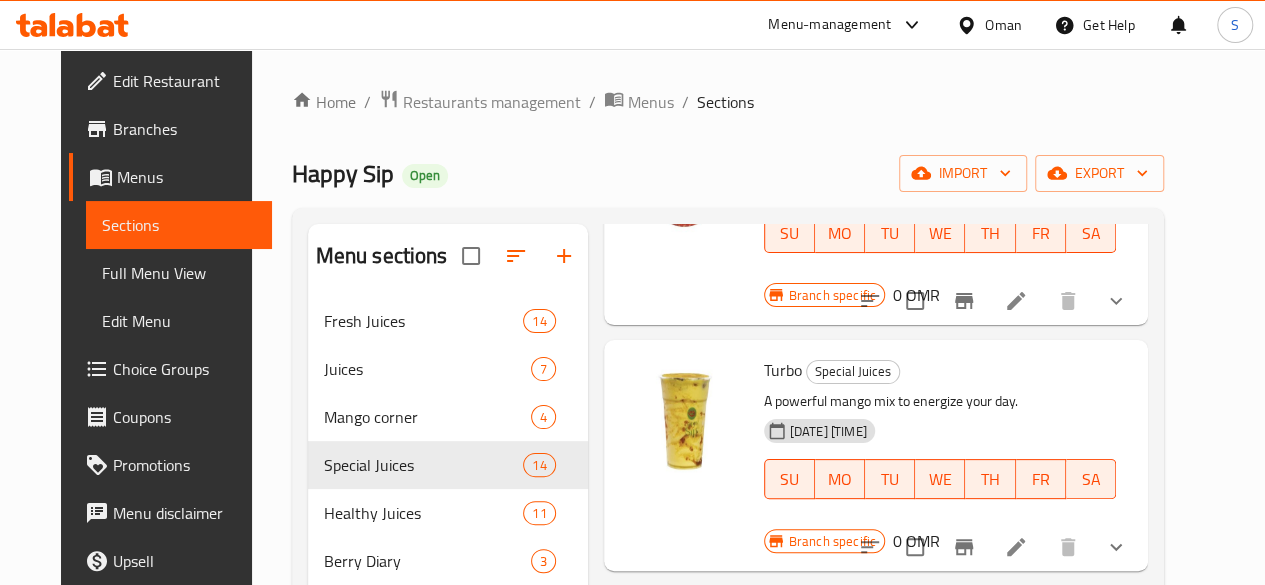 click 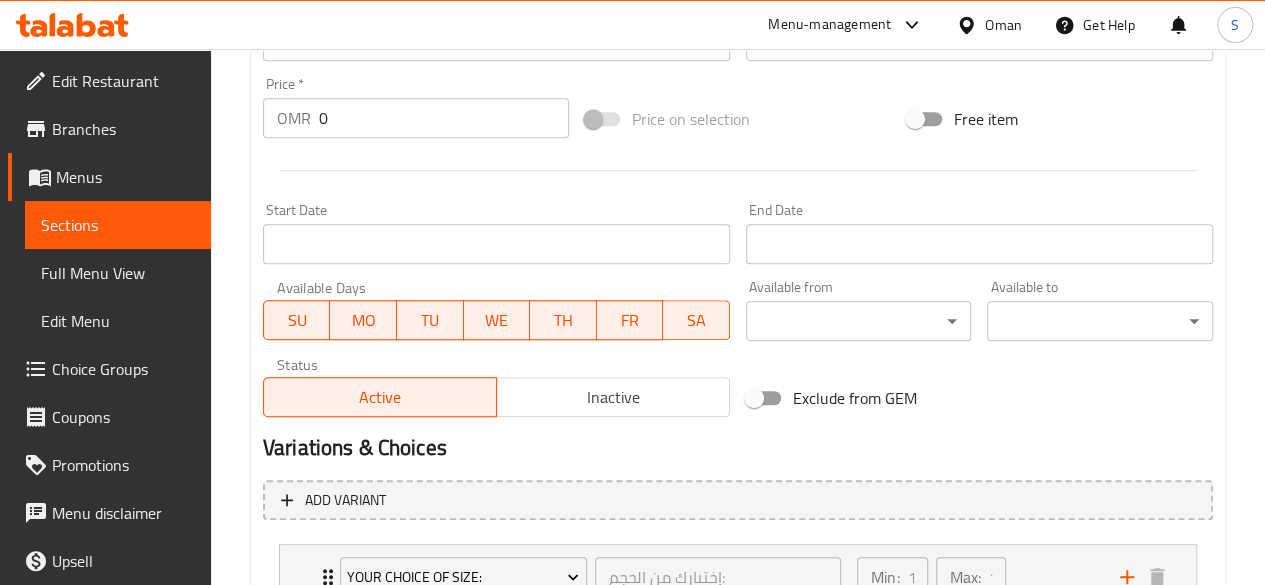 scroll, scrollTop: 889, scrollLeft: 0, axis: vertical 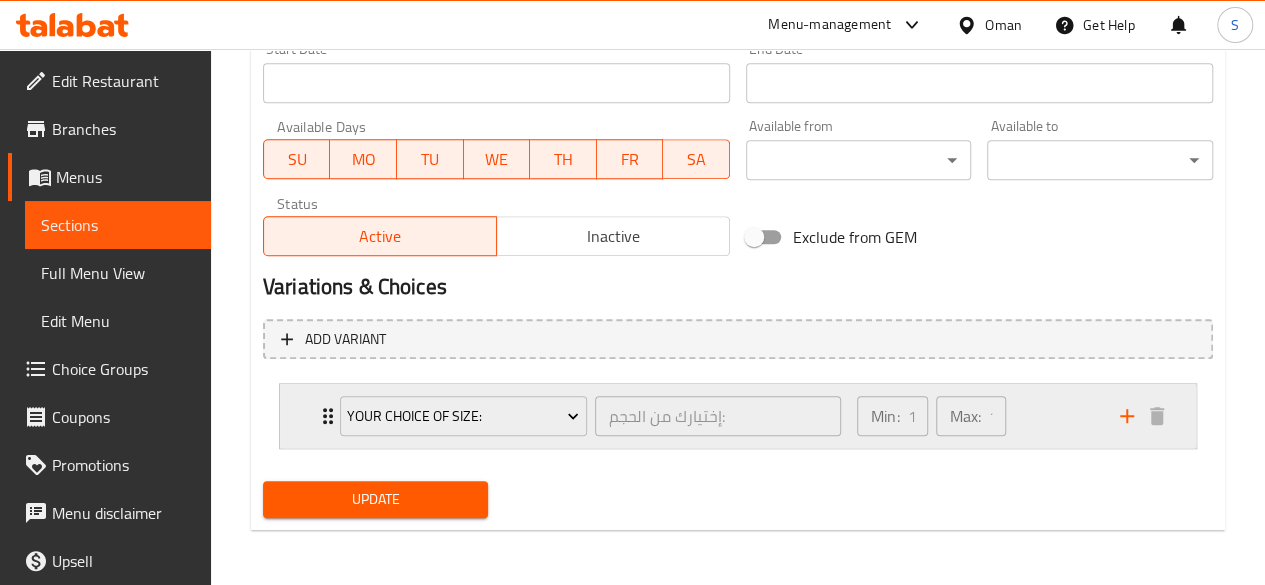 click on "Your Choice Of Size: إختيارك من الحجم: ​" at bounding box center [590, 416] 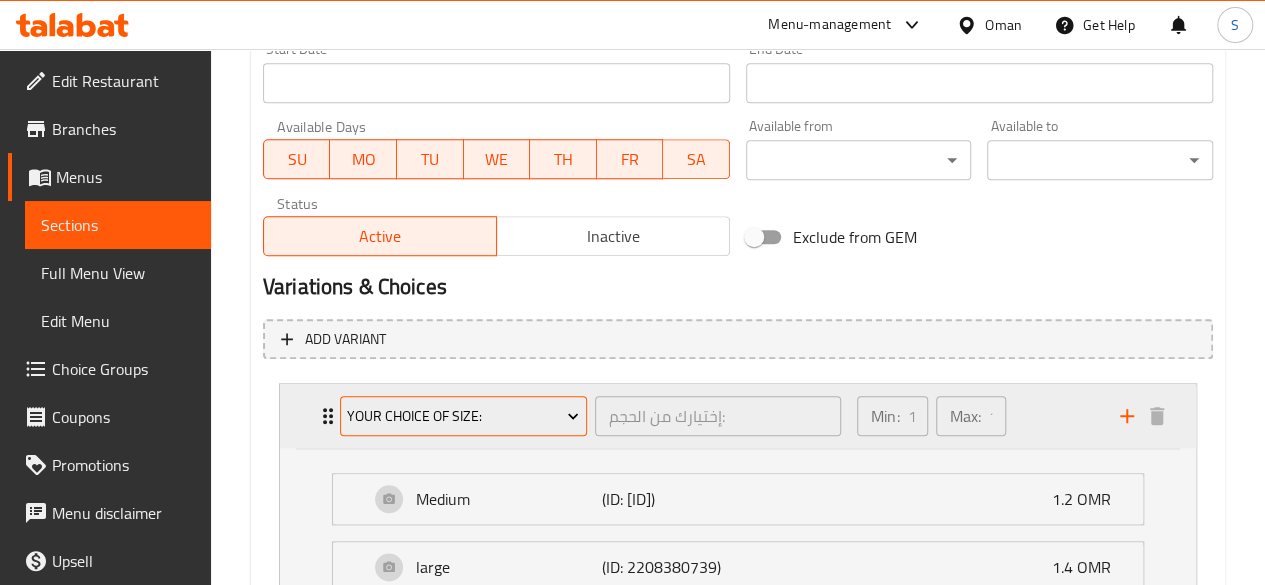 scroll, scrollTop: 1065, scrollLeft: 0, axis: vertical 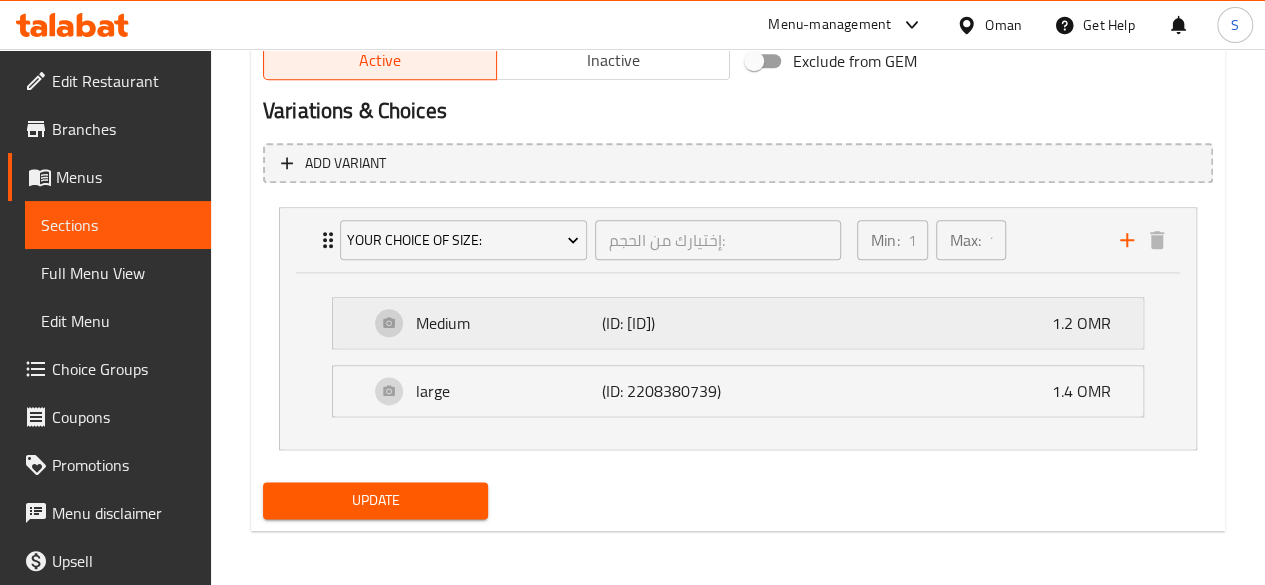 click on "Medium" at bounding box center [509, 323] 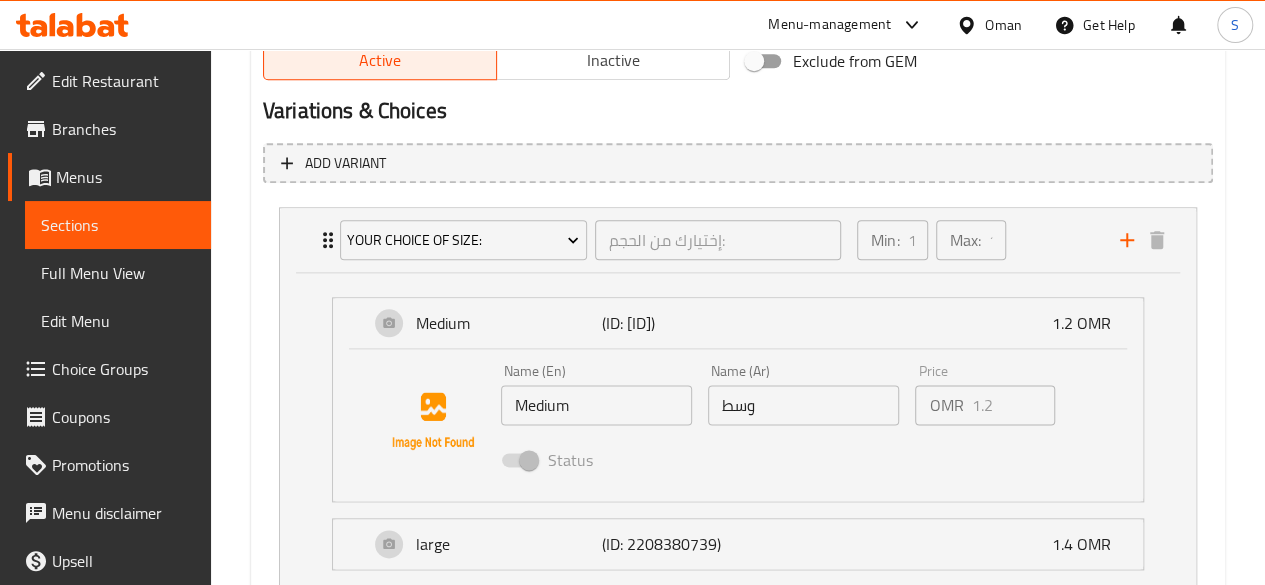 click at bounding box center [519, 460] 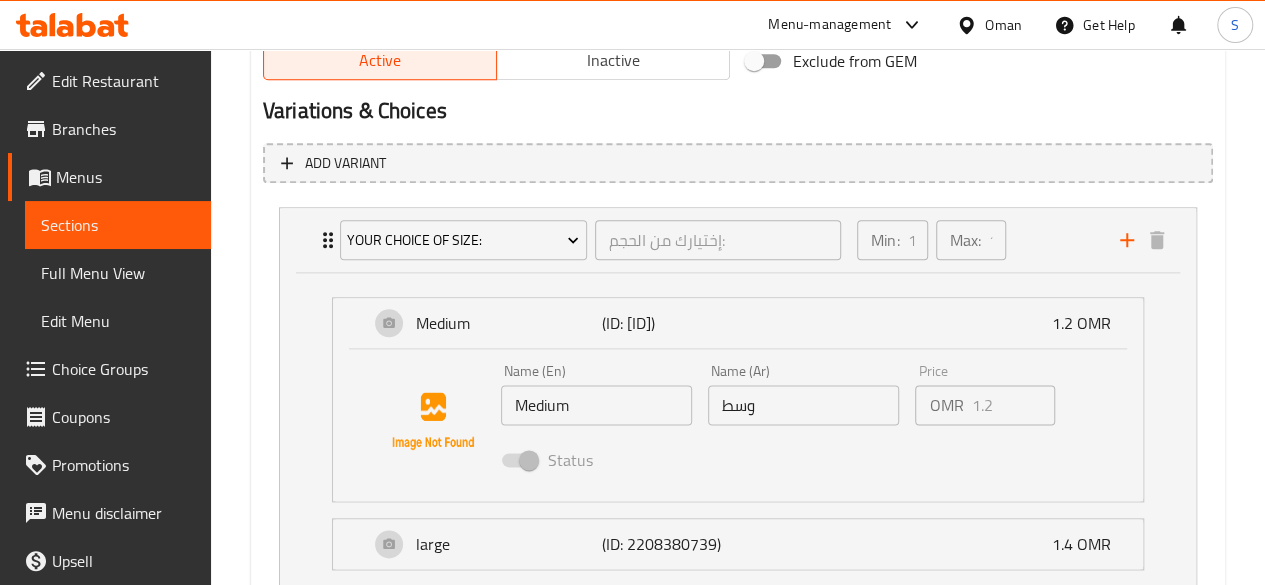 scroll, scrollTop: 1218, scrollLeft: 0, axis: vertical 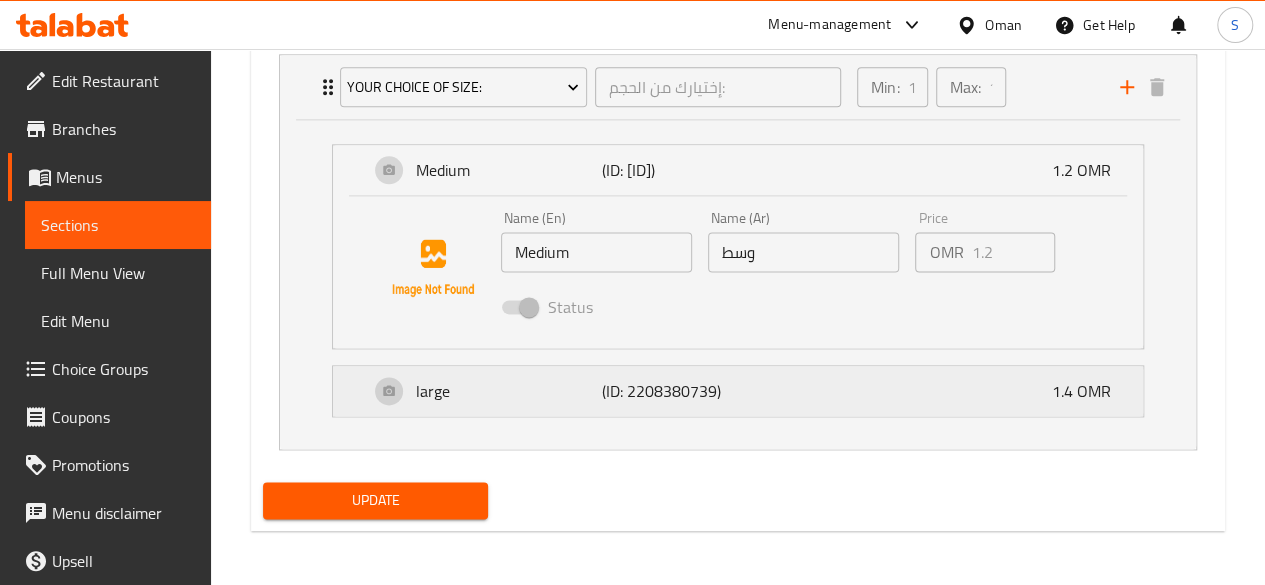 click on "large" at bounding box center [509, 391] 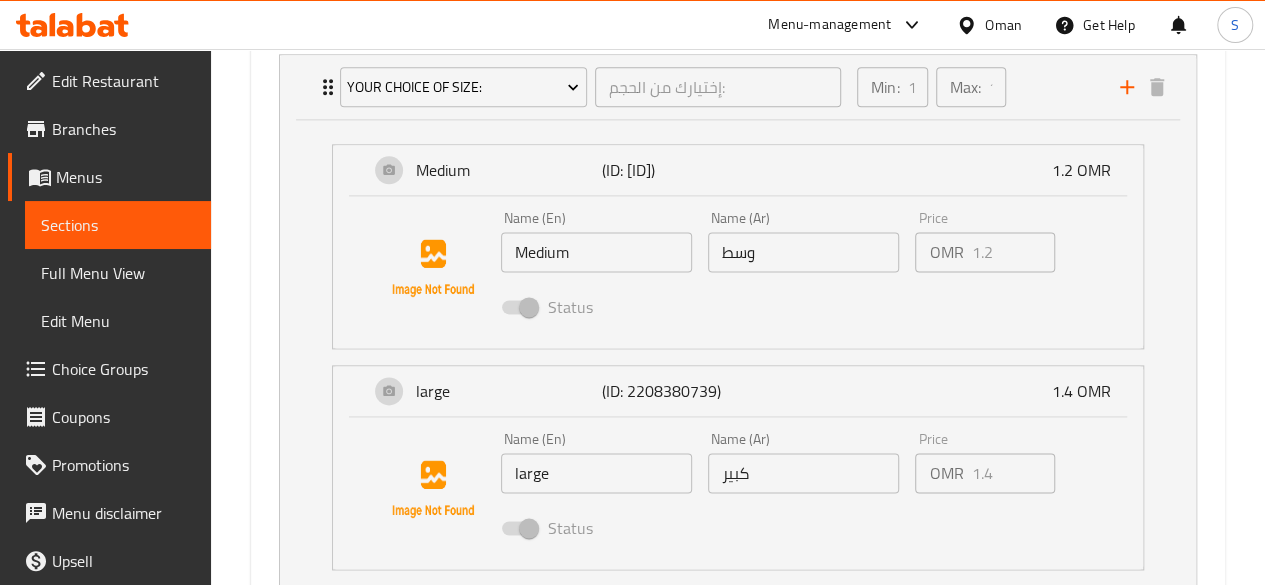 click at bounding box center (519, 528) 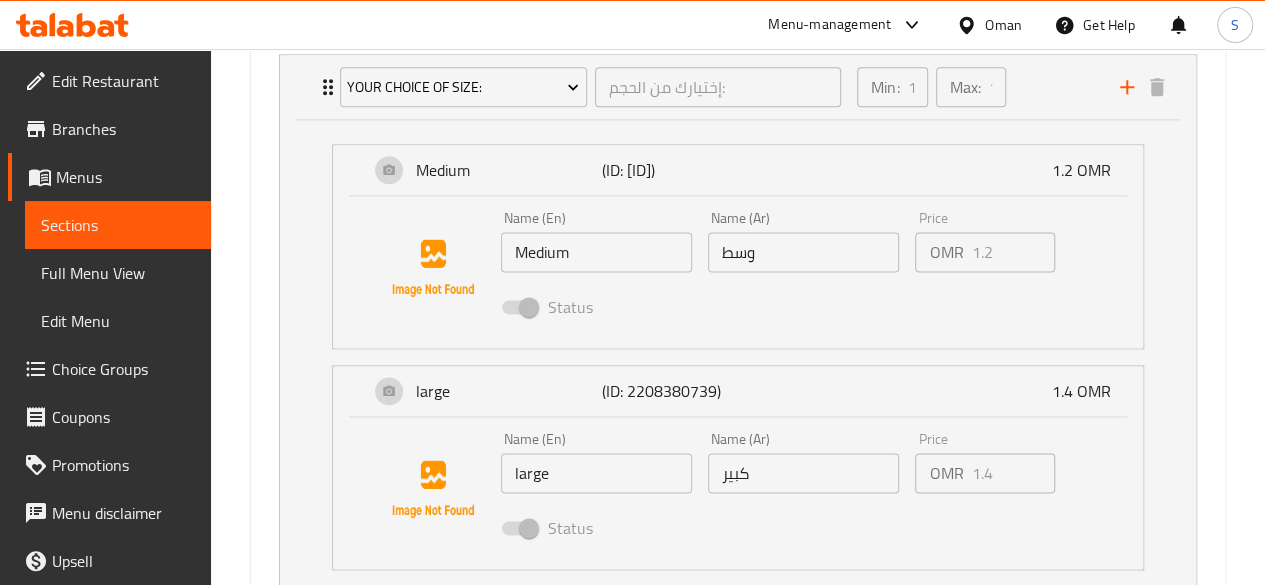click at bounding box center [519, 528] 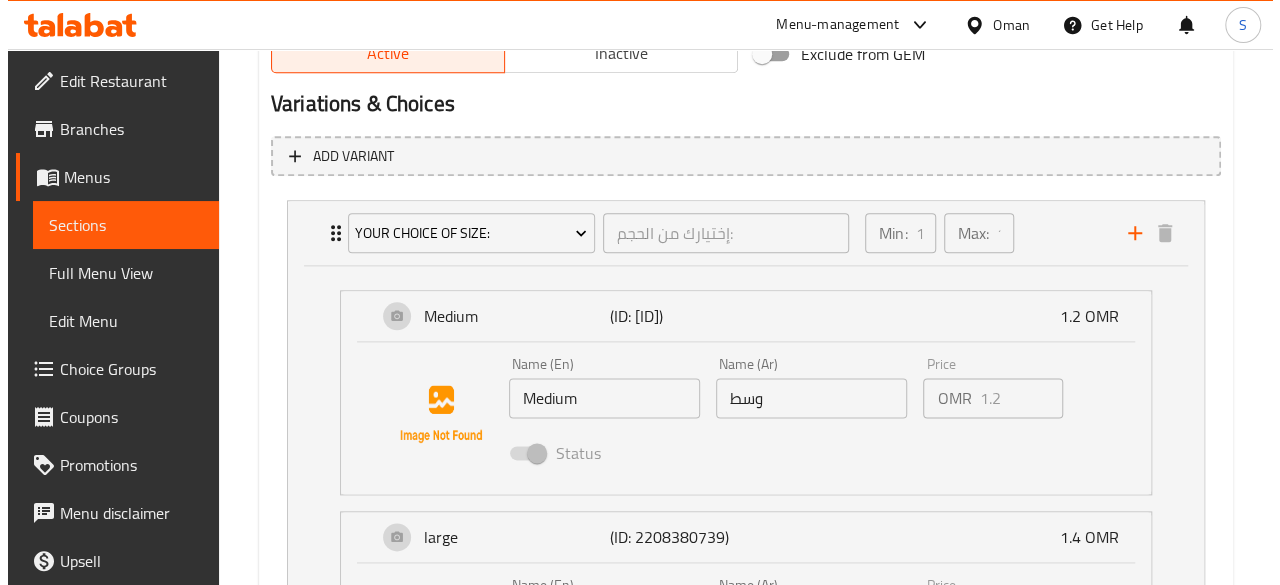 scroll, scrollTop: 1071, scrollLeft: 0, axis: vertical 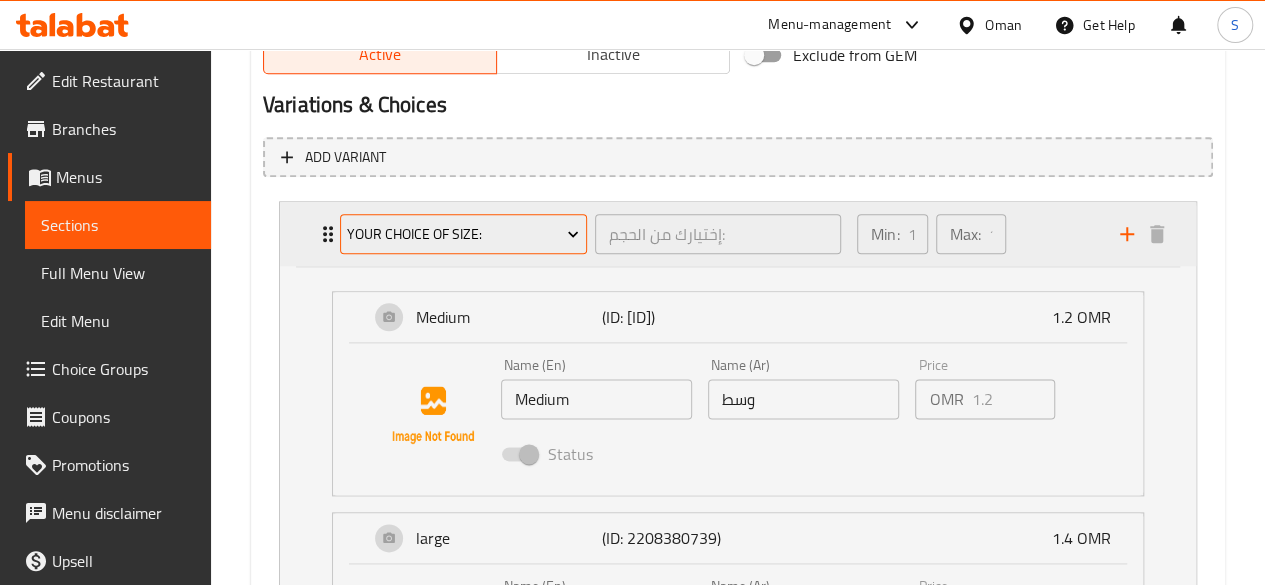 click on "Your Choice Of Size:" at bounding box center (463, 234) 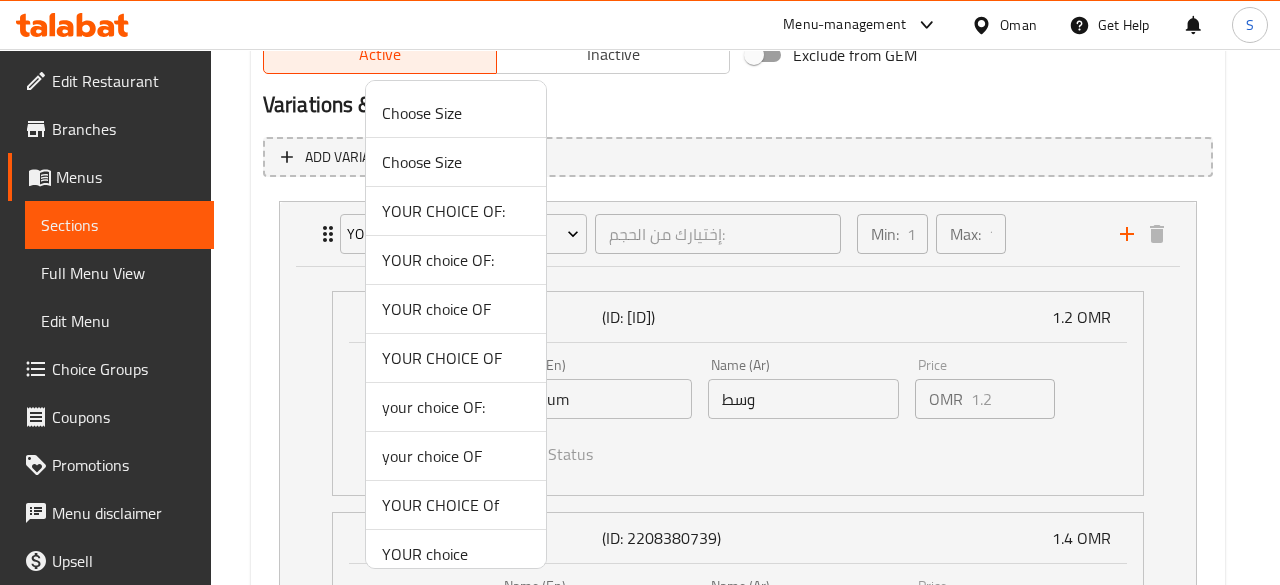 scroll, scrollTop: 160, scrollLeft: 0, axis: vertical 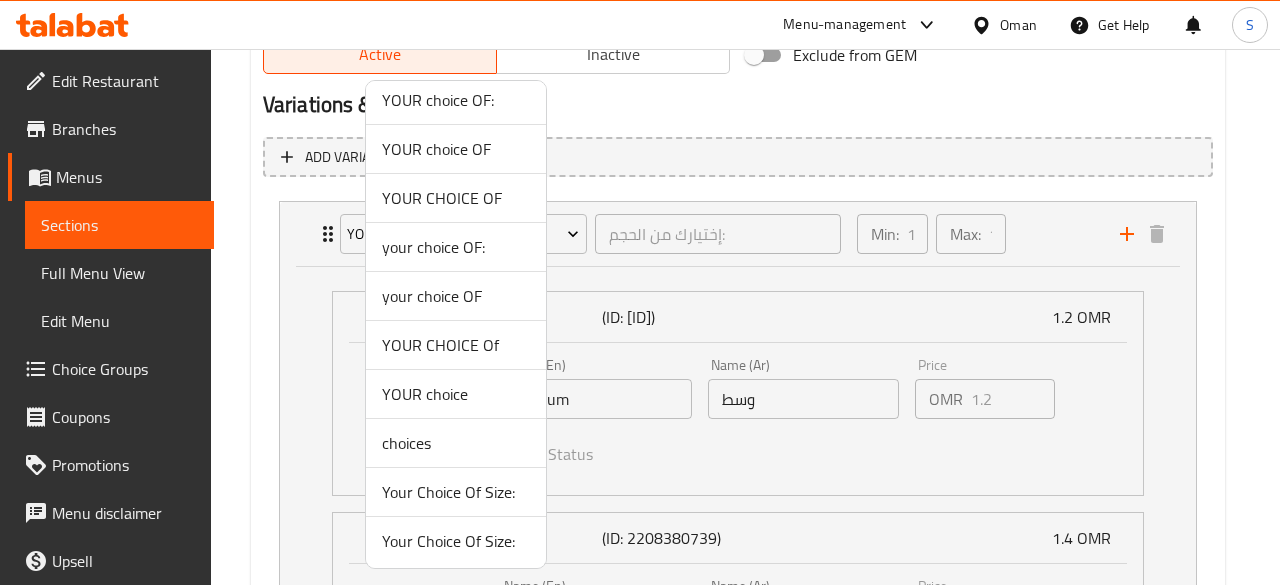 click on "Your Choice Of Size:" at bounding box center [456, 492] 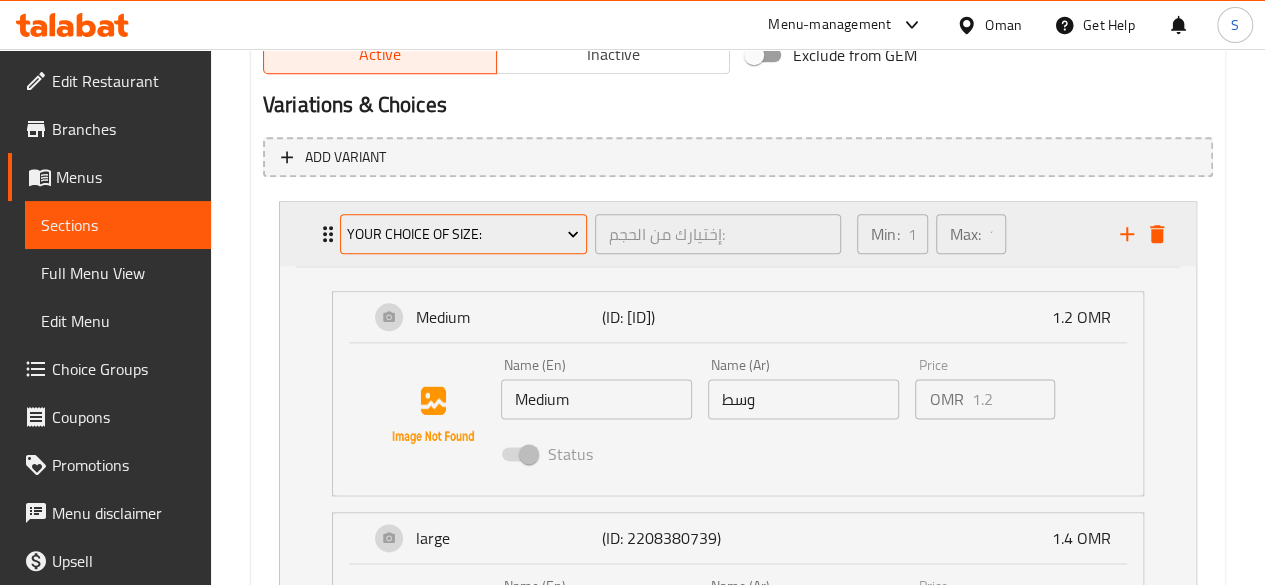 click on "Your Choice Of Size:" at bounding box center (463, 234) 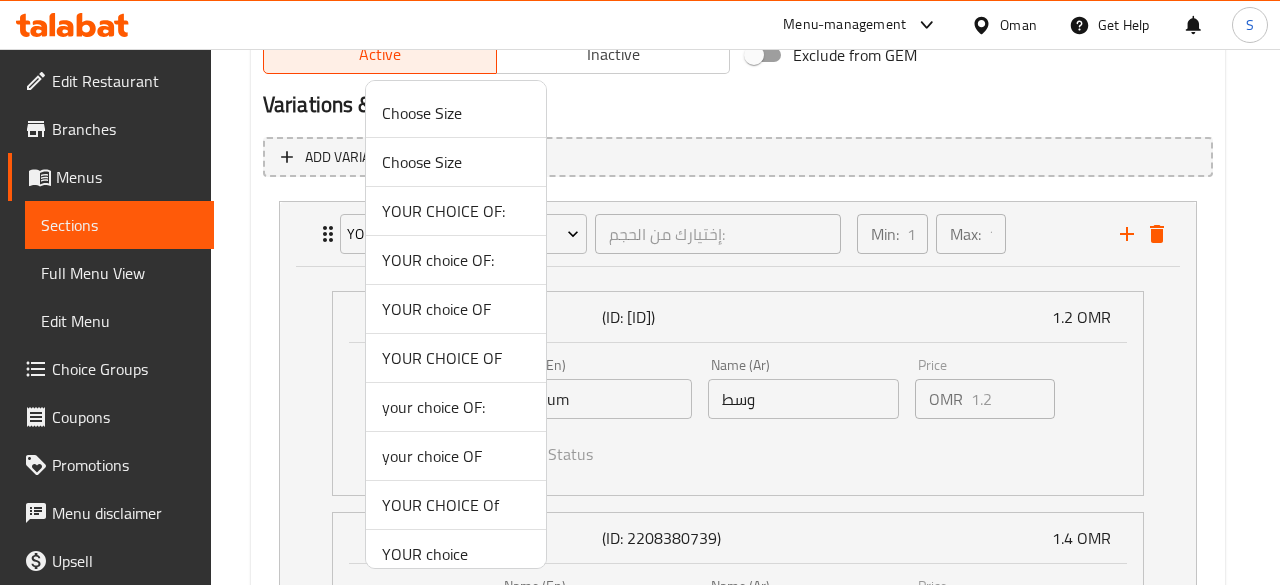scroll, scrollTop: 160, scrollLeft: 0, axis: vertical 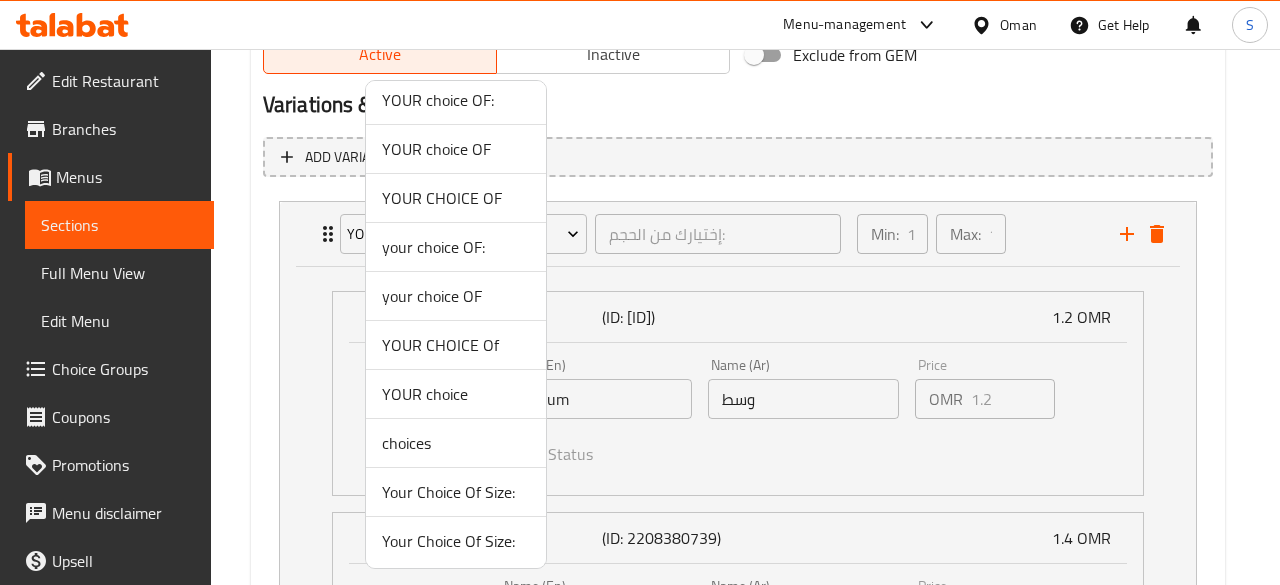 click on "Your Choice Of Size:" at bounding box center [456, 541] 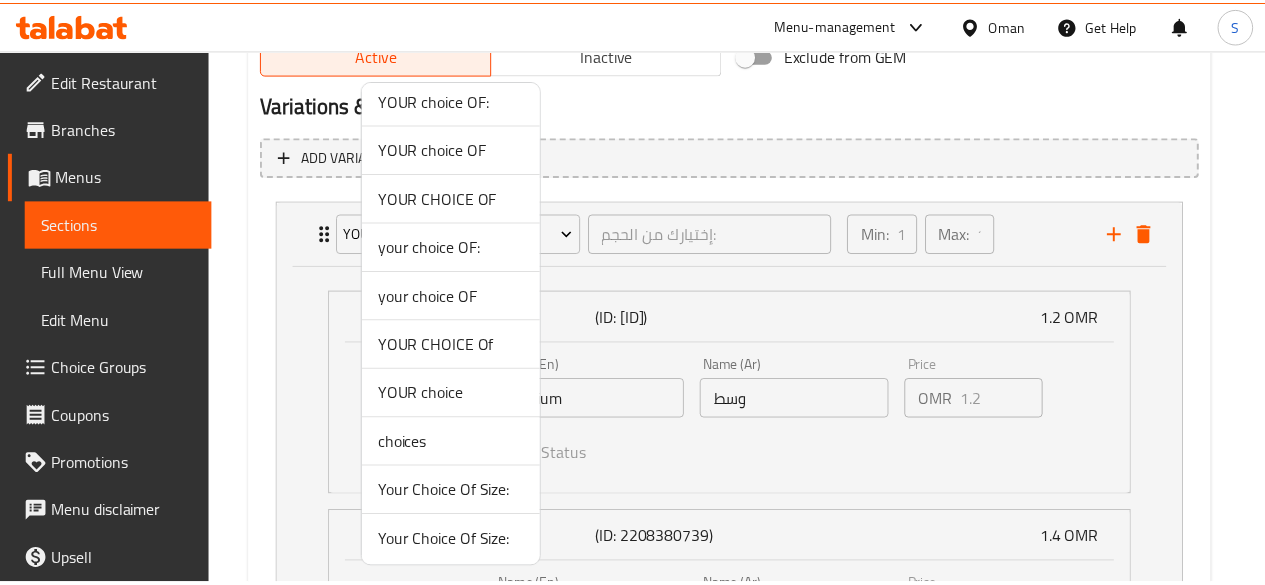 scroll, scrollTop: 889, scrollLeft: 0, axis: vertical 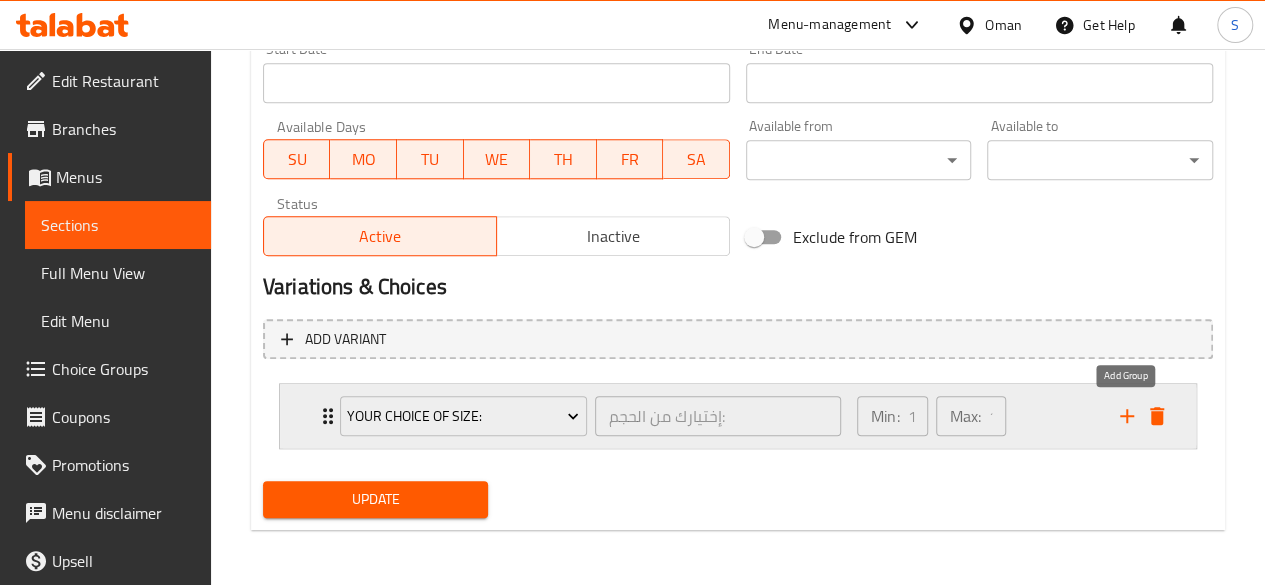 click 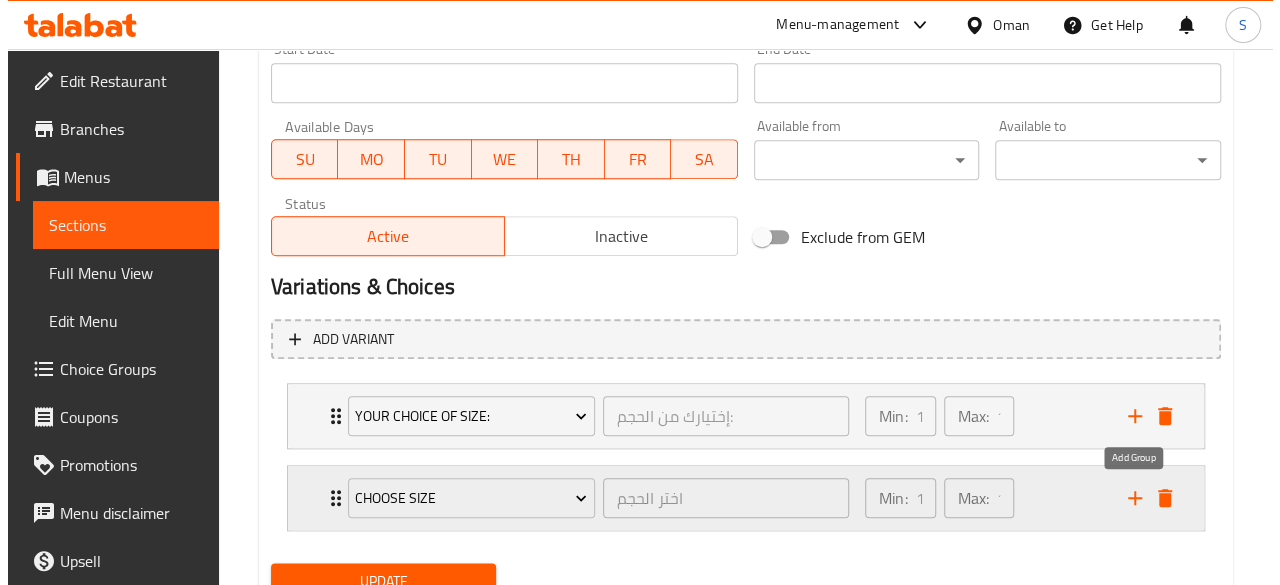 scroll, scrollTop: 970, scrollLeft: 0, axis: vertical 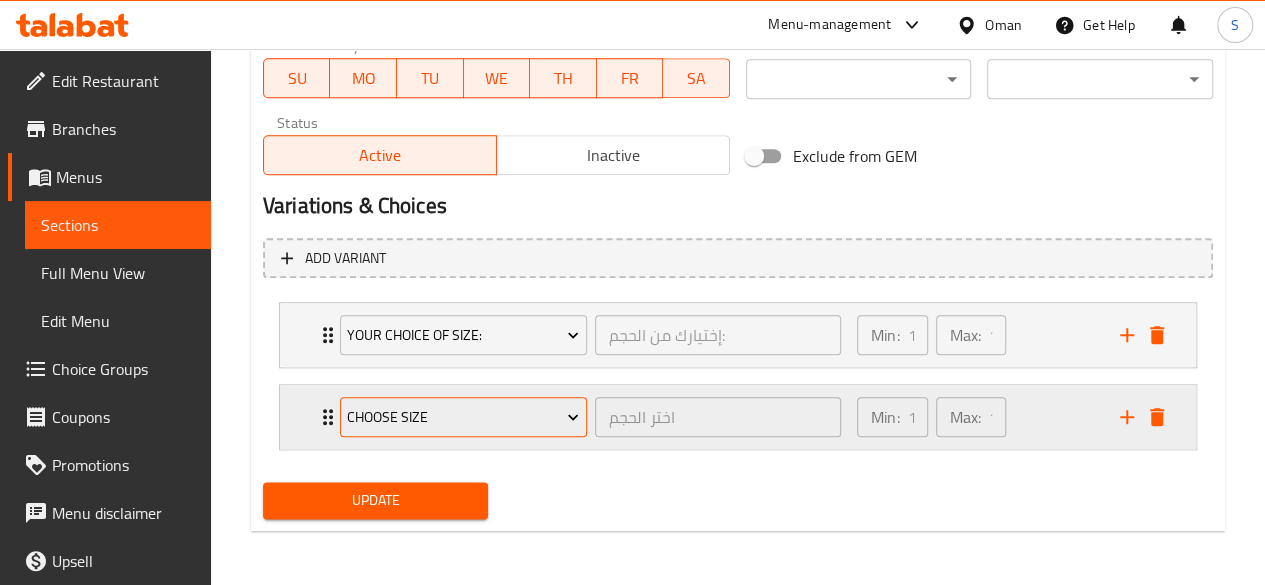 click on "Choose Size" at bounding box center (463, 417) 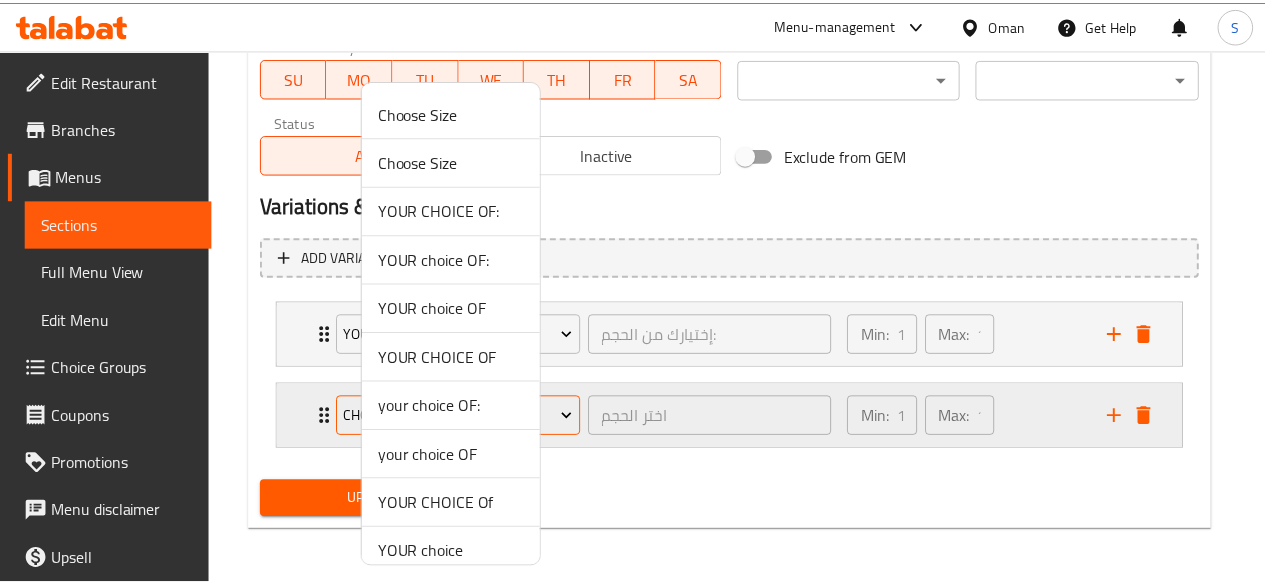 scroll, scrollTop: 160, scrollLeft: 0, axis: vertical 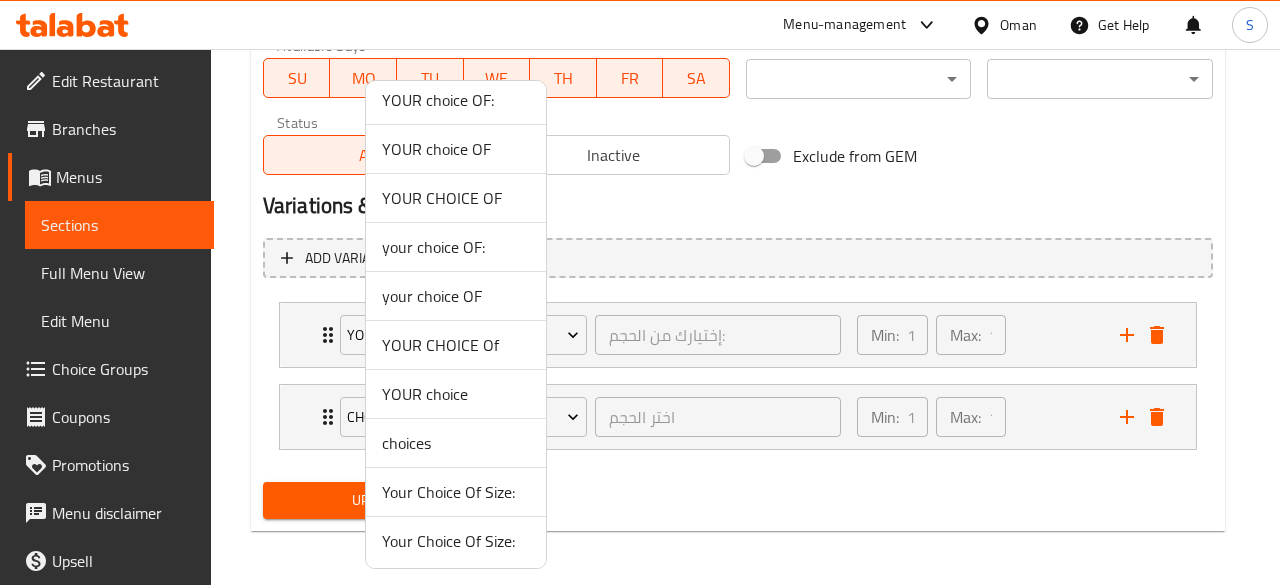 click on "Your Choice Of Size:" at bounding box center [456, 541] 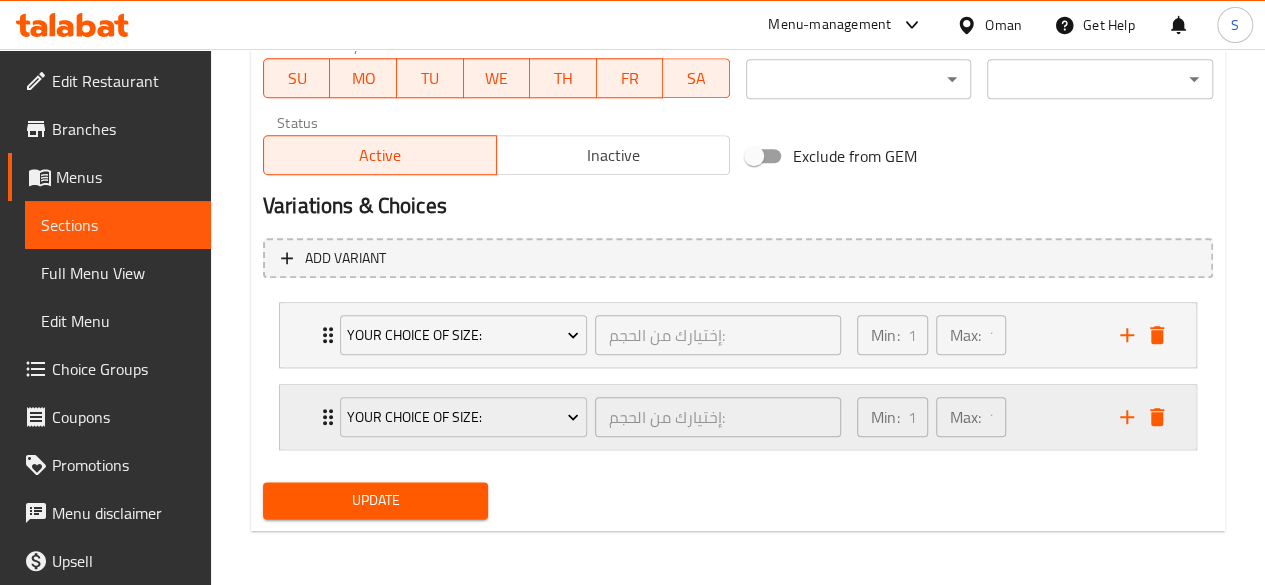 click 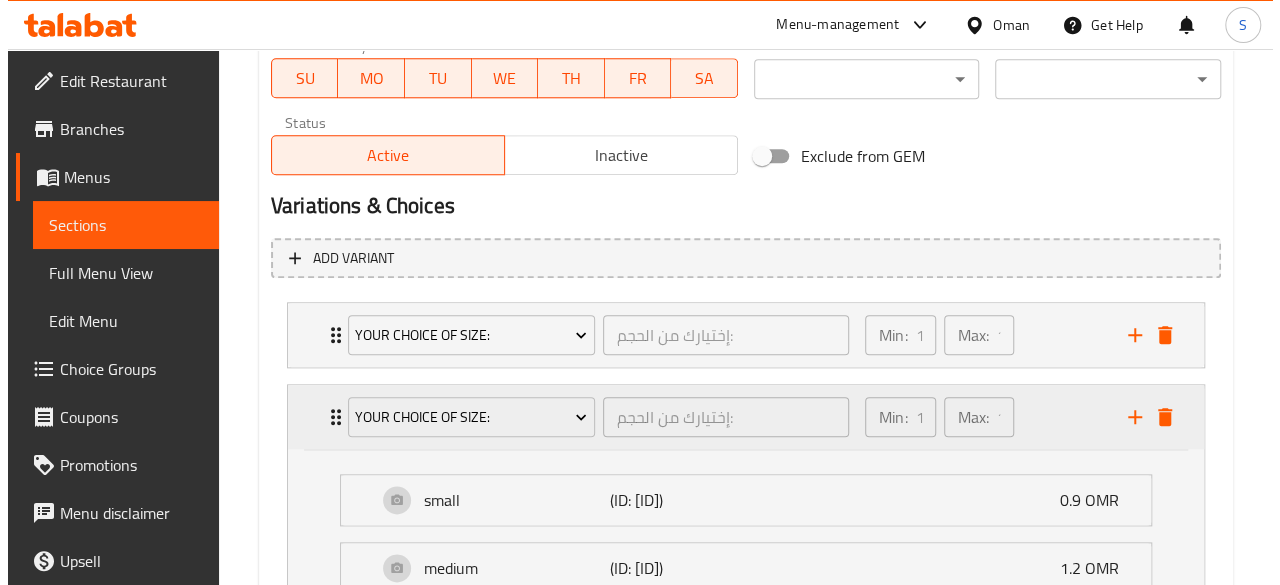 scroll, scrollTop: 1214, scrollLeft: 0, axis: vertical 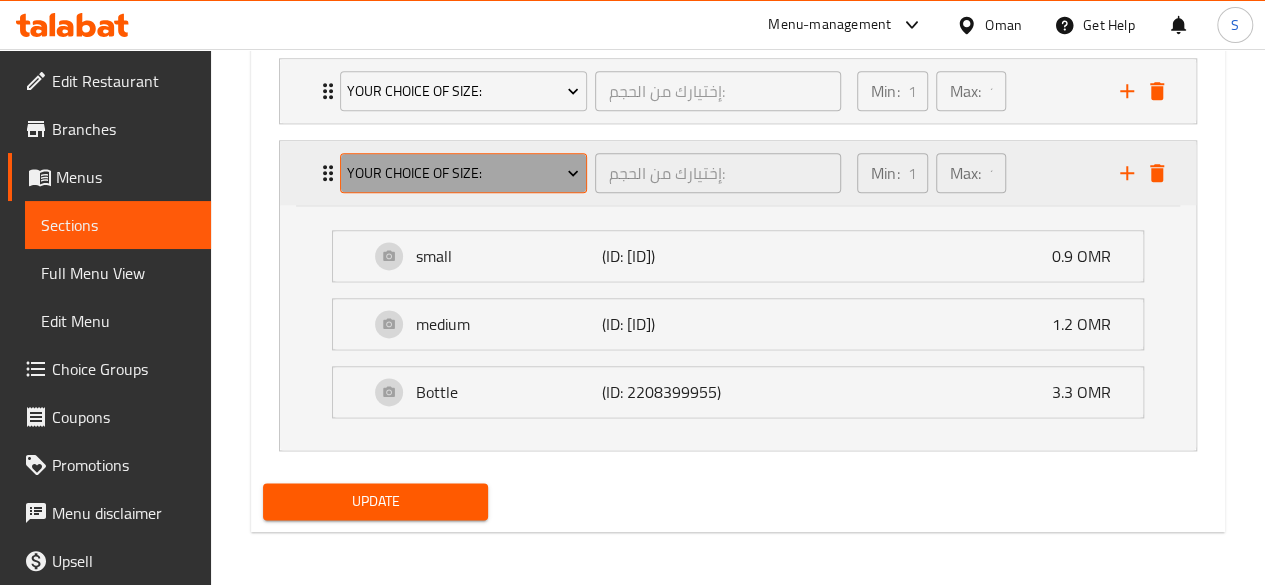 click on "Your Choice Of Size:" at bounding box center [463, 173] 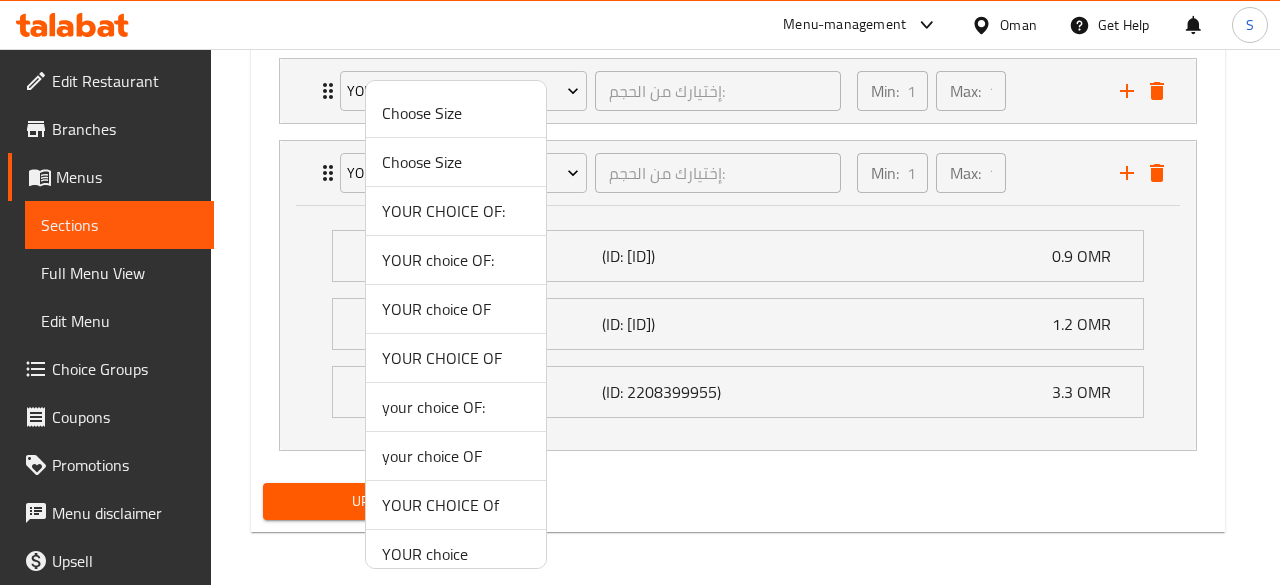 scroll, scrollTop: 160, scrollLeft: 0, axis: vertical 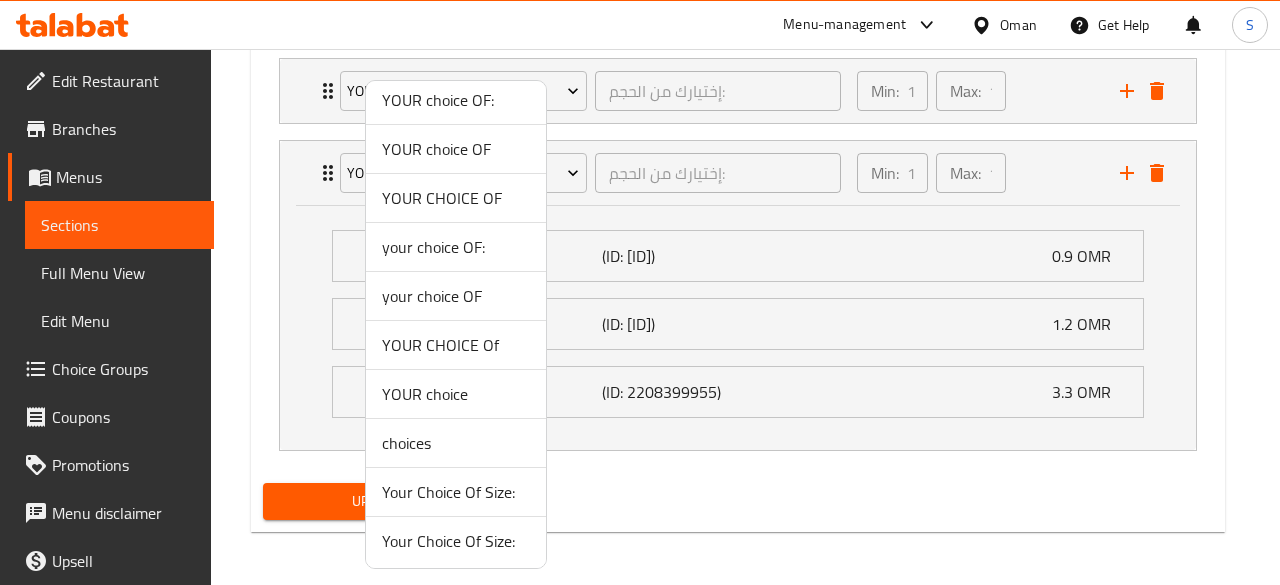 click on "Your Choice Of Size:" at bounding box center (456, 492) 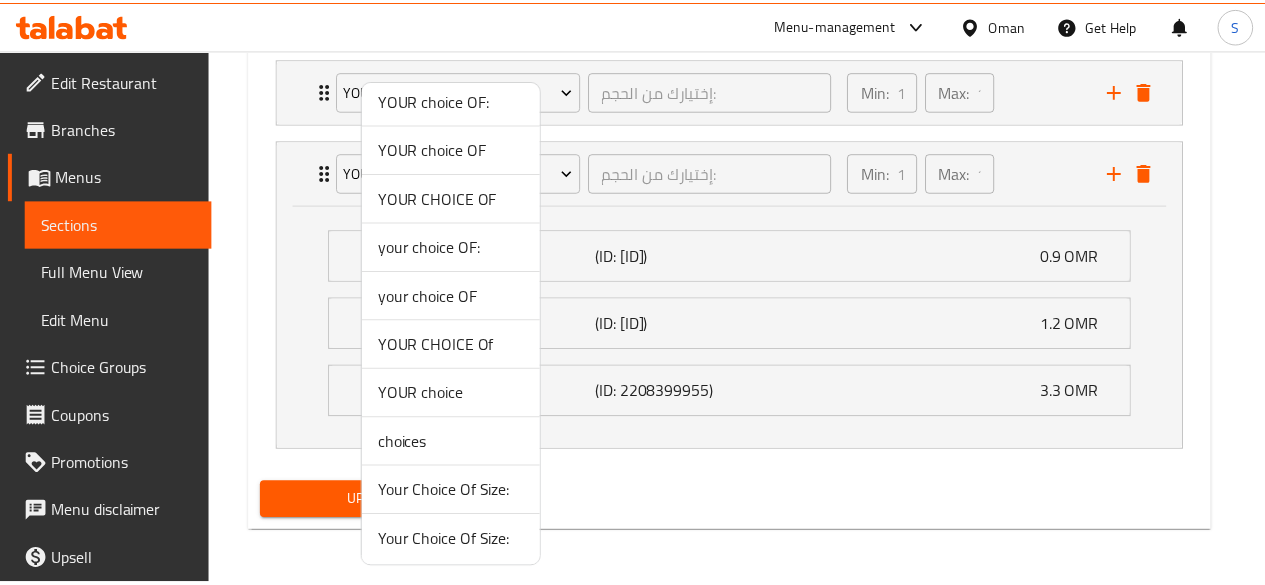 scroll, scrollTop: 970, scrollLeft: 0, axis: vertical 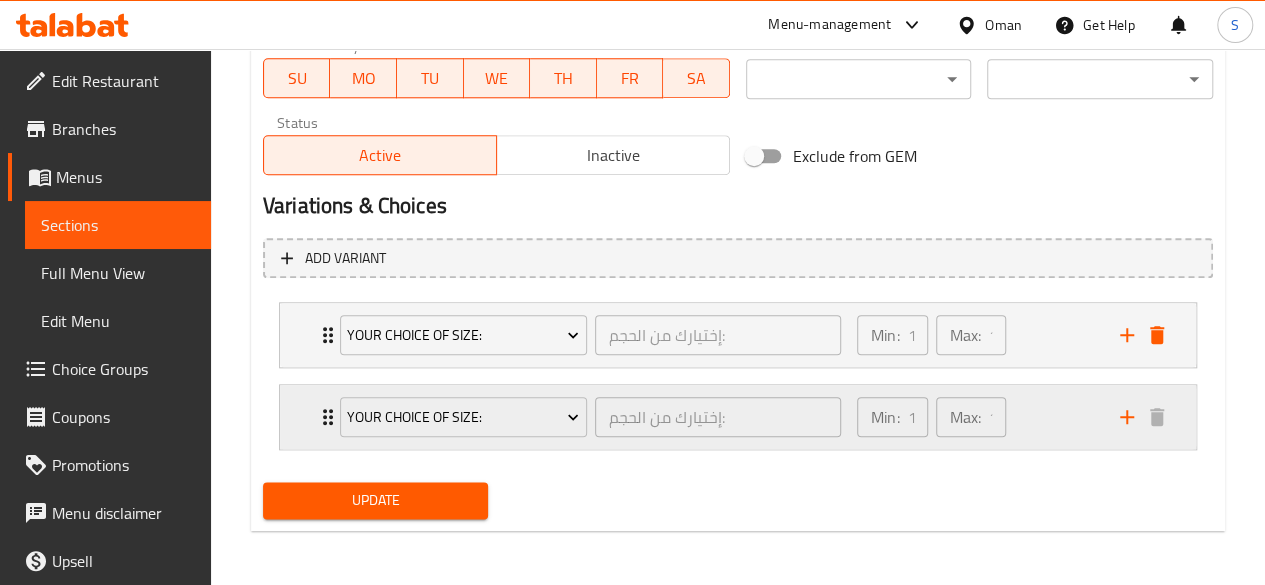 click on "Your Choice Of Size: إختيارك من الحجم: ​" at bounding box center (590, 417) 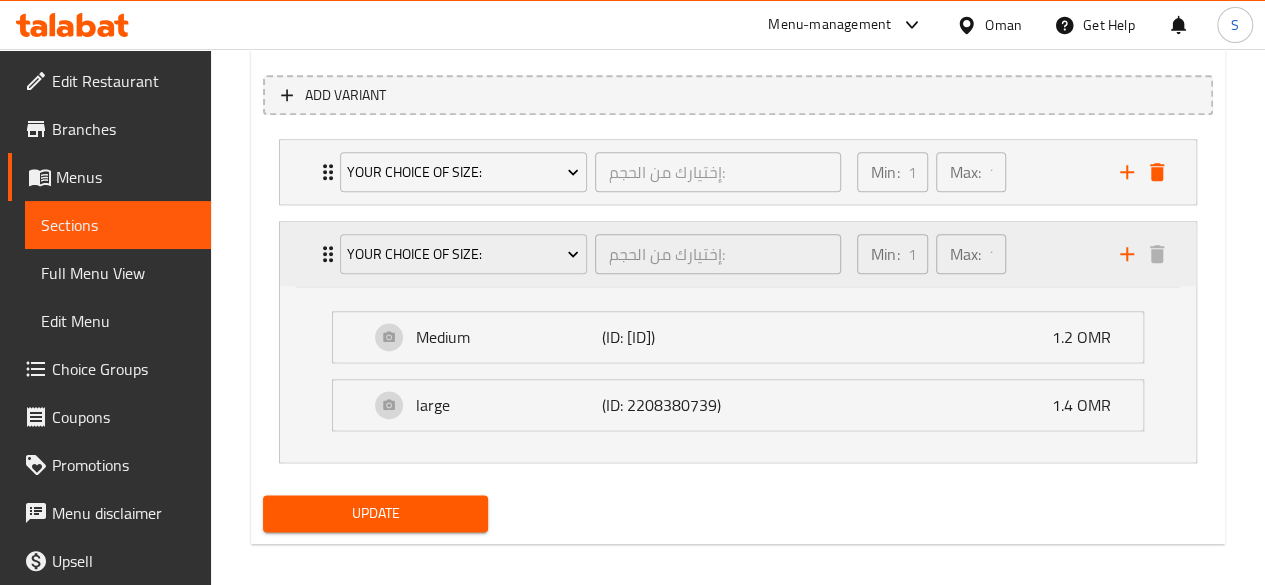 scroll, scrollTop: 1146, scrollLeft: 0, axis: vertical 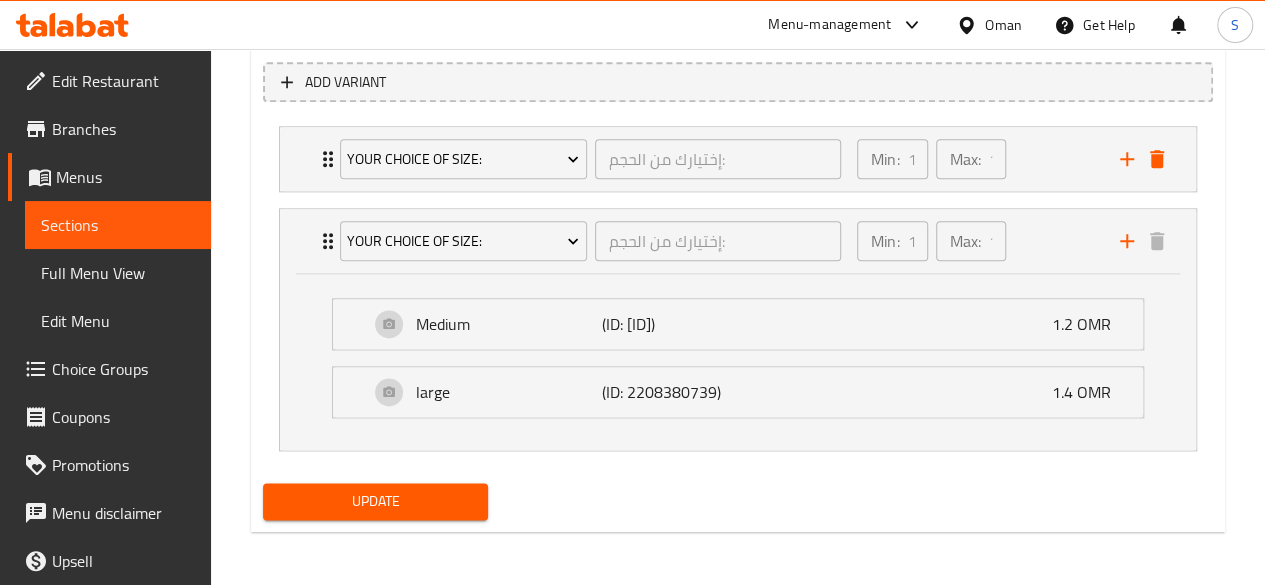 click on "Medium  (ID: [ID]) 1.2 OMR Name (En) Medium Name (En) Name (Ar) وسط Name (Ar) Price OMR 1.2 Price Status" at bounding box center [738, 324] 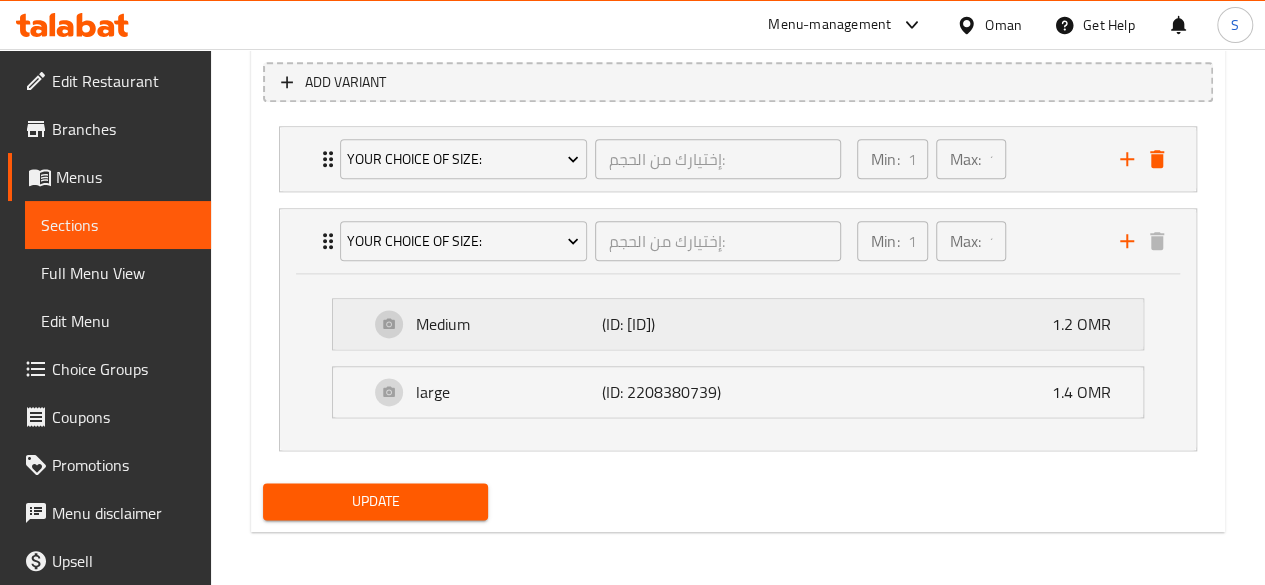 click on "Medium  (ID: [ID]) [PRICE] OMR" at bounding box center (744, 324) 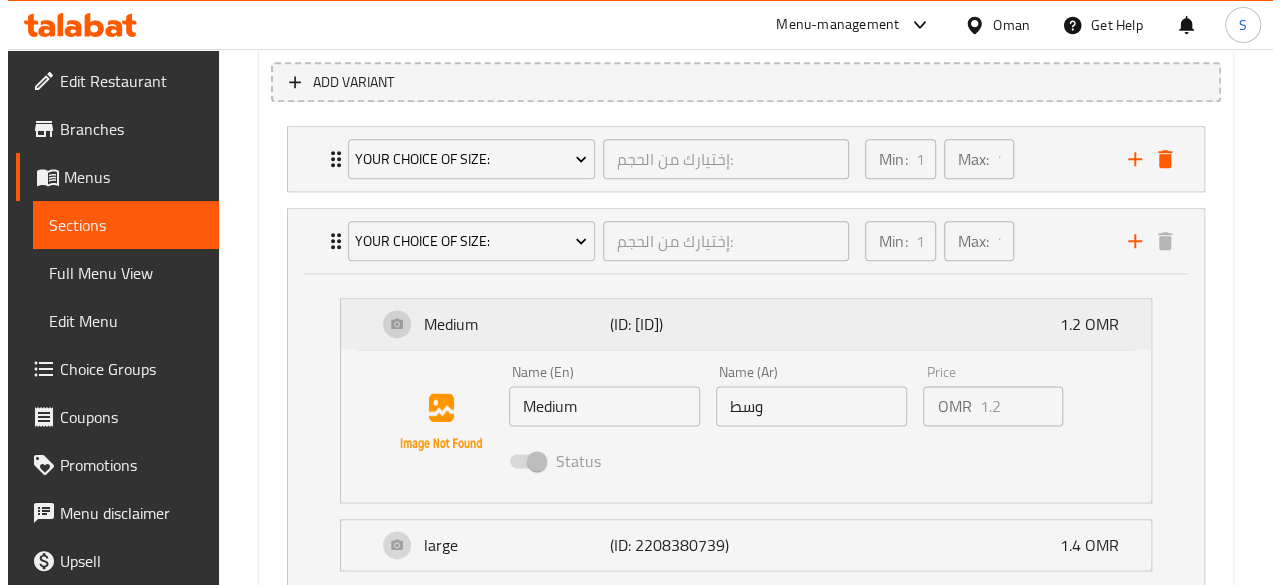 scroll, scrollTop: 1214, scrollLeft: 0, axis: vertical 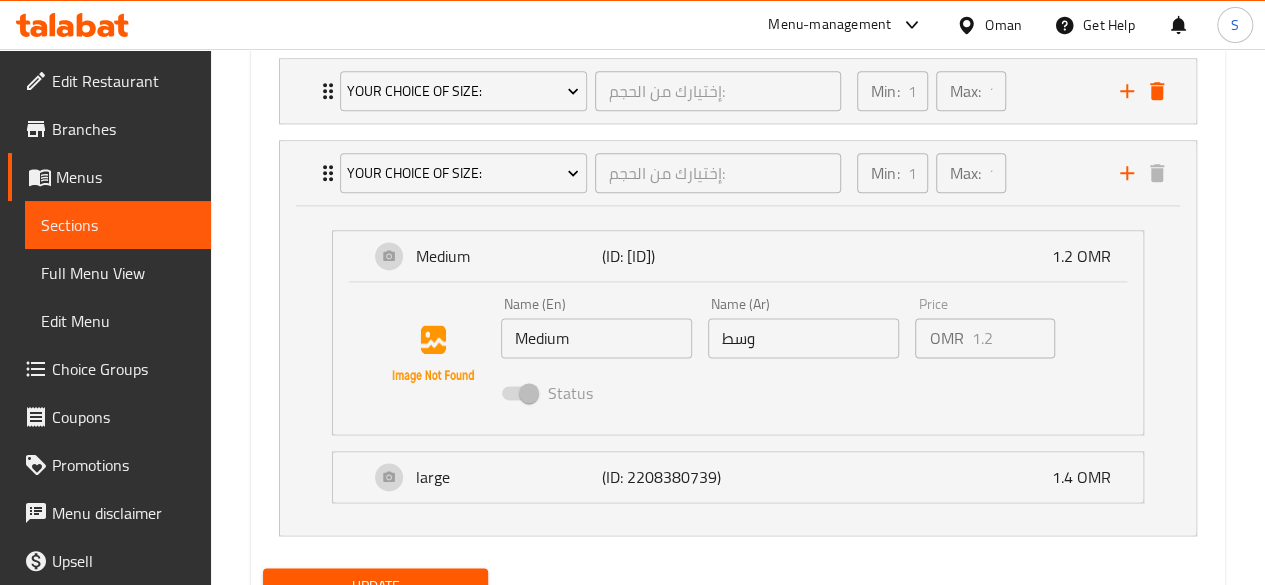 click at bounding box center (519, 393) 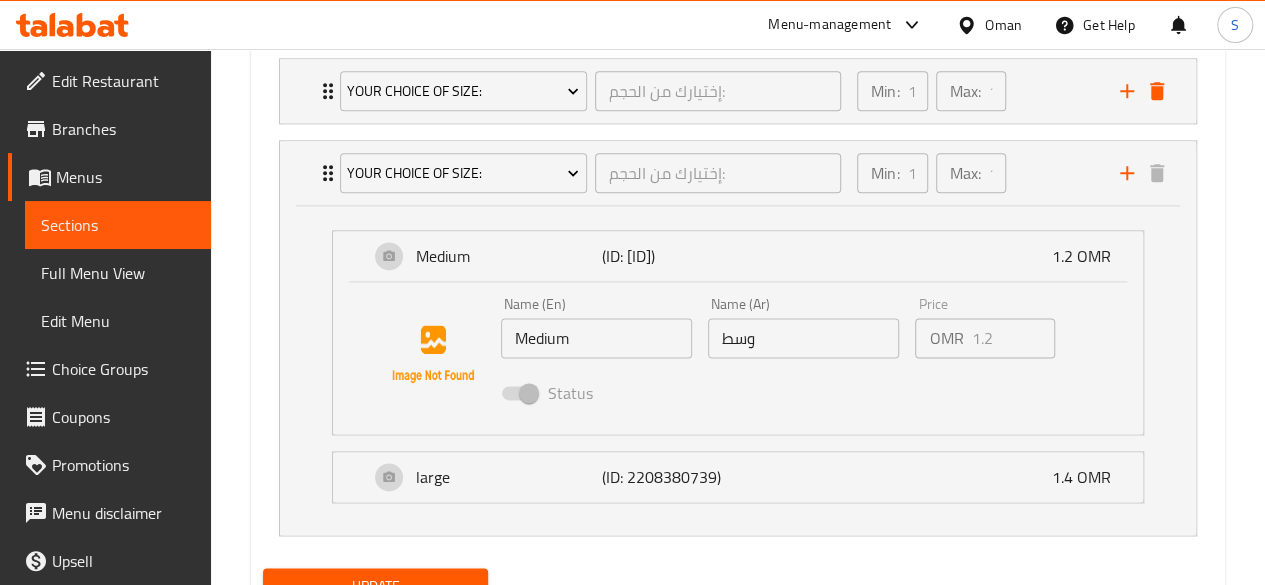 click at bounding box center [519, 393] 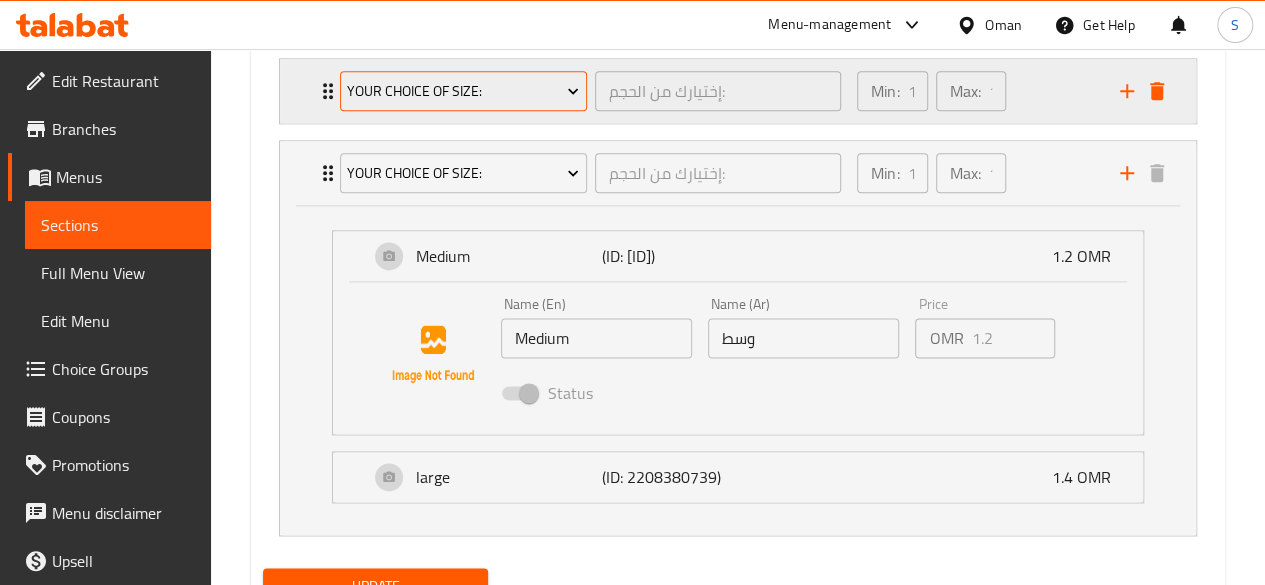 click on "Your Choice Of Size:" at bounding box center (463, 91) 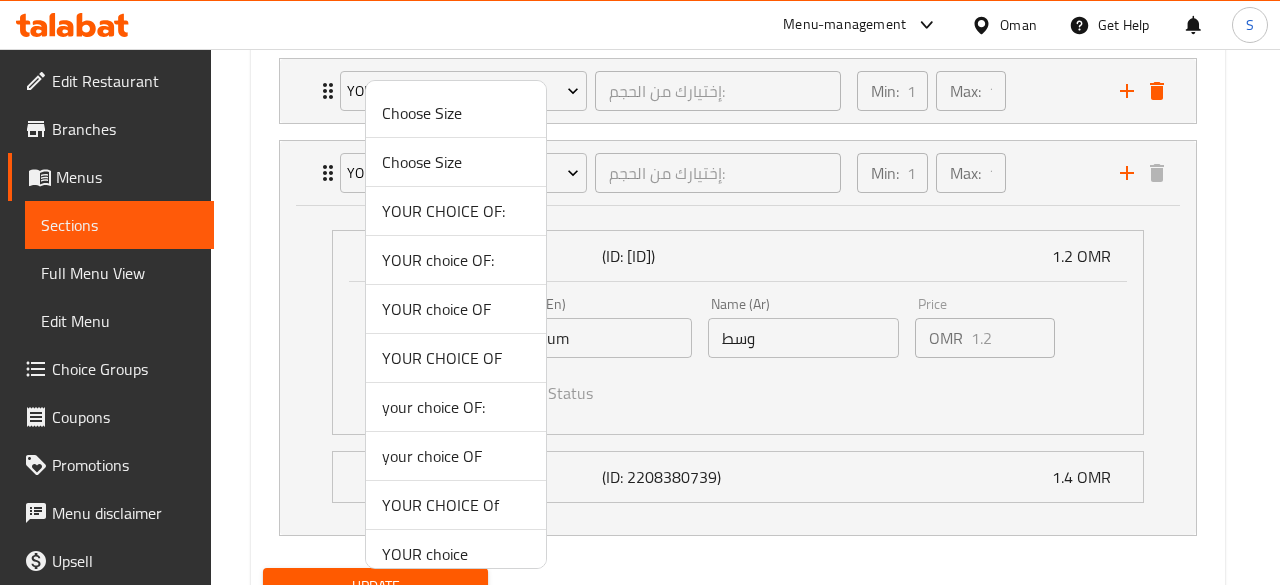 click at bounding box center (640, 292) 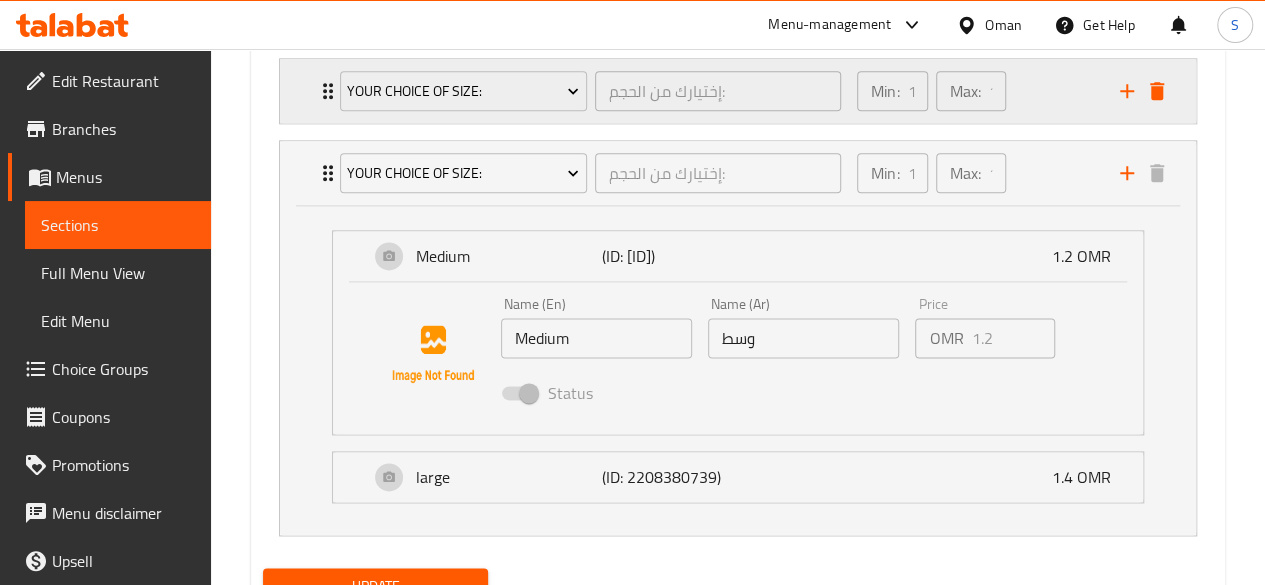 click 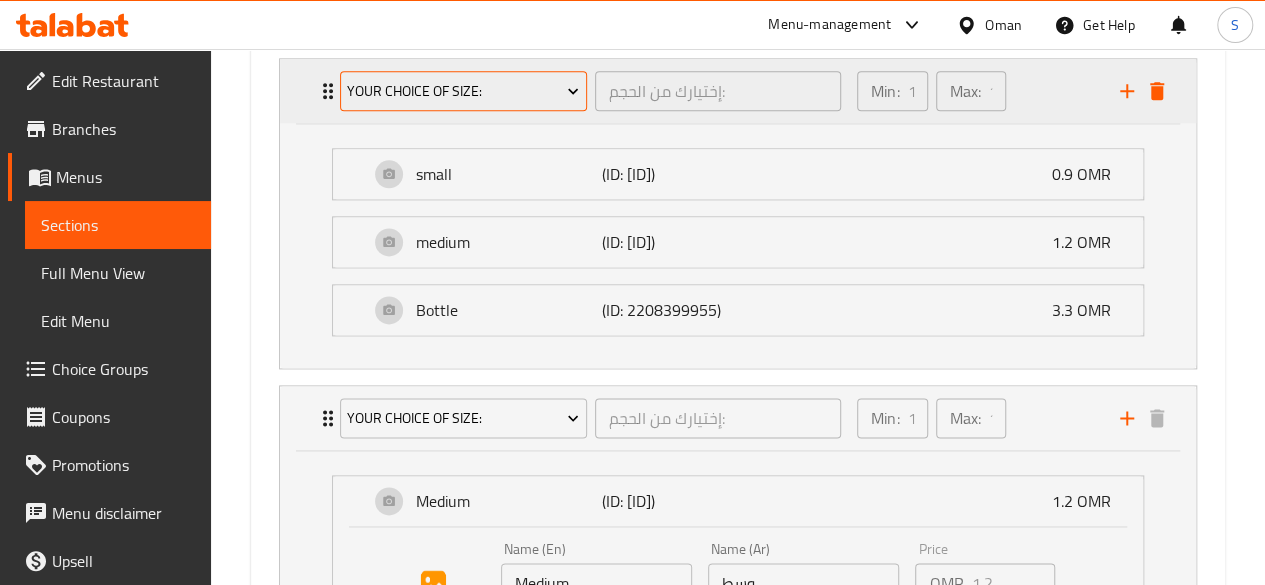click on "Your Choice Of Size:" at bounding box center (463, 91) 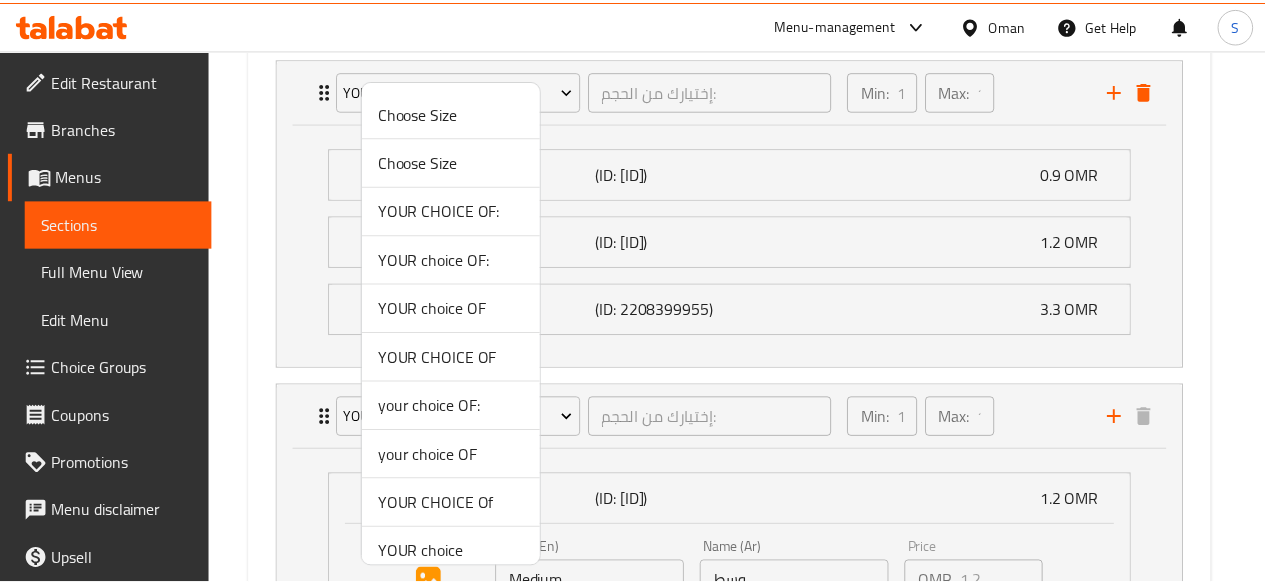scroll, scrollTop: 160, scrollLeft: 0, axis: vertical 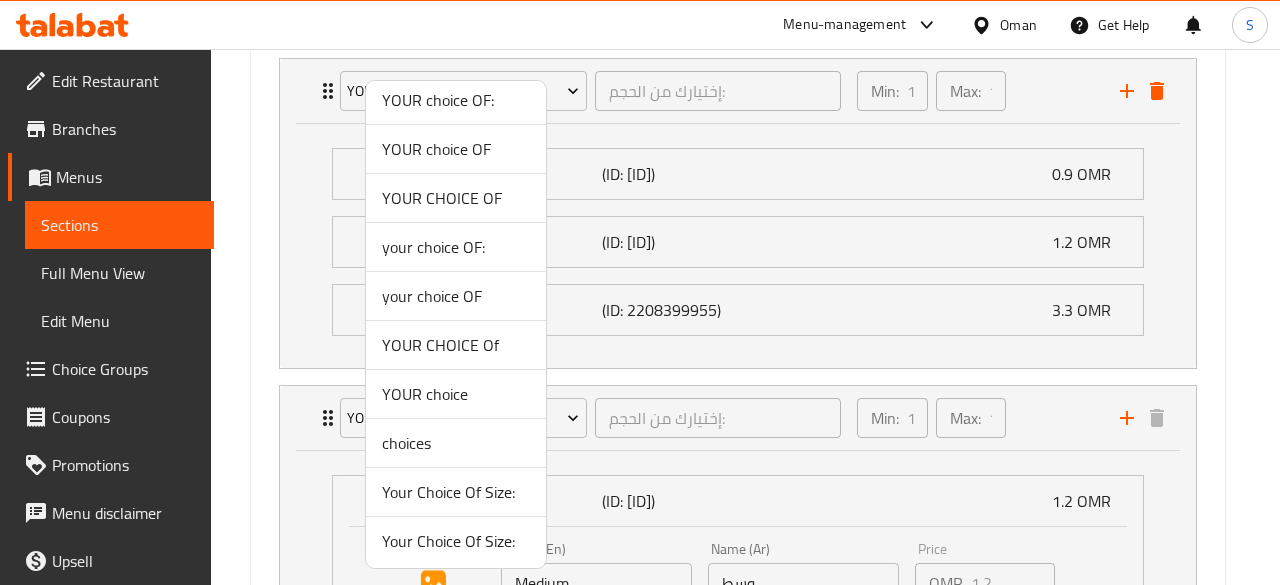 click on "Your Choice Of Size:" at bounding box center (456, 492) 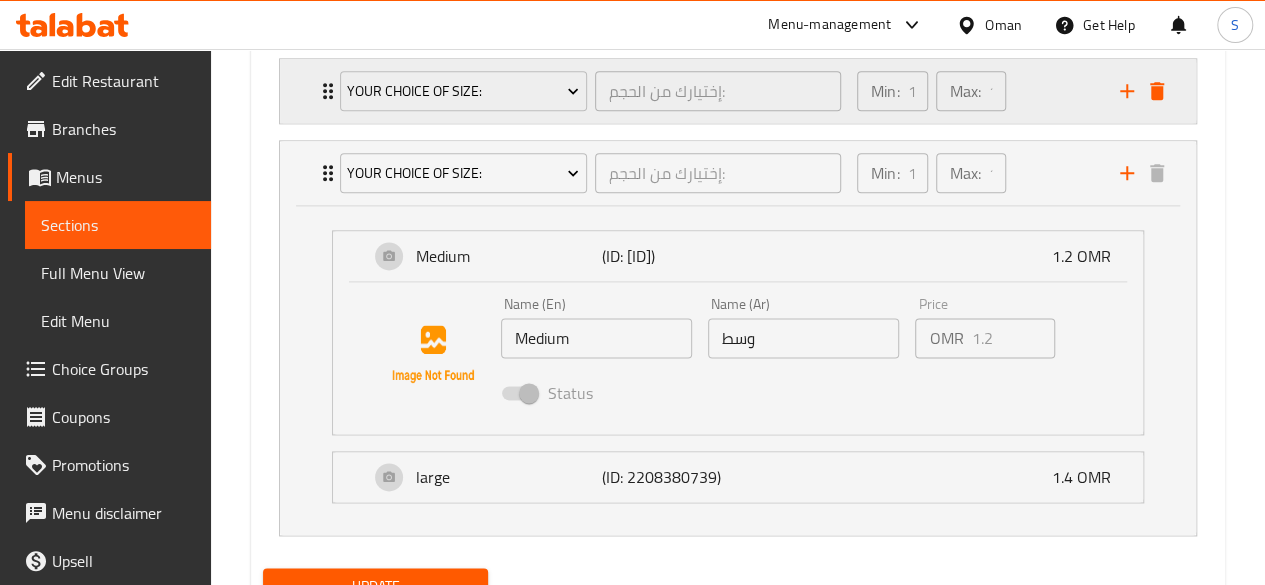 click 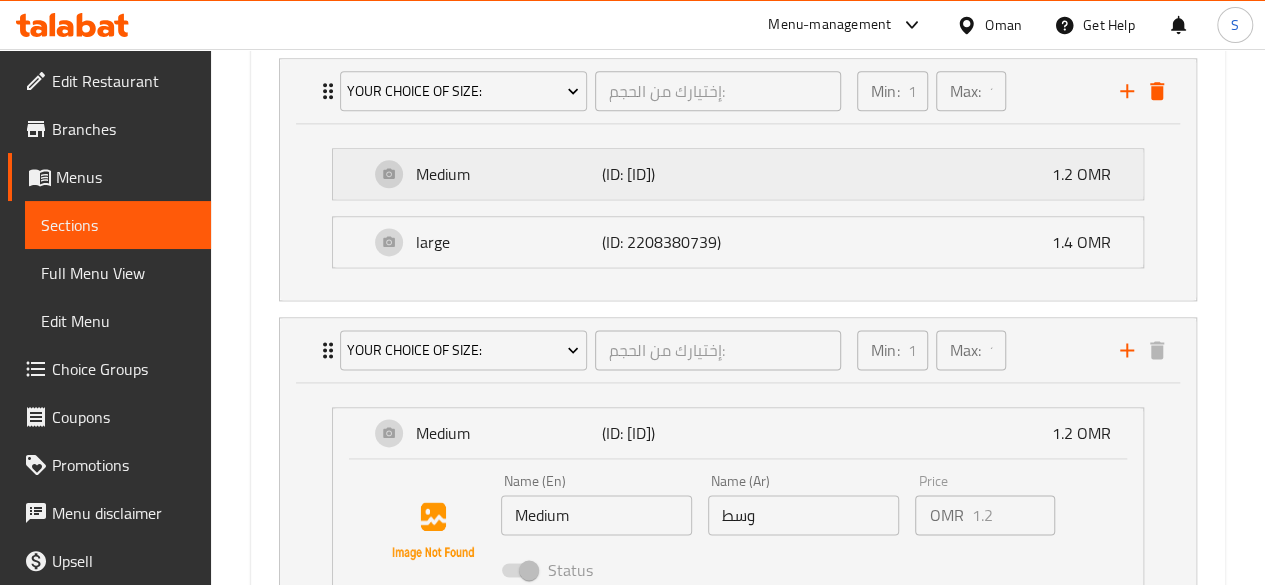 click on "Medium" at bounding box center (509, 174) 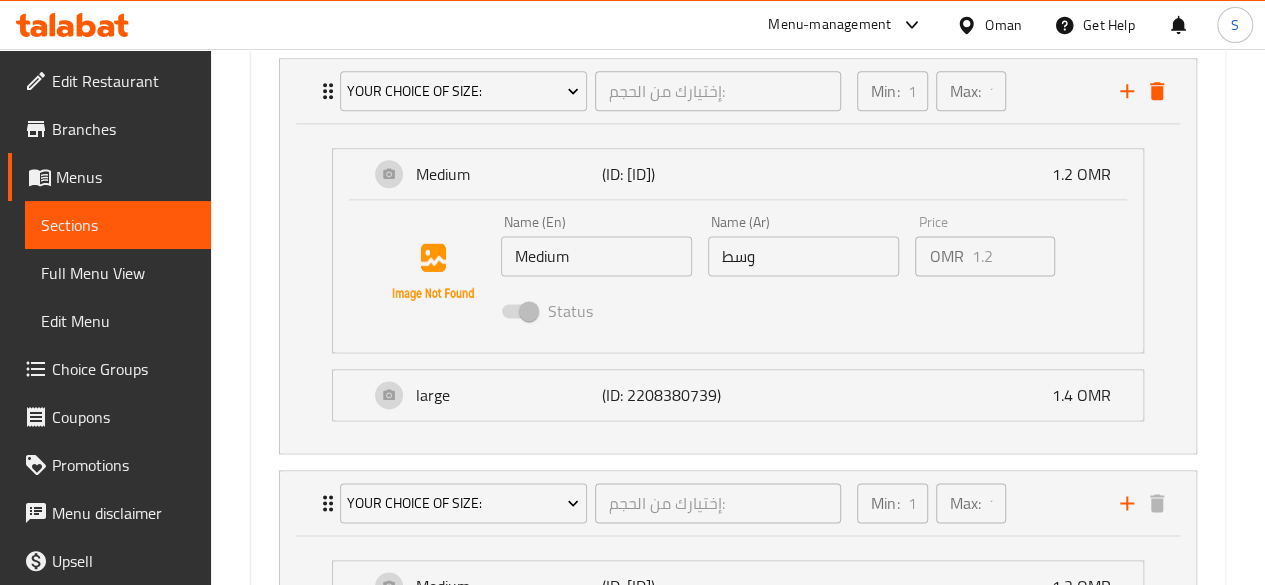 click at bounding box center (519, 311) 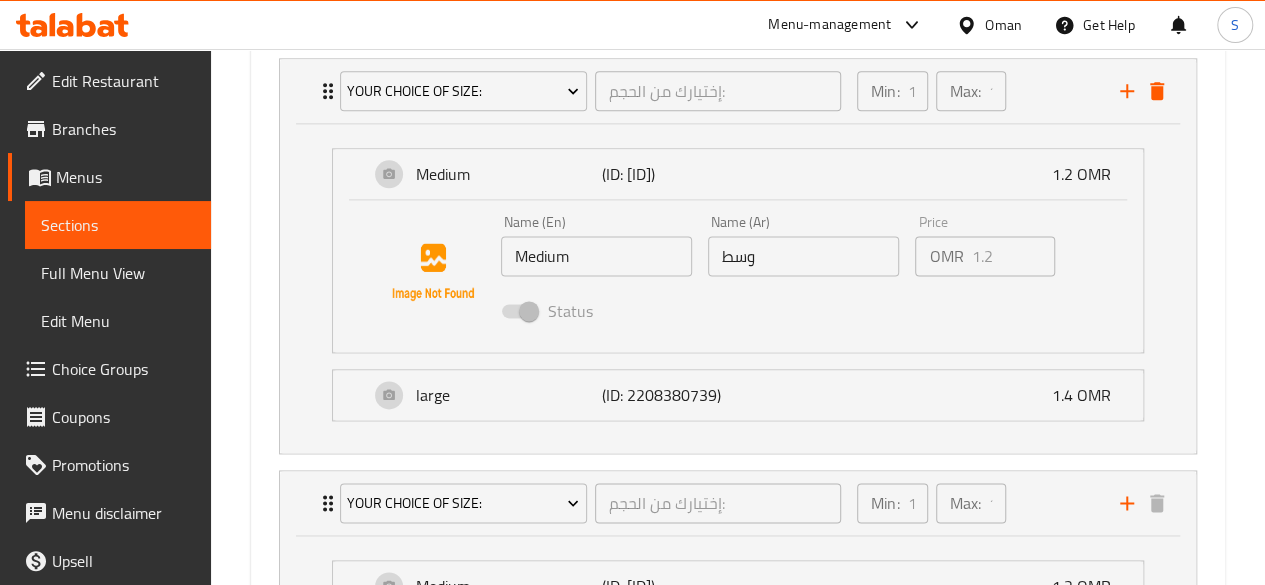 click at bounding box center [519, 311] 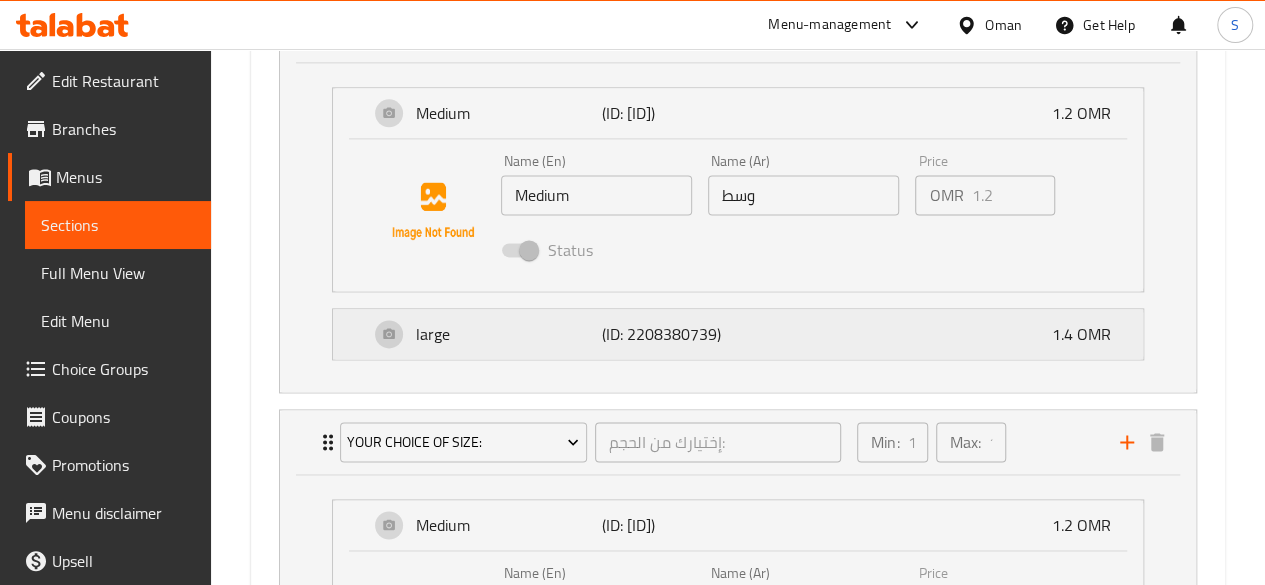 scroll, scrollTop: 1276, scrollLeft: 0, axis: vertical 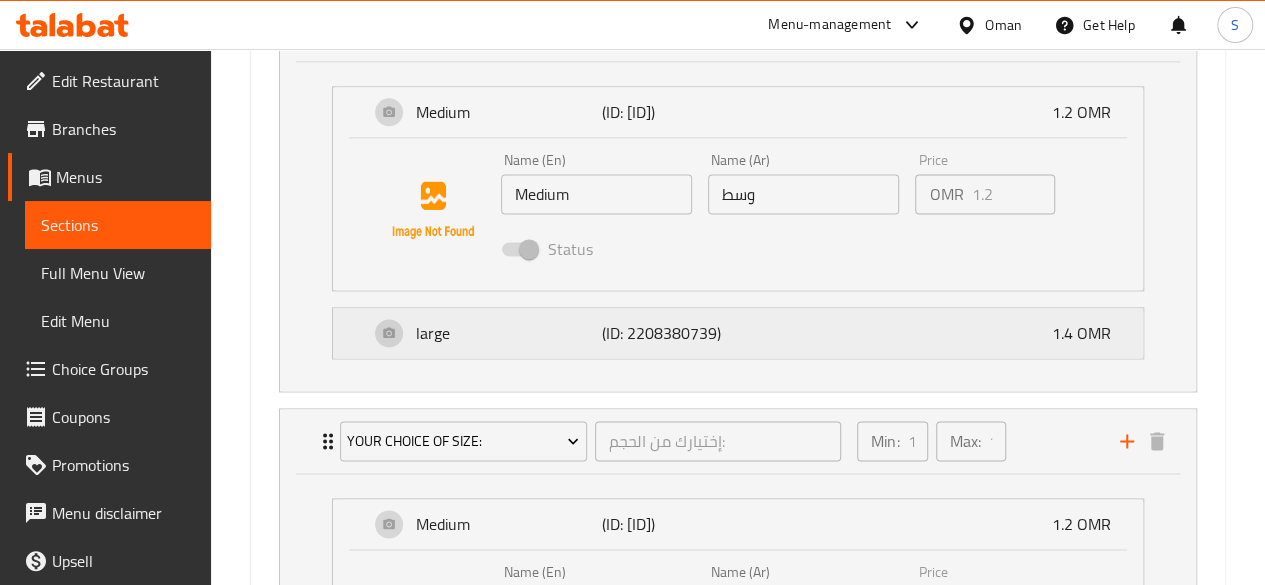 click on "large" at bounding box center [509, 333] 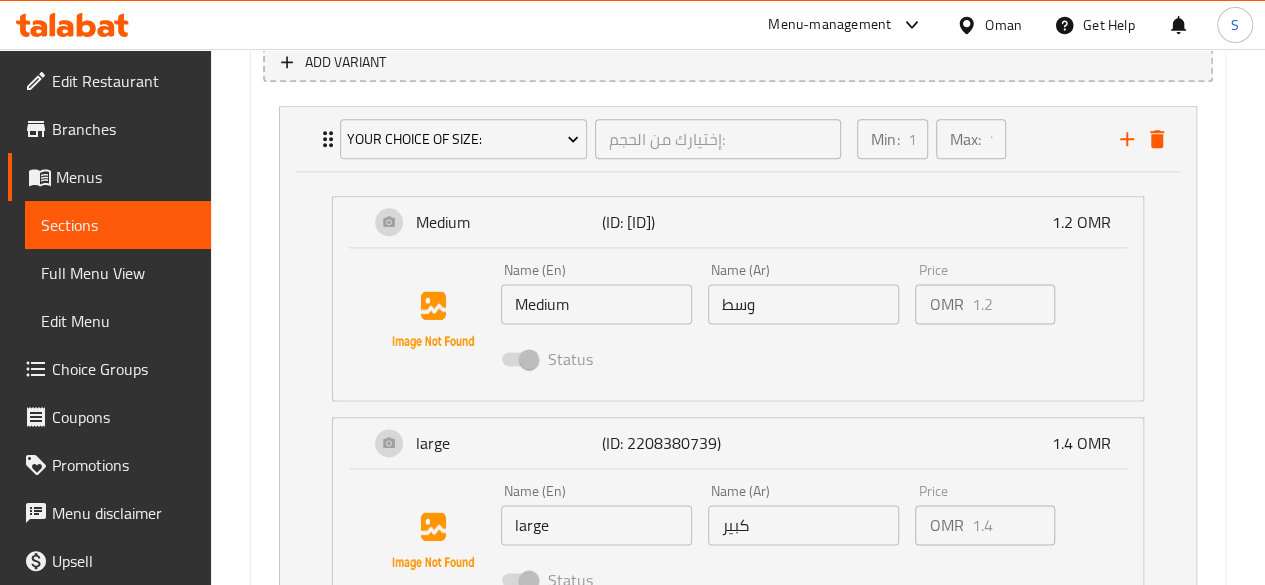 scroll, scrollTop: 1157, scrollLeft: 0, axis: vertical 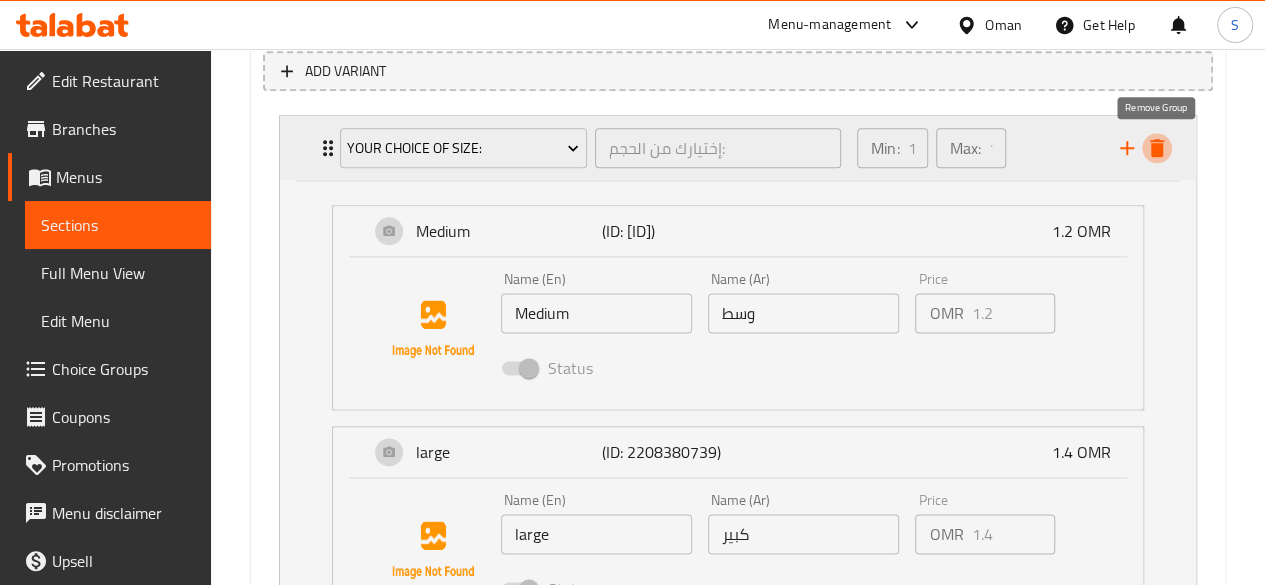 click 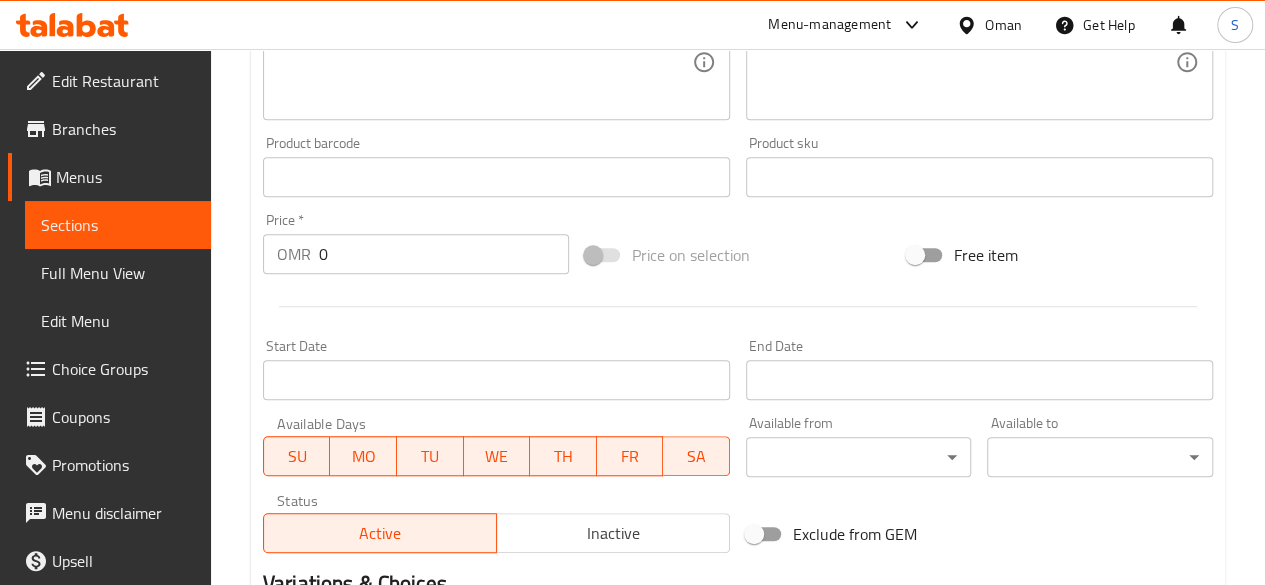 scroll, scrollTop: 604, scrollLeft: 0, axis: vertical 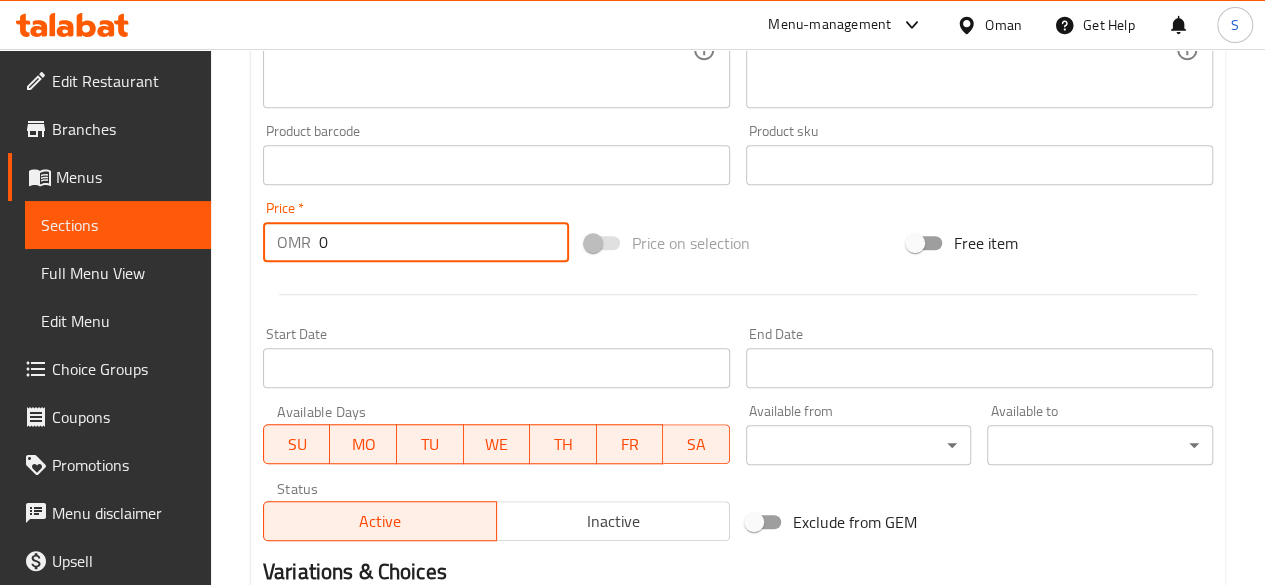 drag, startPoint x: 418, startPoint y: 231, endPoint x: 256, endPoint y: 244, distance: 162.52077 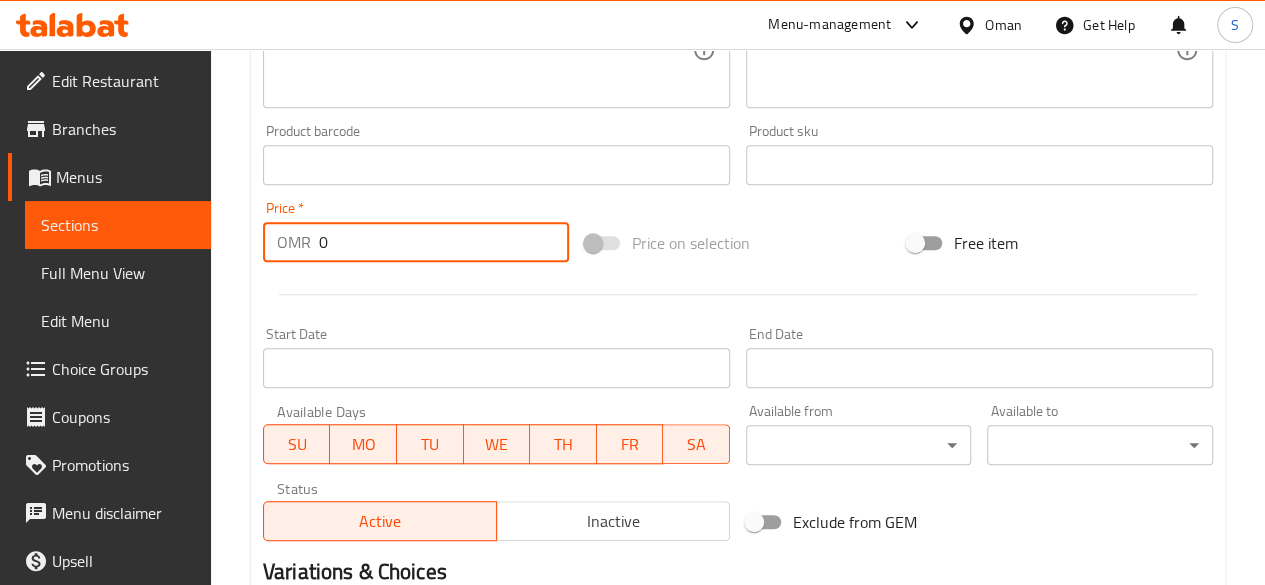 scroll, scrollTop: 0, scrollLeft: 0, axis: both 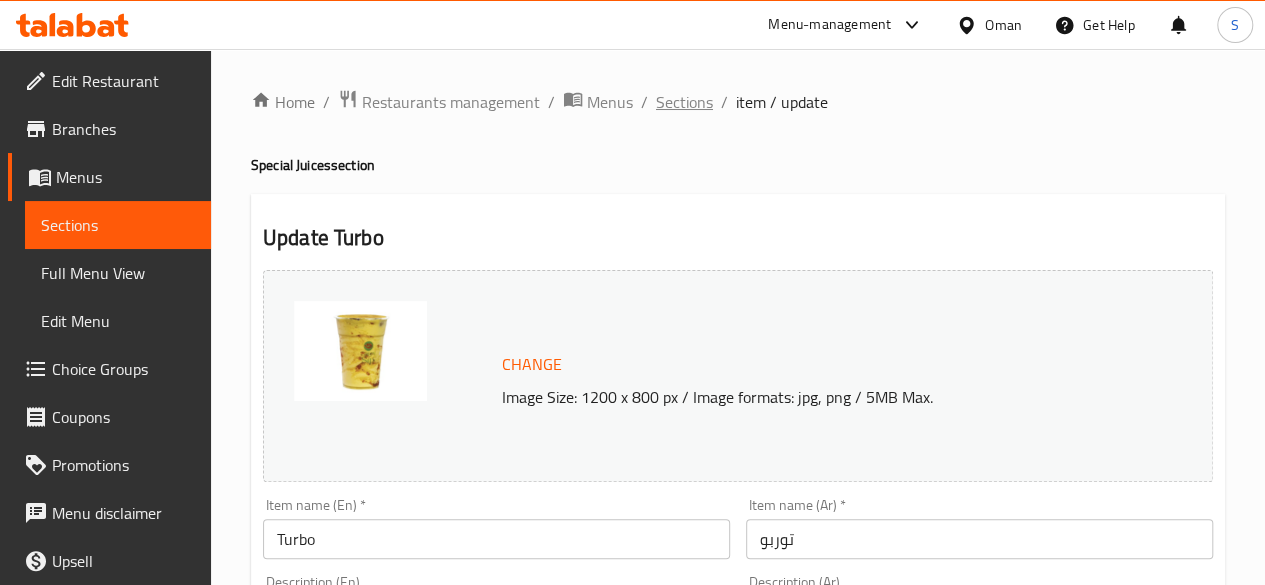 click on "Sections" at bounding box center [684, 102] 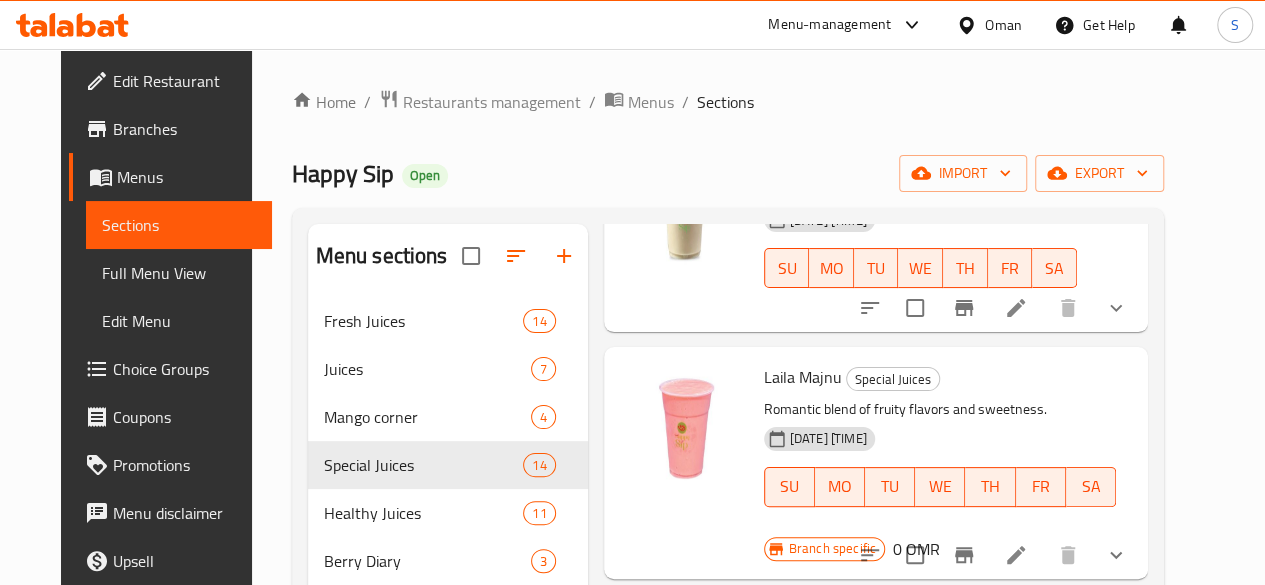 scroll, scrollTop: 1732, scrollLeft: 0, axis: vertical 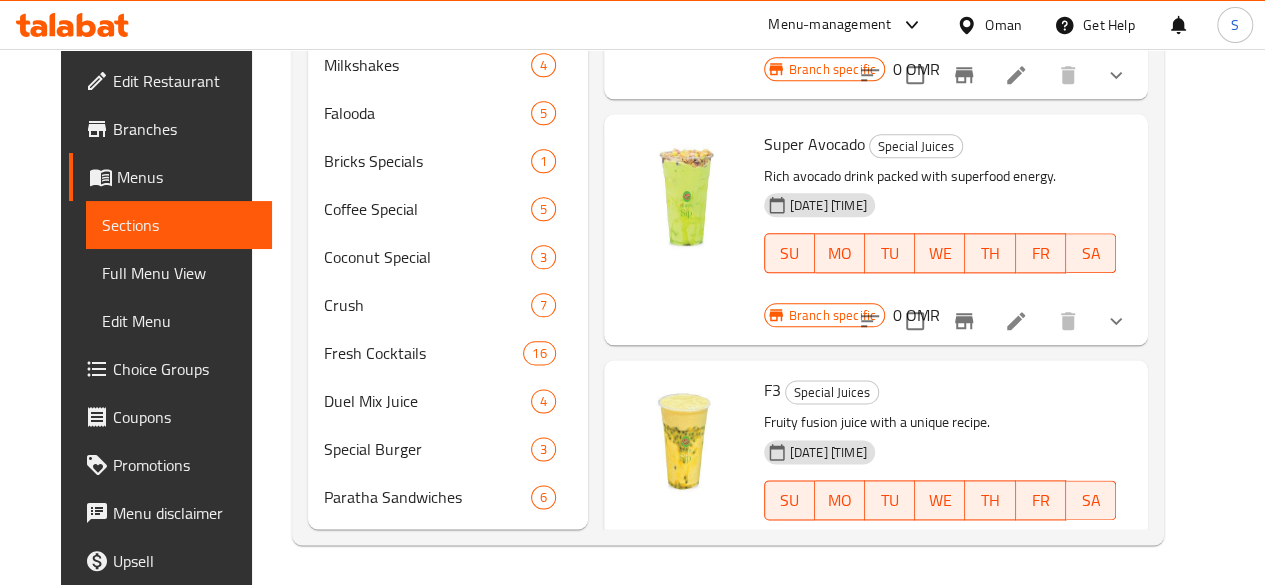 click at bounding box center (1016, 814) 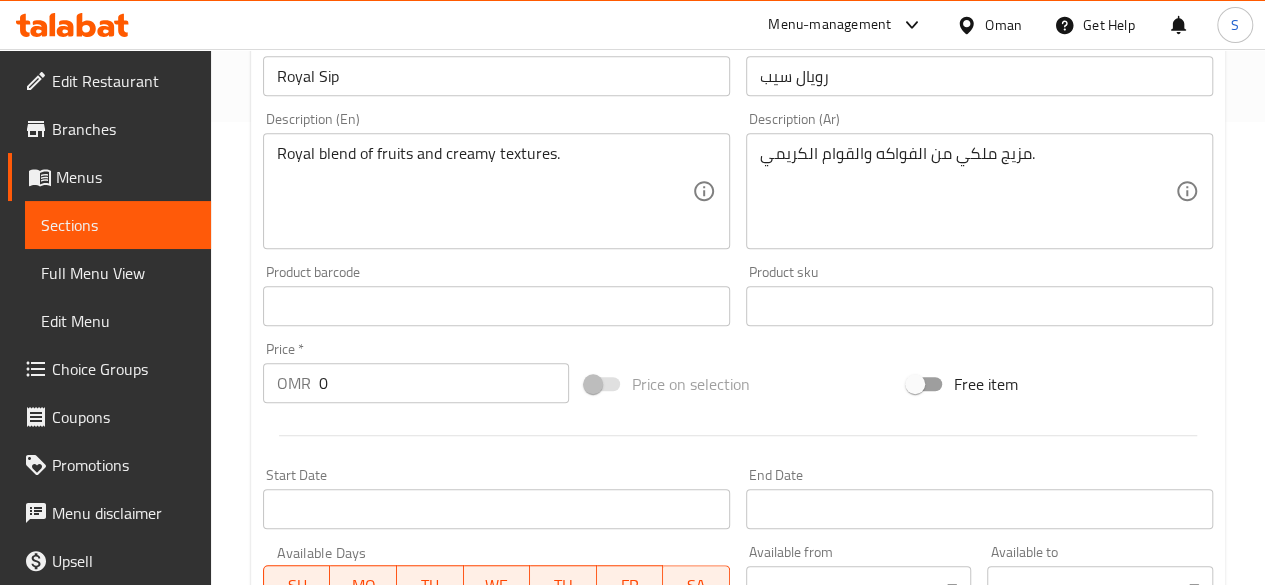 scroll, scrollTop: 889, scrollLeft: 0, axis: vertical 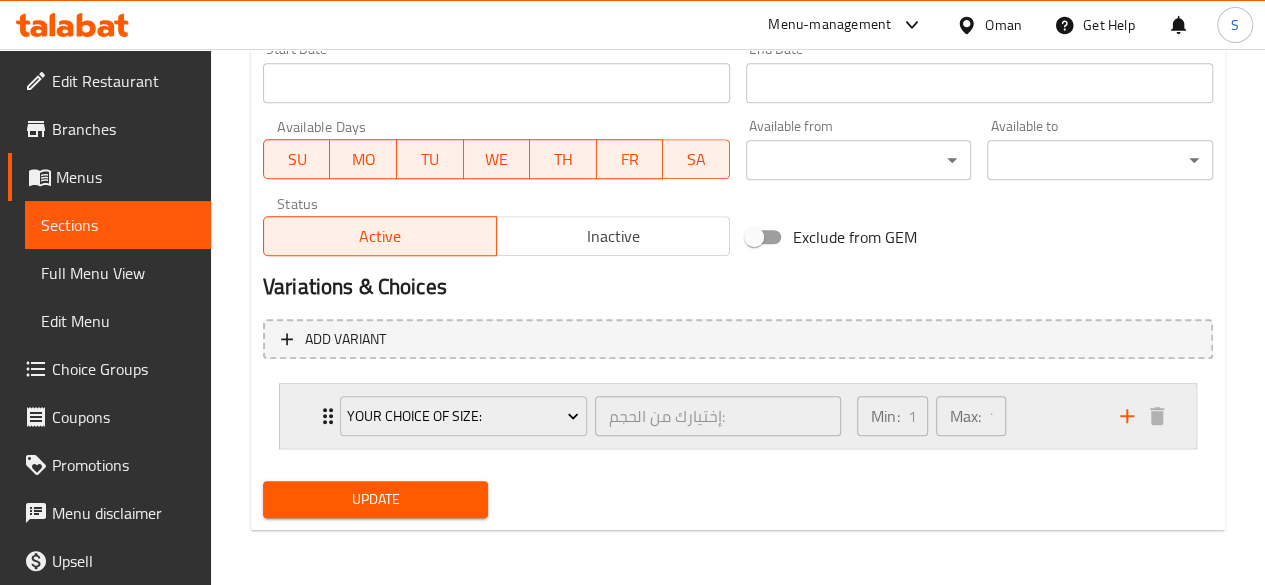 click on "Your Choice Of Size: إختيارك من الحجم: ​ Min: 1 ​ Max: 1 ​" at bounding box center [738, 416] 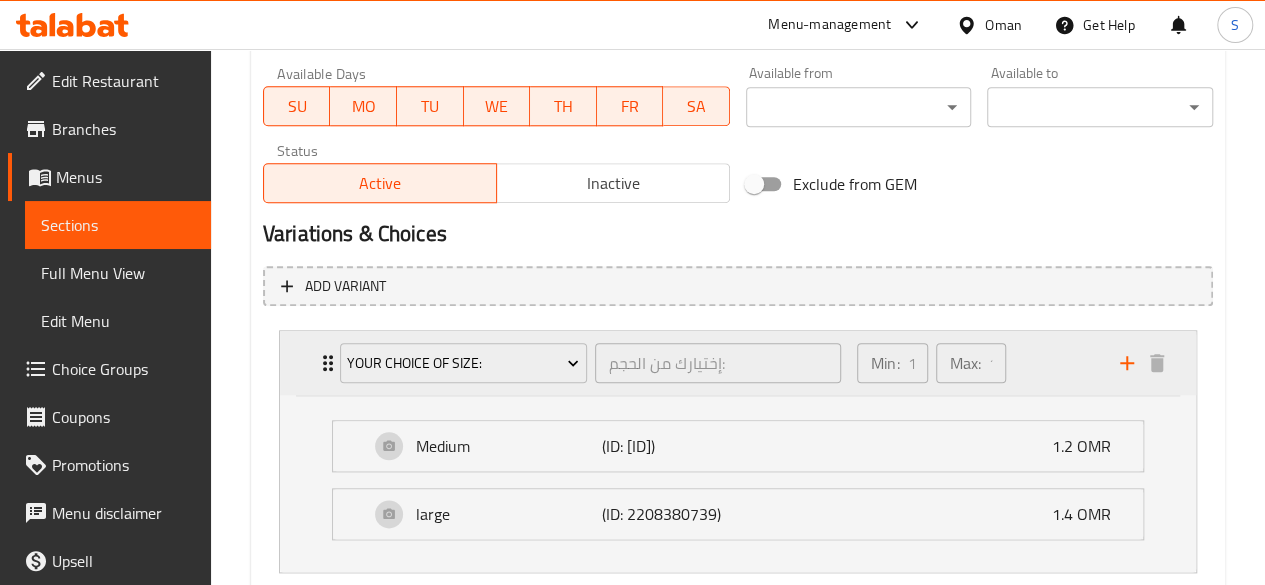 scroll, scrollTop: 948, scrollLeft: 0, axis: vertical 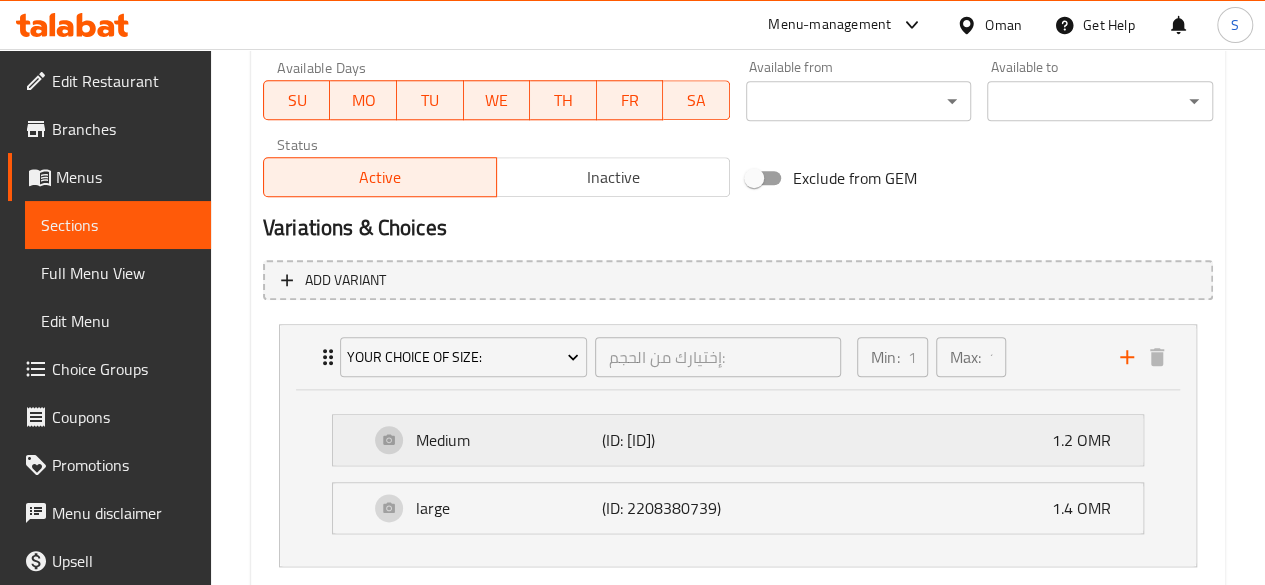 click on "Medium" at bounding box center (509, 440) 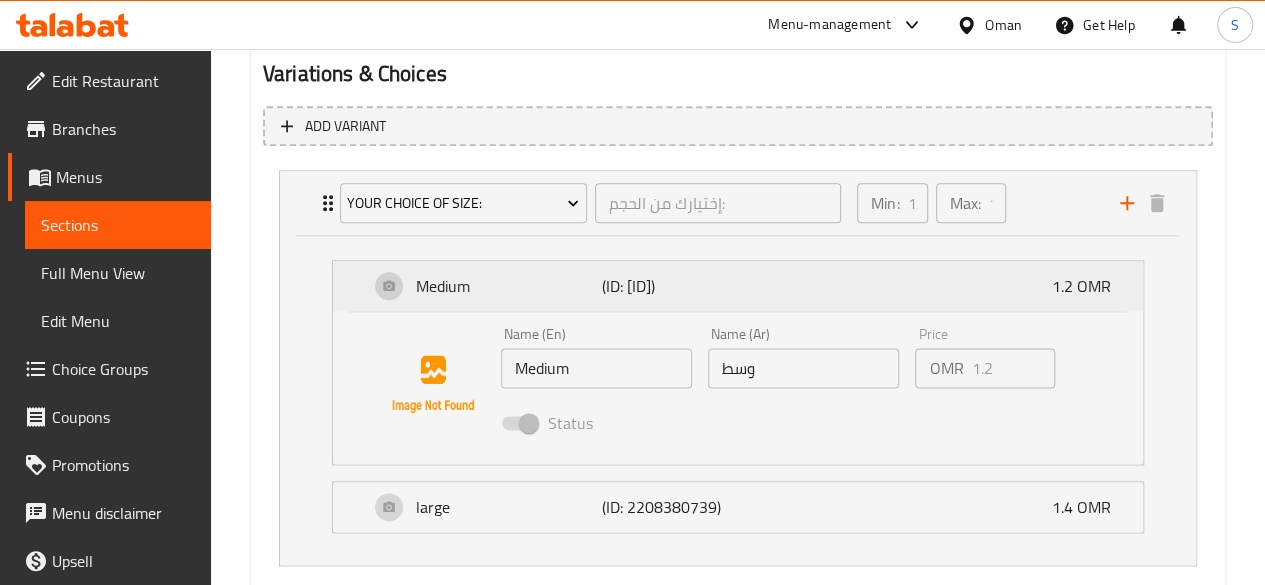 scroll, scrollTop: 1103, scrollLeft: 0, axis: vertical 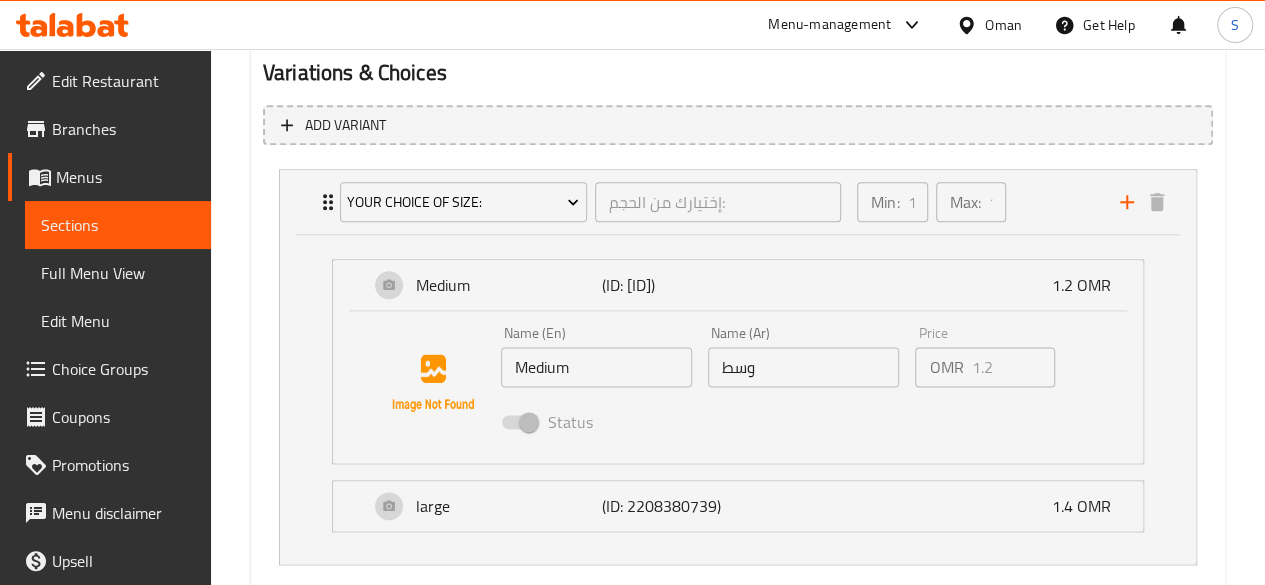 click at bounding box center (519, 422) 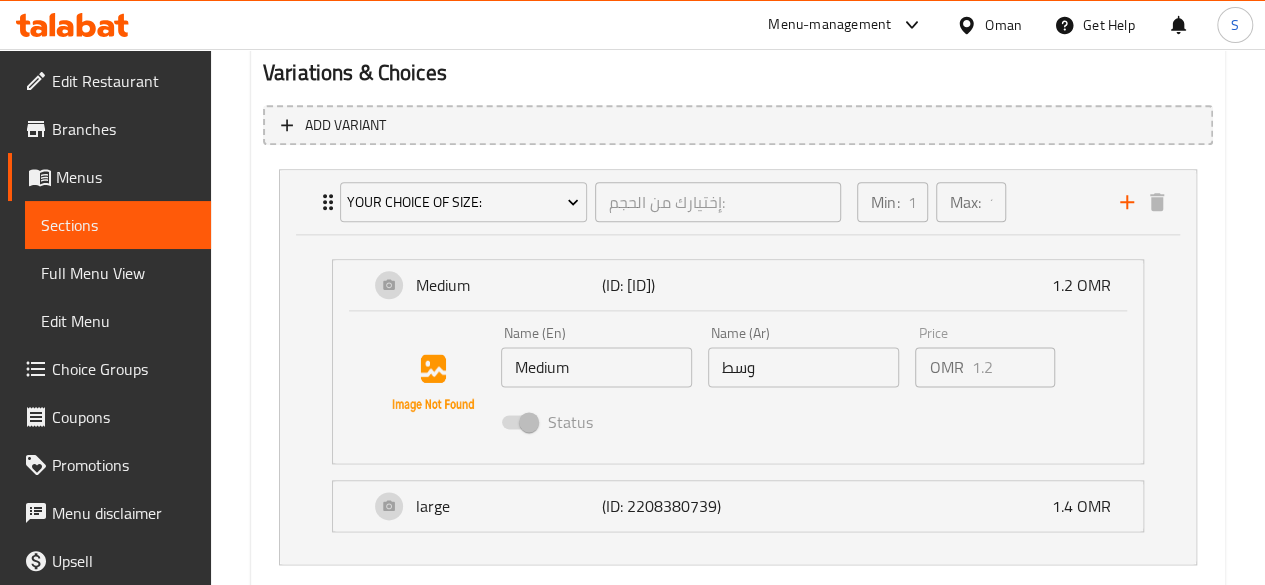 click at bounding box center [519, 422] 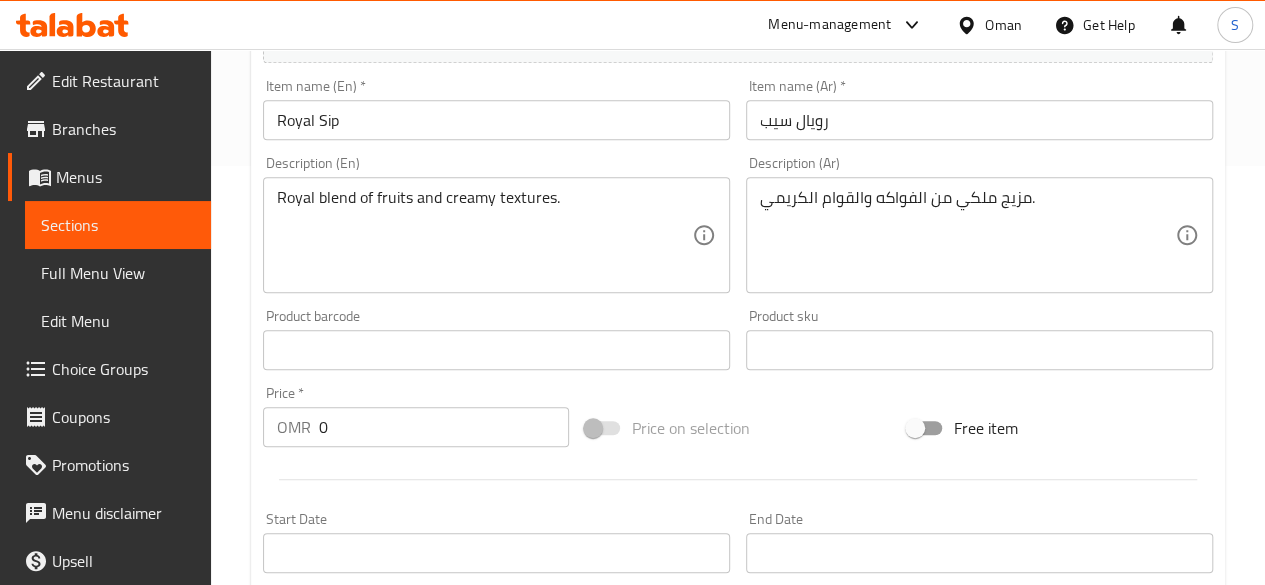 scroll, scrollTop: 421, scrollLeft: 0, axis: vertical 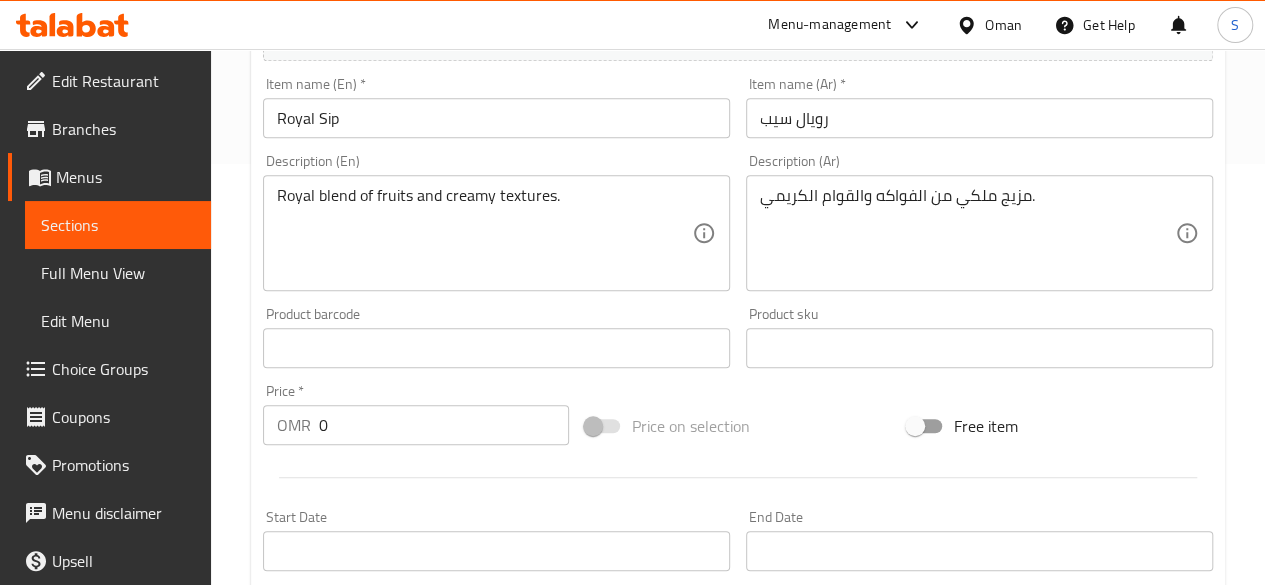click at bounding box center (603, 426) 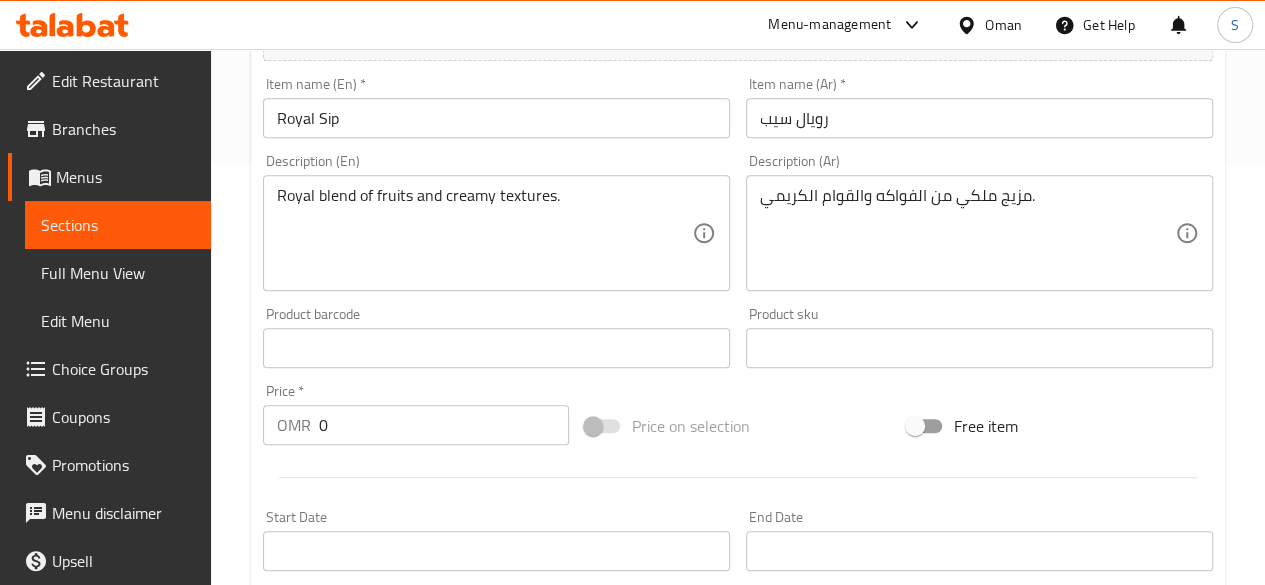 click at bounding box center [603, 426] 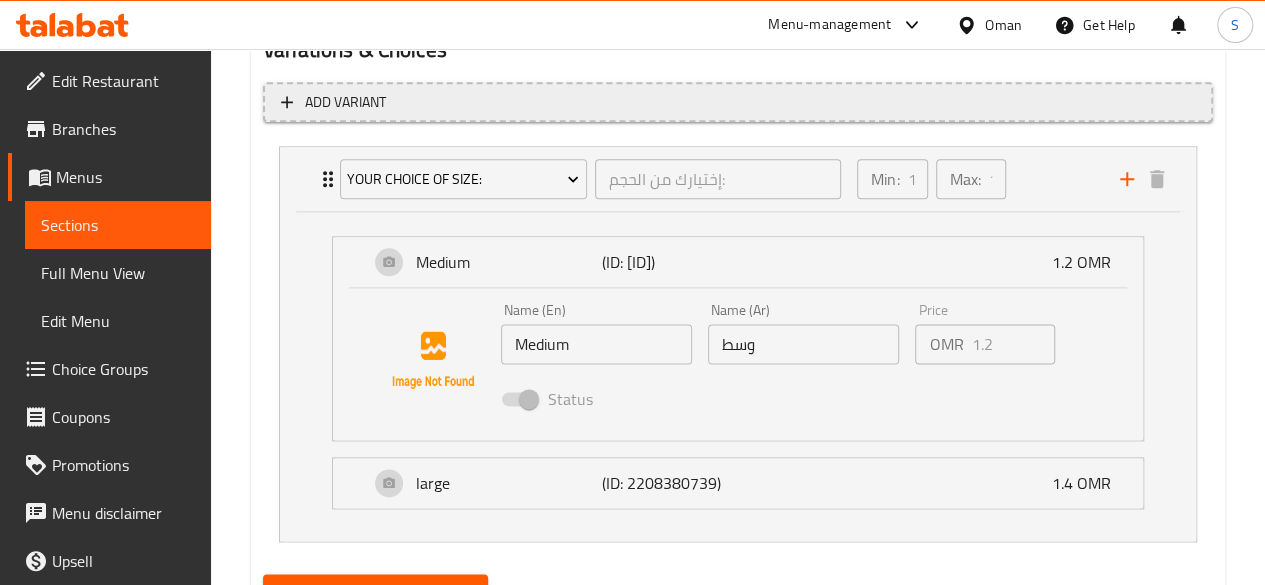 click on "Add variant" at bounding box center [345, 102] 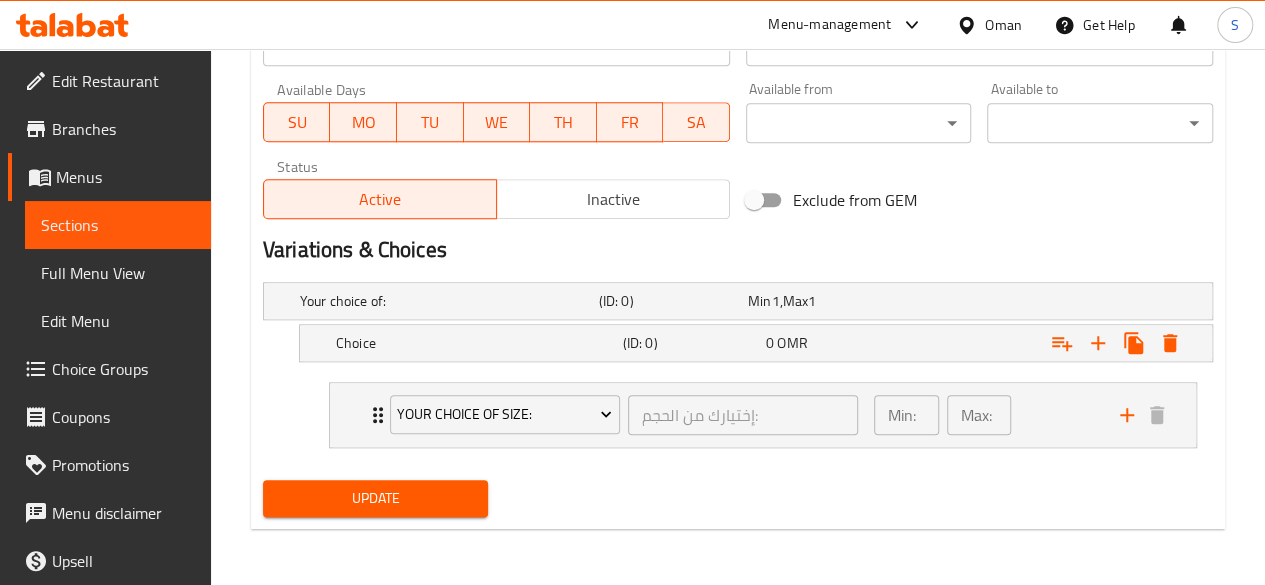 scroll, scrollTop: 923, scrollLeft: 0, axis: vertical 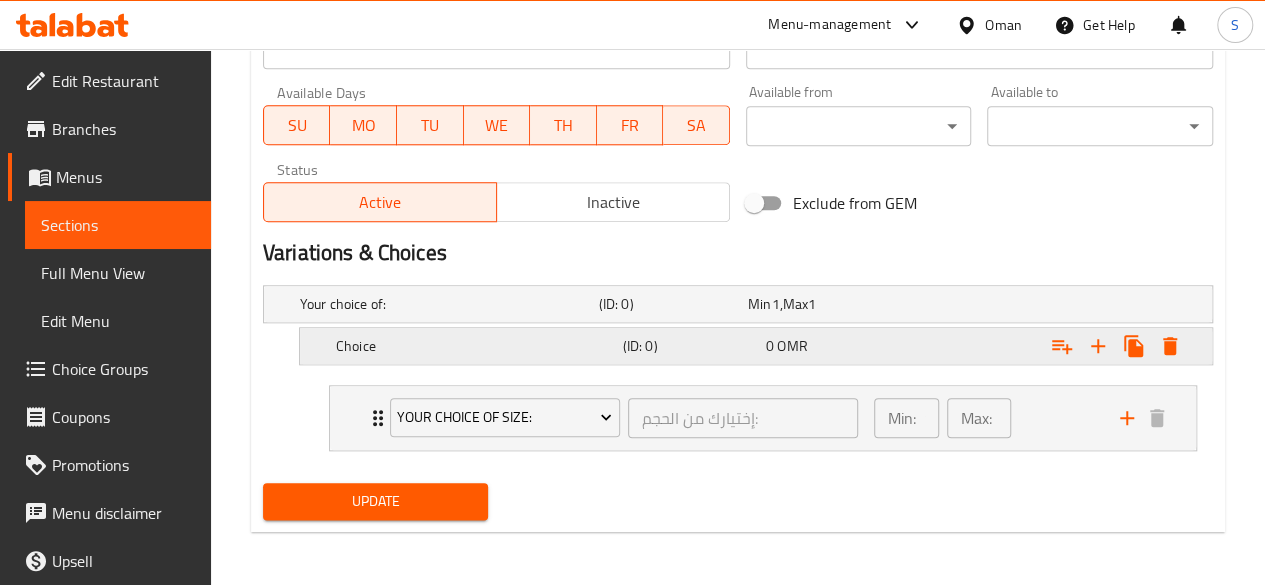 click on "Choice" at bounding box center (445, 304) 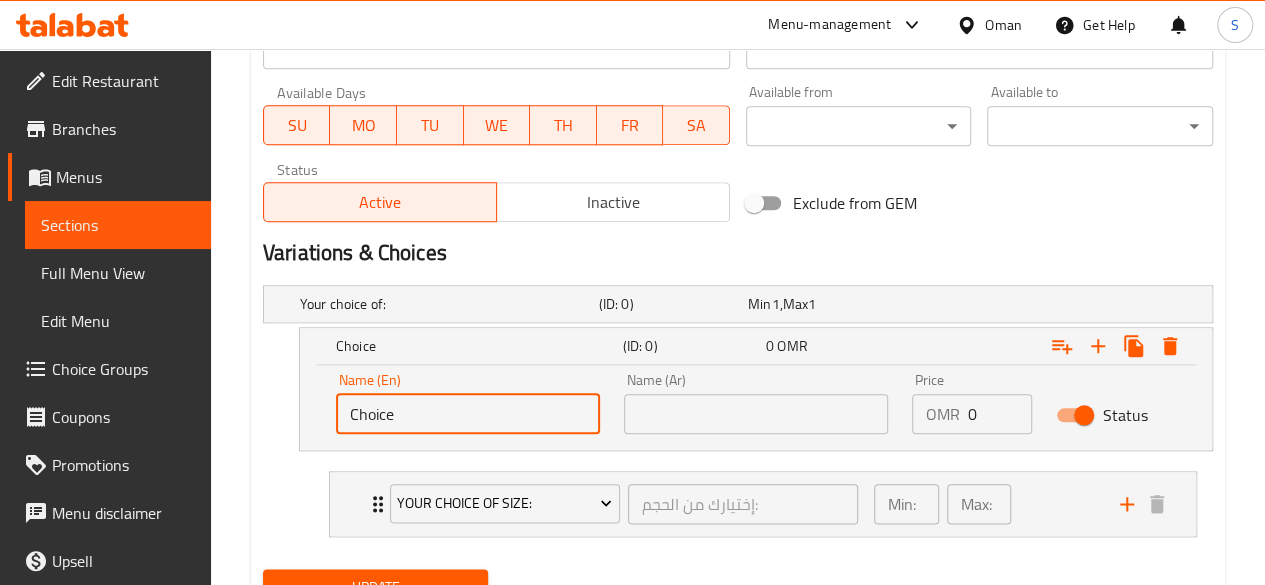 drag, startPoint x: 447, startPoint y: 403, endPoint x: 238, endPoint y: 407, distance: 209.03827 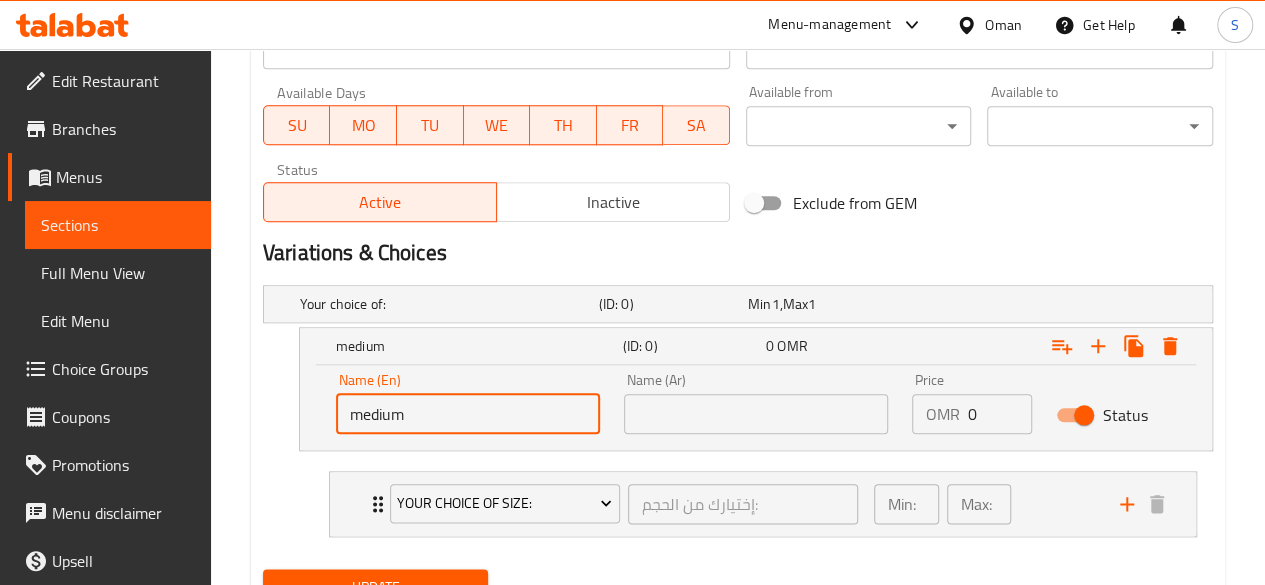 type on "medium" 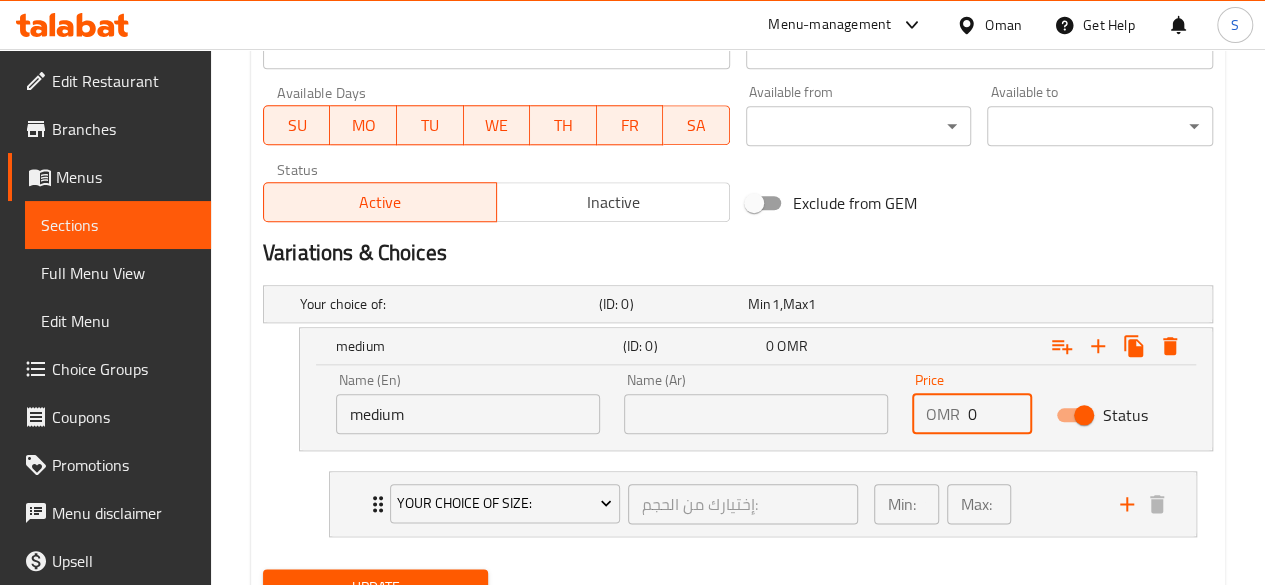 drag, startPoint x: 982, startPoint y: 409, endPoint x: 869, endPoint y: 425, distance: 114.12712 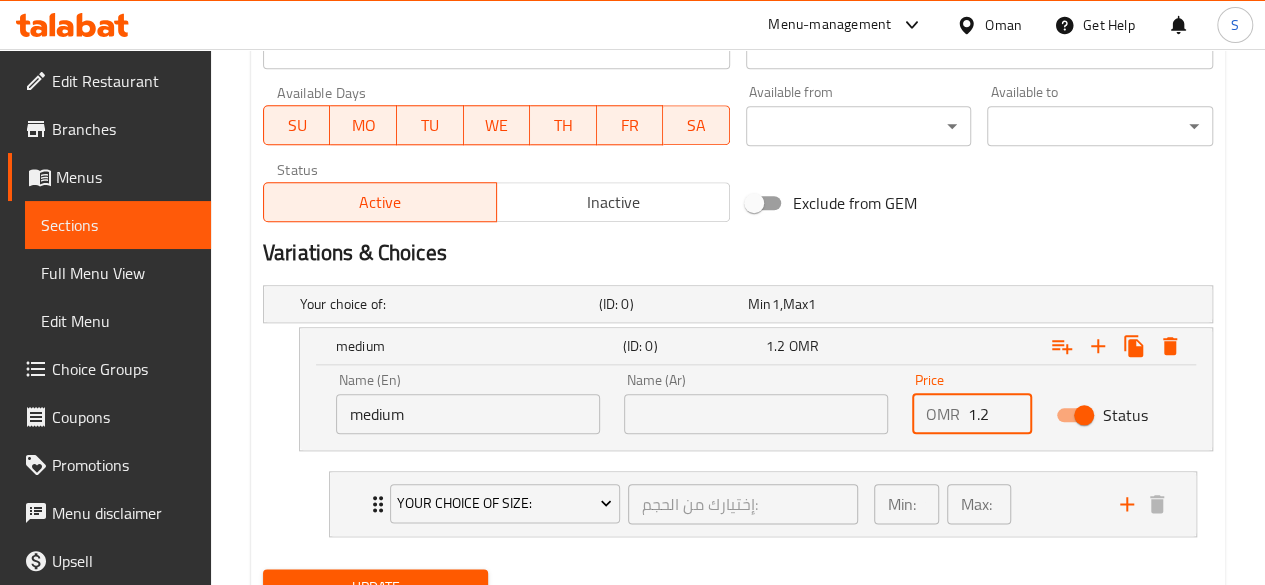 type on "1.2" 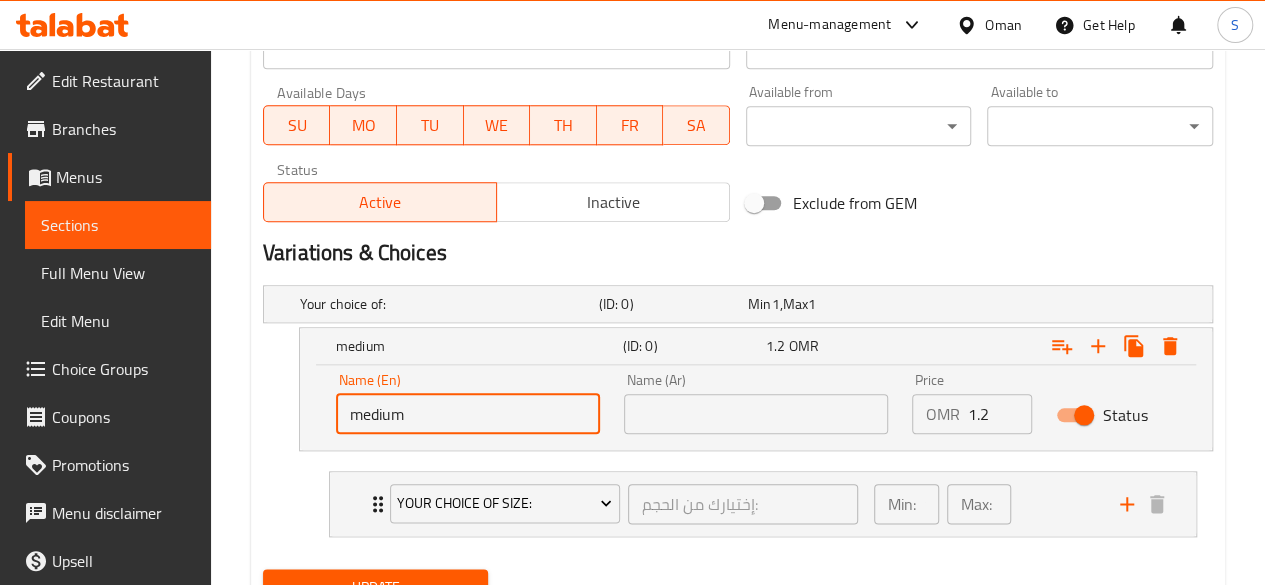 click at bounding box center (756, 414) 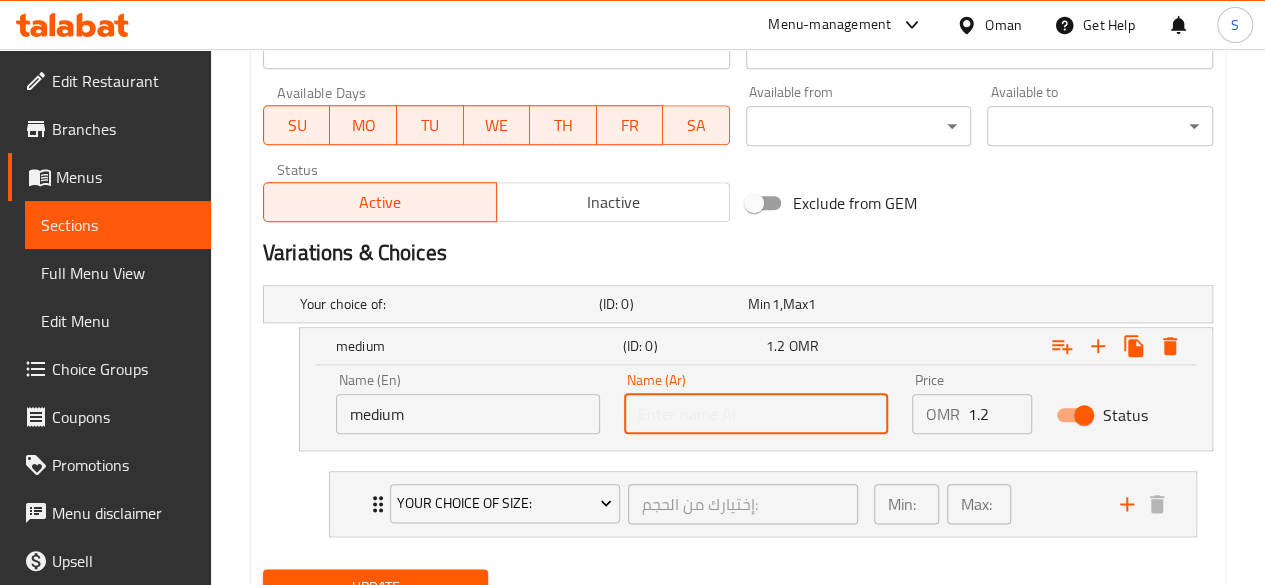 paste on "واسطة" 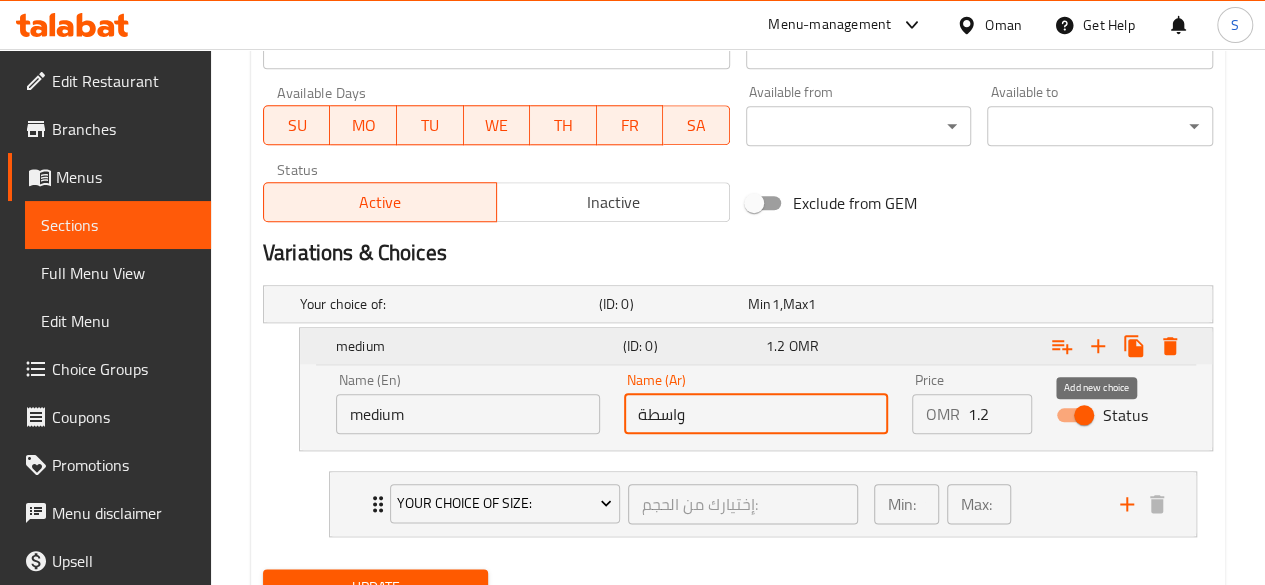 type on "واسطة" 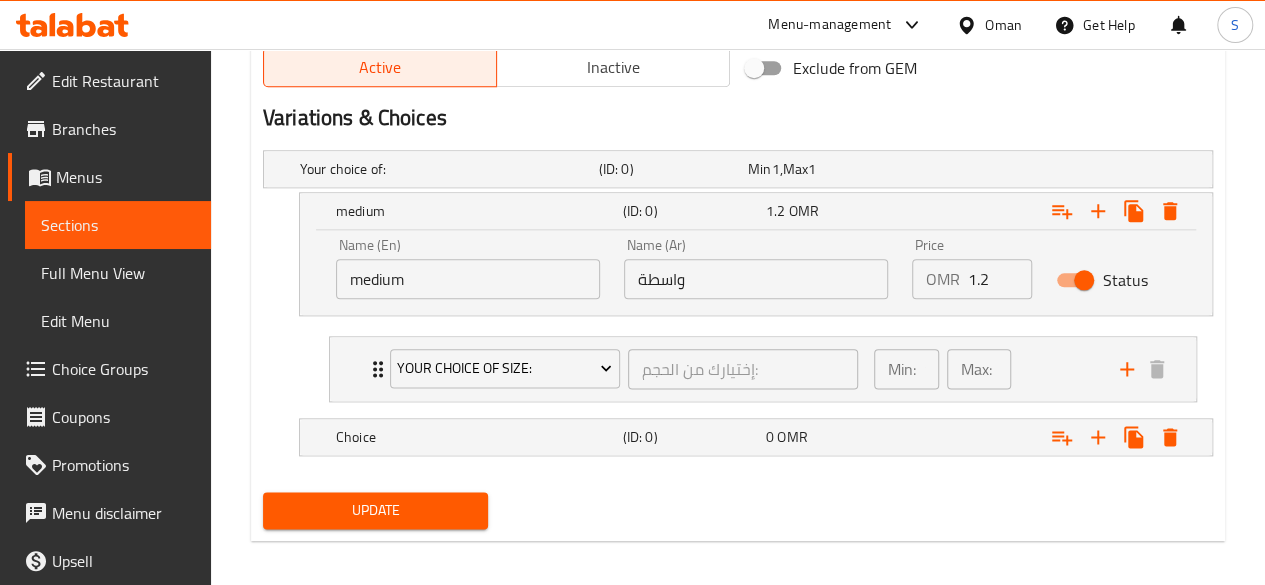 scroll, scrollTop: 1066, scrollLeft: 0, axis: vertical 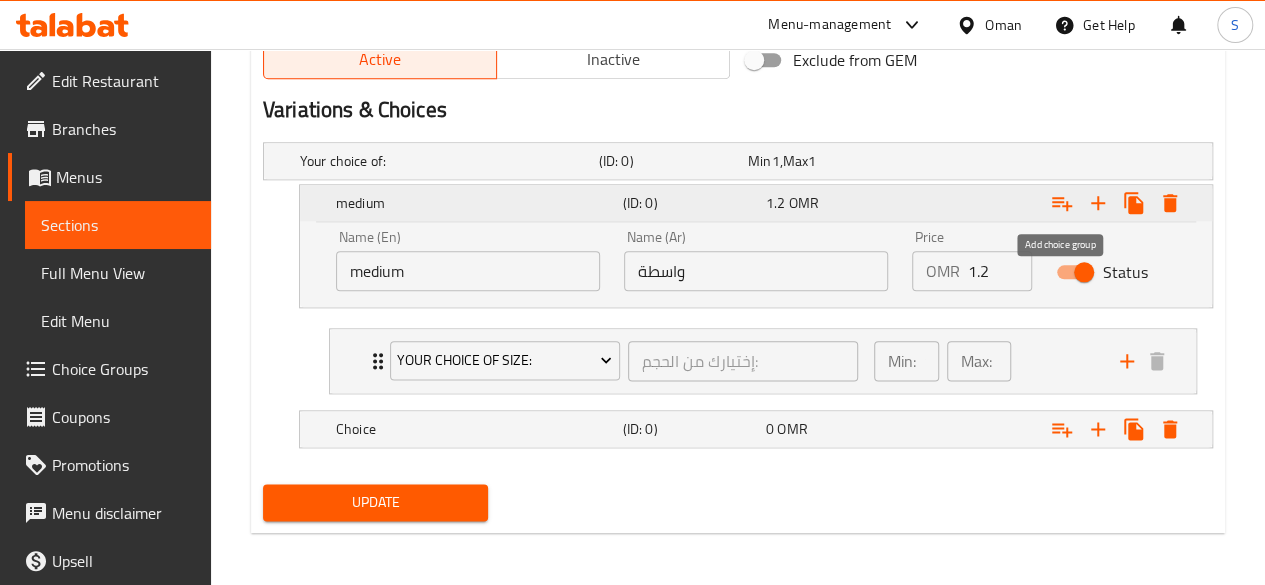 click 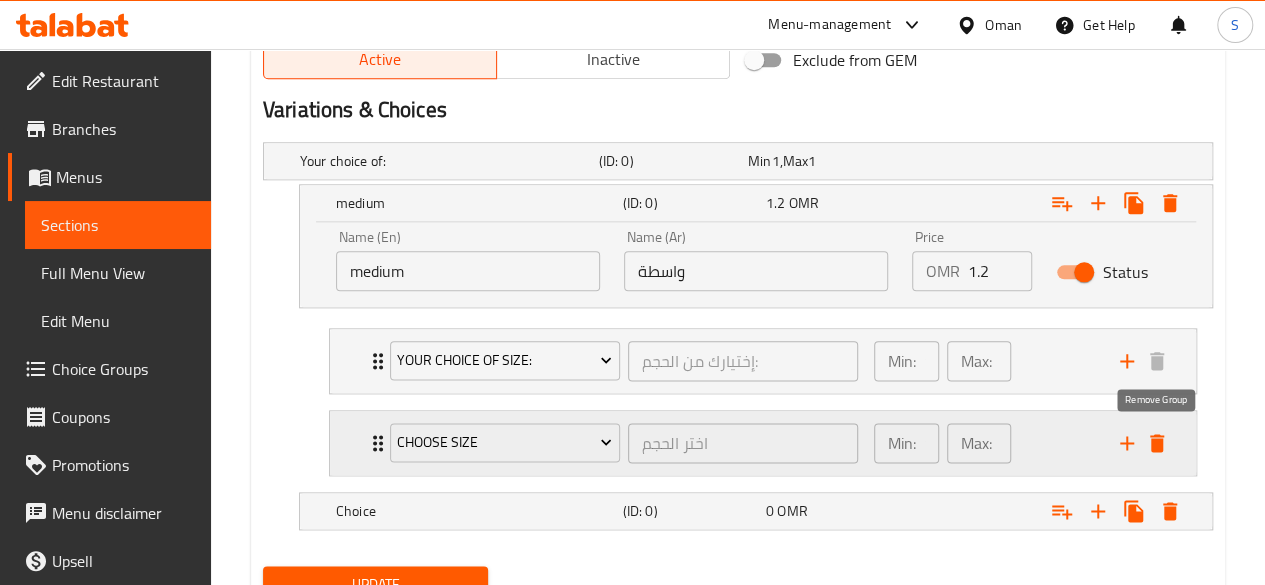 click 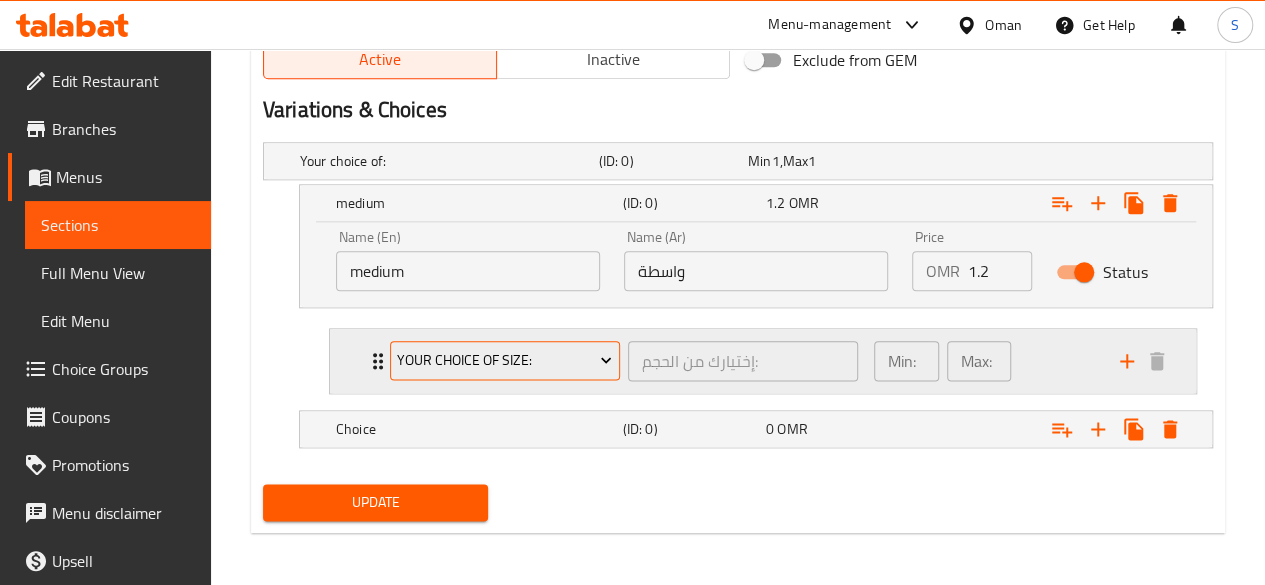 drag, startPoint x: 512, startPoint y: 440, endPoint x: 518, endPoint y: 352, distance: 88.20431 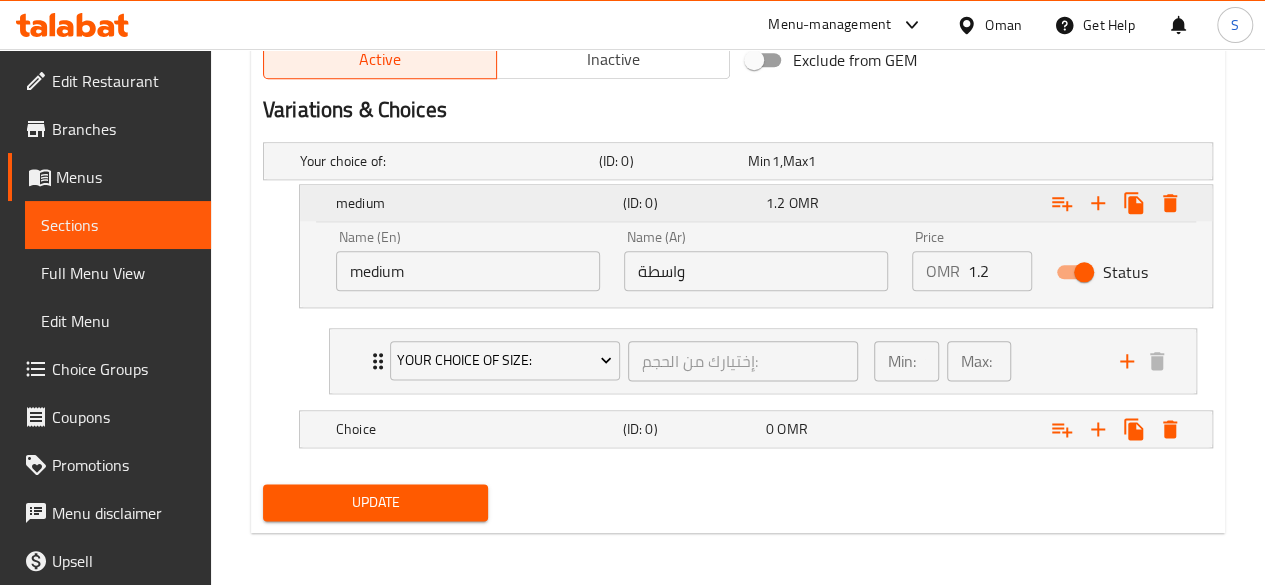 click on "1.2   OMR" at bounding box center (833, 203) 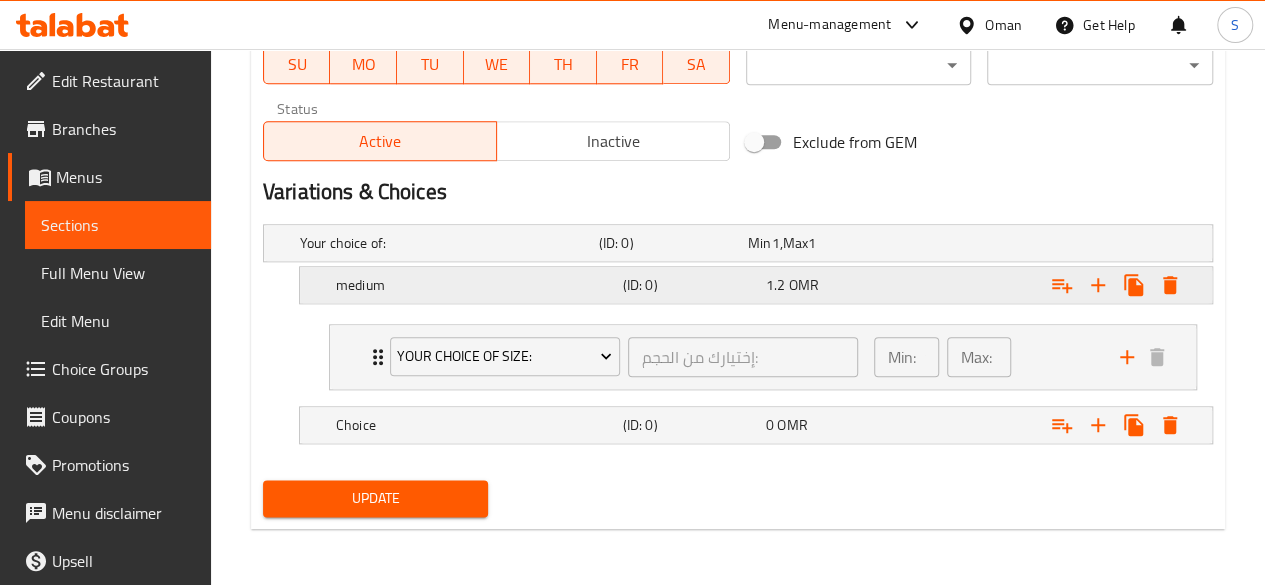 scroll, scrollTop: 980, scrollLeft: 0, axis: vertical 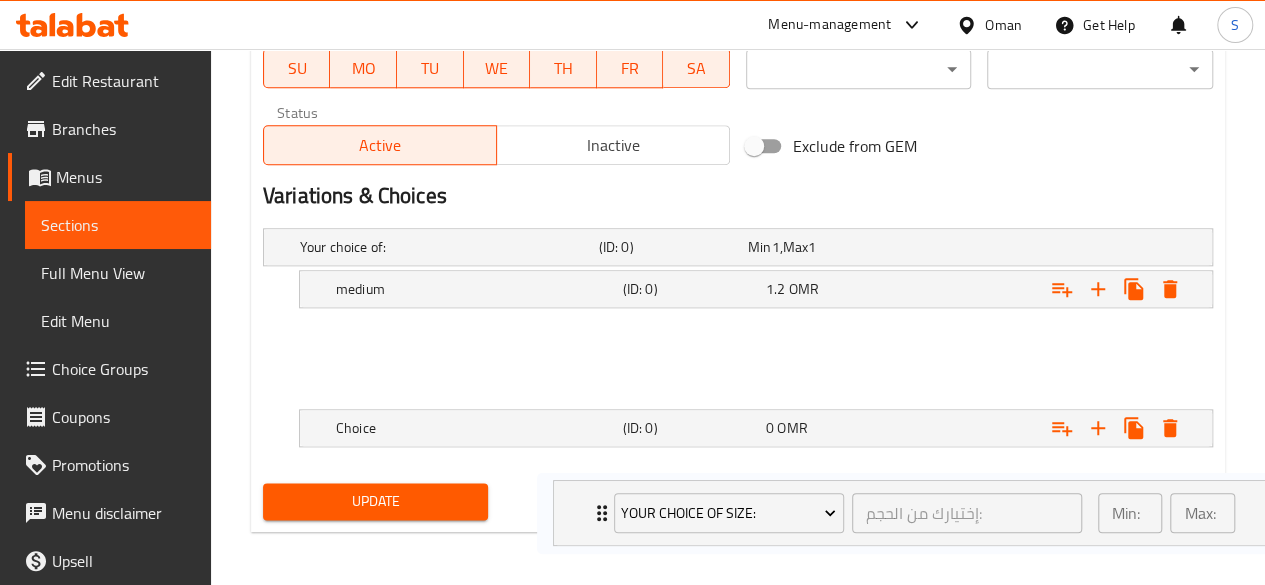 drag, startPoint x: 346, startPoint y: 351, endPoint x: 574, endPoint y: 513, distance: 279.6927 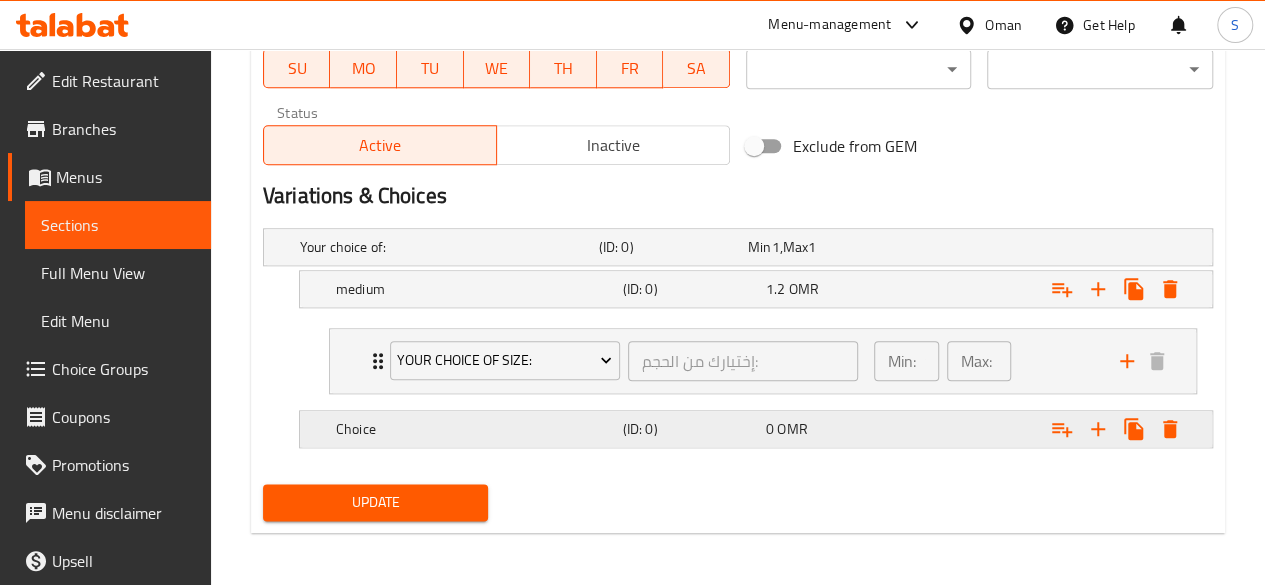 click on "Choice" at bounding box center (445, 247) 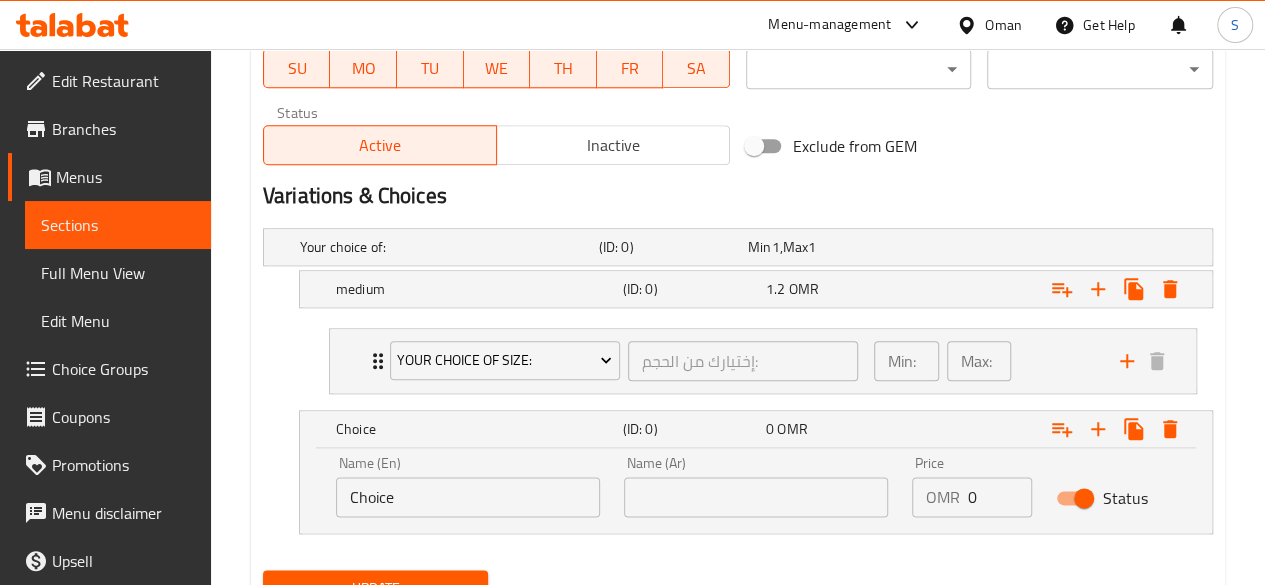 drag, startPoint x: 455, startPoint y: 479, endPoint x: 275, endPoint y: 503, distance: 181.59296 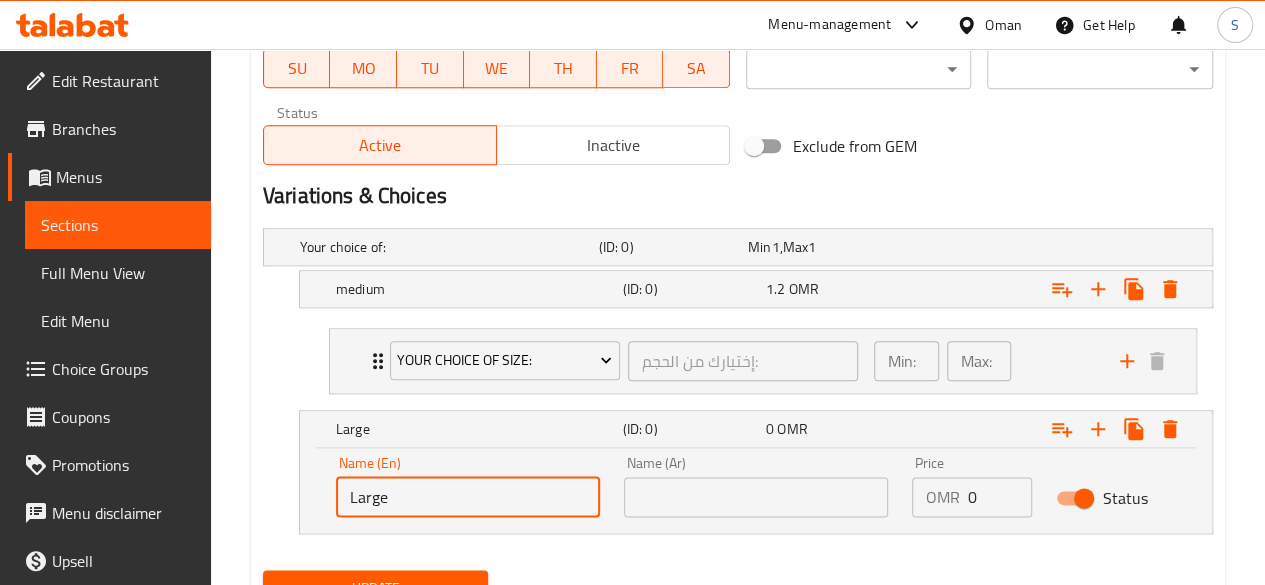 click on "Large" at bounding box center [468, 497] 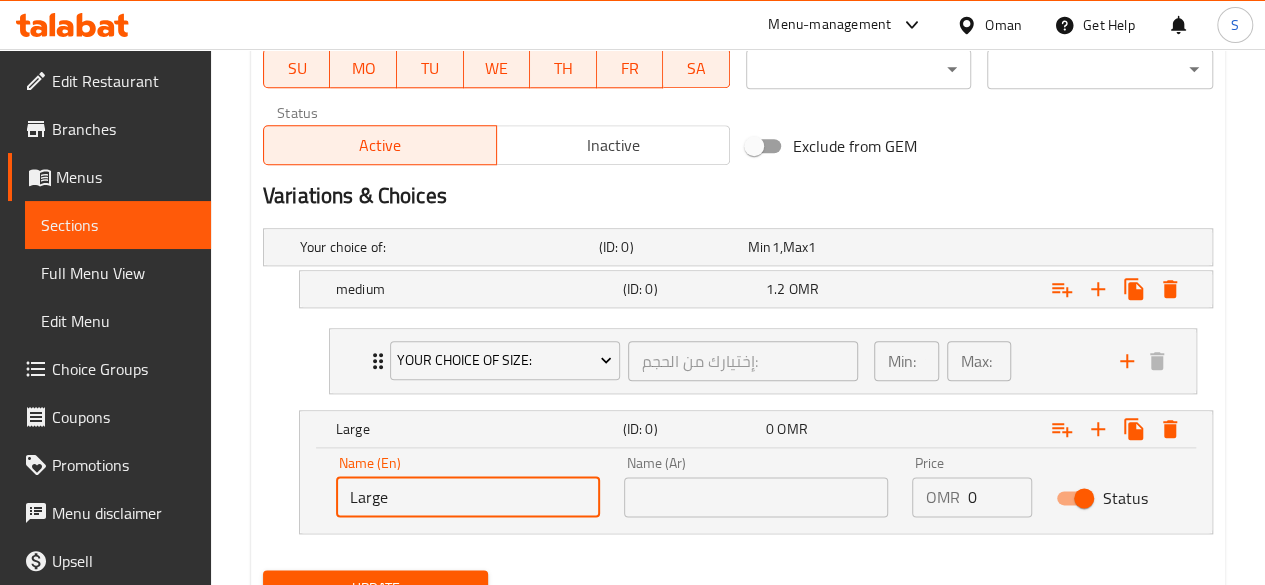 type on "Large" 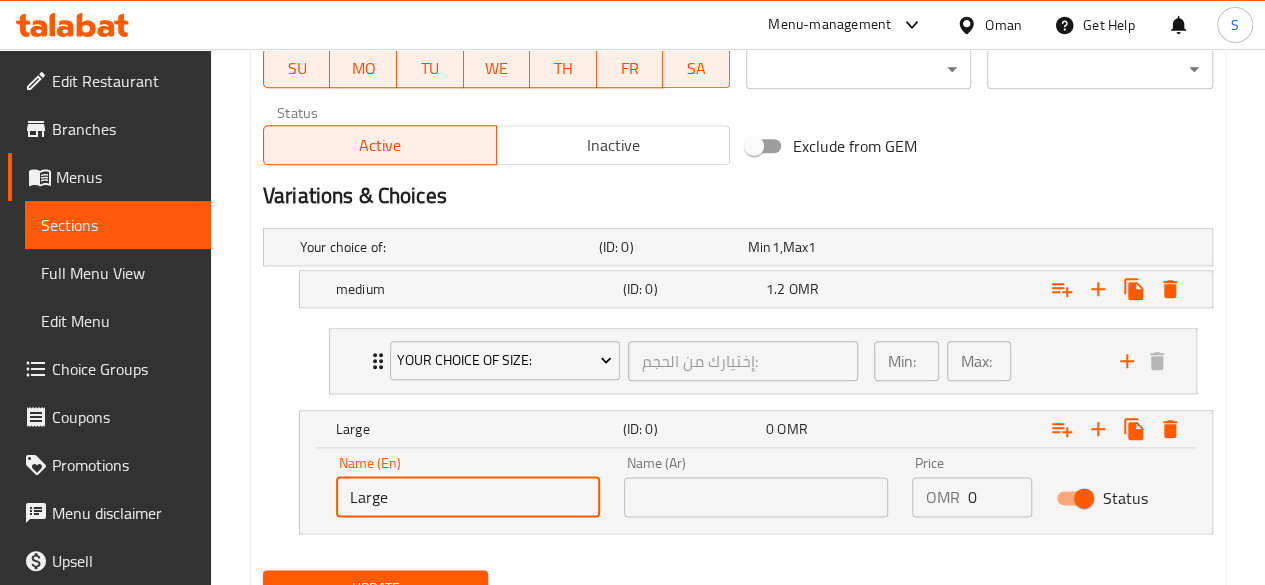 click on "Large" at bounding box center [468, 497] 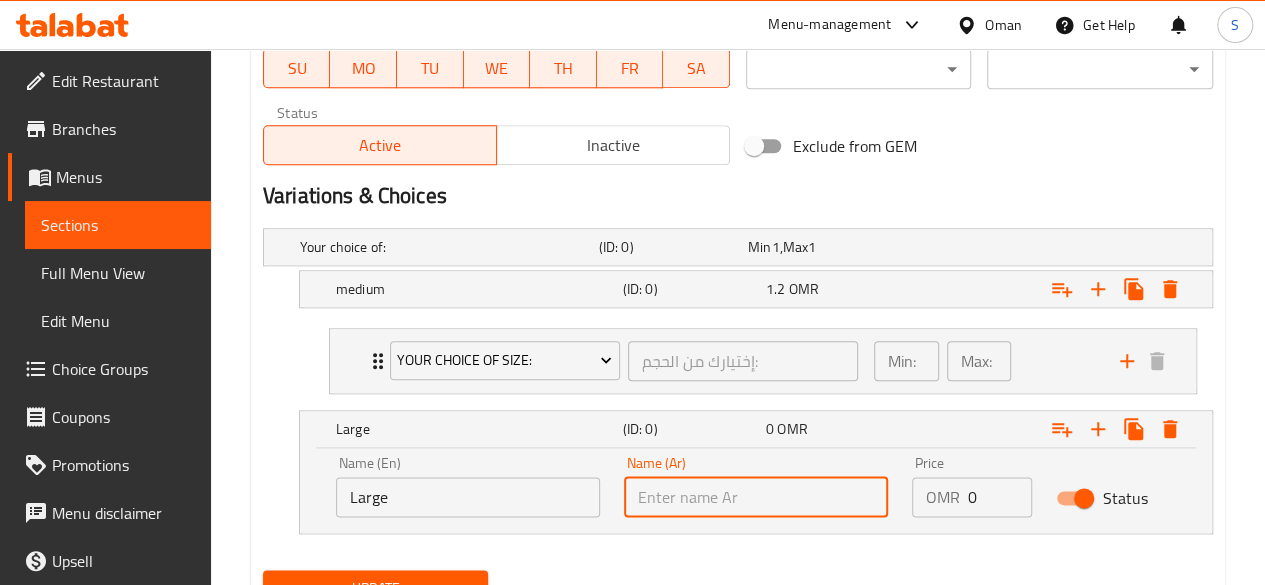 click at bounding box center [756, 497] 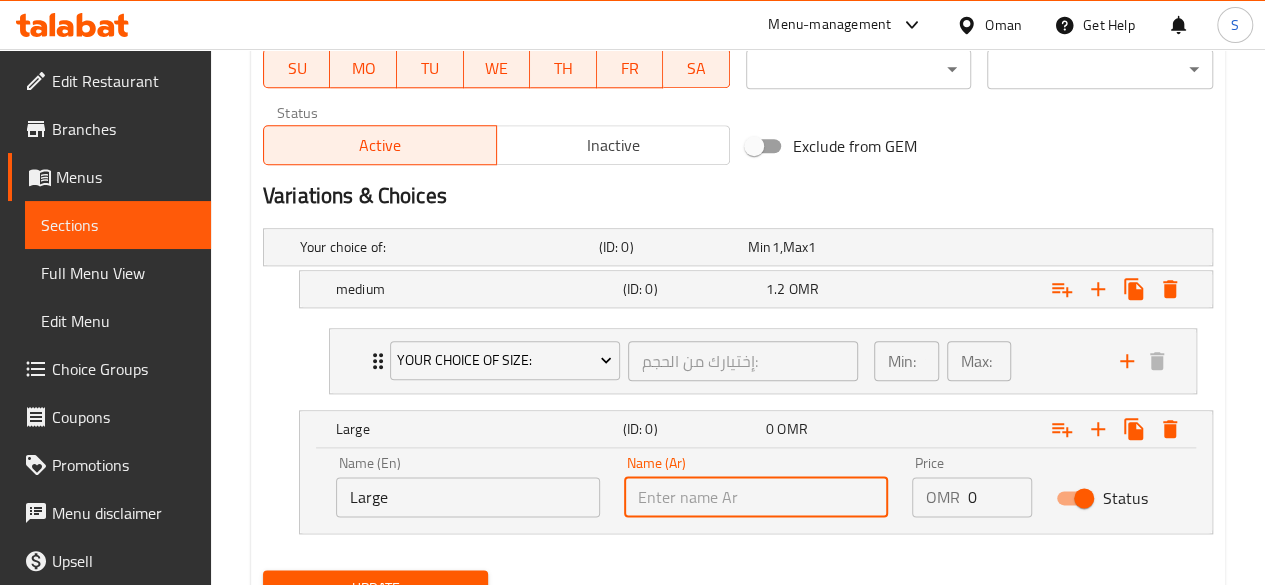 paste on "كبير" 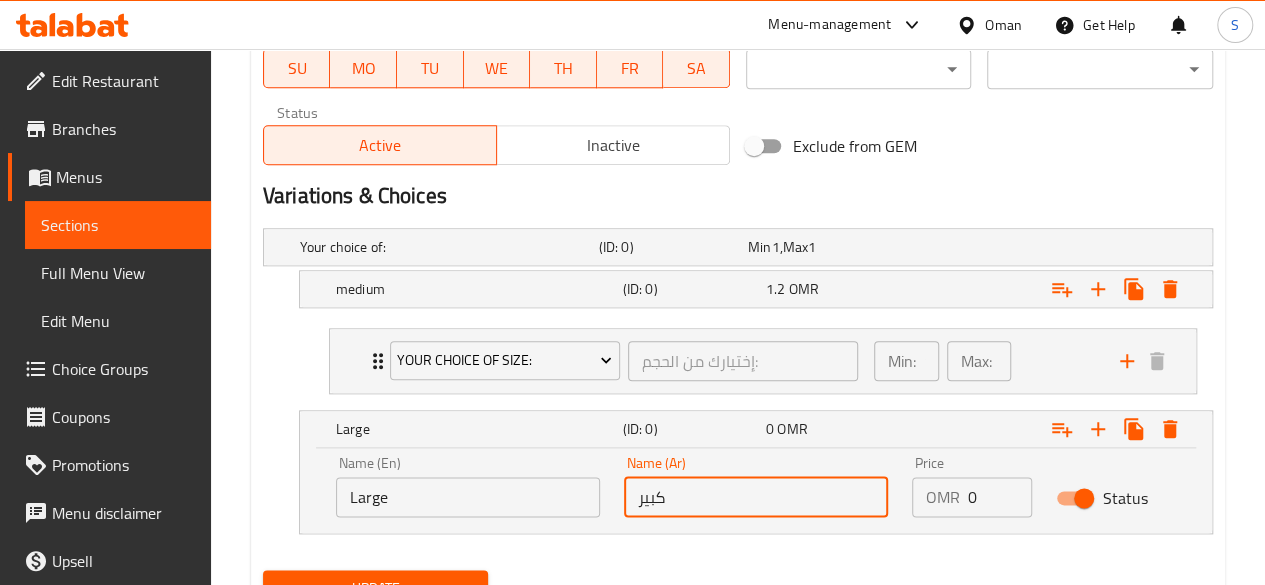 type on "كبير" 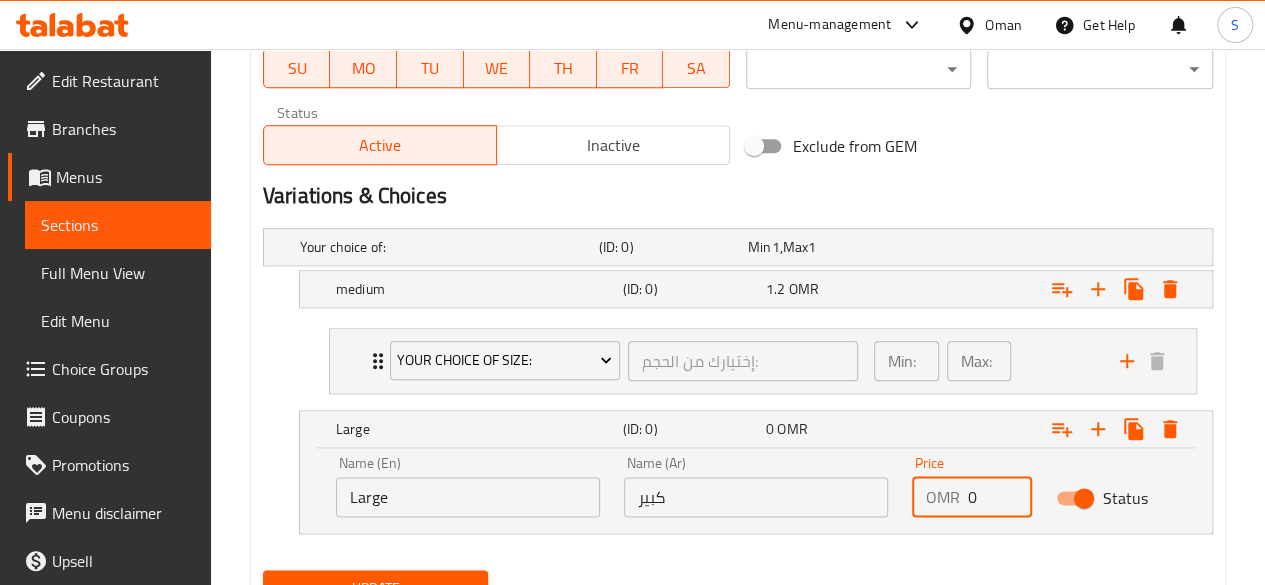 click on "0" at bounding box center [1000, 497] 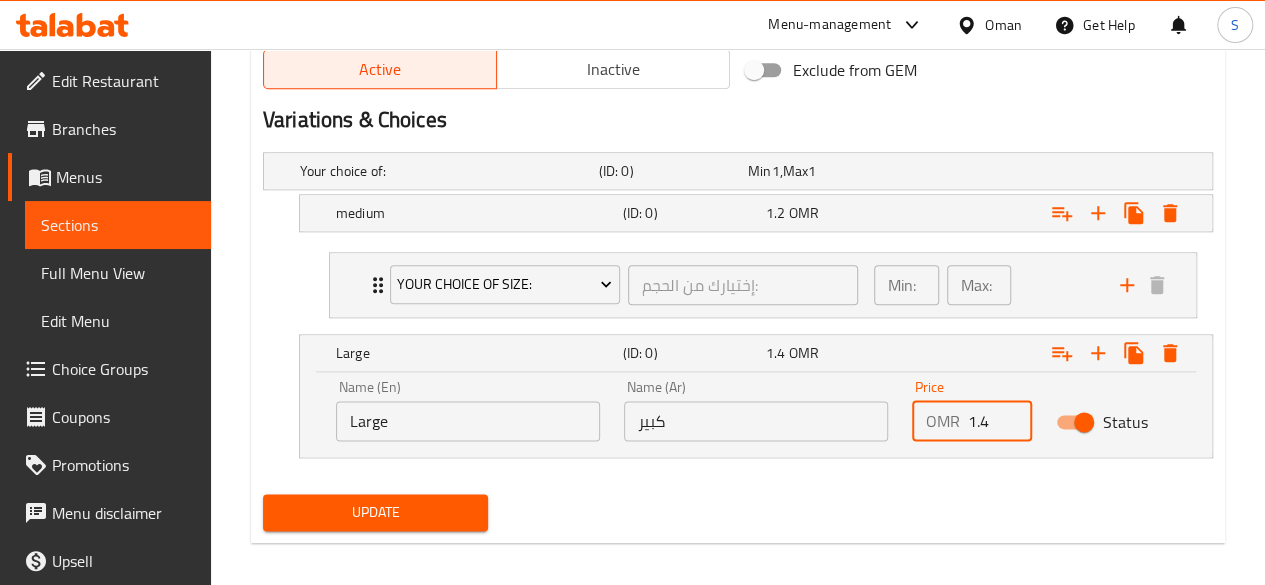 scroll, scrollTop: 1060, scrollLeft: 0, axis: vertical 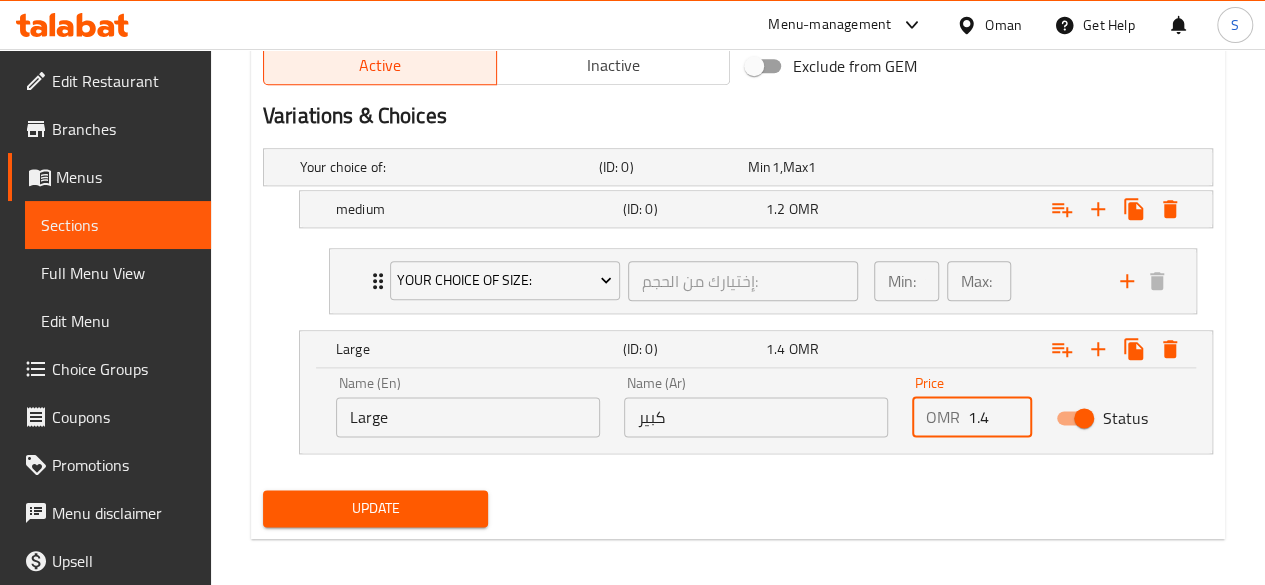 type on "1.4" 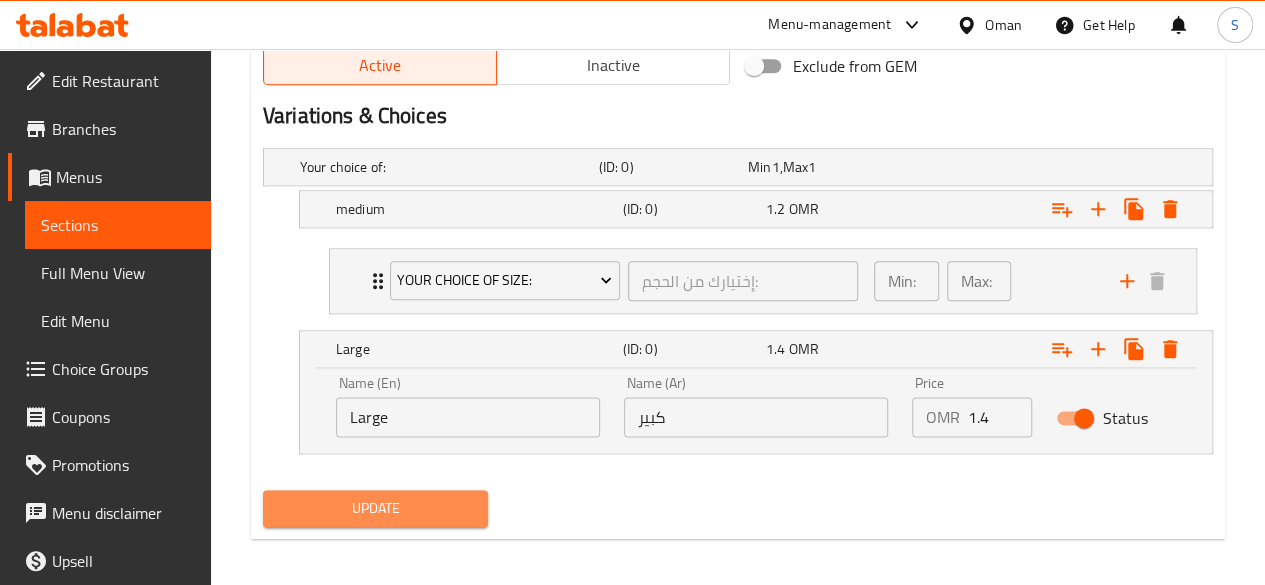 click on "Update" at bounding box center [376, 508] 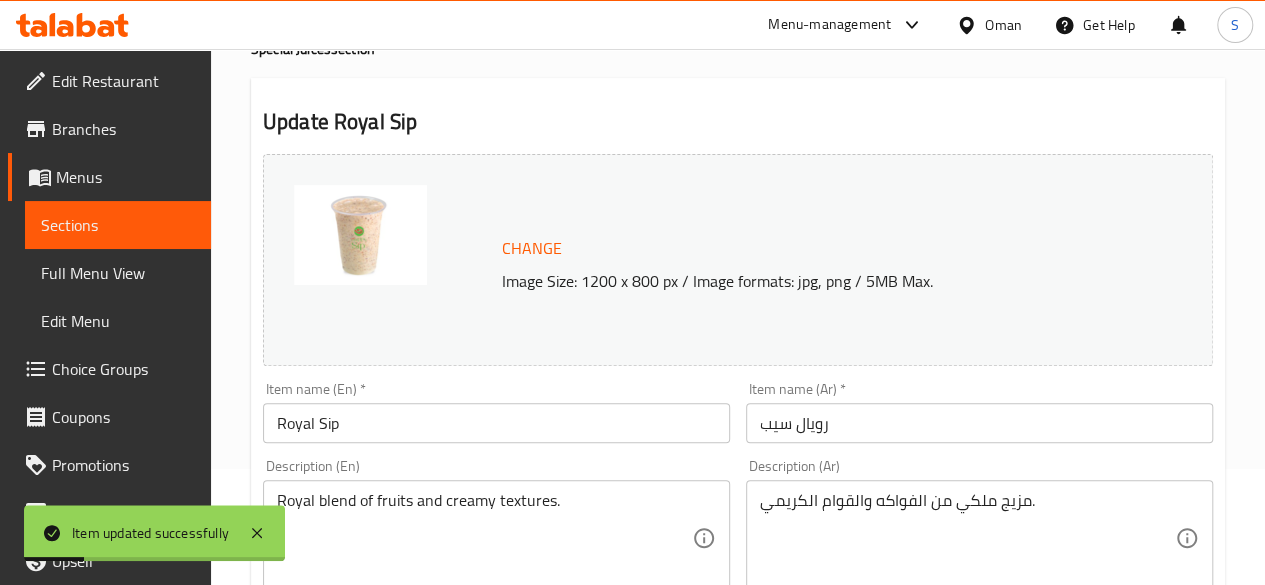 scroll, scrollTop: 0, scrollLeft: 0, axis: both 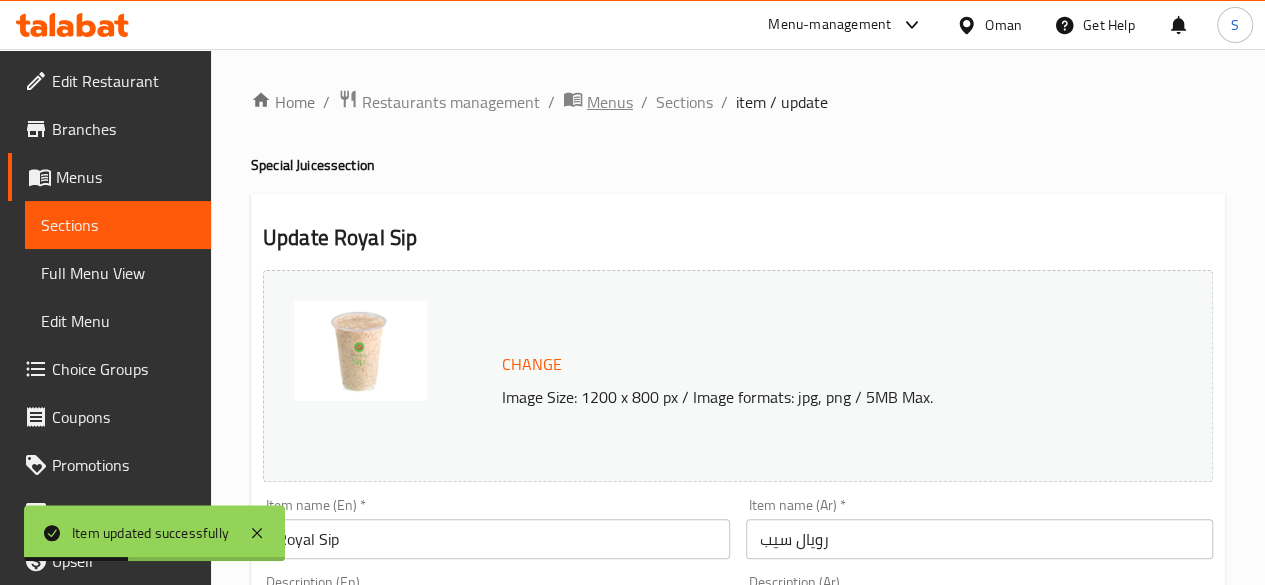 click on "Menus" at bounding box center (610, 102) 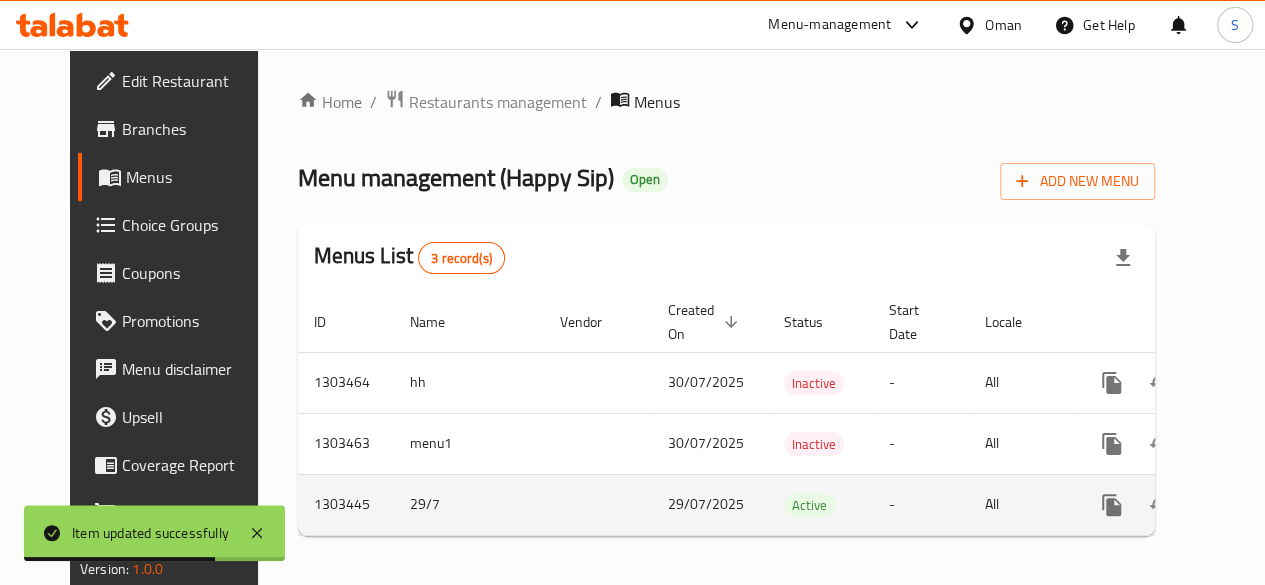 scroll, scrollTop: 0, scrollLeft: 20, axis: horizontal 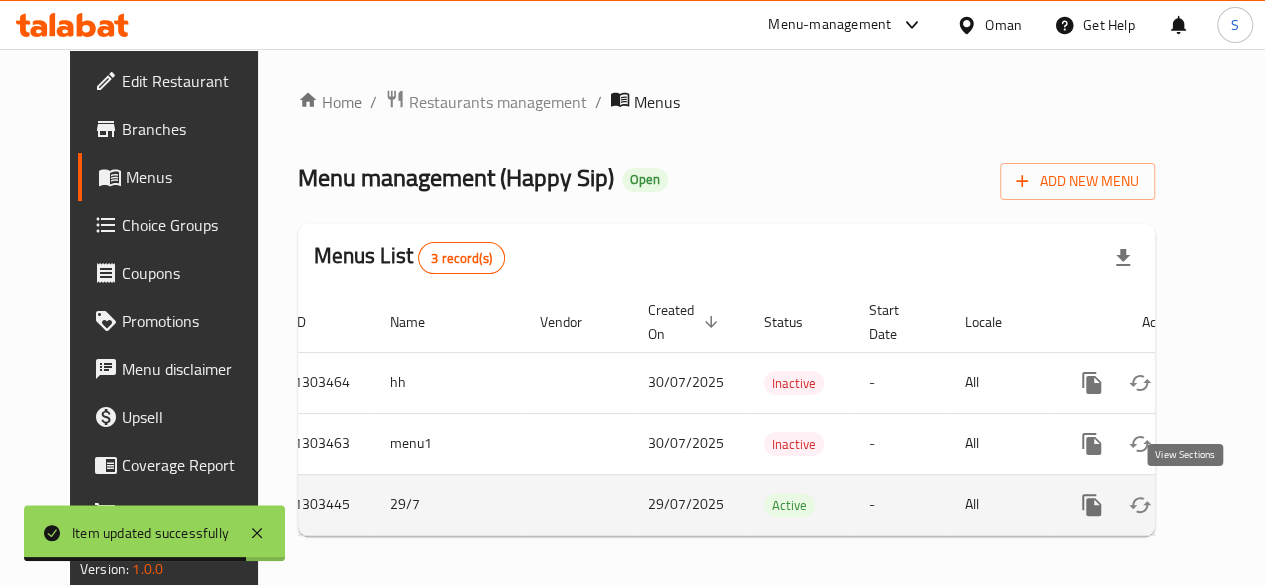 click 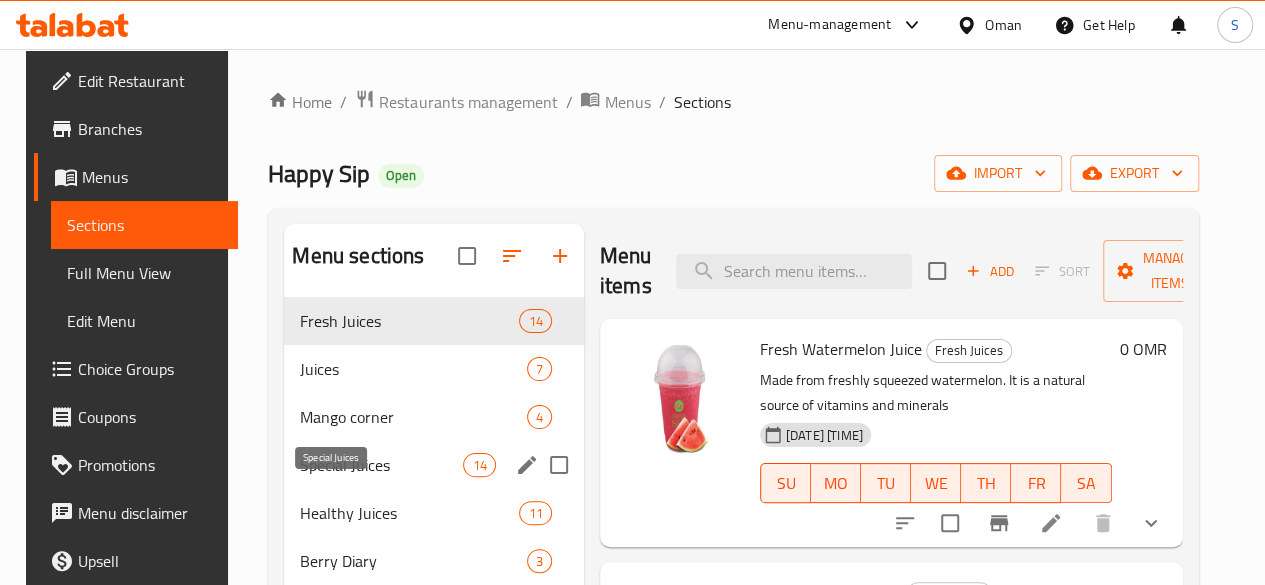 scroll, scrollTop: 72, scrollLeft: 0, axis: vertical 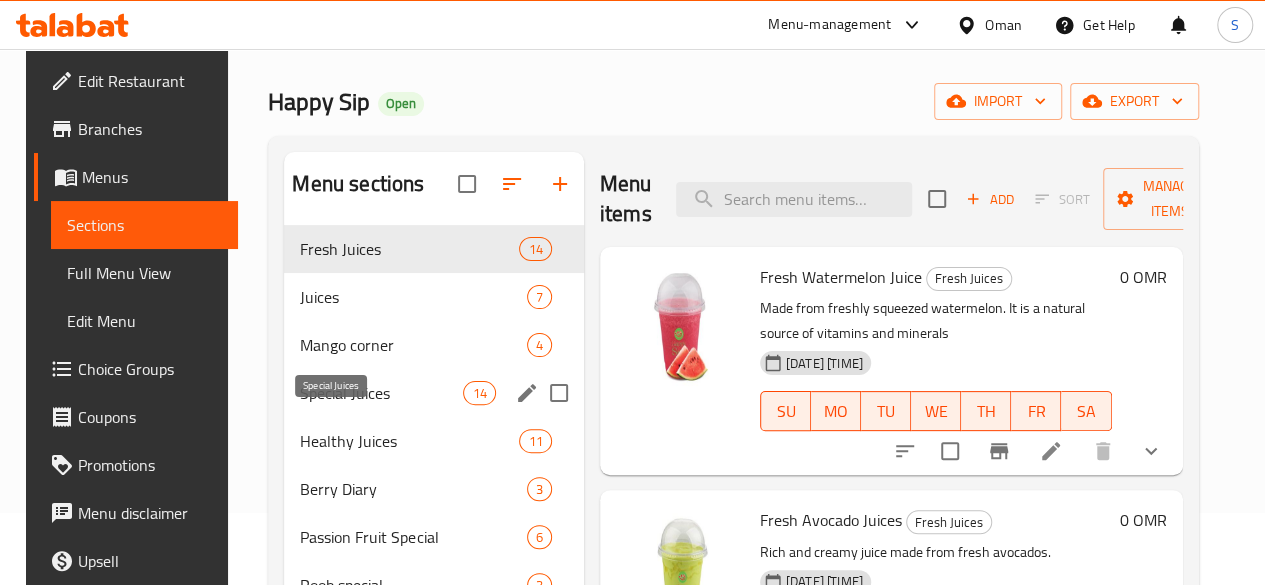 click on "Special Juices" at bounding box center (381, 393) 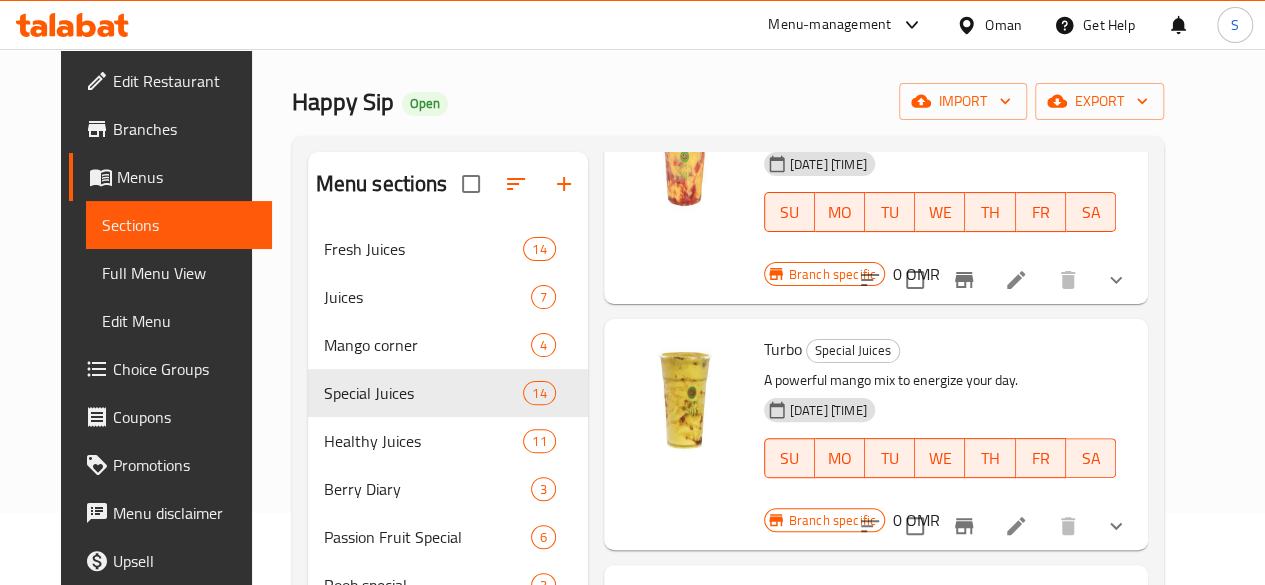 scroll, scrollTop: 282, scrollLeft: 0, axis: vertical 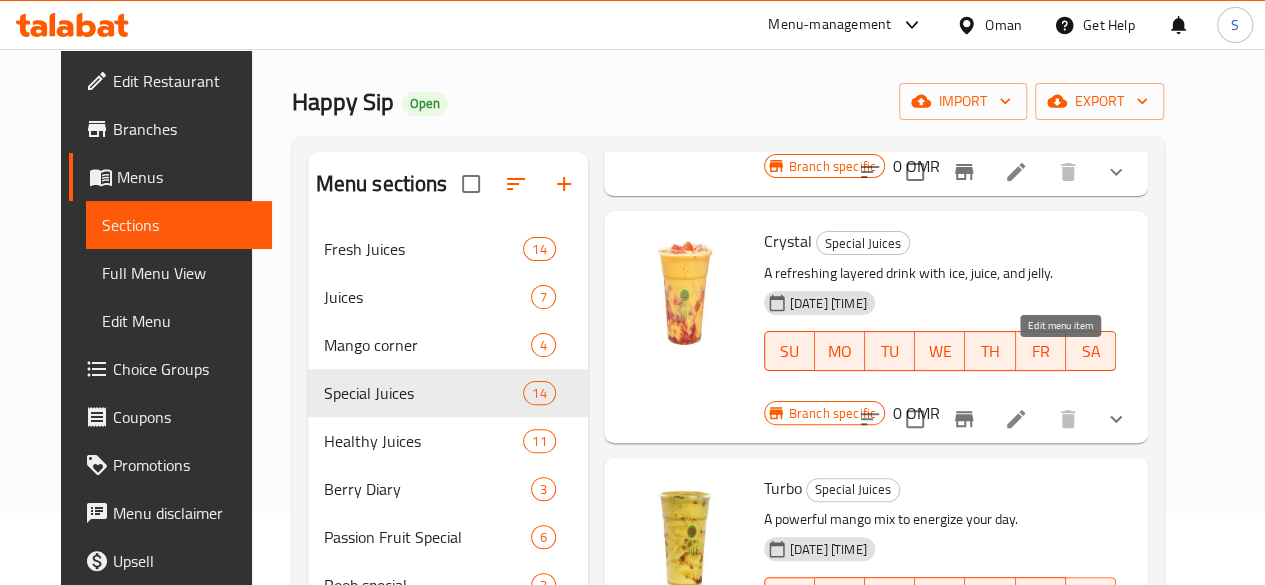 click 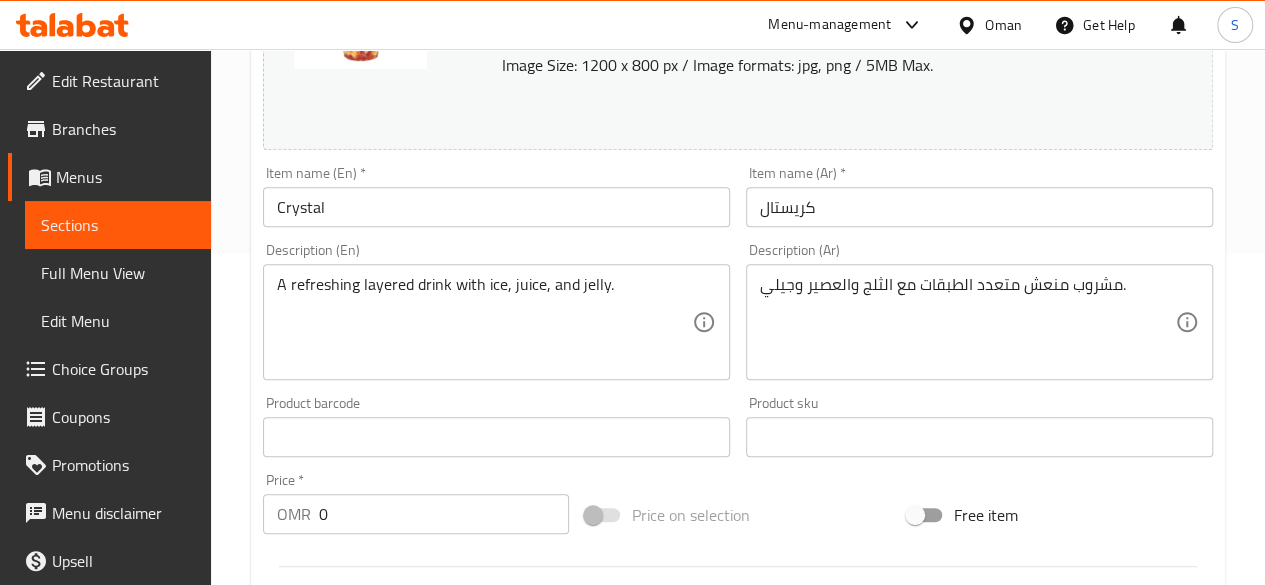 scroll, scrollTop: 889, scrollLeft: 0, axis: vertical 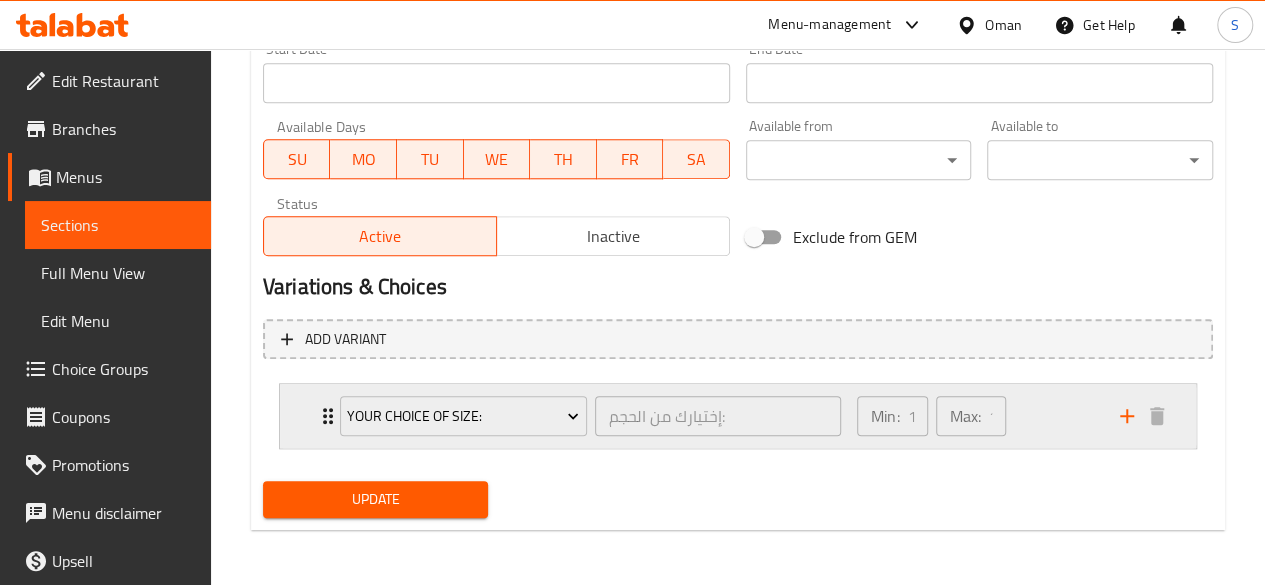 click 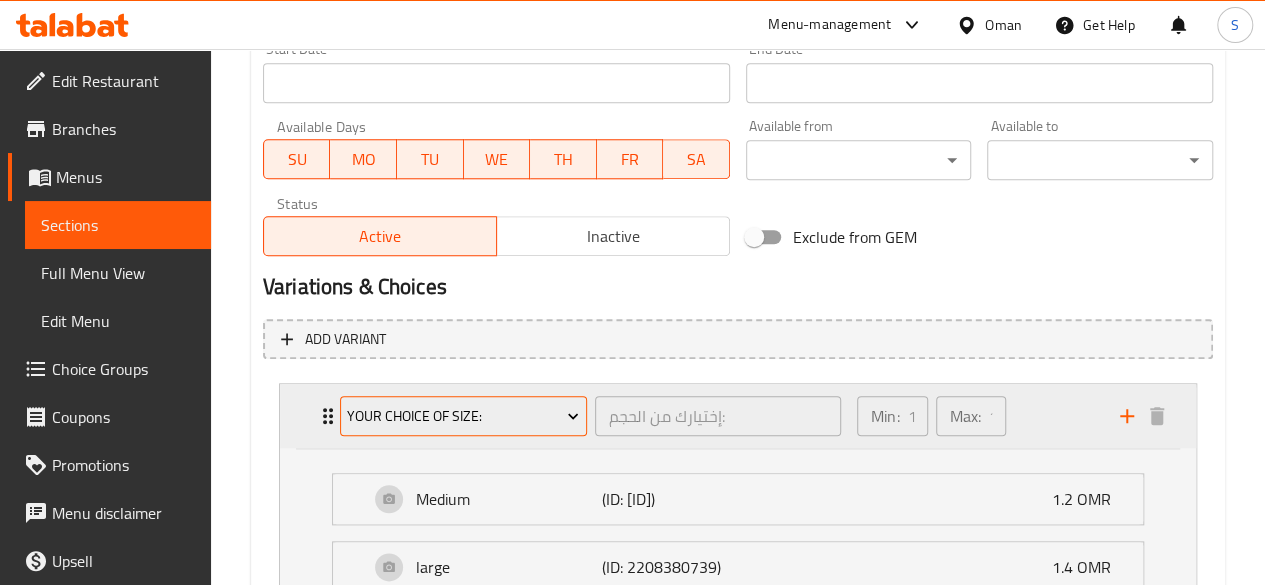 scroll, scrollTop: 1065, scrollLeft: 0, axis: vertical 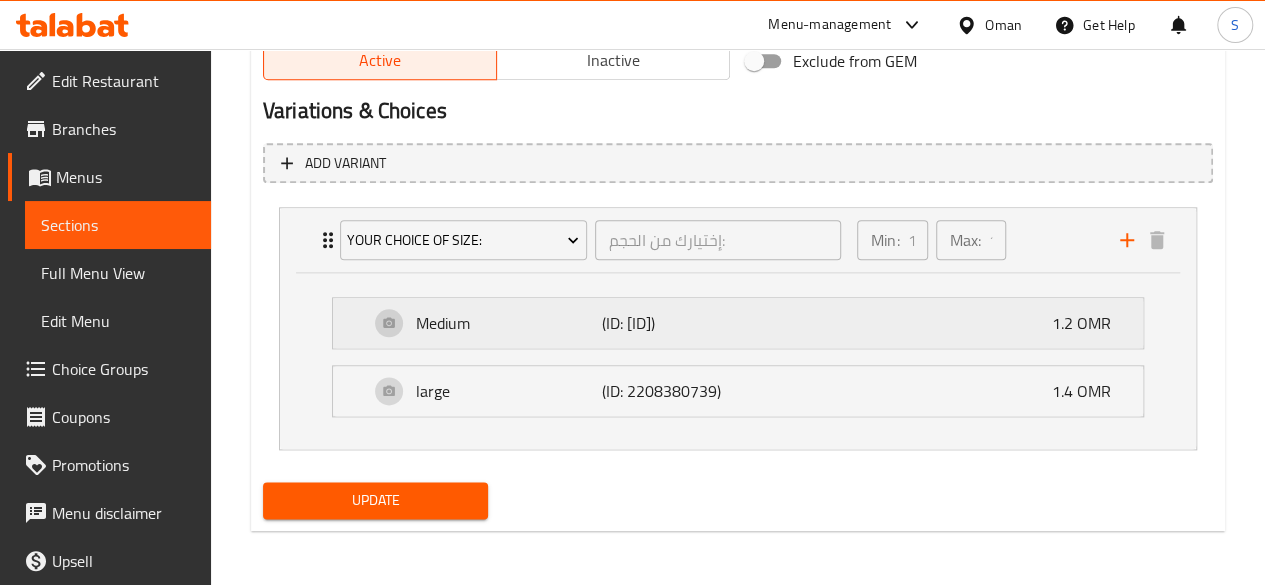 click on "Medium  (ID: [ID]) [PRICE] OMR" at bounding box center (744, 323) 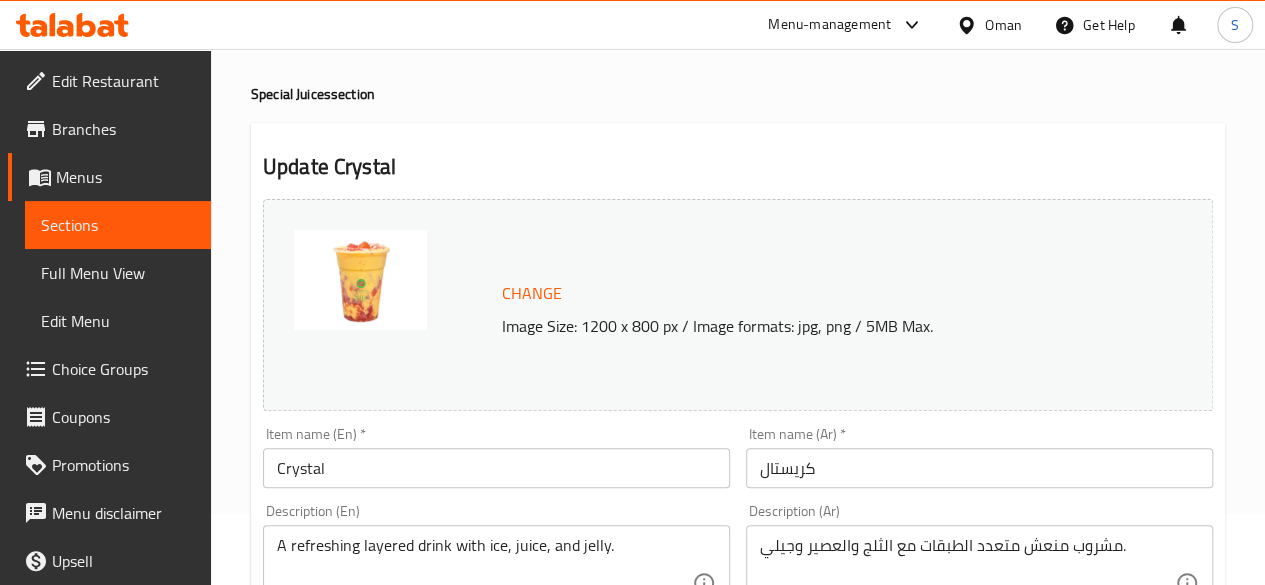 scroll, scrollTop: 0, scrollLeft: 0, axis: both 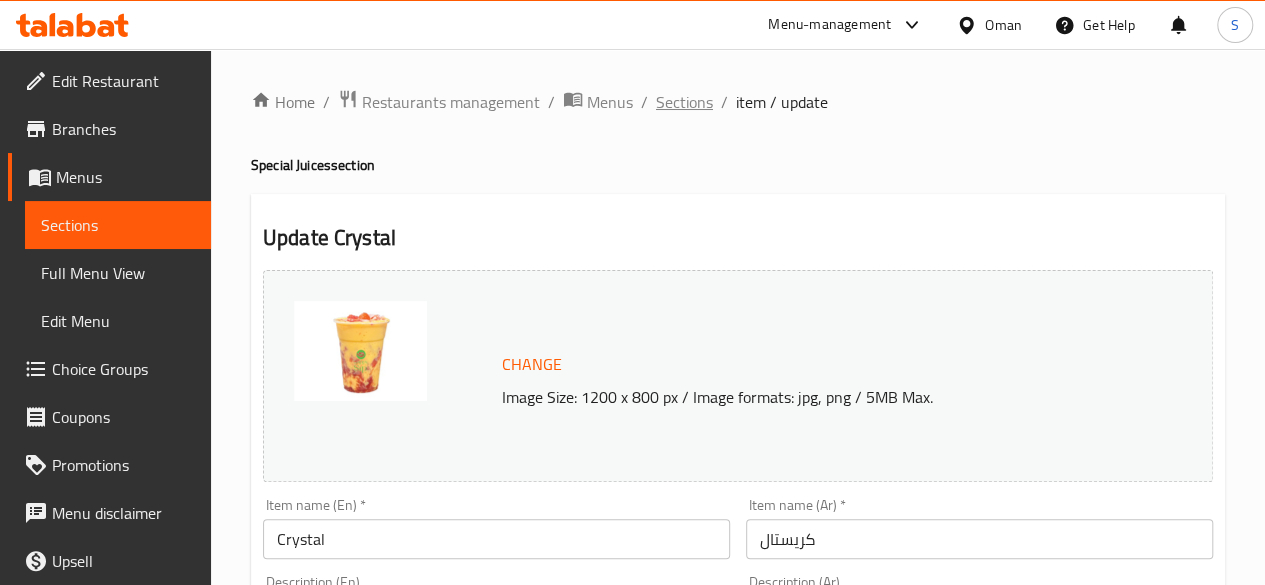 click on "Sections" at bounding box center [684, 102] 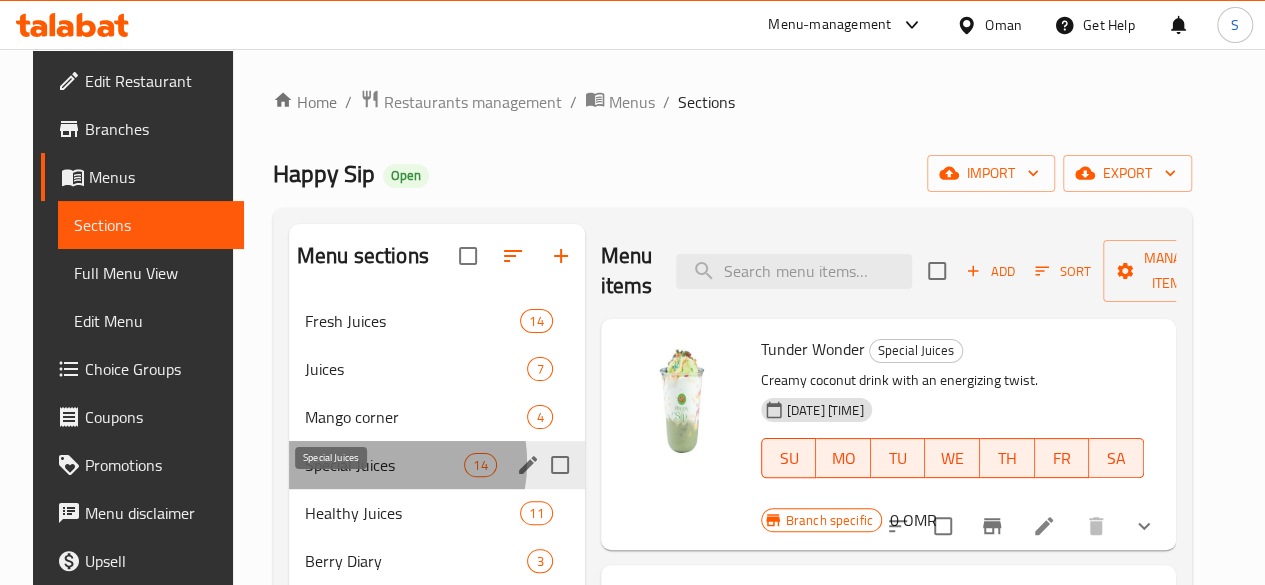 click on "Special Juices" at bounding box center [384, 465] 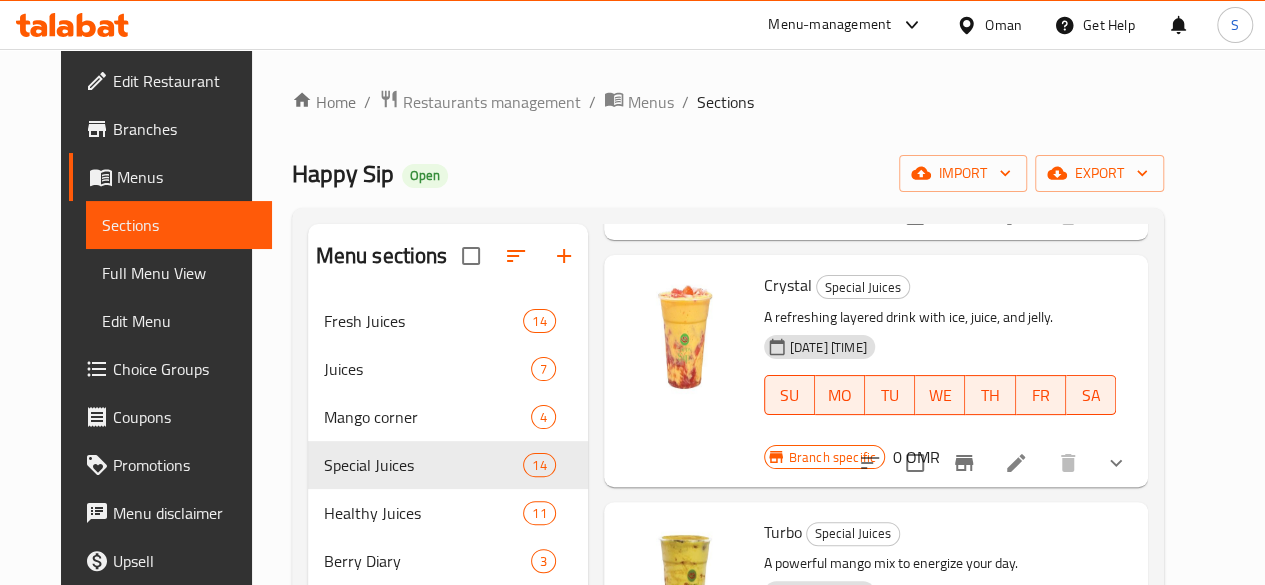 scroll, scrollTop: 311, scrollLeft: 0, axis: vertical 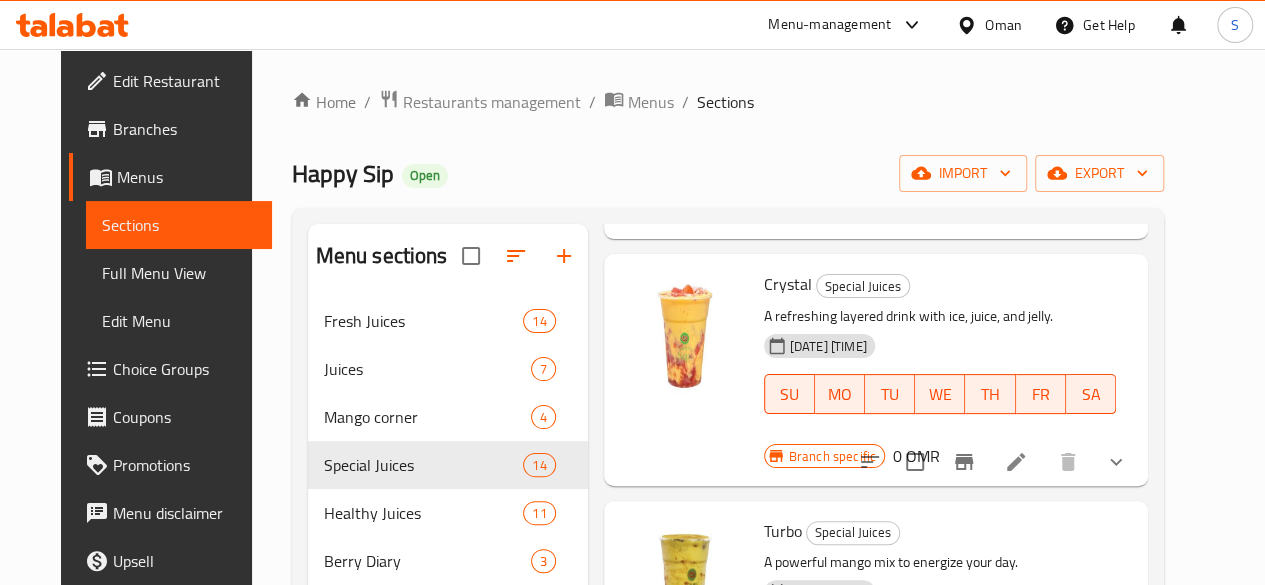 click on "0   OMR" at bounding box center (916, 456) 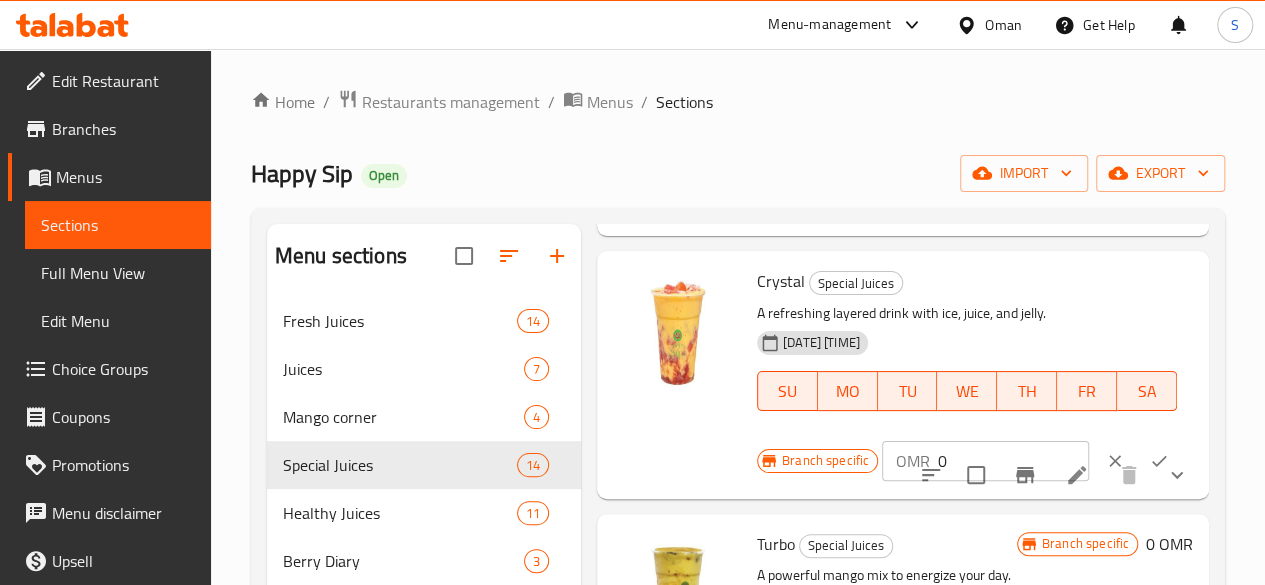 click on "Crystal   Special Juices" at bounding box center [967, 281] 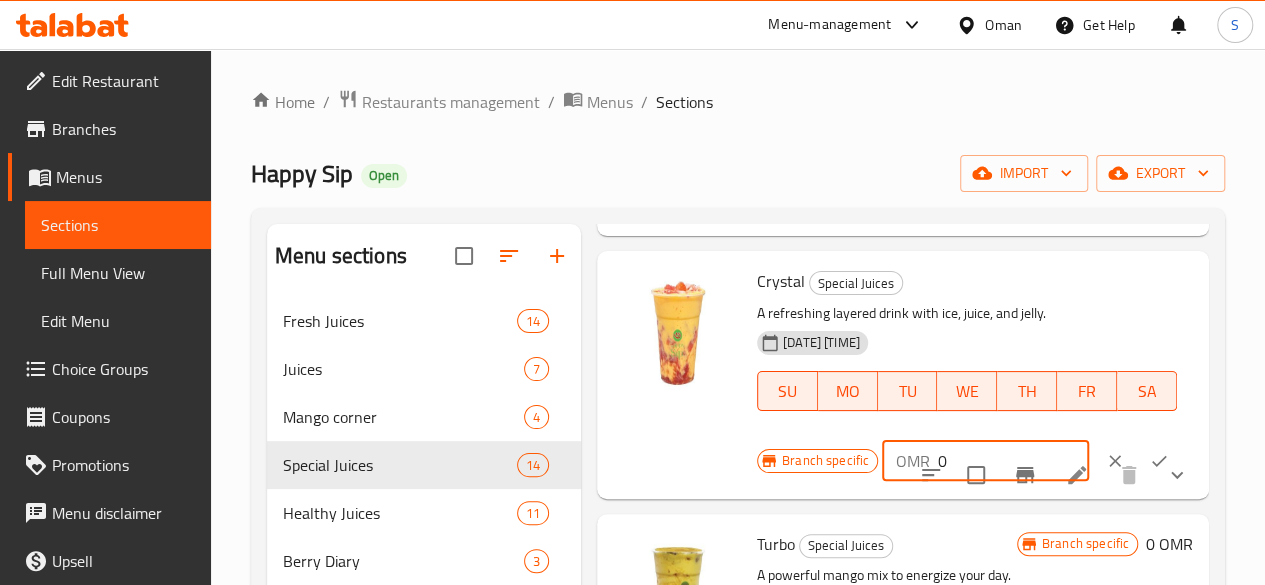 drag, startPoint x: 880, startPoint y: 431, endPoint x: 830, endPoint y: 433, distance: 50.039986 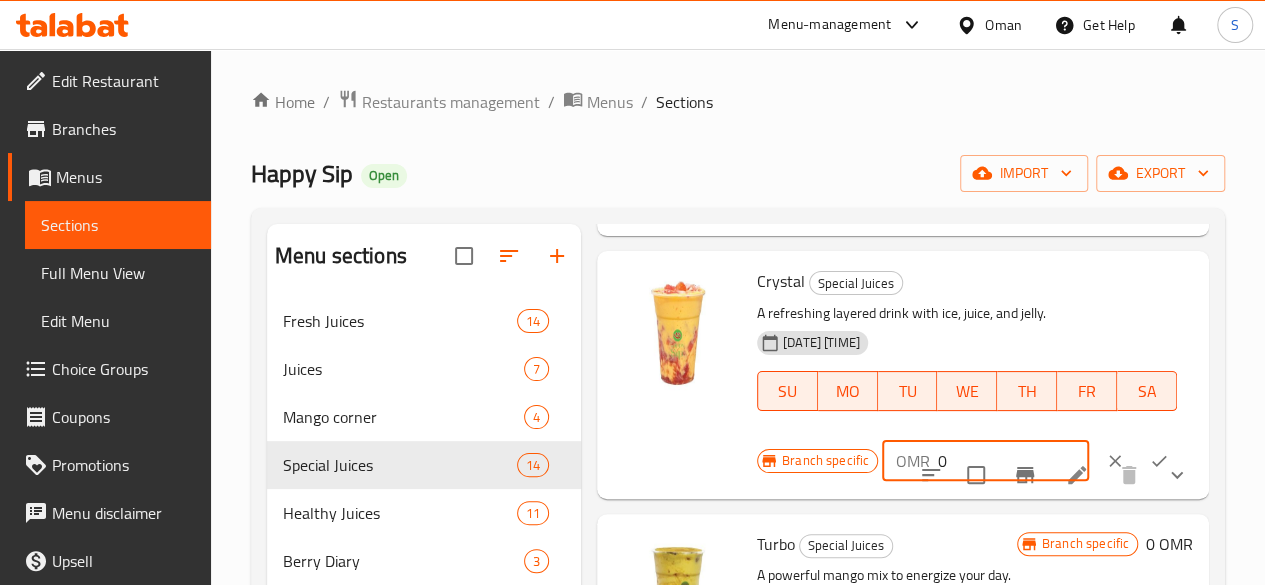 click at bounding box center [1159, 461] 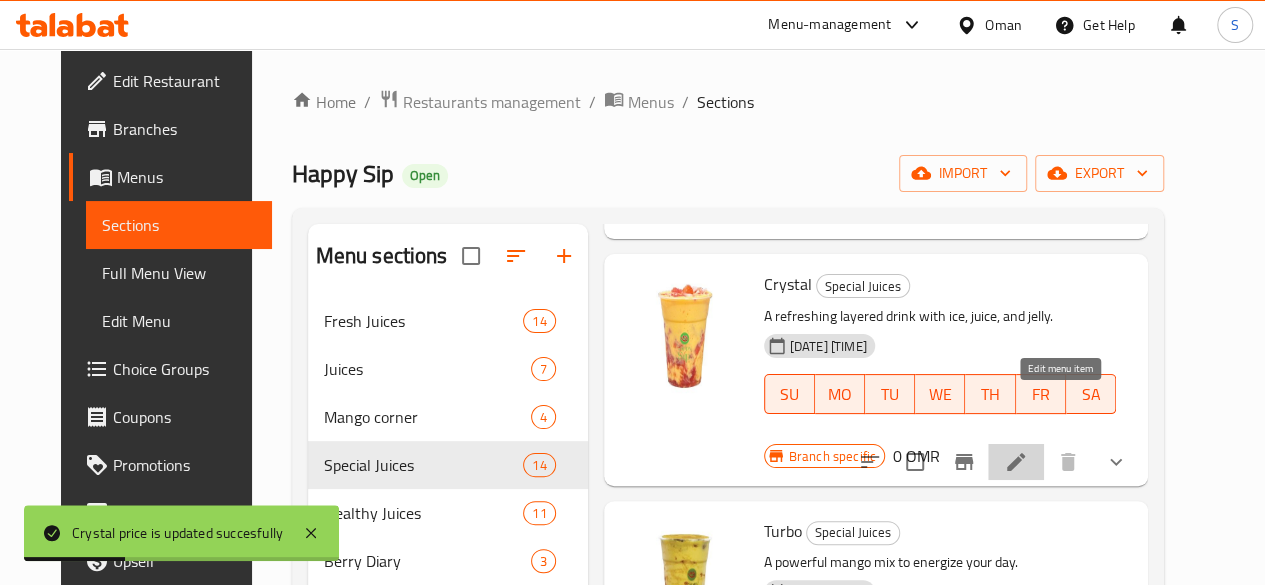 click 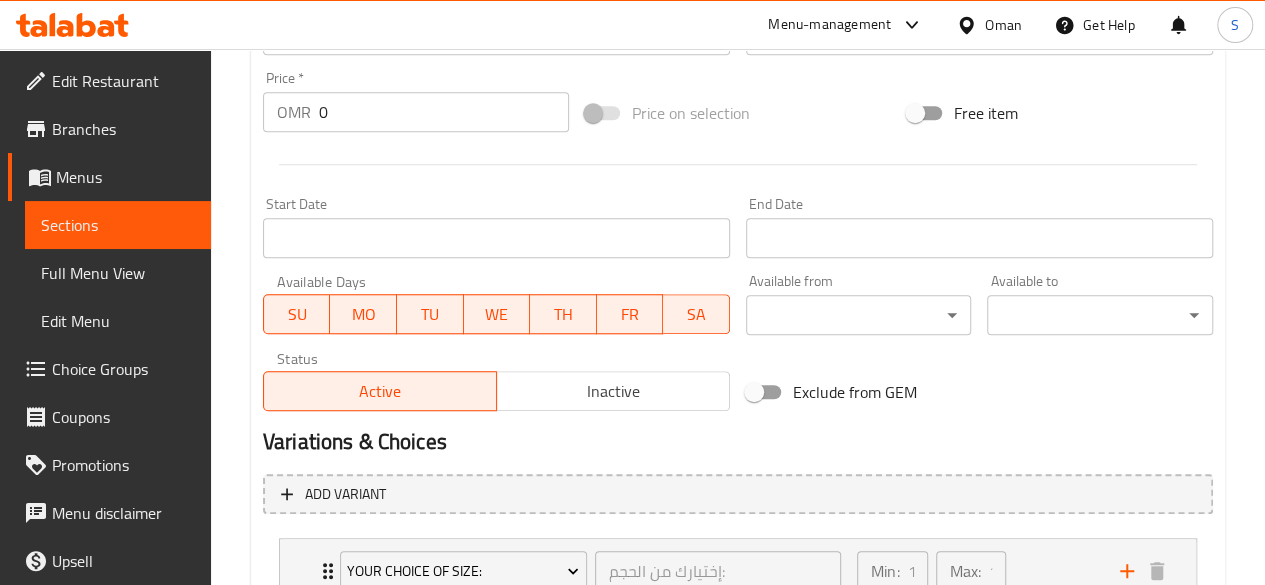 scroll, scrollTop: 889, scrollLeft: 0, axis: vertical 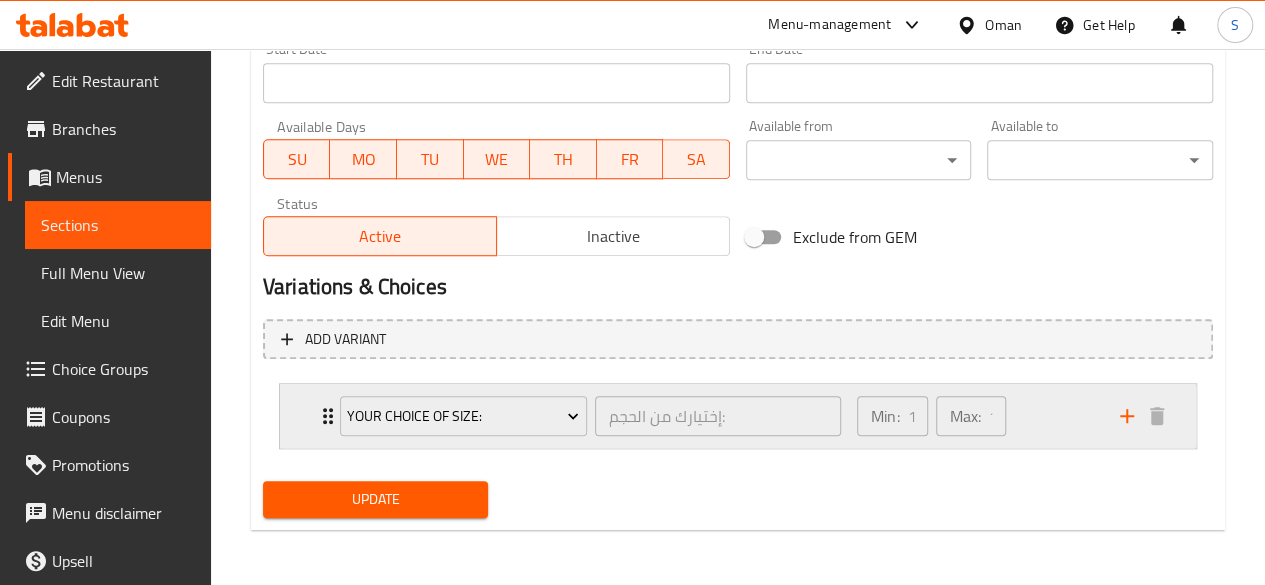 click on "Your Choice Of Size: إختيارك من الحجم: ​" at bounding box center (590, 416) 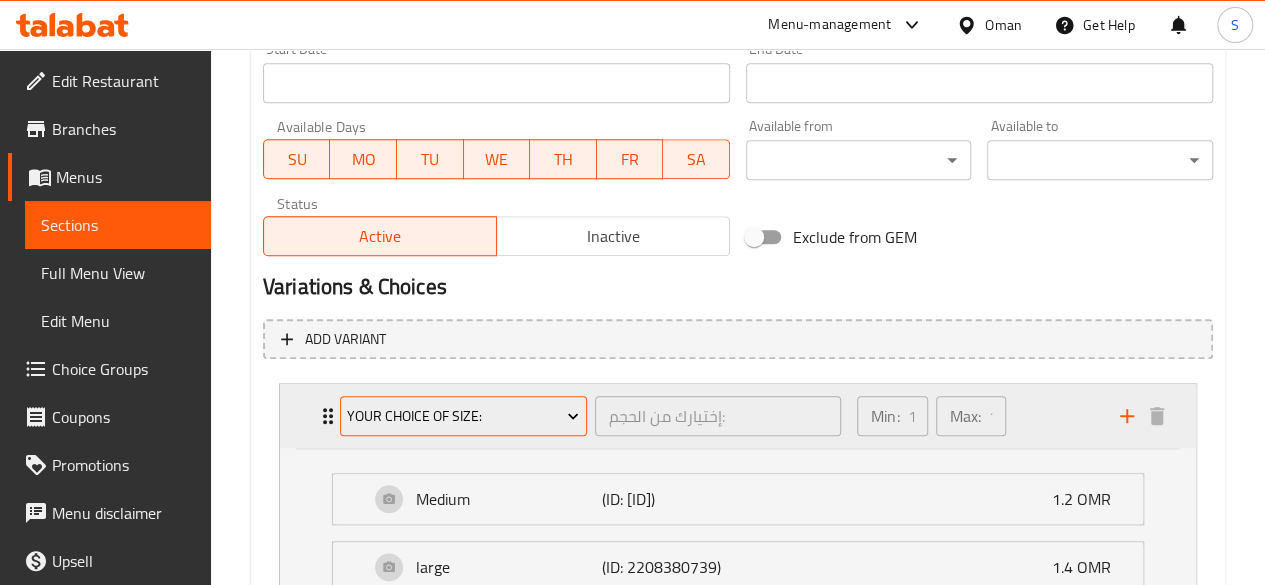 scroll, scrollTop: 1065, scrollLeft: 0, axis: vertical 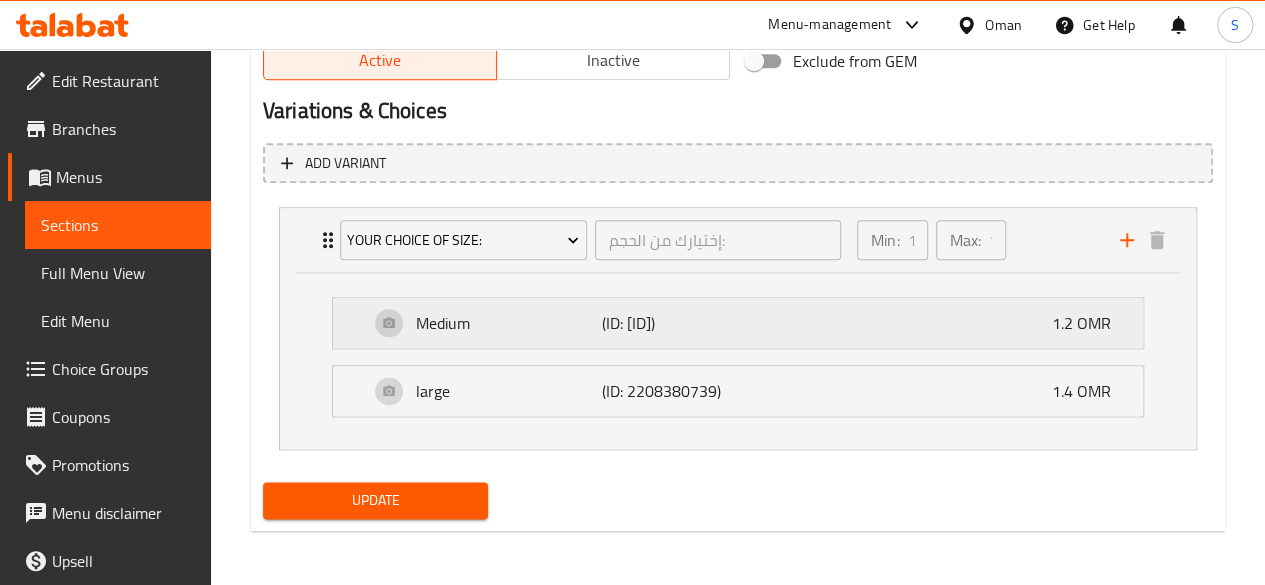 click on "Medium" at bounding box center (509, 323) 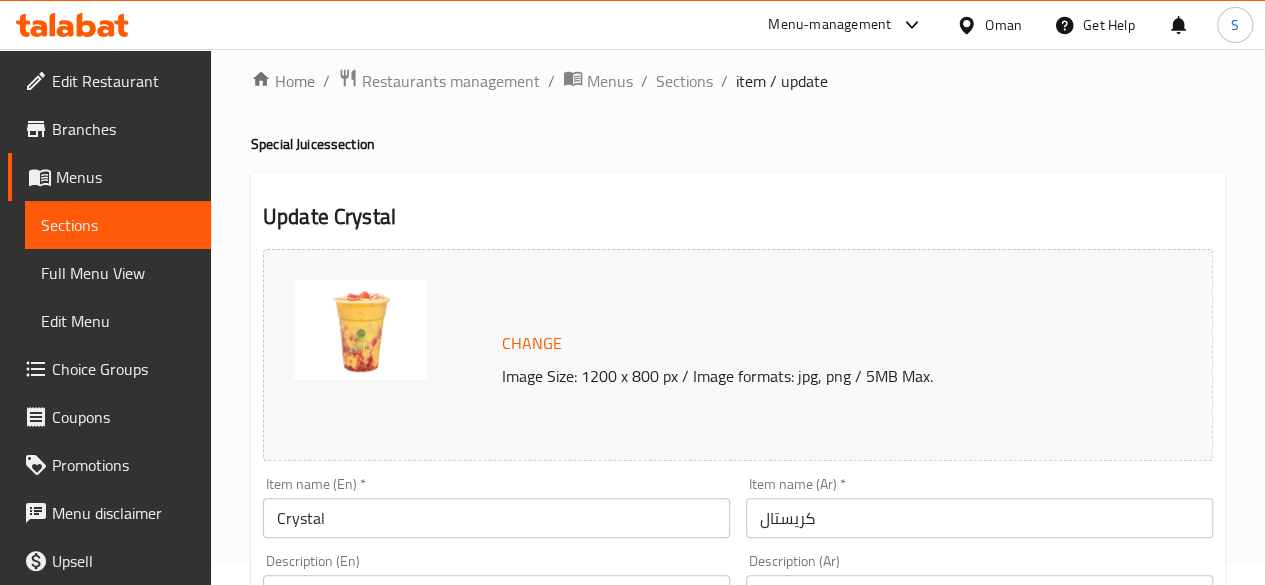 scroll, scrollTop: 20, scrollLeft: 0, axis: vertical 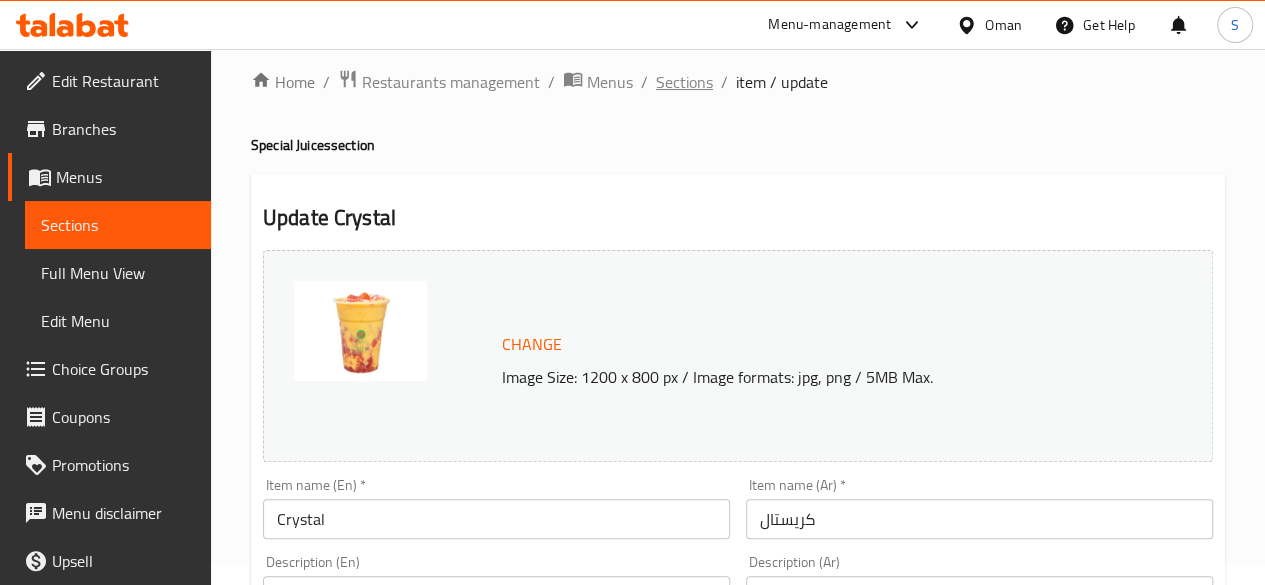 click on "Sections" at bounding box center [684, 82] 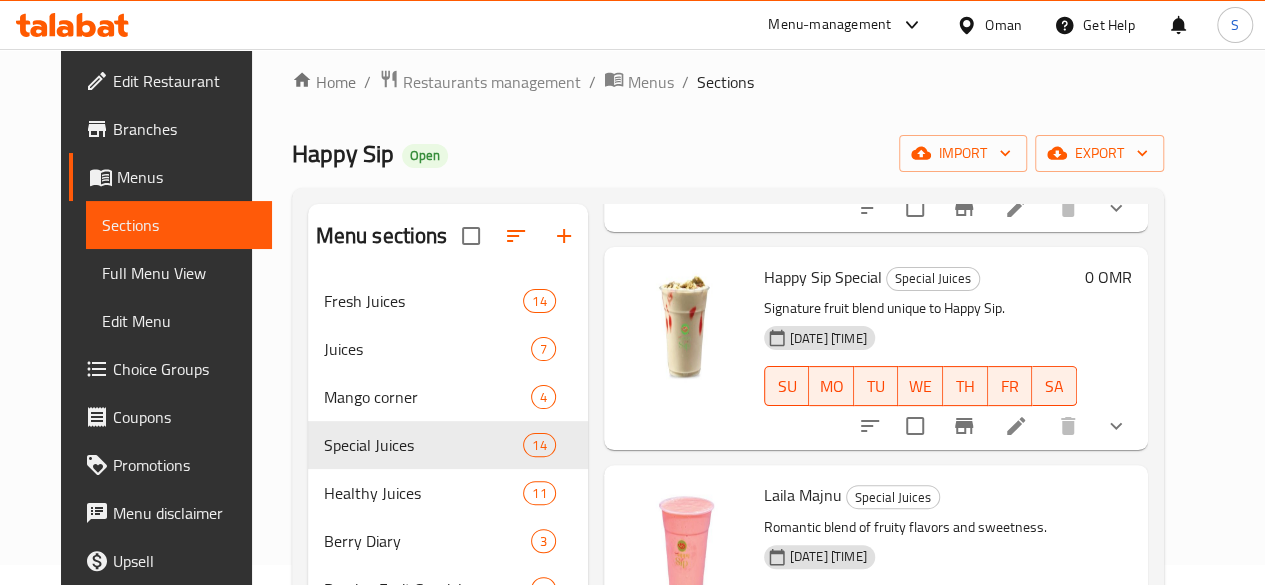 scroll, scrollTop: 1732, scrollLeft: 0, axis: vertical 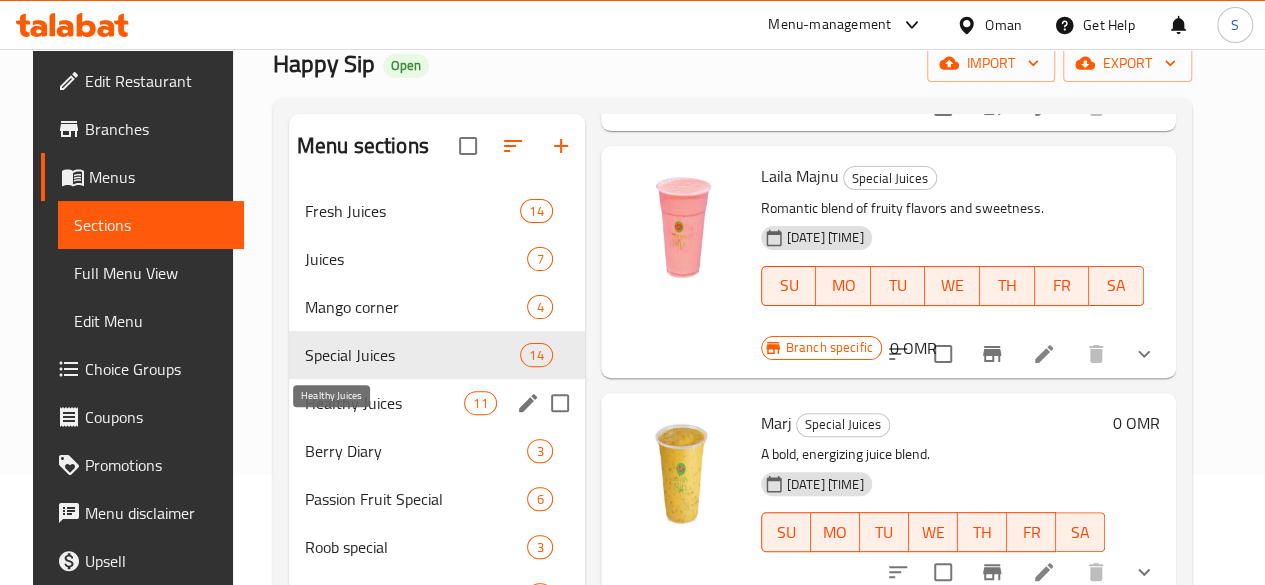 click on "Healthy Juices" at bounding box center [384, 403] 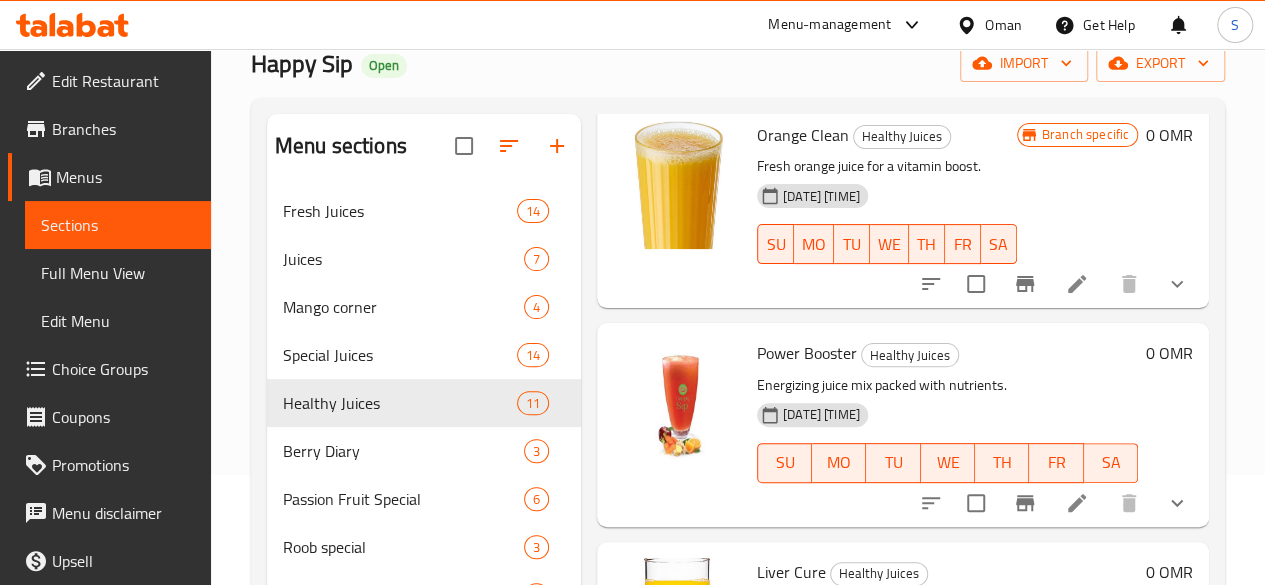 scroll, scrollTop: 616, scrollLeft: 0, axis: vertical 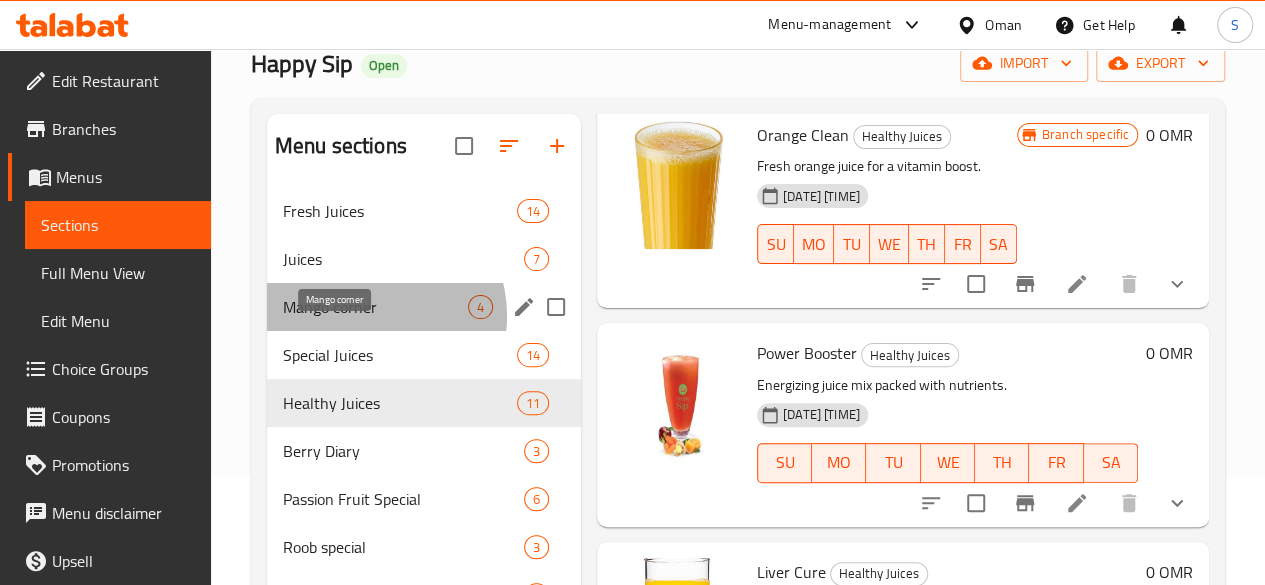 click on "Mango corner" at bounding box center [375, 307] 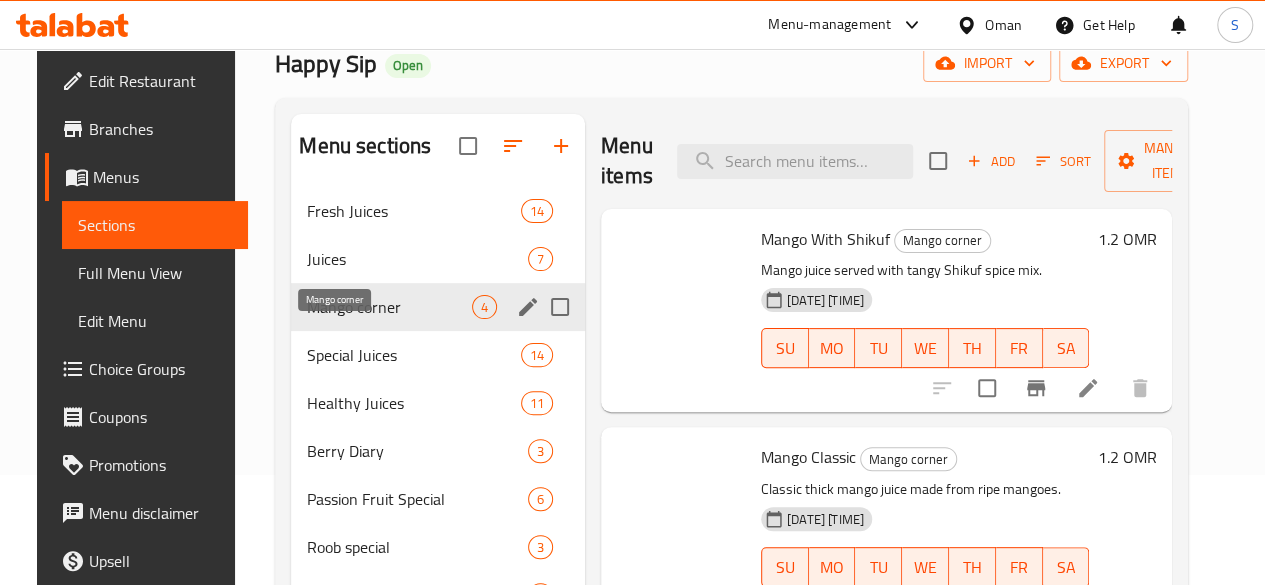 scroll, scrollTop: 0, scrollLeft: 0, axis: both 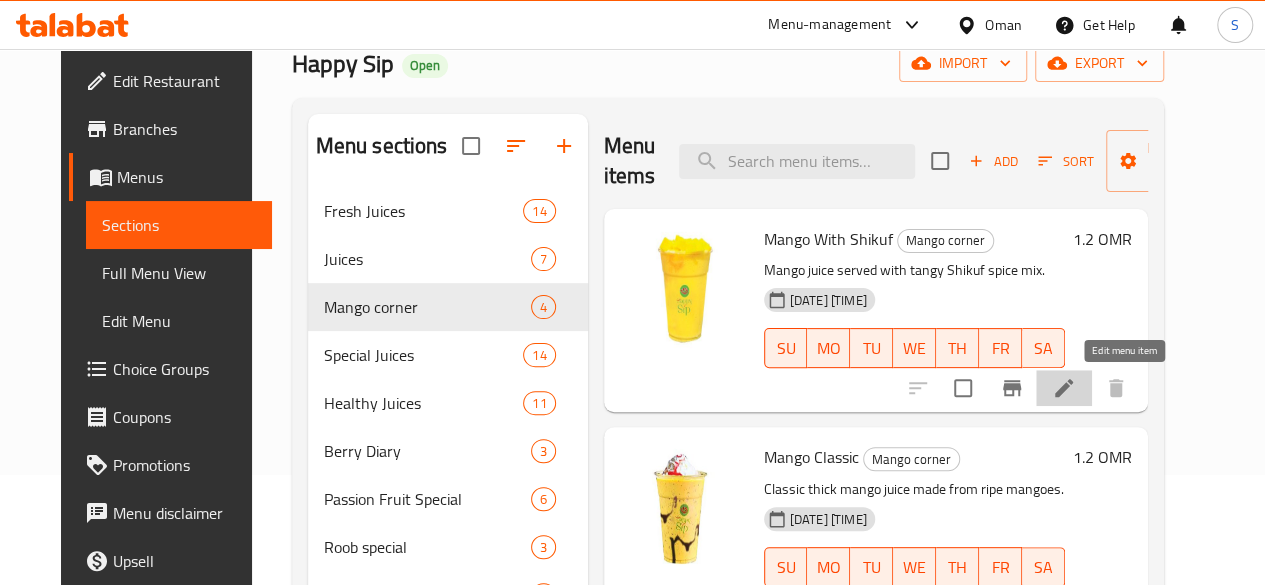 click 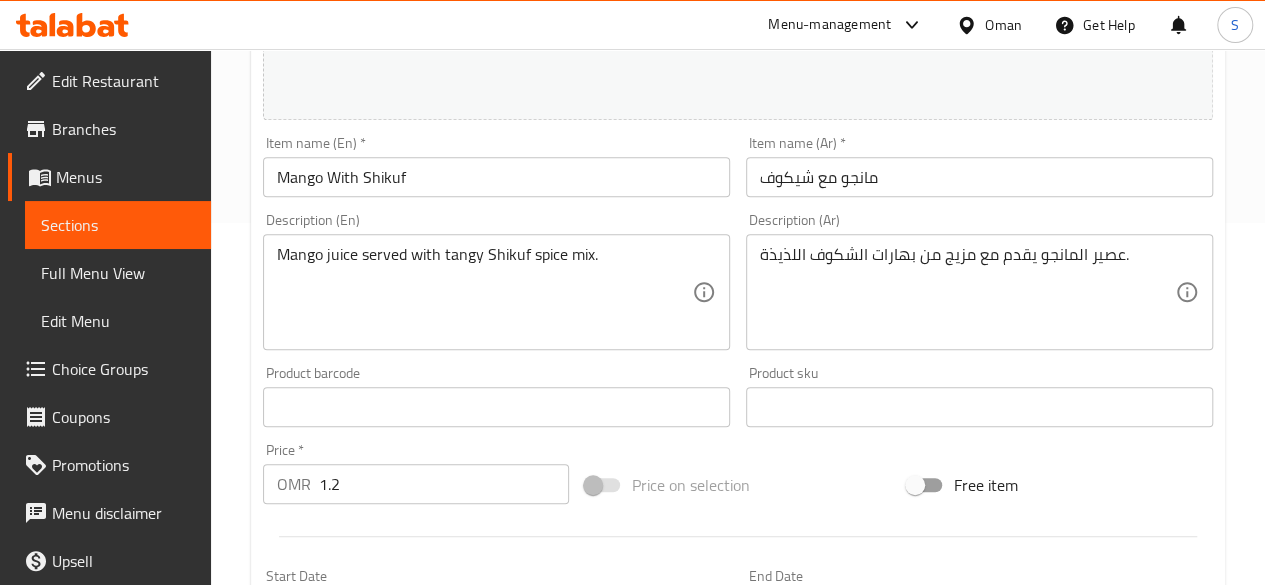 scroll, scrollTop: 0, scrollLeft: 0, axis: both 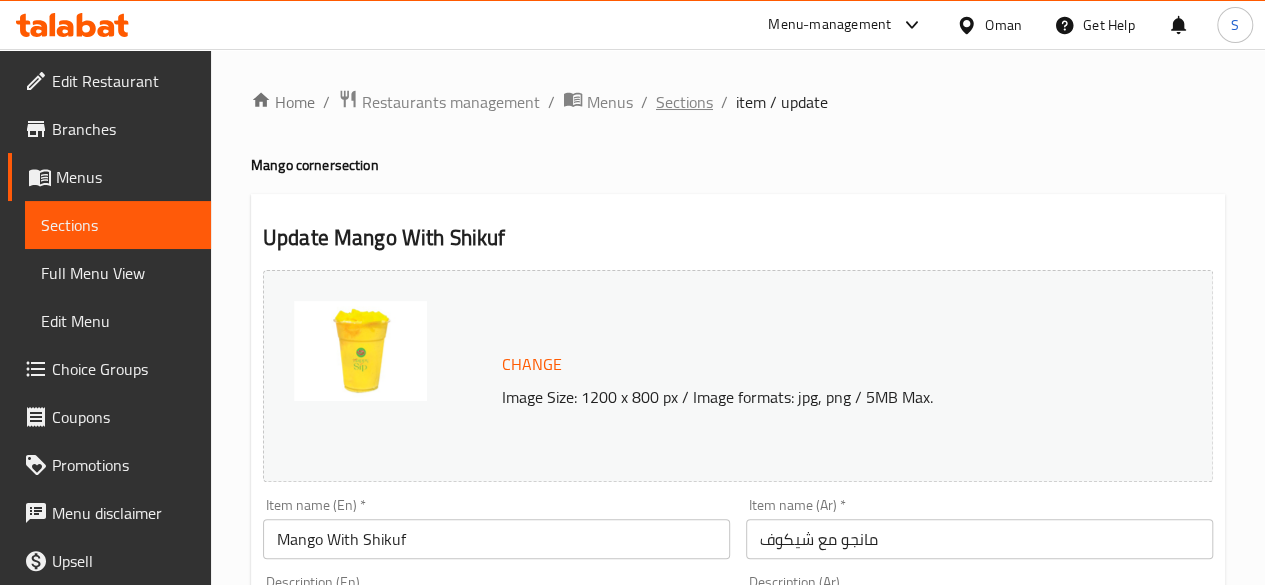 click on "Sections" at bounding box center [684, 102] 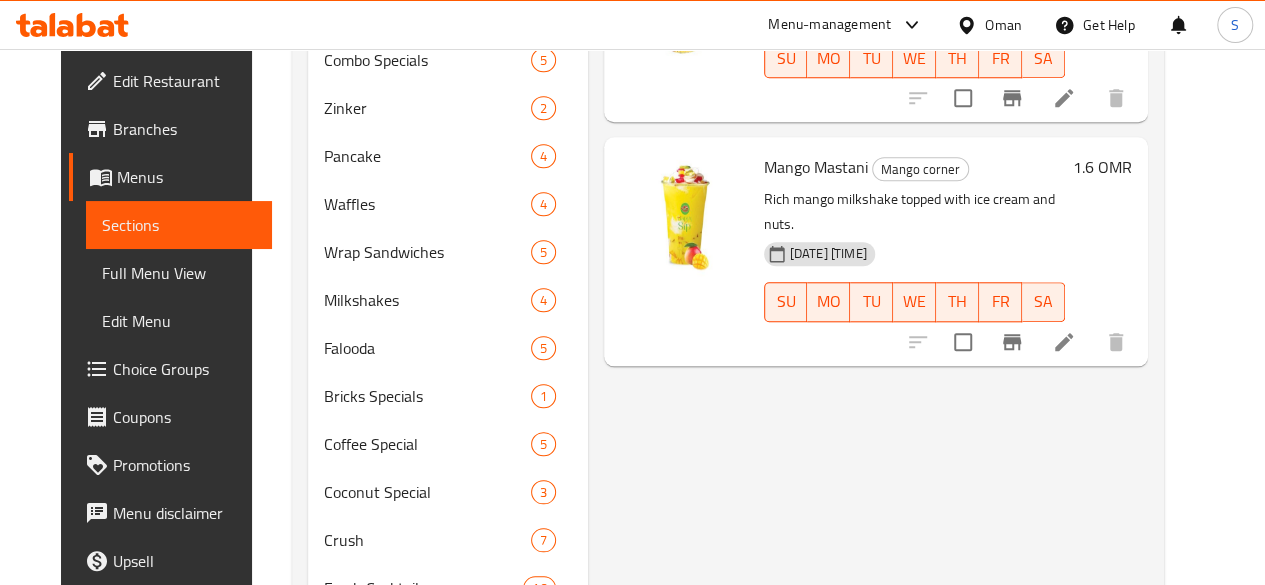 scroll, scrollTop: 836, scrollLeft: 0, axis: vertical 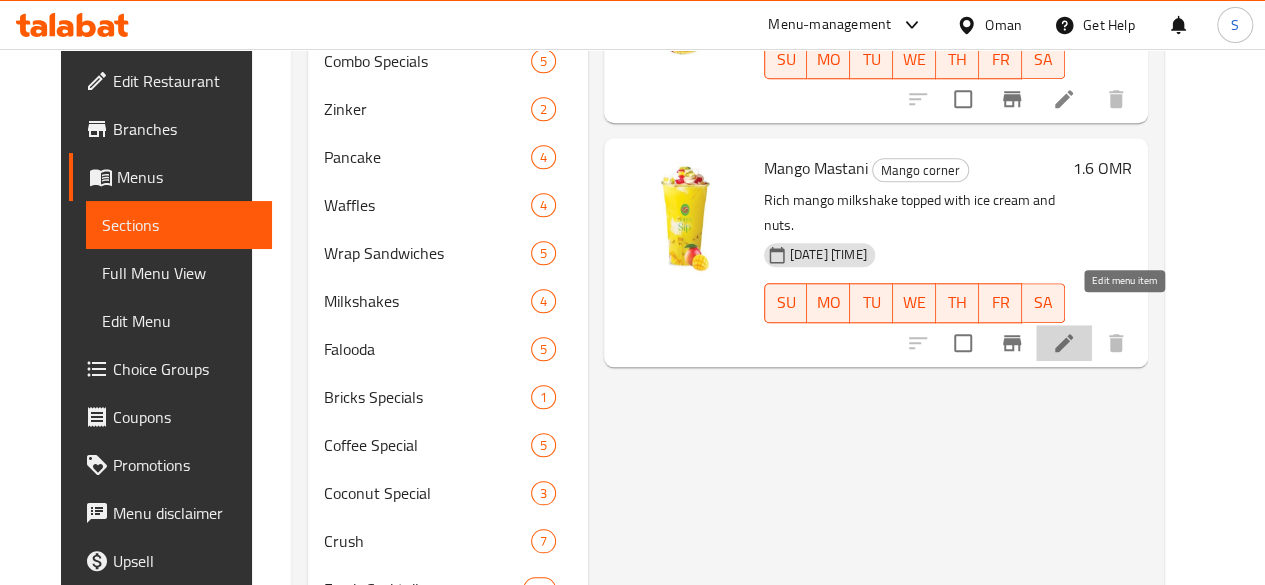 click 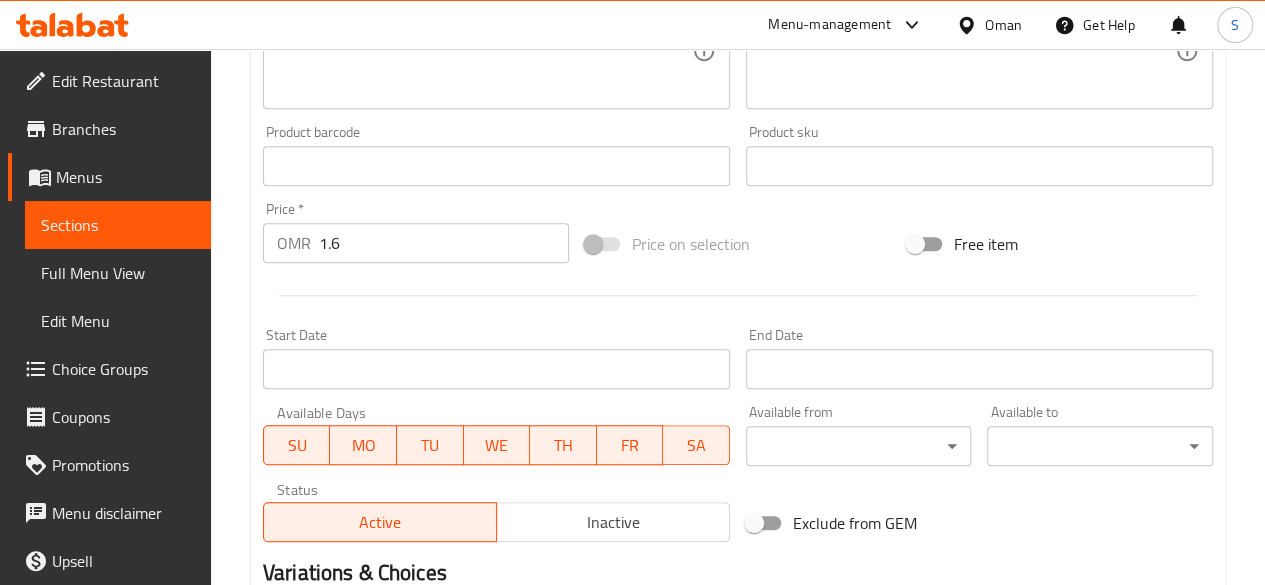scroll, scrollTop: 601, scrollLeft: 0, axis: vertical 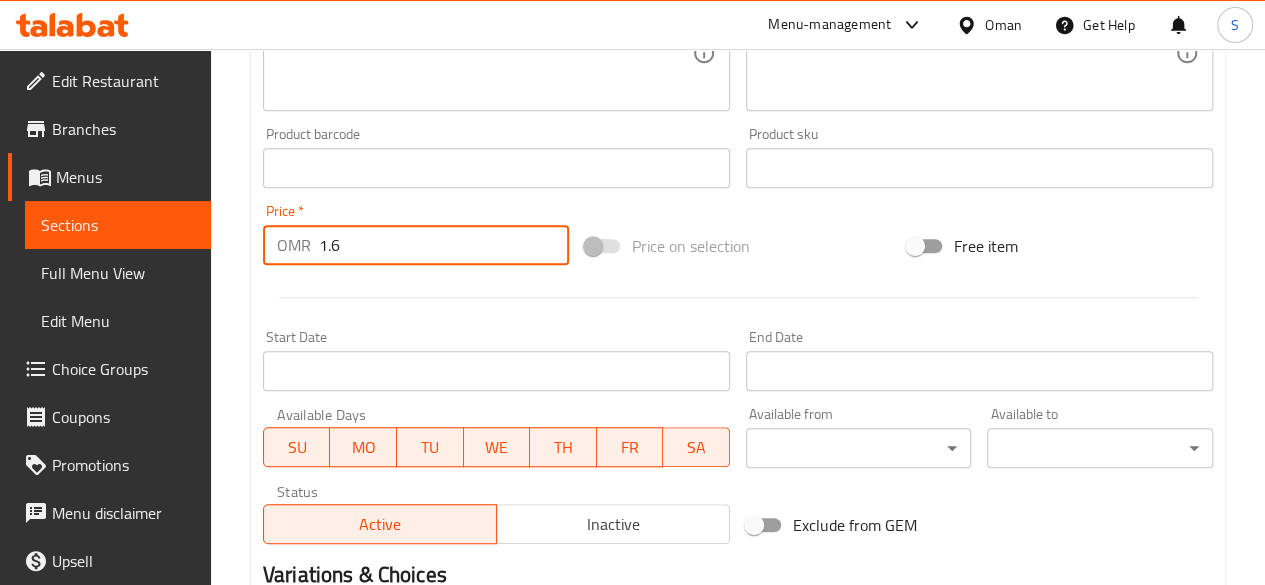 click on "1.6" at bounding box center [444, 245] 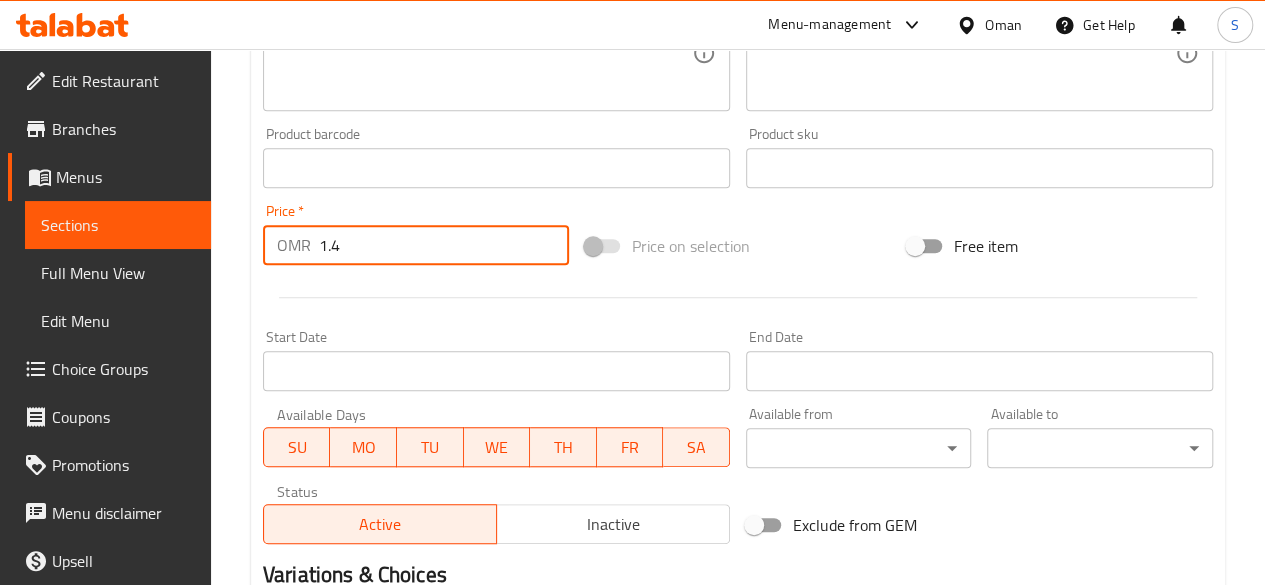 scroll, scrollTop: 857, scrollLeft: 0, axis: vertical 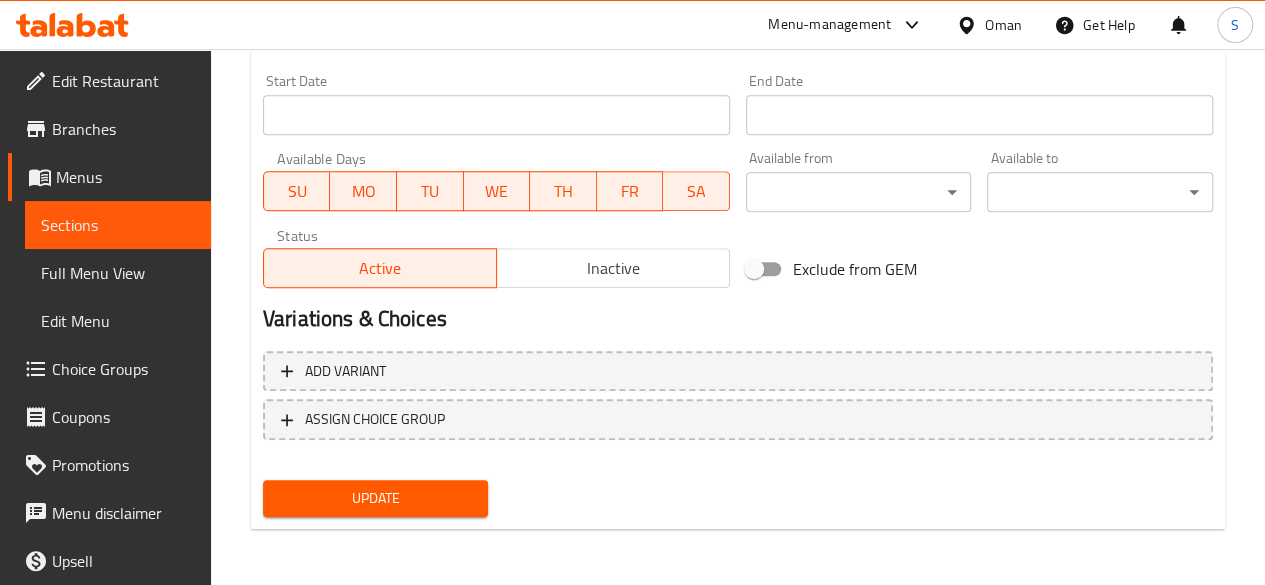 type on "1.4" 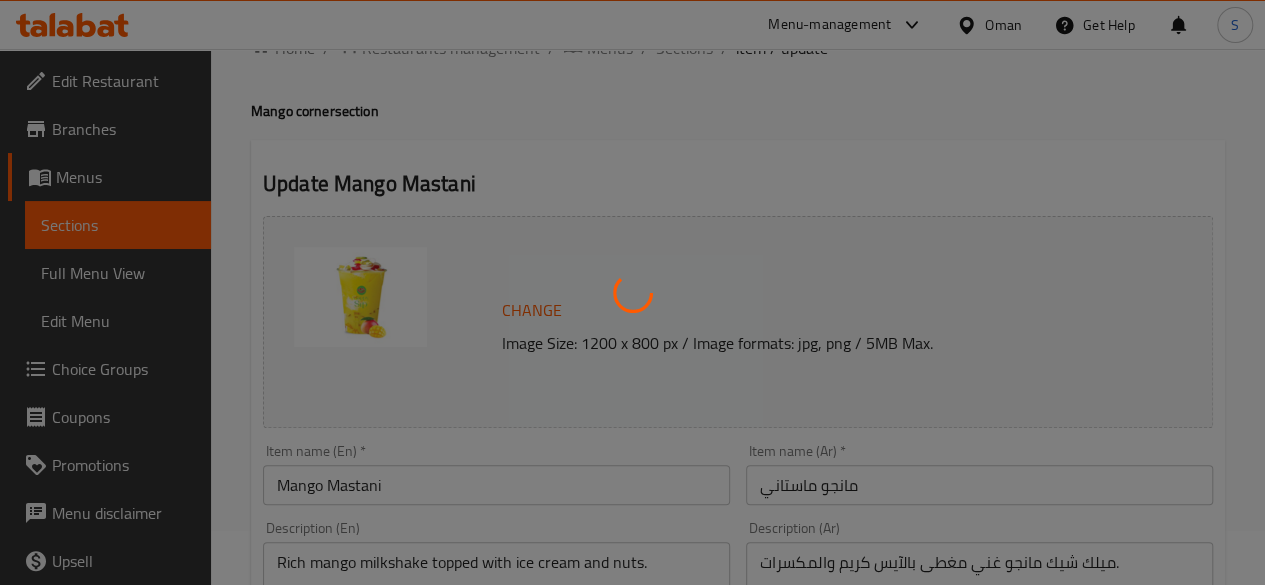 scroll, scrollTop: 0, scrollLeft: 0, axis: both 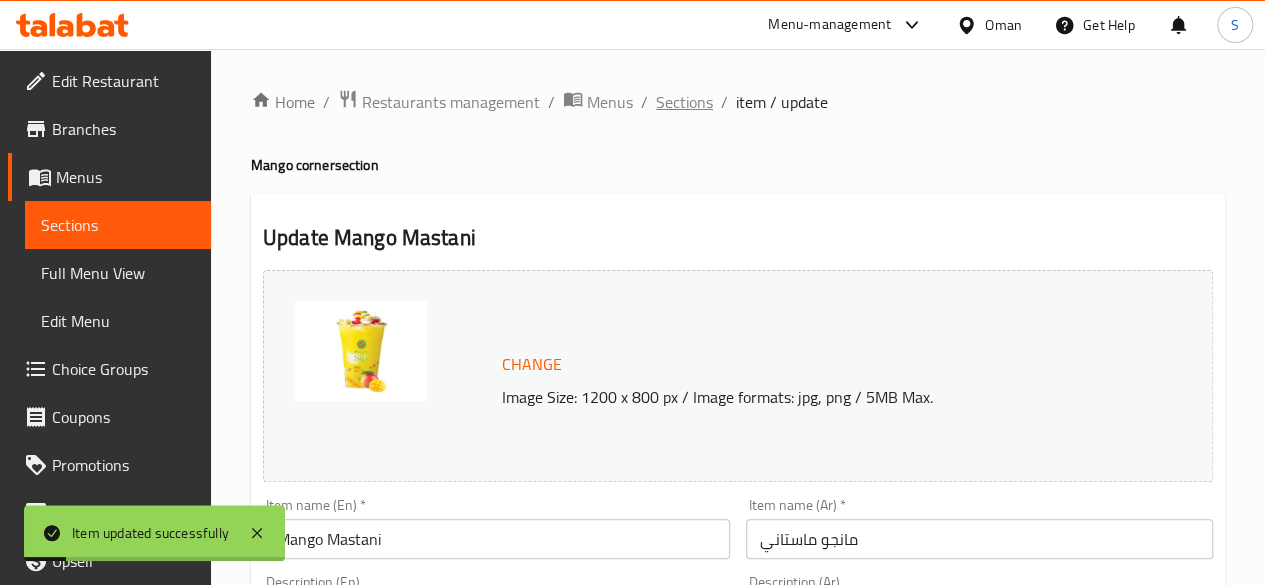 click on "Sections" at bounding box center (684, 102) 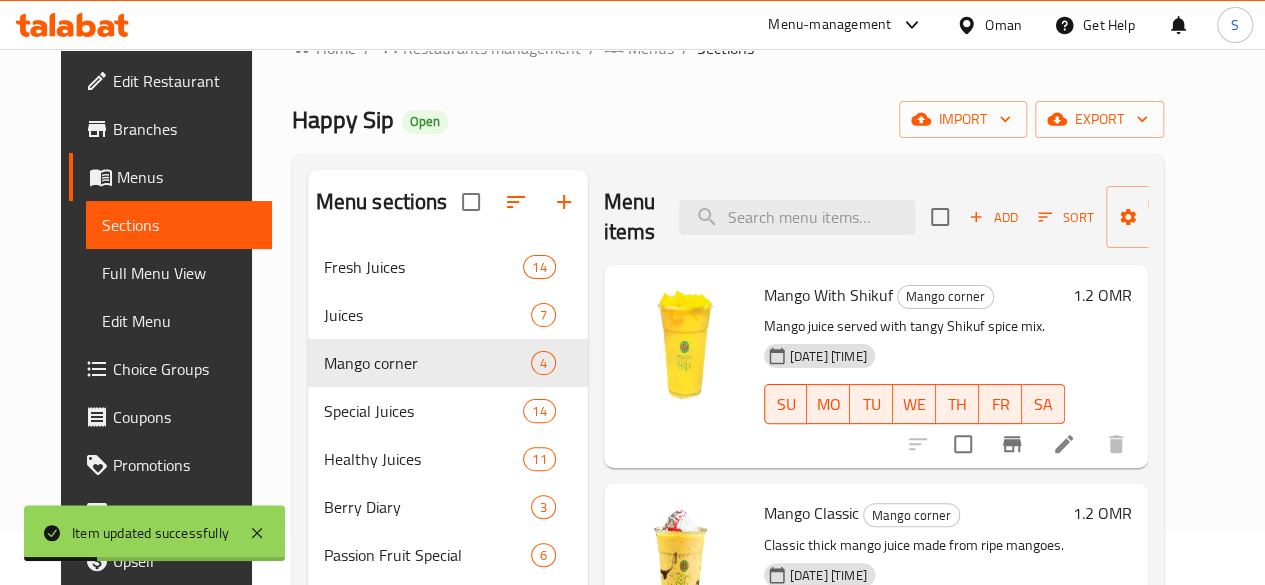 scroll, scrollTop: 56, scrollLeft: 0, axis: vertical 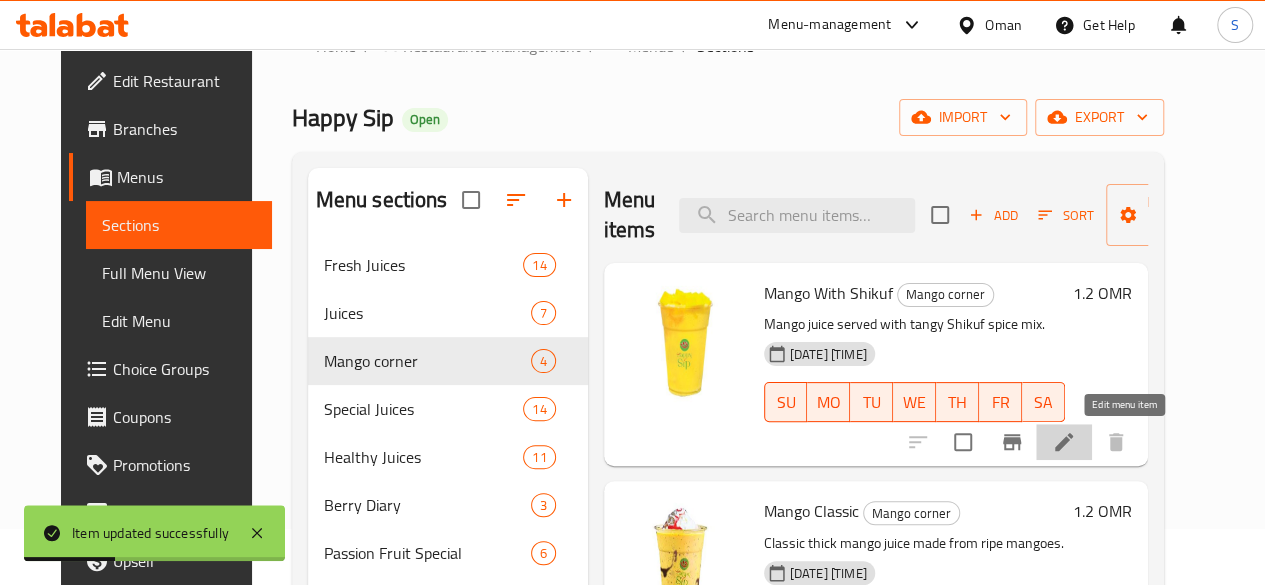 click 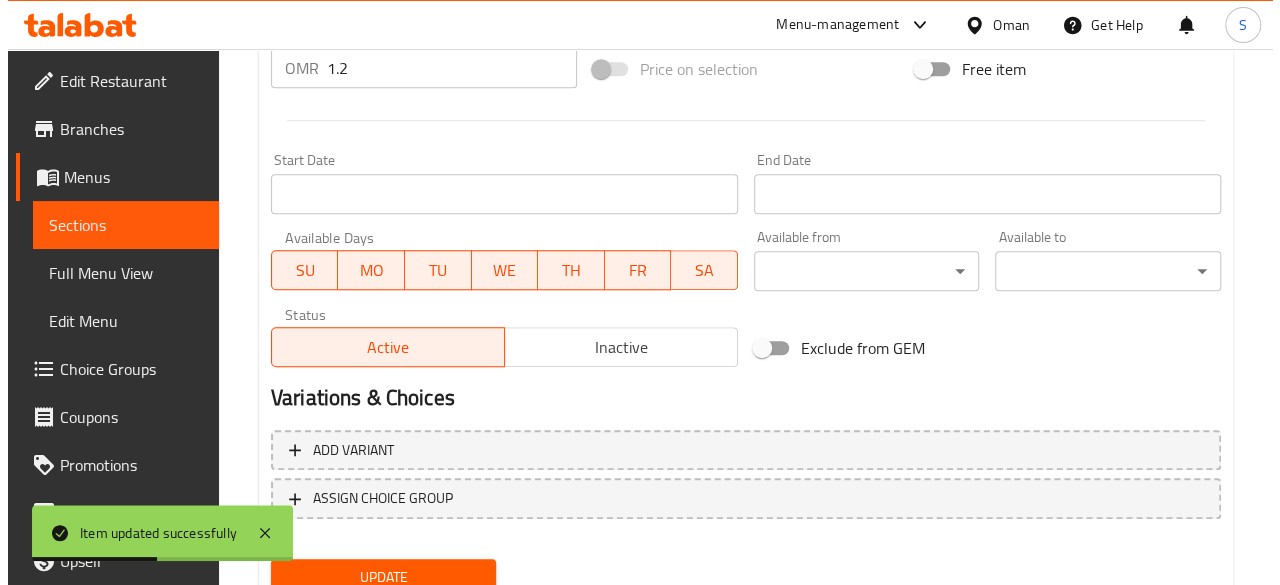 scroll, scrollTop: 857, scrollLeft: 0, axis: vertical 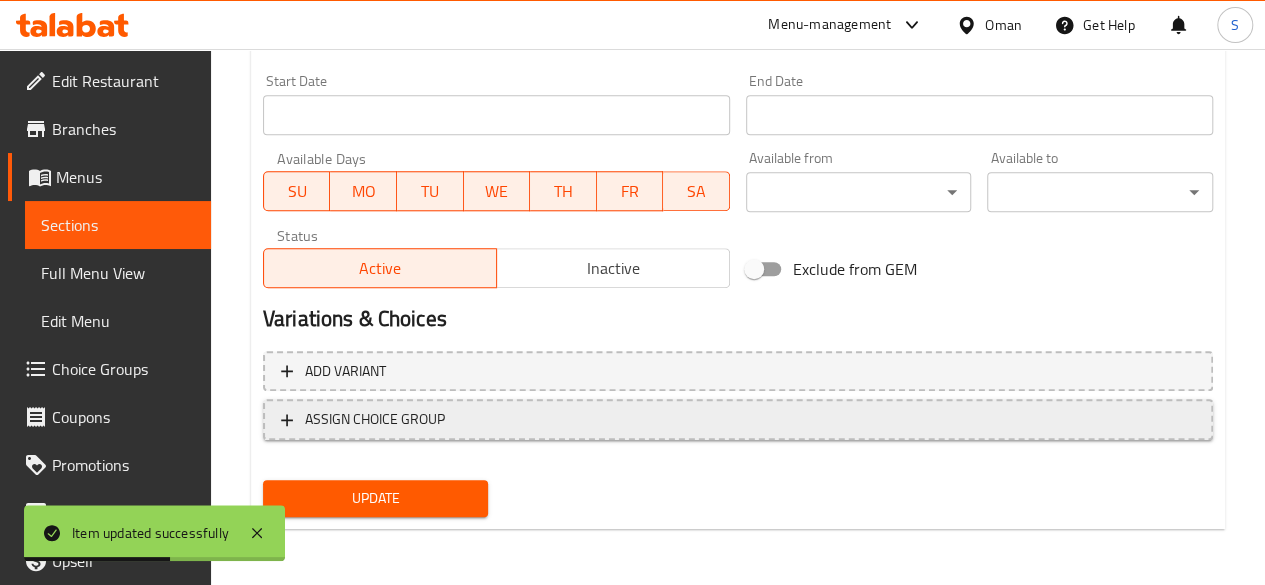 click on "ASSIGN CHOICE GROUP" at bounding box center [375, 419] 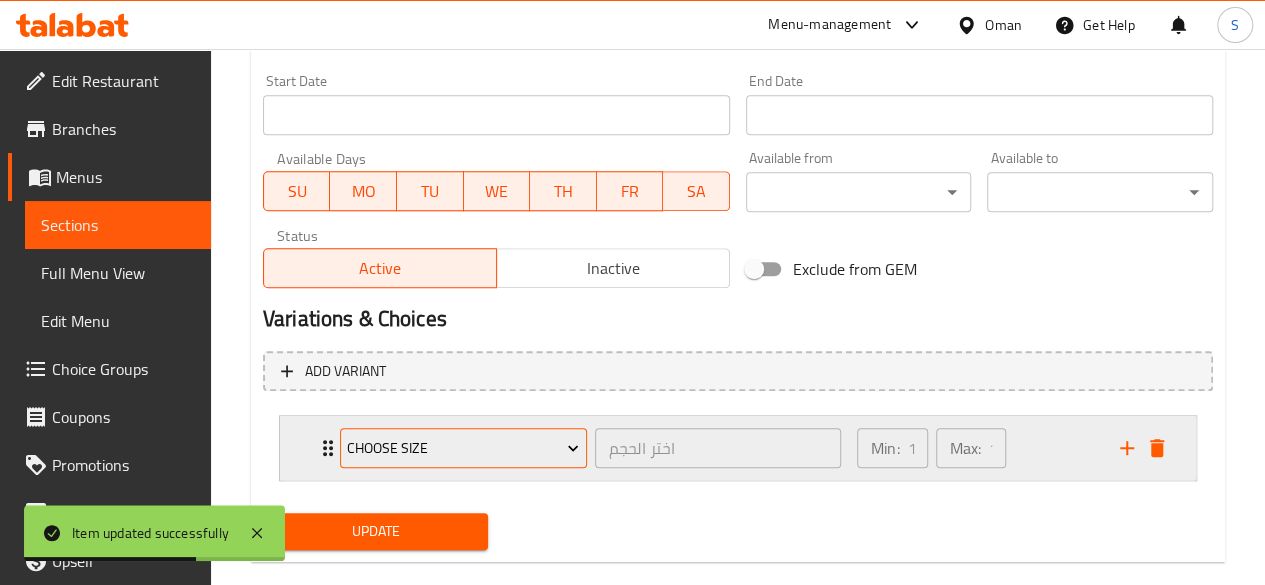 click on "Choose Size" at bounding box center [463, 448] 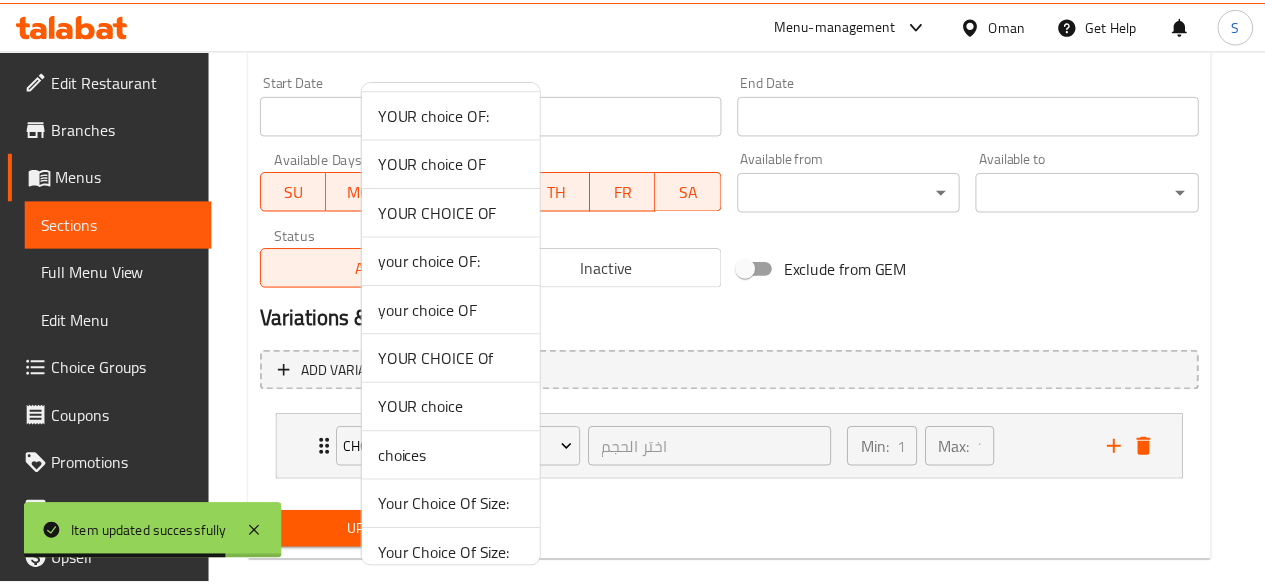 scroll, scrollTop: 160, scrollLeft: 0, axis: vertical 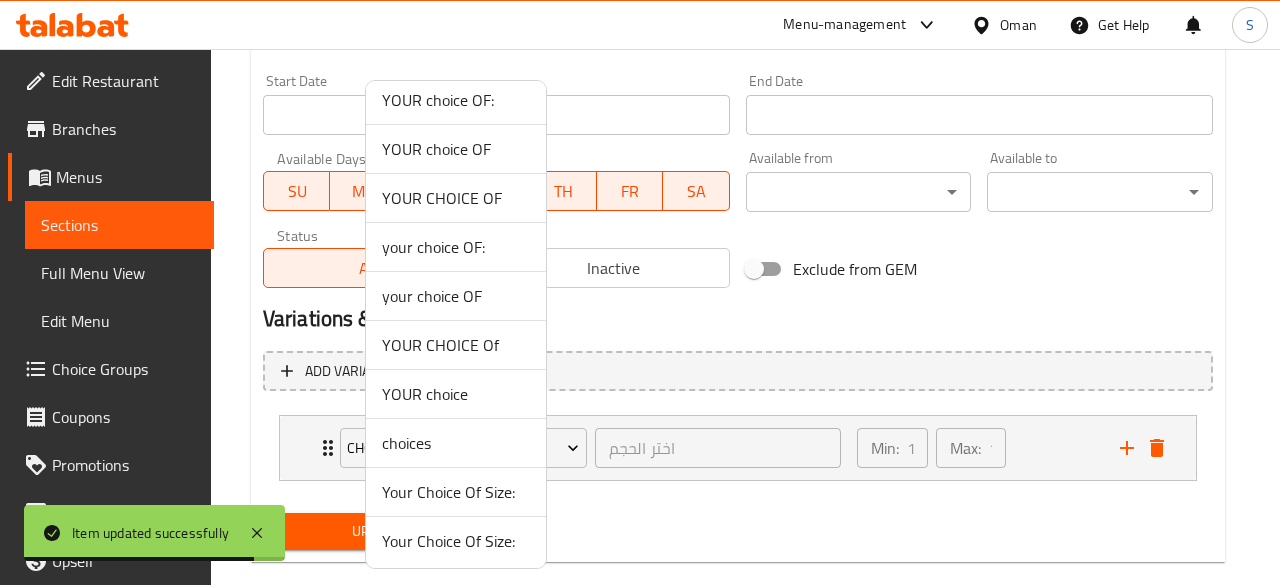 click on "Your Choice Of Size:" at bounding box center (456, 492) 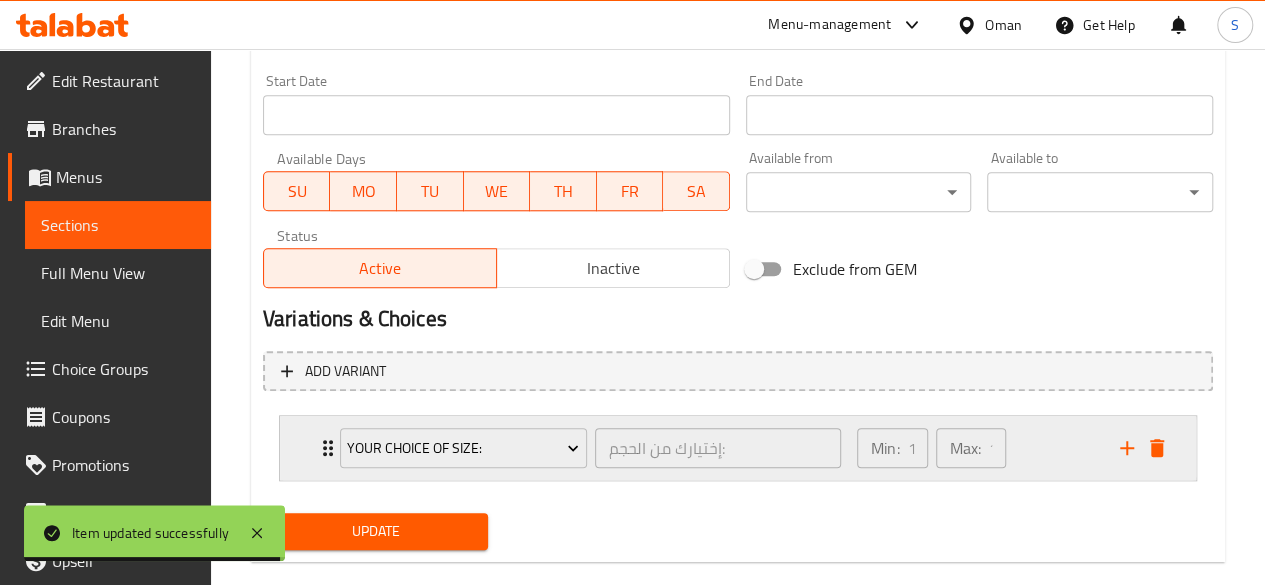 click 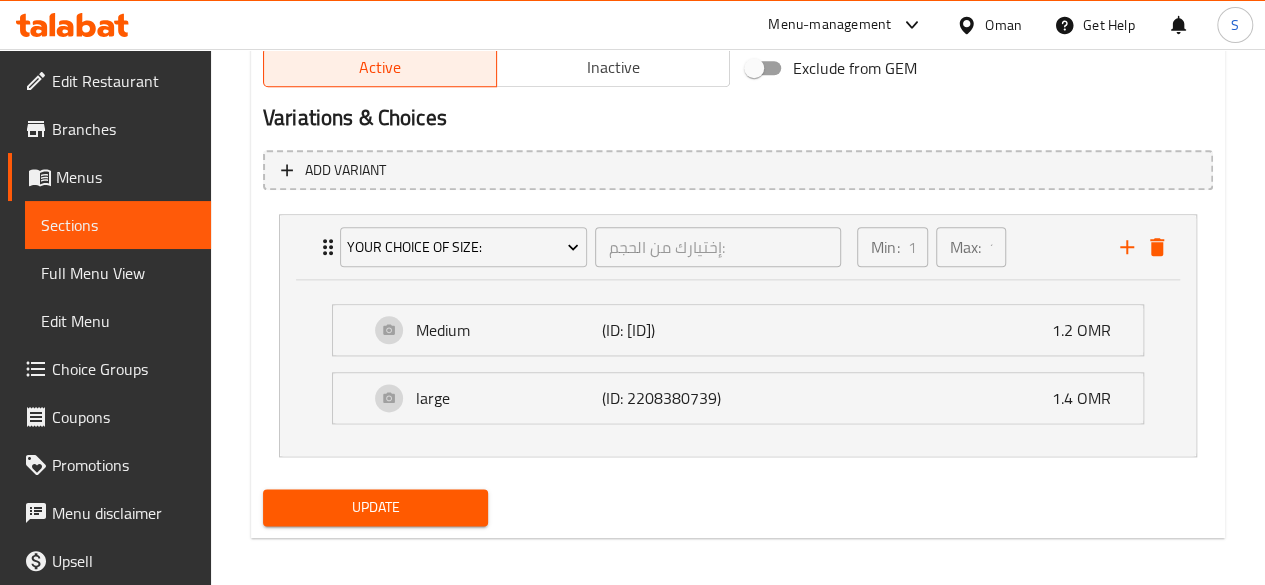 scroll, scrollTop: 1065, scrollLeft: 0, axis: vertical 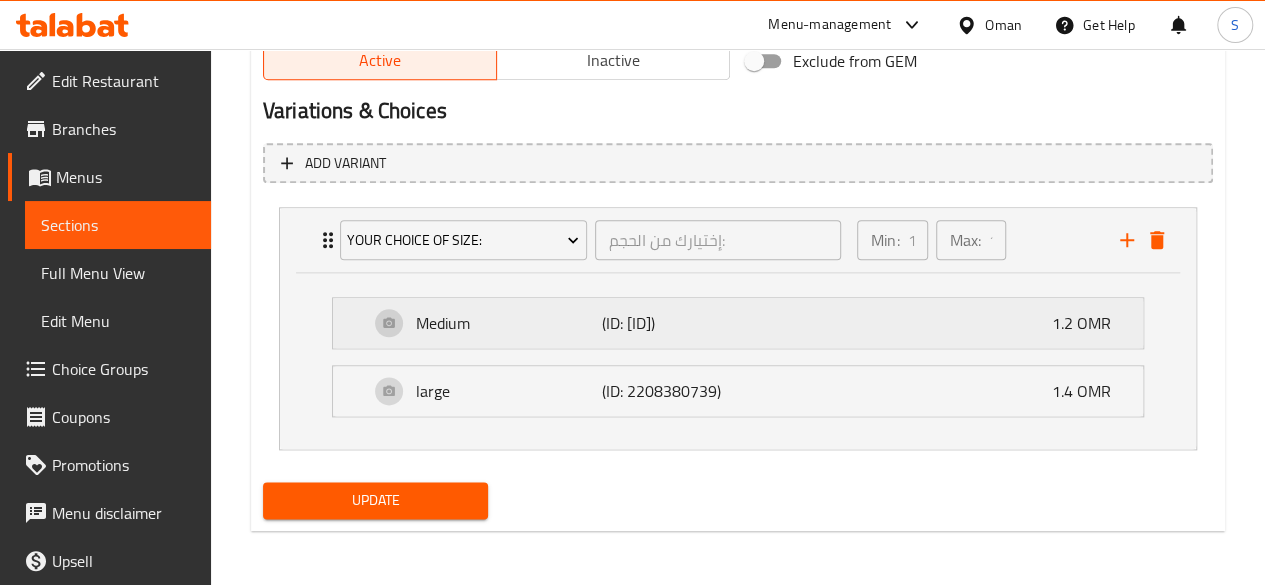 click on "Medium  (ID: [ID]) [PRICE] OMR" at bounding box center (744, 323) 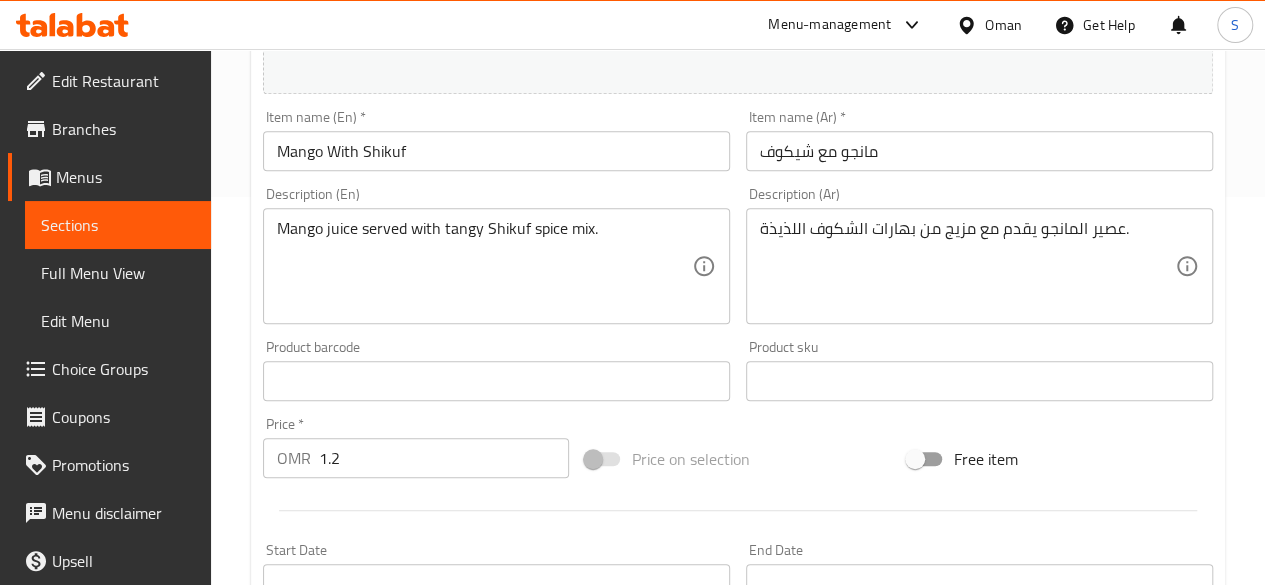 scroll, scrollTop: 387, scrollLeft: 0, axis: vertical 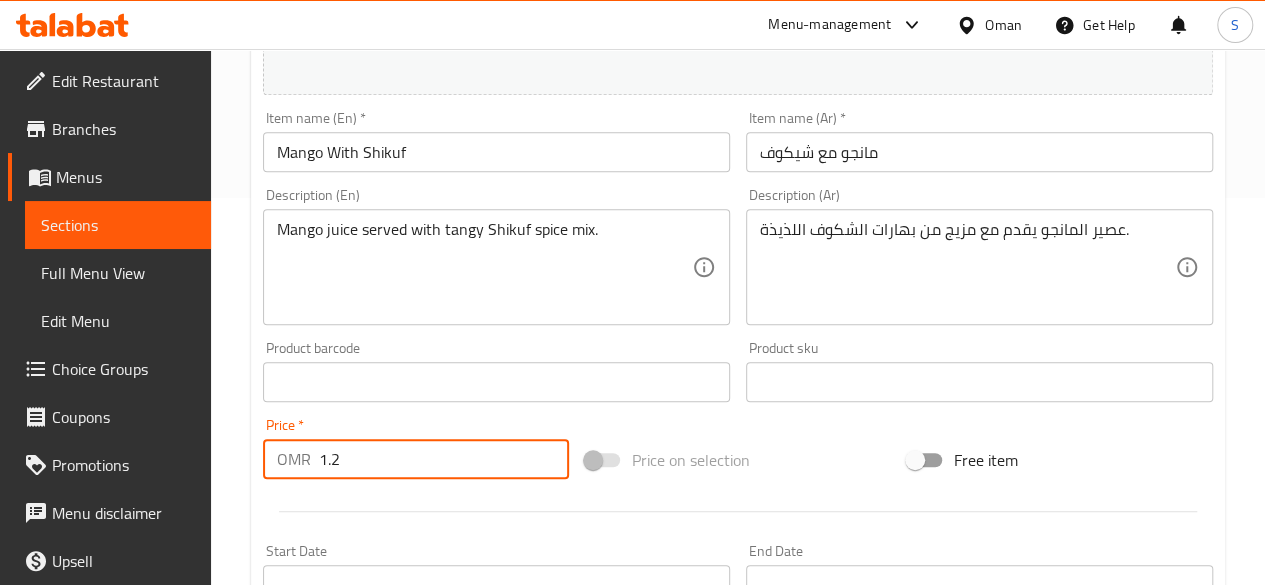 drag, startPoint x: 414, startPoint y: 449, endPoint x: 217, endPoint y: 469, distance: 198.01262 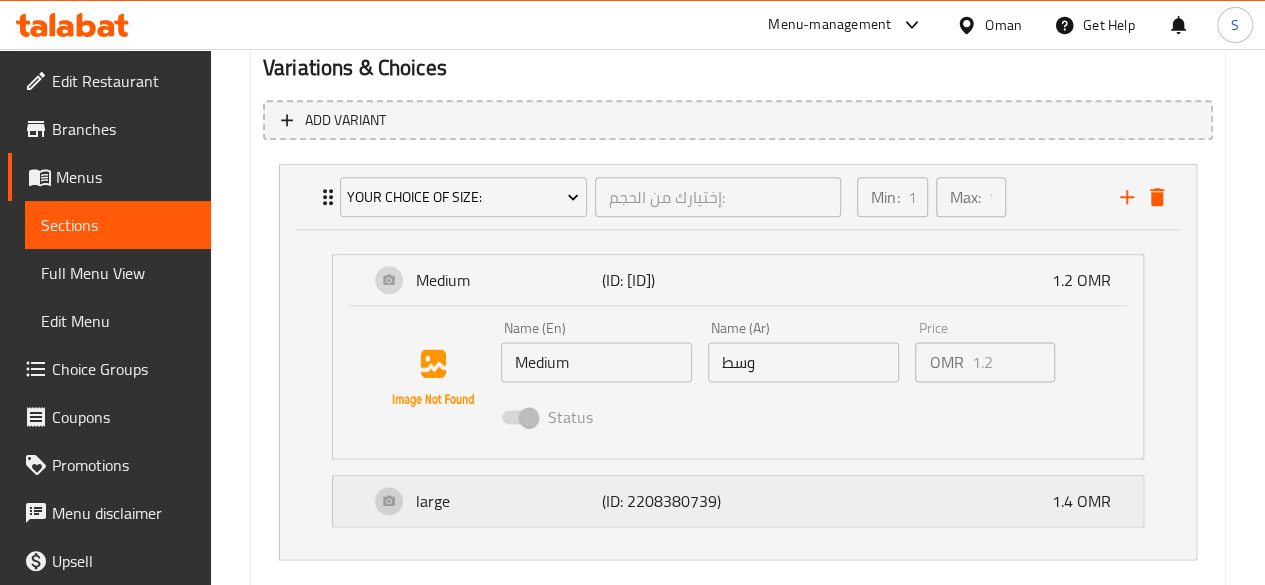 scroll, scrollTop: 1218, scrollLeft: 0, axis: vertical 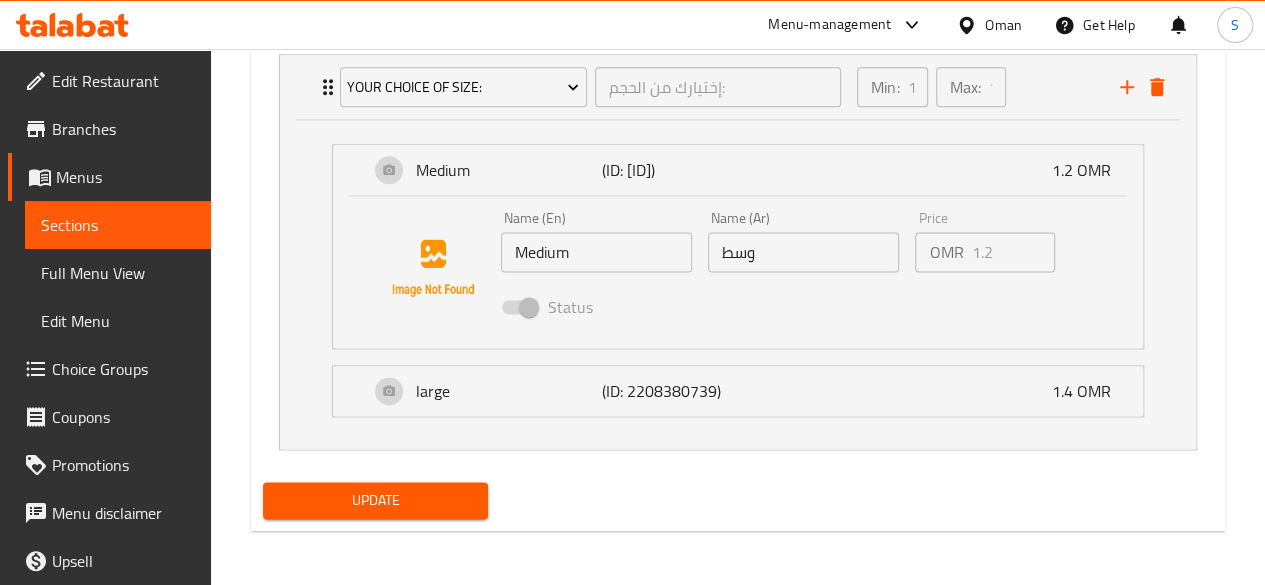 type on "0" 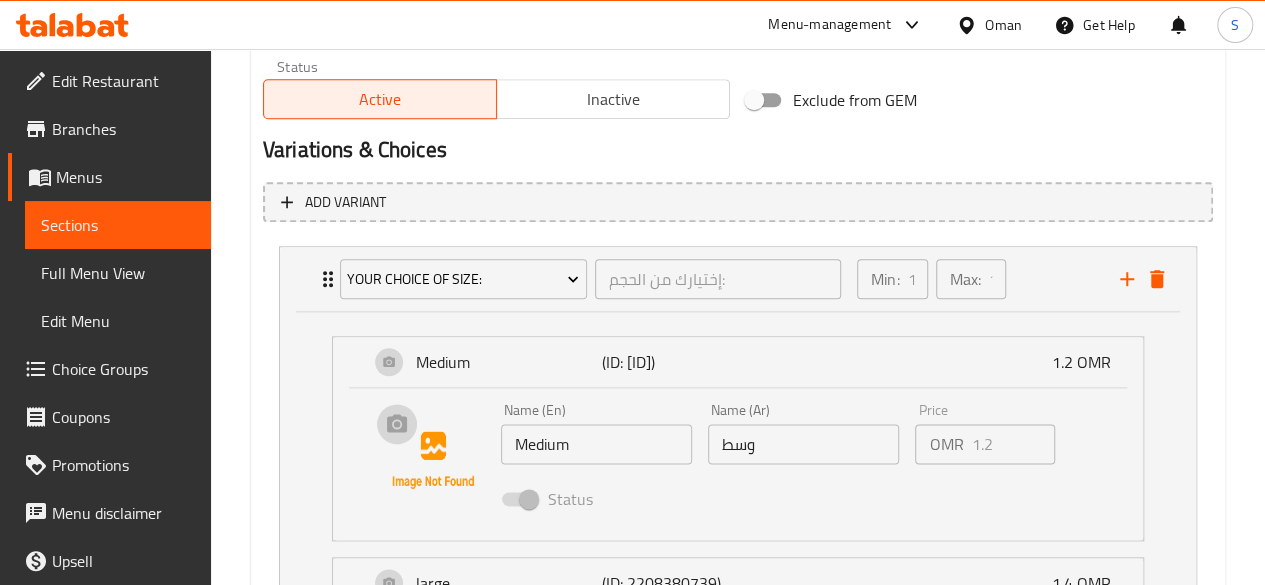 scroll, scrollTop: 1218, scrollLeft: 0, axis: vertical 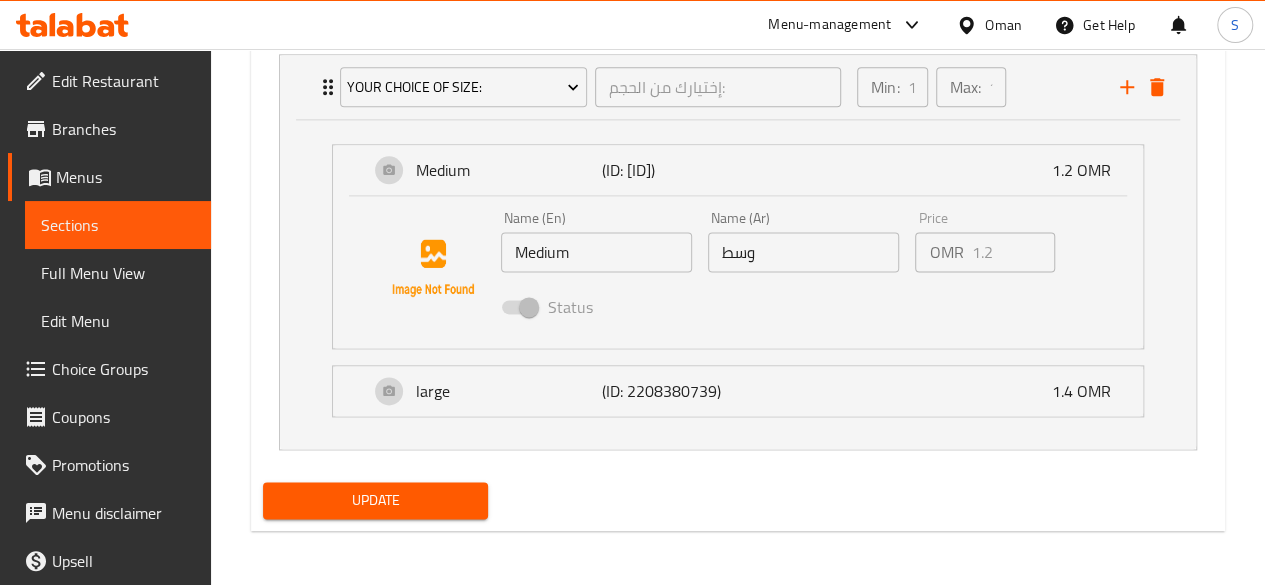 click on "Update" at bounding box center (376, 500) 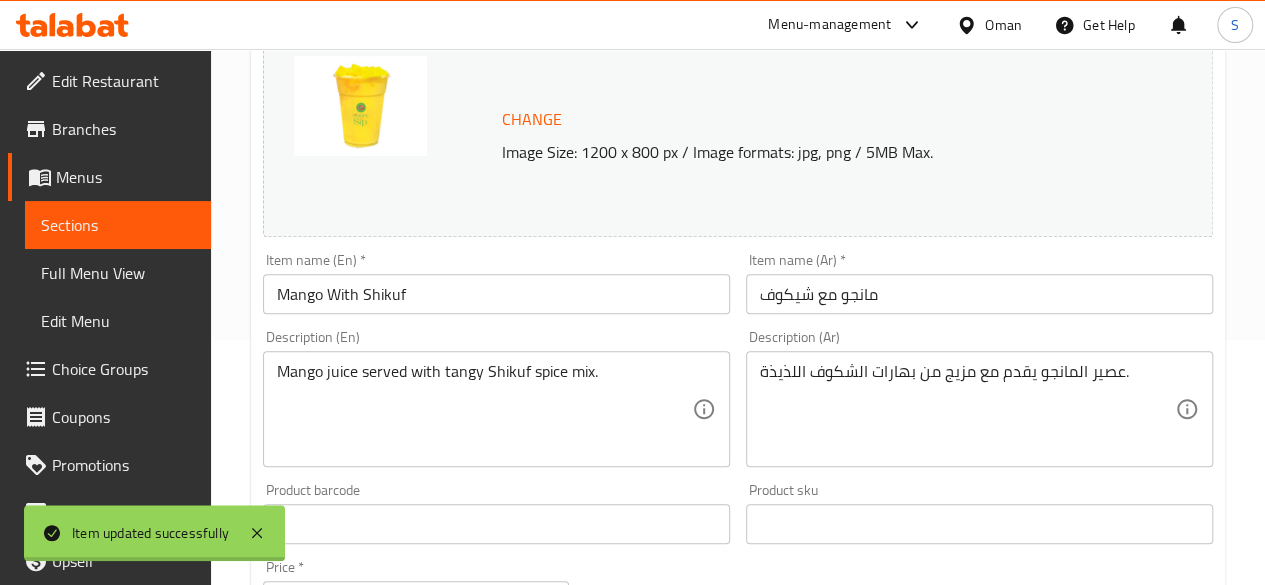 scroll, scrollTop: 0, scrollLeft: 0, axis: both 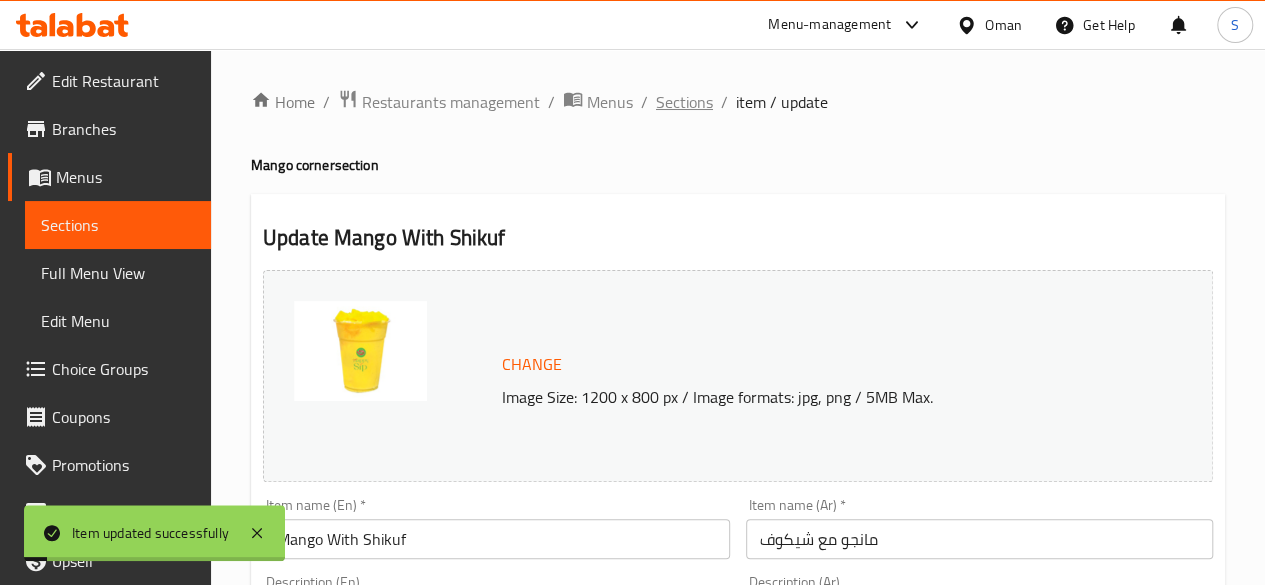click on "Sections" at bounding box center (684, 102) 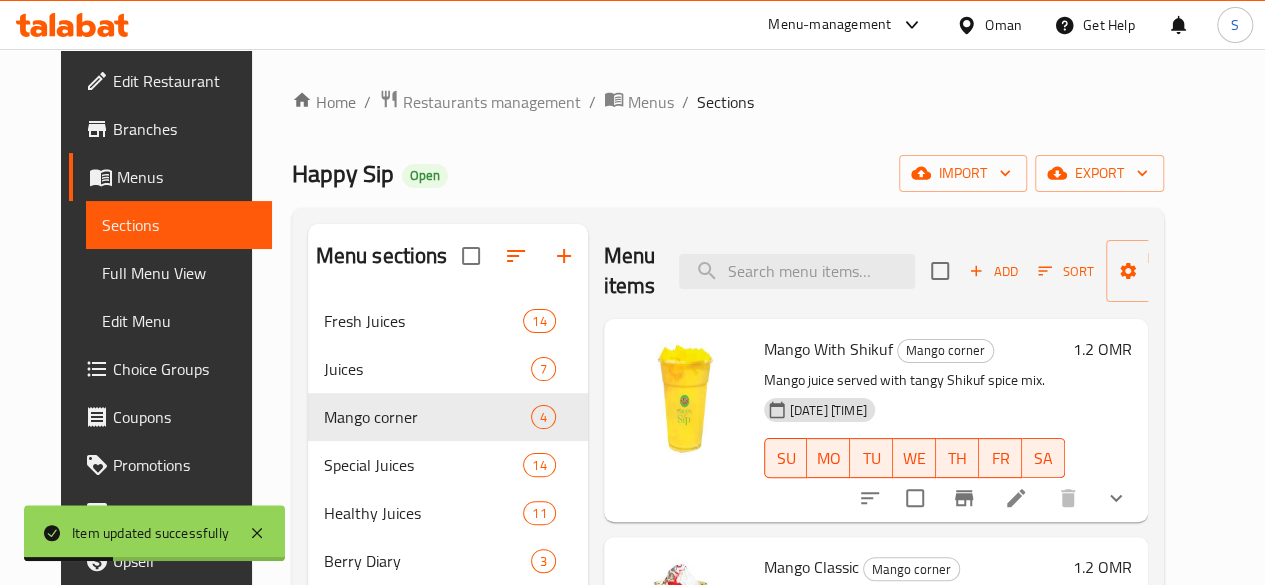 click on "1.2   OMR" at bounding box center (1102, 349) 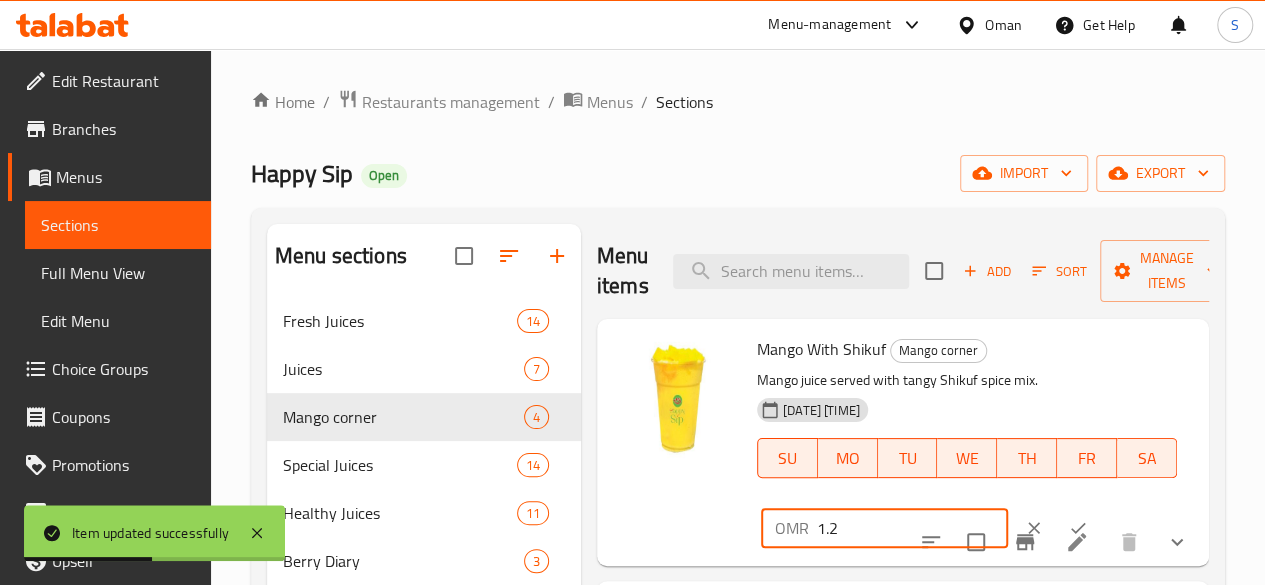 drag, startPoint x: 808, startPoint y: 533, endPoint x: 600, endPoint y: 556, distance: 209.26778 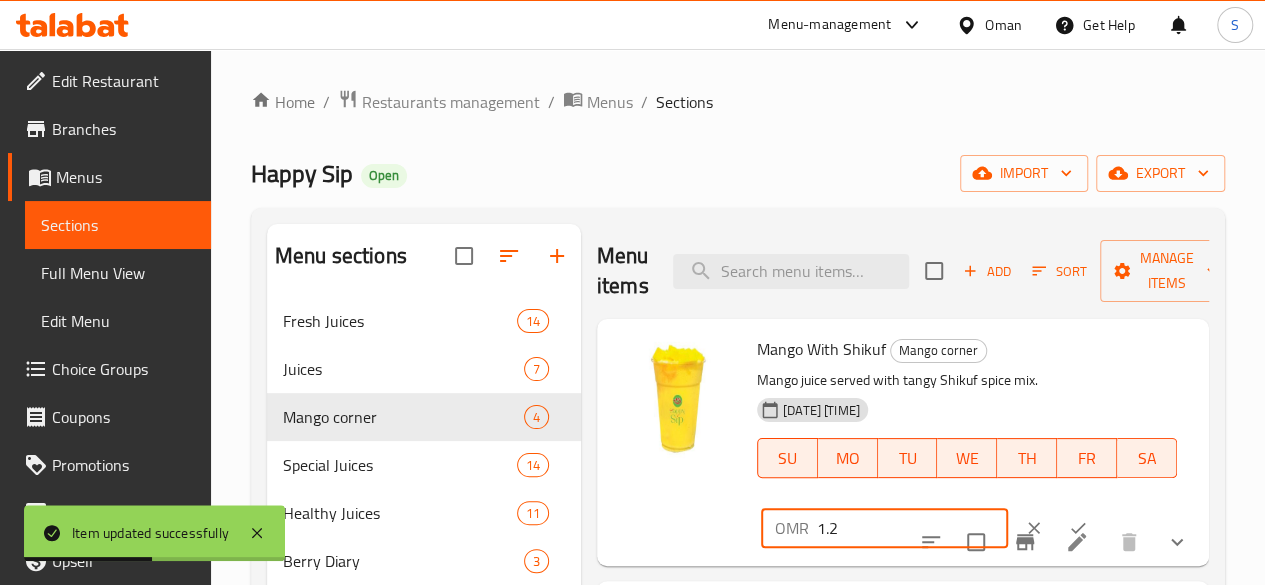 click on "Mango With Shikuf   Mango corner Mango juice served with tangy Shikuf spice mix. [DATE] [TIME] SU MO TU WE TH FR SA OMR 1.2 ​" at bounding box center (903, 442) 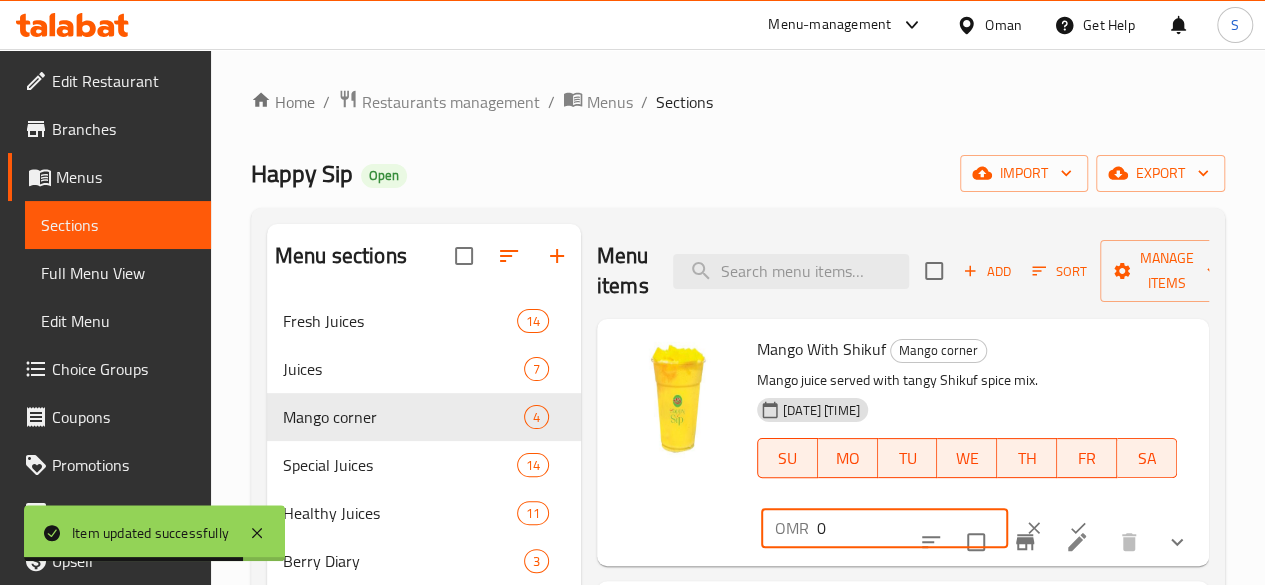 type on "0" 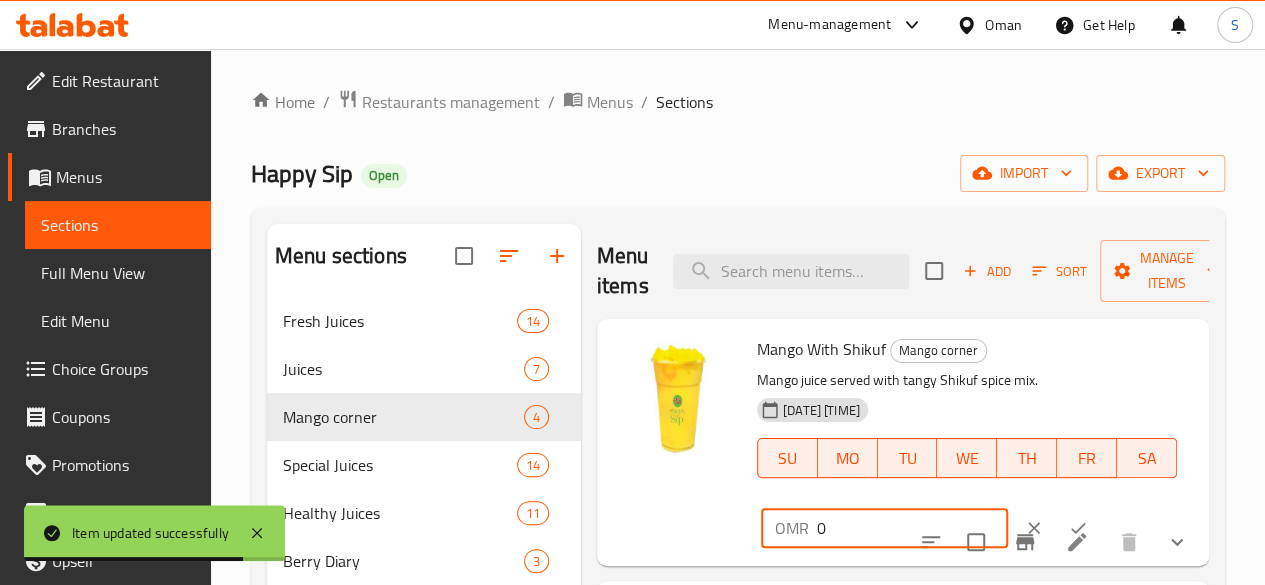 click at bounding box center [1078, 528] 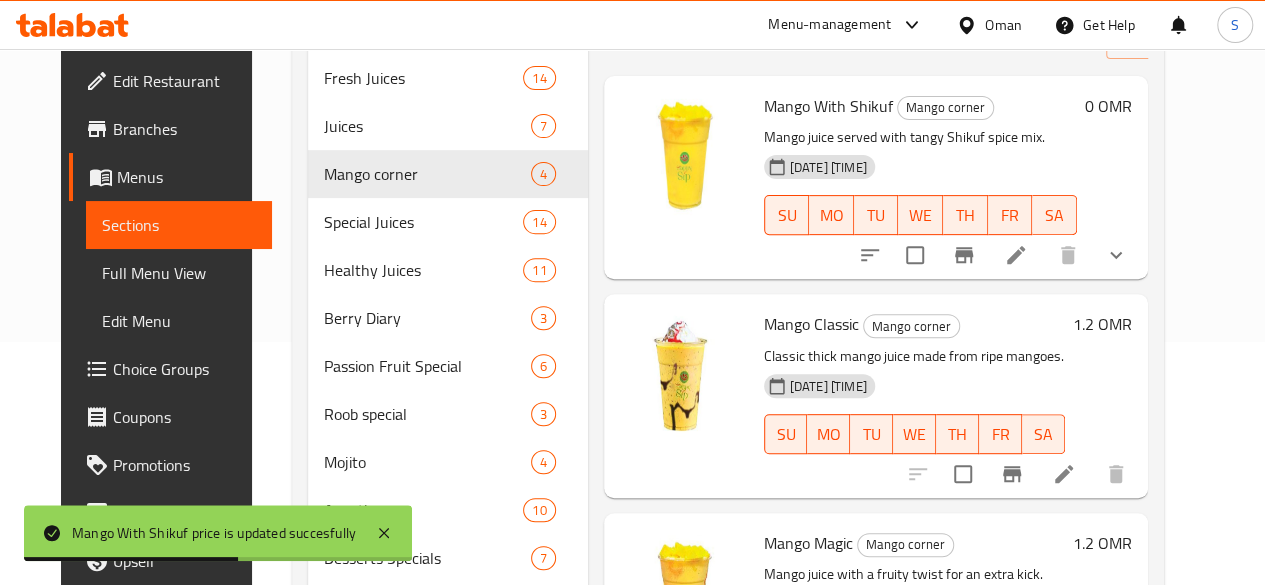 scroll, scrollTop: 247, scrollLeft: 0, axis: vertical 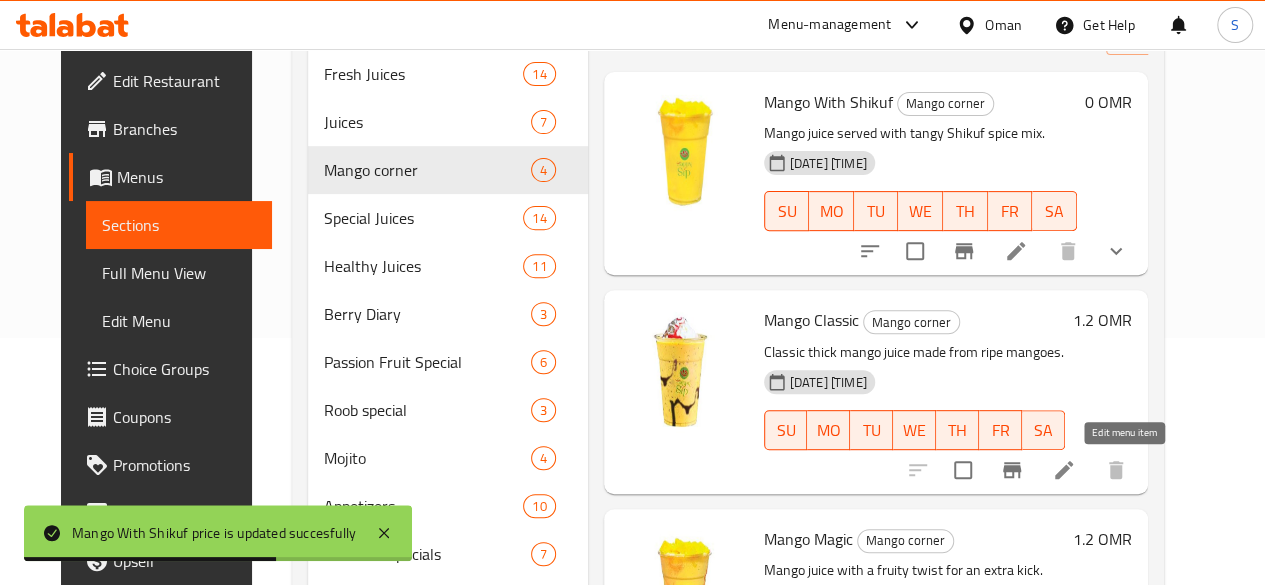click 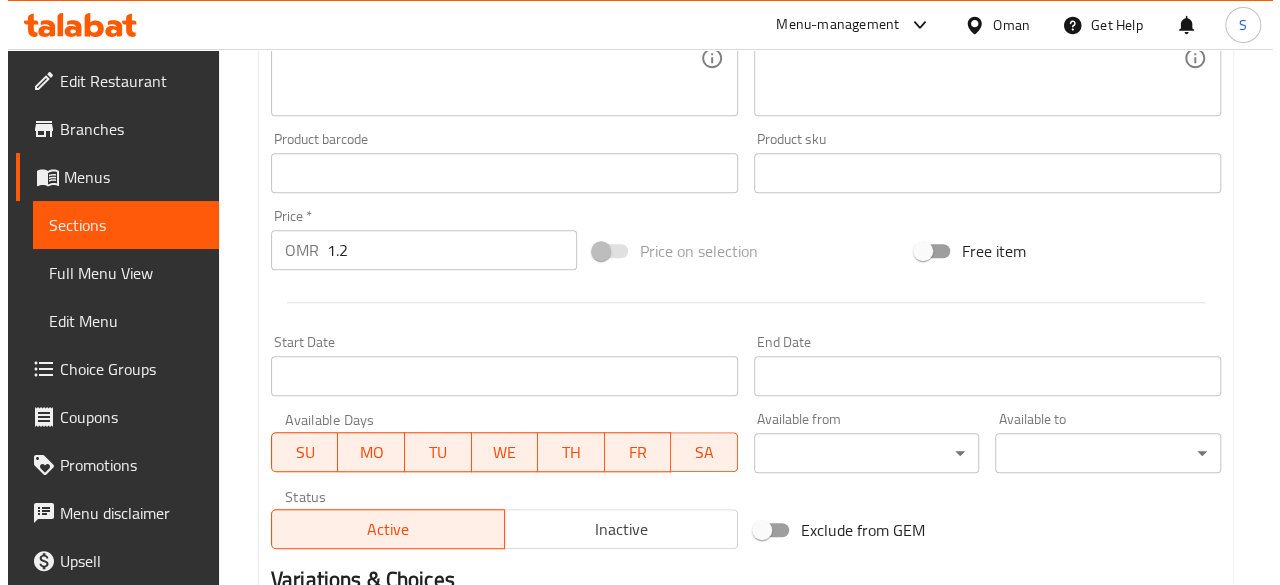 scroll, scrollTop: 857, scrollLeft: 0, axis: vertical 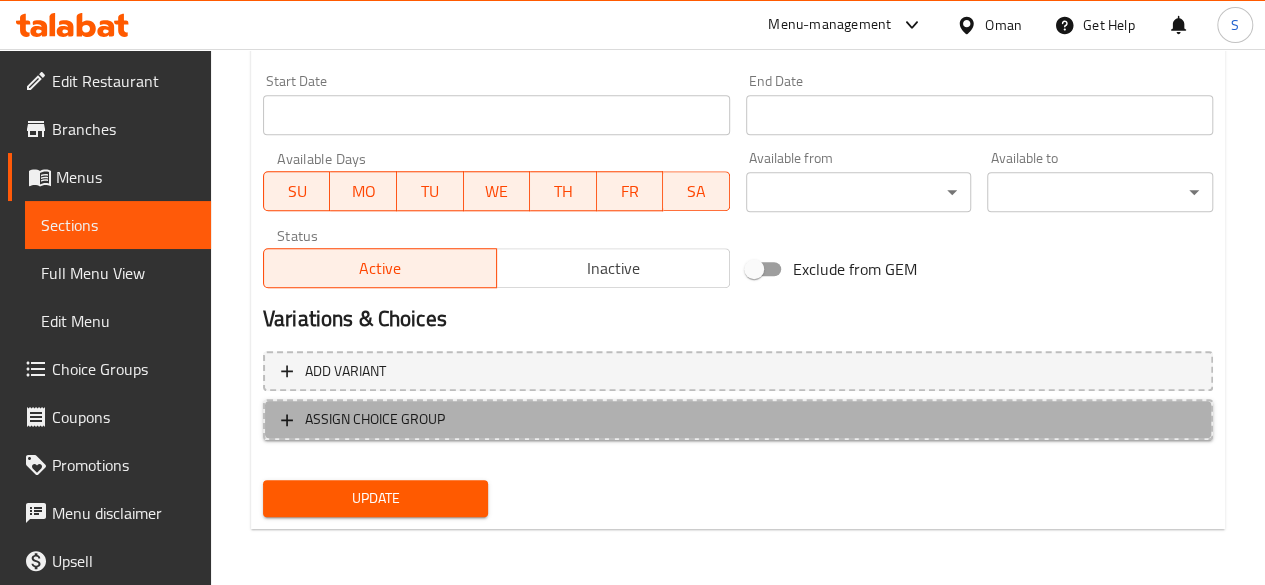 click on "ASSIGN CHOICE GROUP" at bounding box center (375, 419) 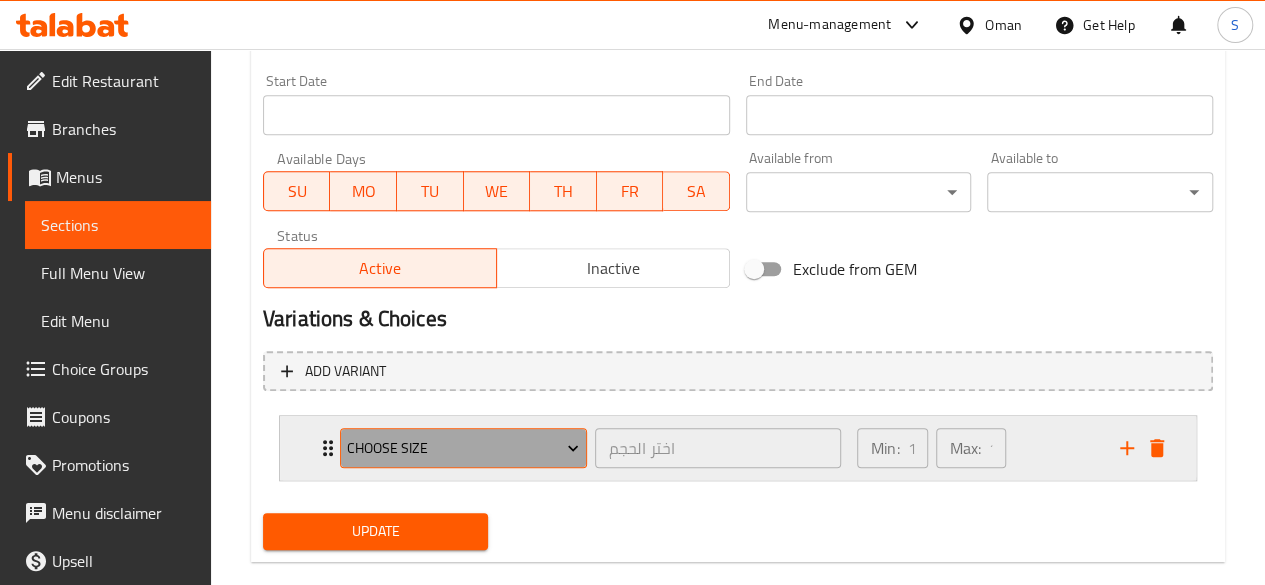 click on "Choose Size" at bounding box center (463, 448) 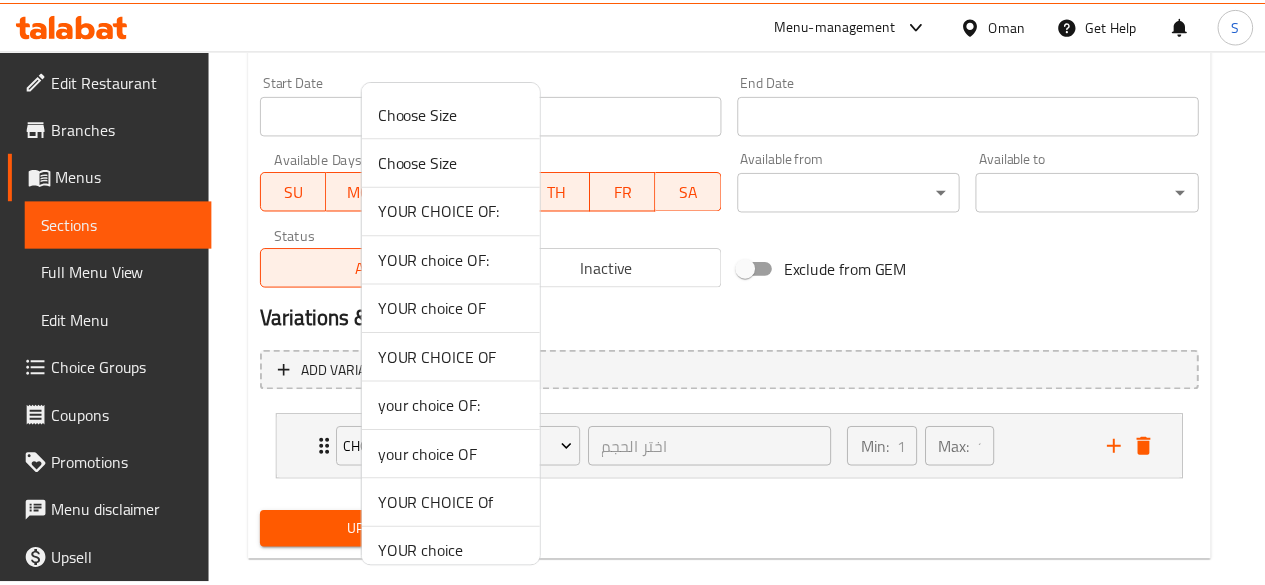 scroll, scrollTop: 160, scrollLeft: 0, axis: vertical 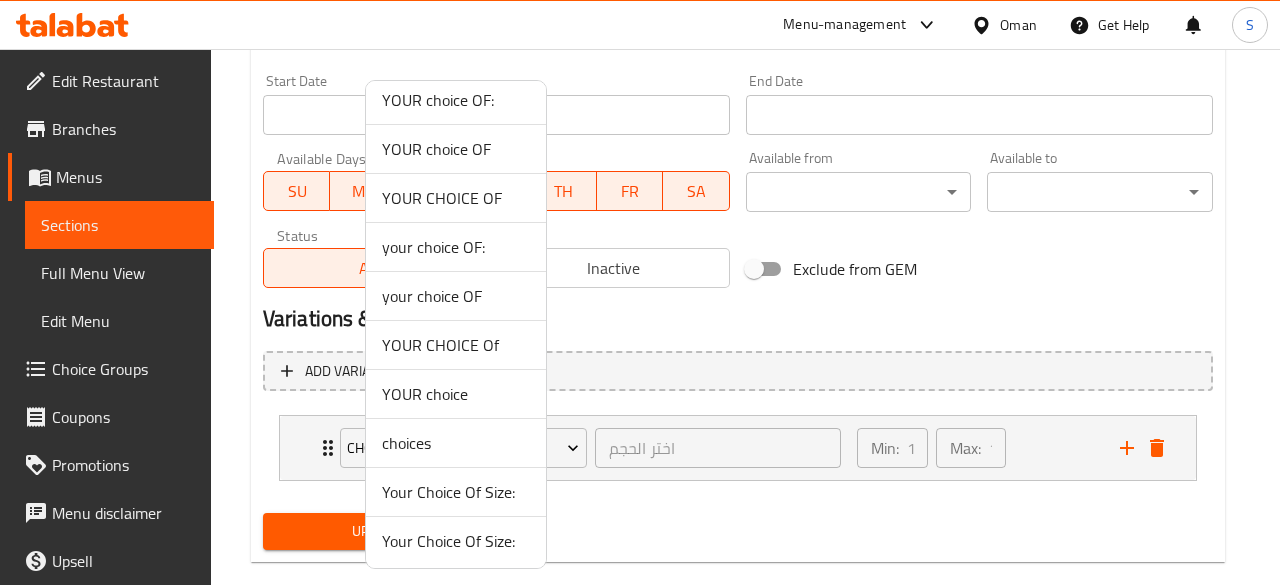 click on "Your Choice Of Size:" at bounding box center (456, 492) 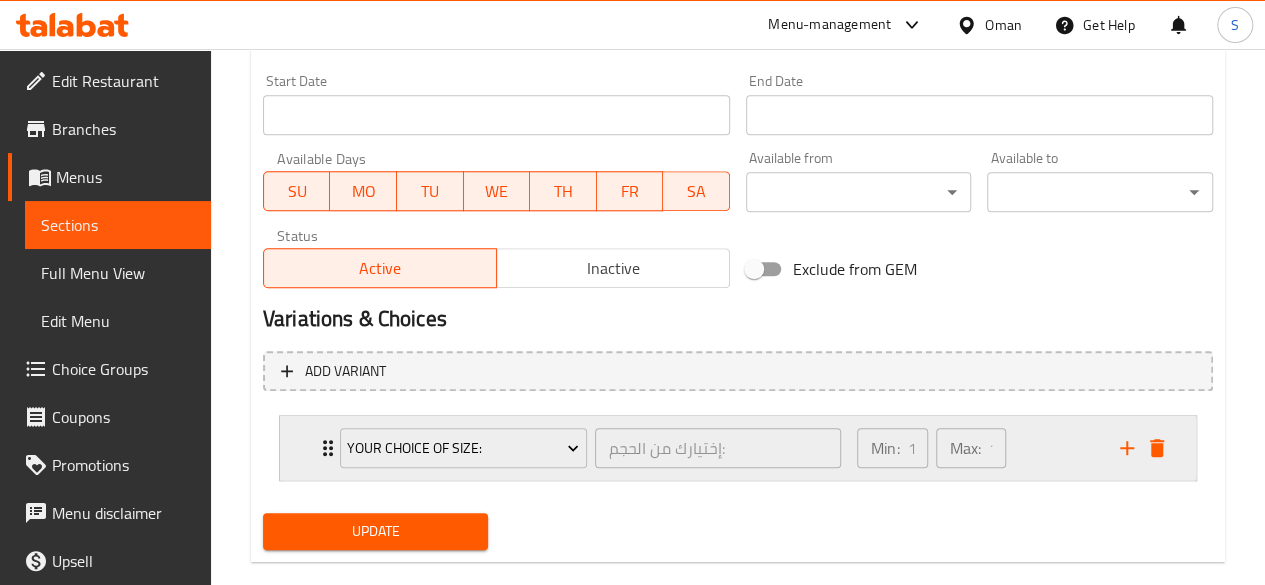 click on "Your Choice Of Size: إختيارك من الحجم: ​" at bounding box center [590, 448] 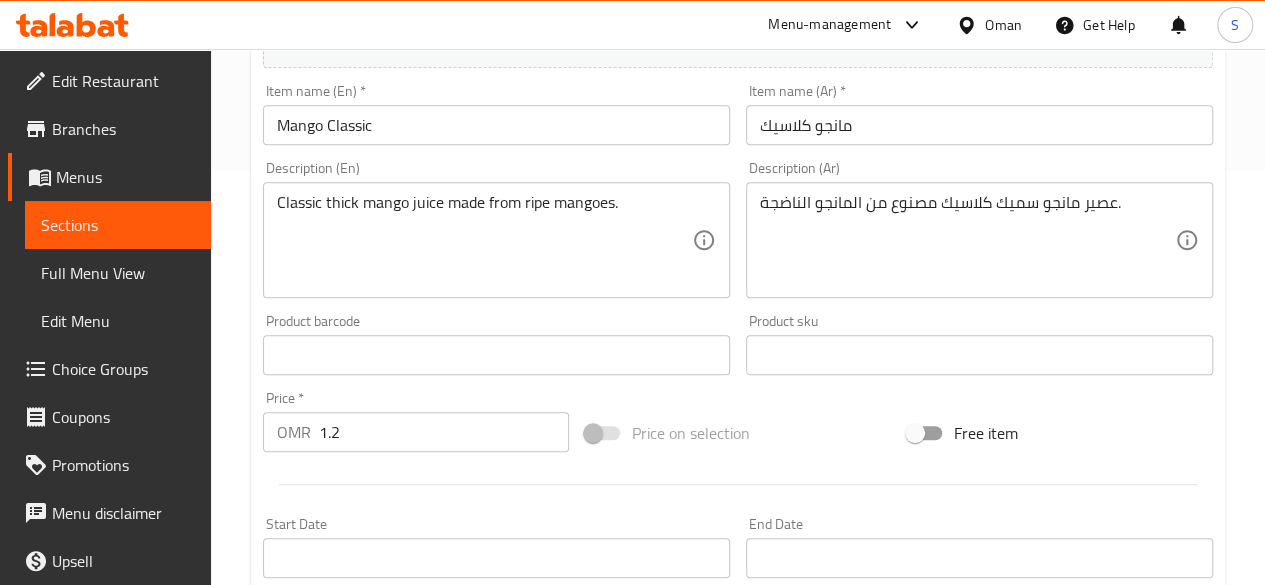 scroll, scrollTop: 420, scrollLeft: 0, axis: vertical 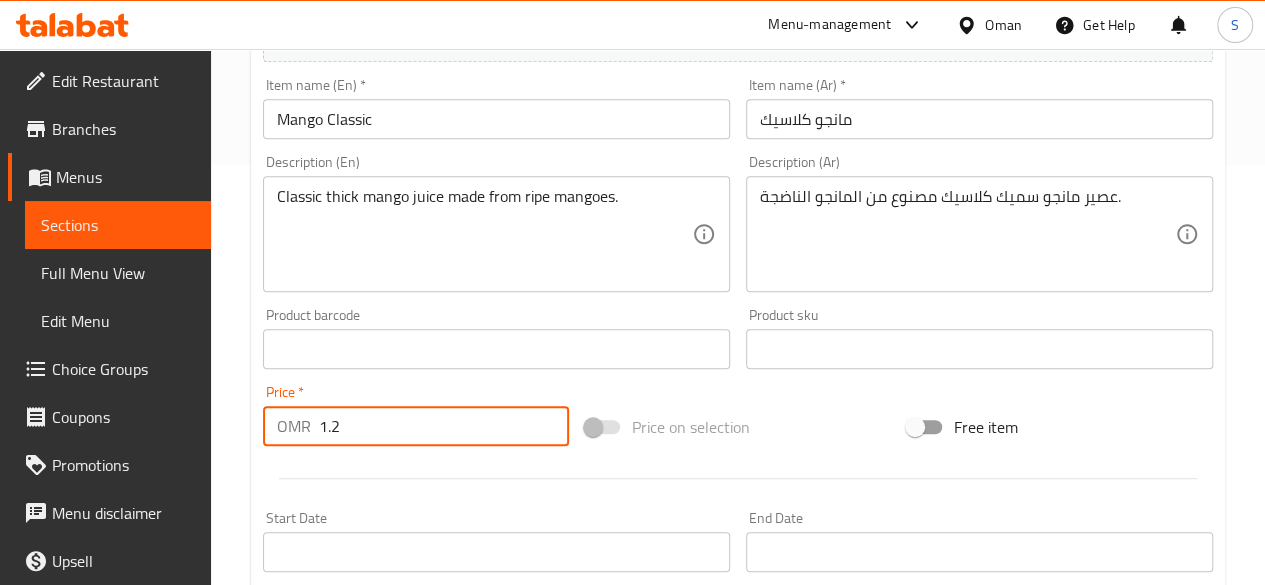 drag, startPoint x: 476, startPoint y: 419, endPoint x: 222, endPoint y: 420, distance: 254.00197 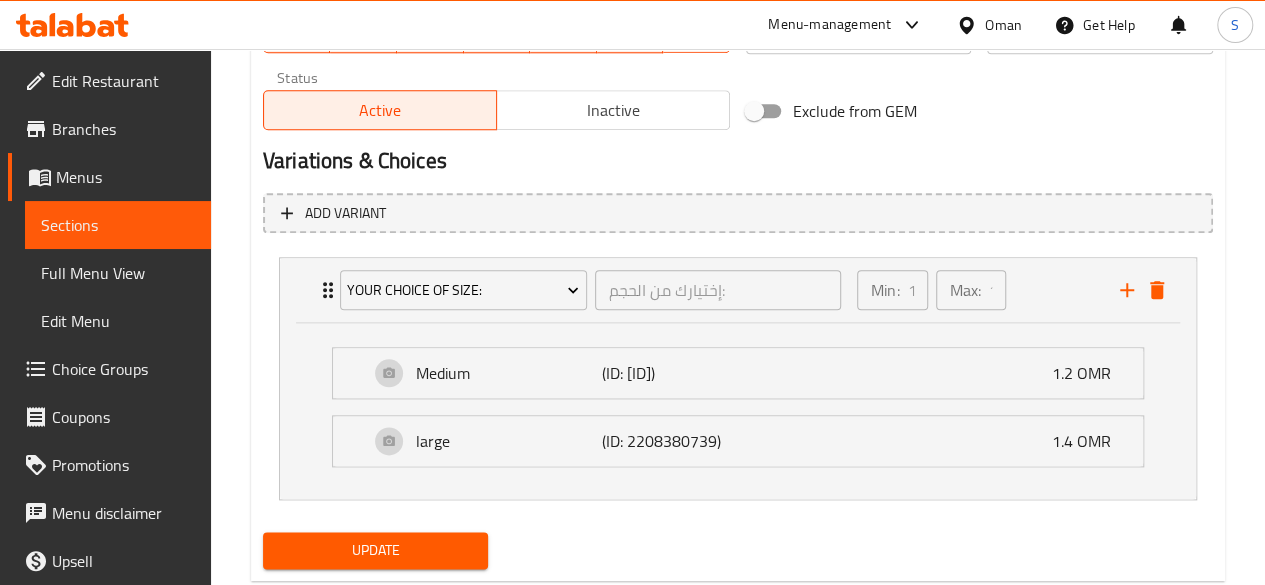 scroll, scrollTop: 1026, scrollLeft: 0, axis: vertical 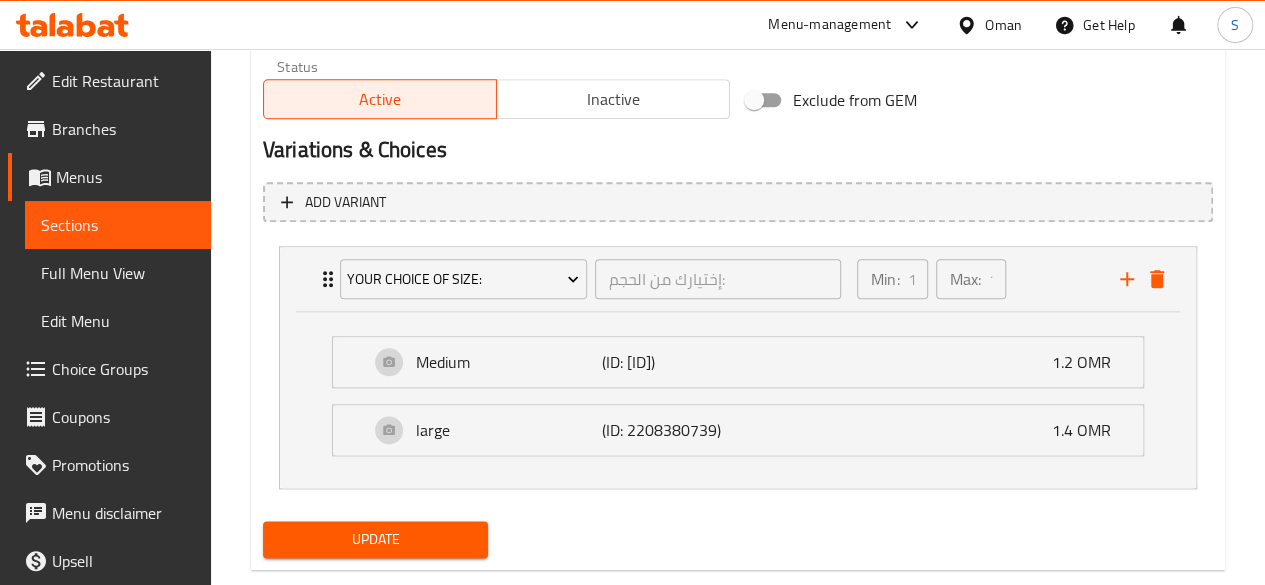 type on "0" 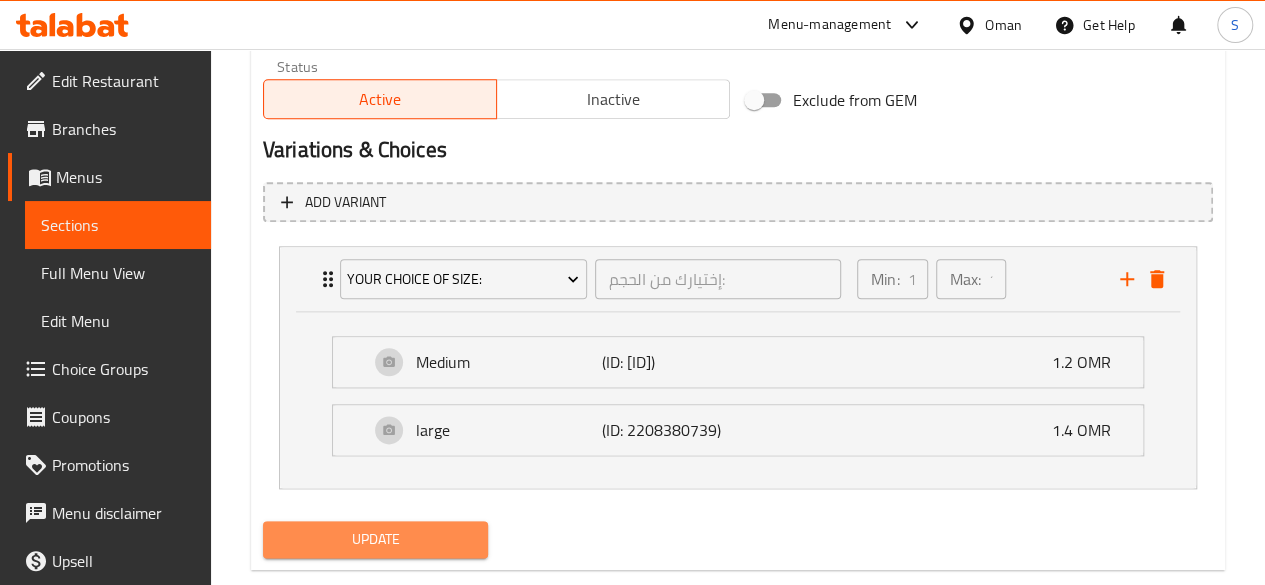click on "Update" at bounding box center [376, 539] 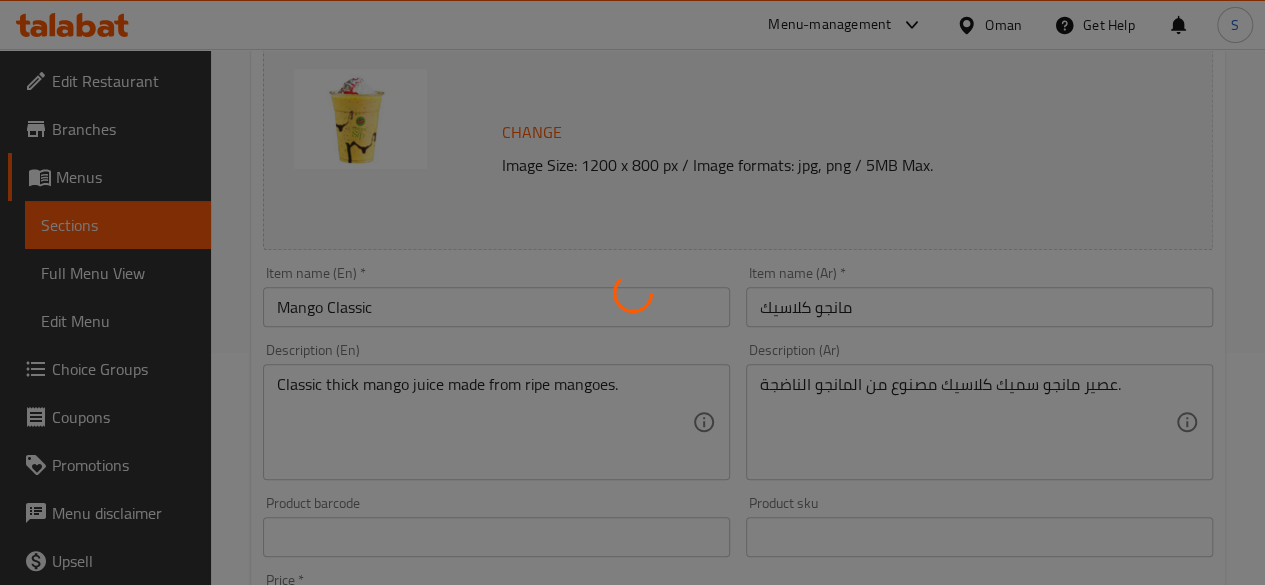 scroll, scrollTop: 0, scrollLeft: 0, axis: both 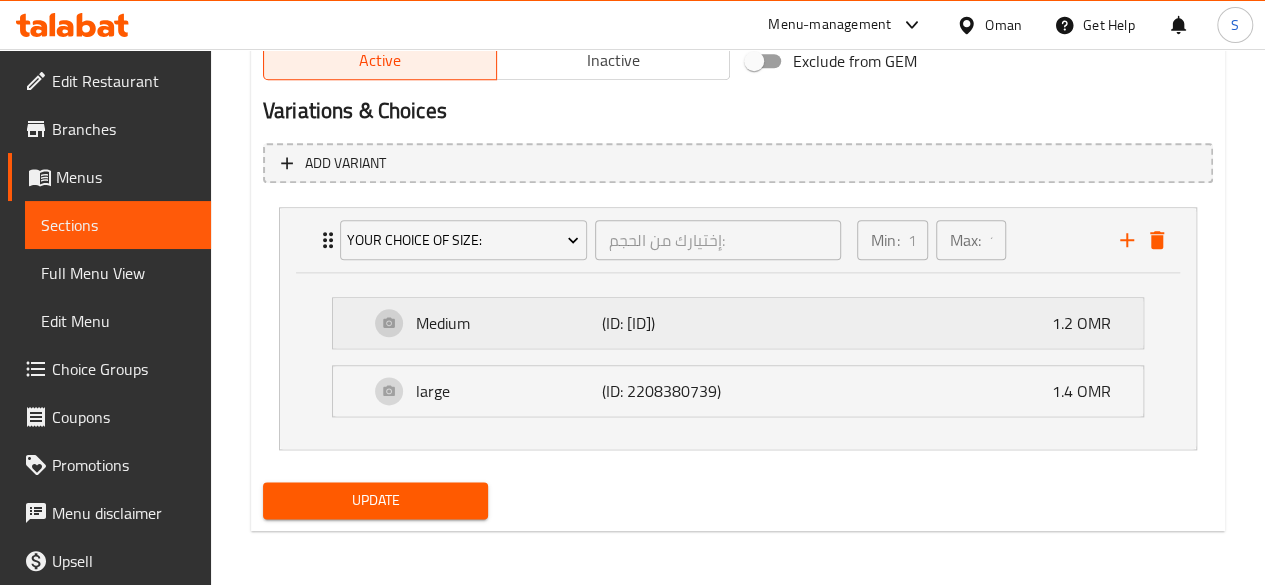 click on "Medium" at bounding box center (509, 323) 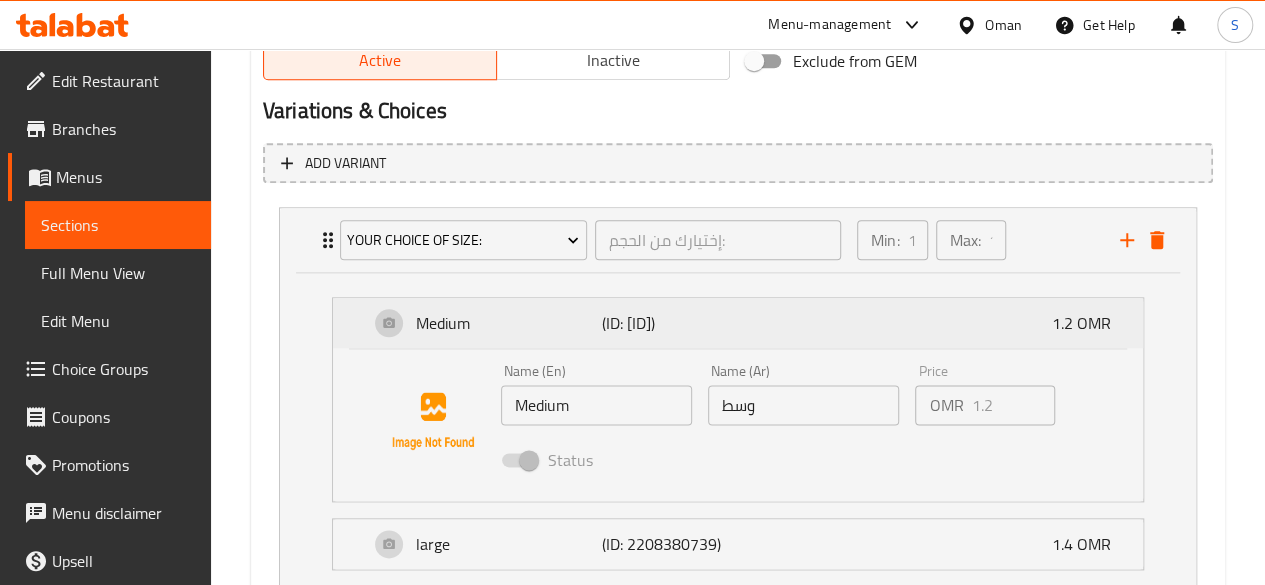 scroll, scrollTop: 1218, scrollLeft: 0, axis: vertical 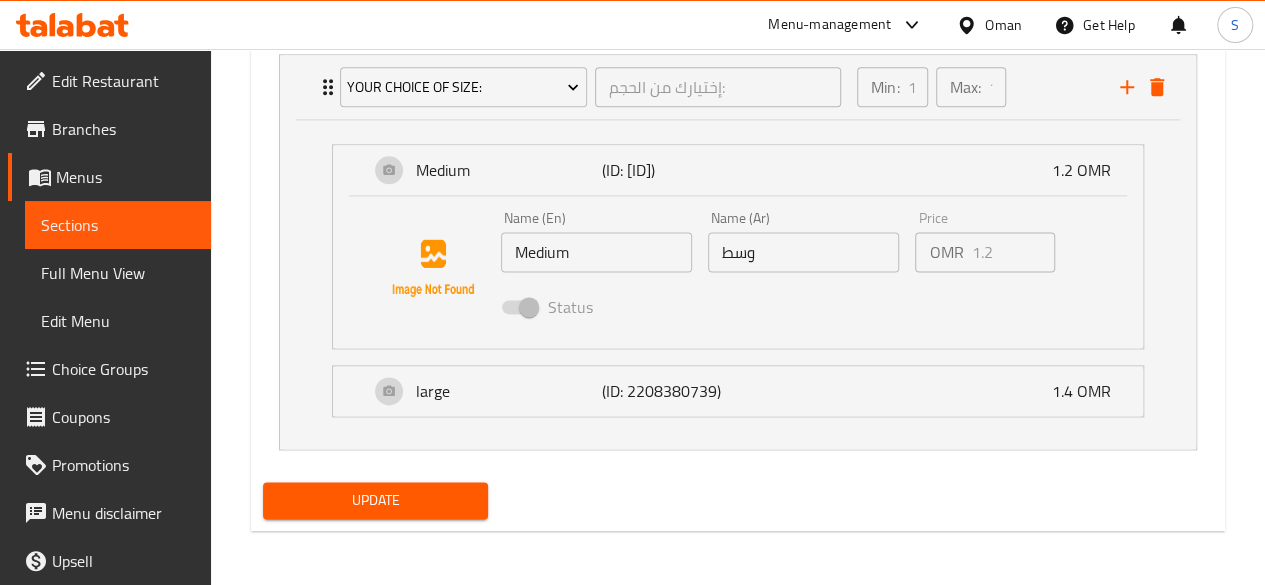 click on "Update" at bounding box center (376, 500) 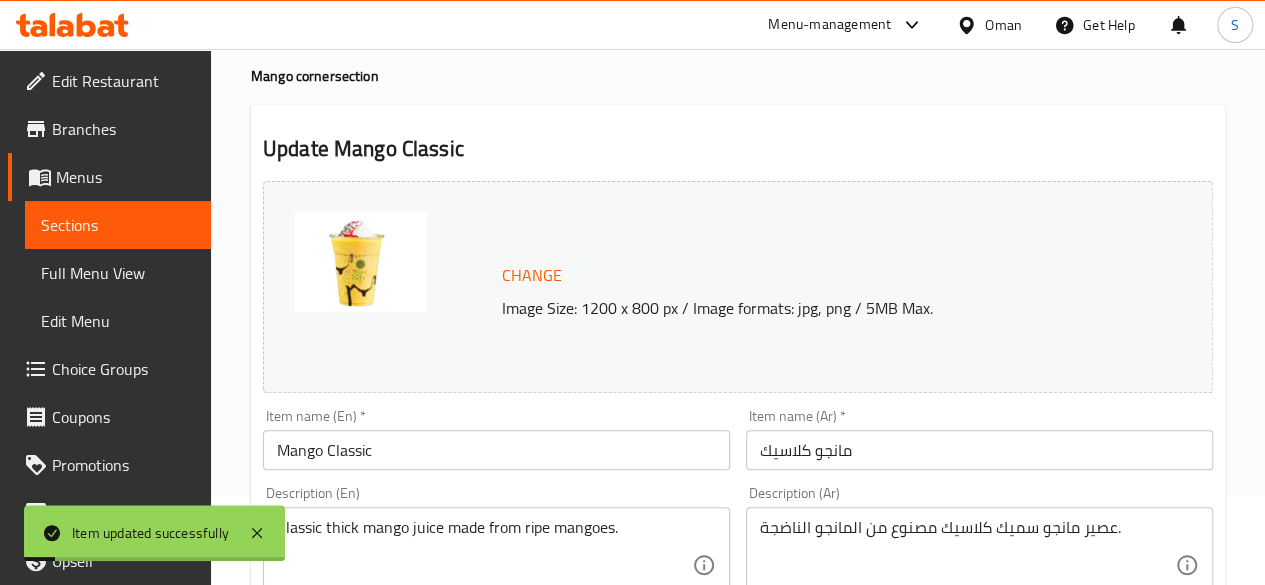 scroll, scrollTop: 0, scrollLeft: 0, axis: both 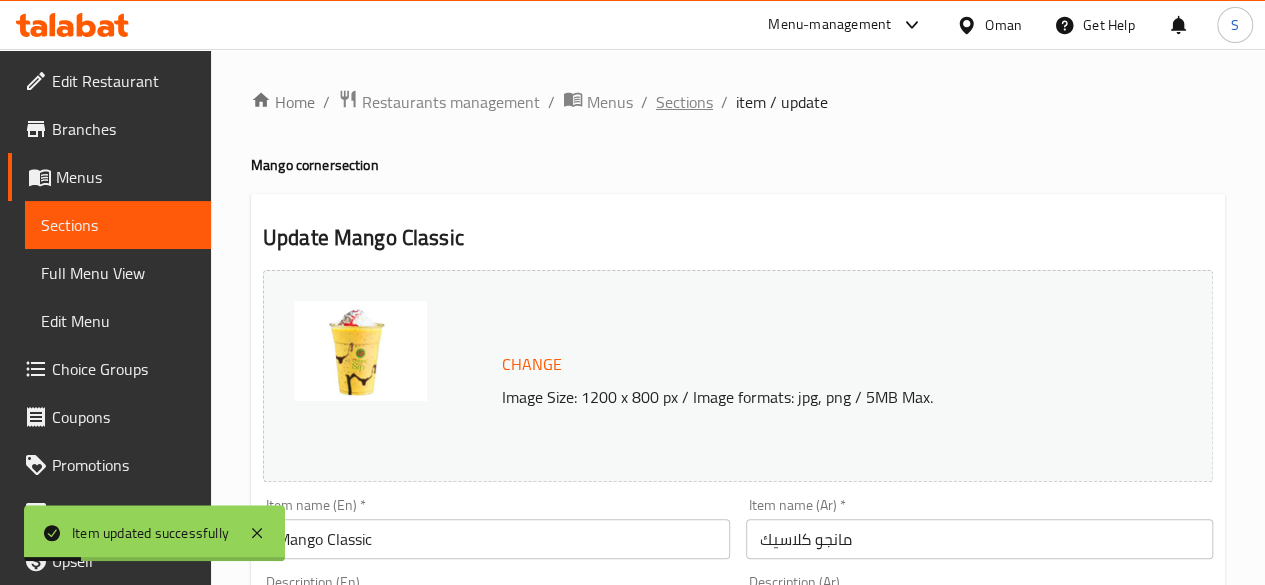 click on "Sections" at bounding box center [684, 102] 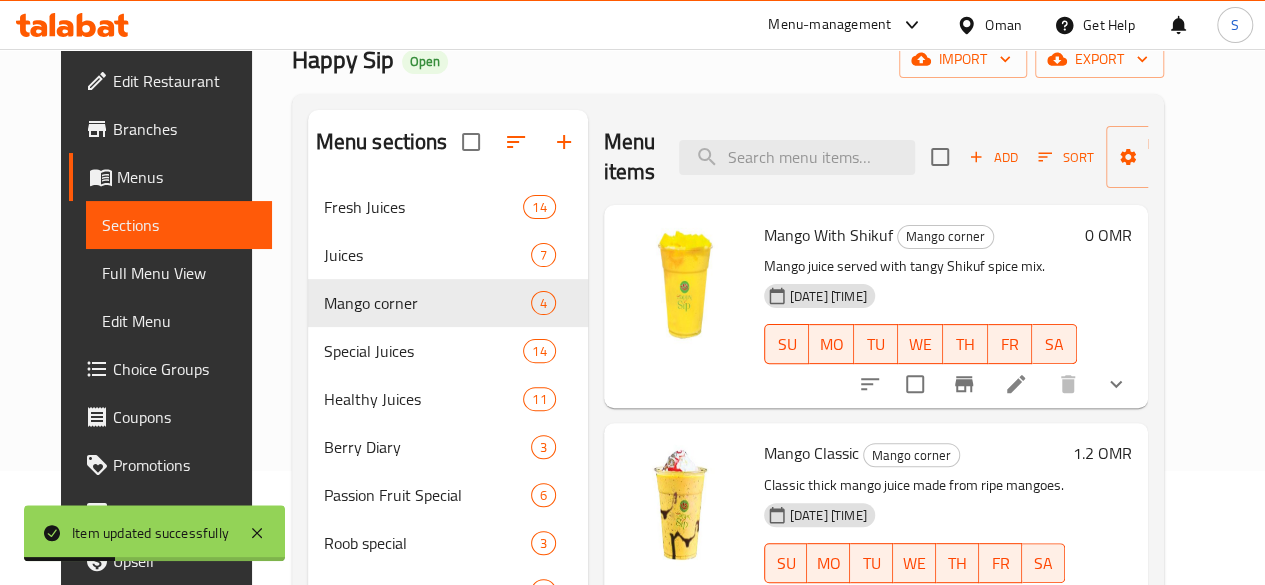 scroll, scrollTop: 262, scrollLeft: 0, axis: vertical 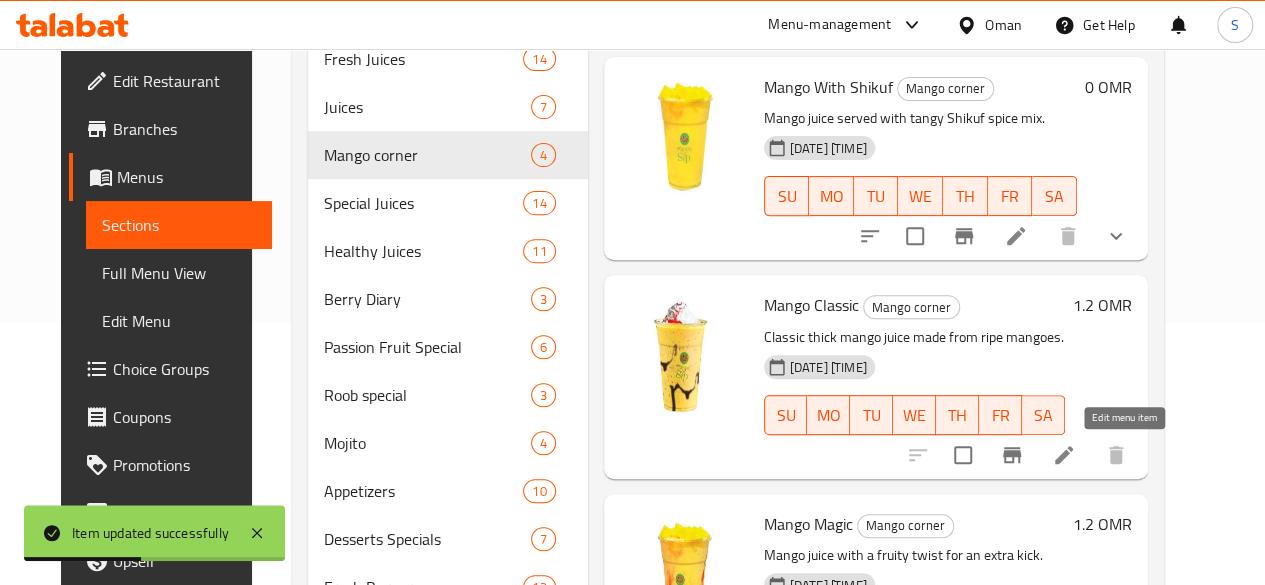 click 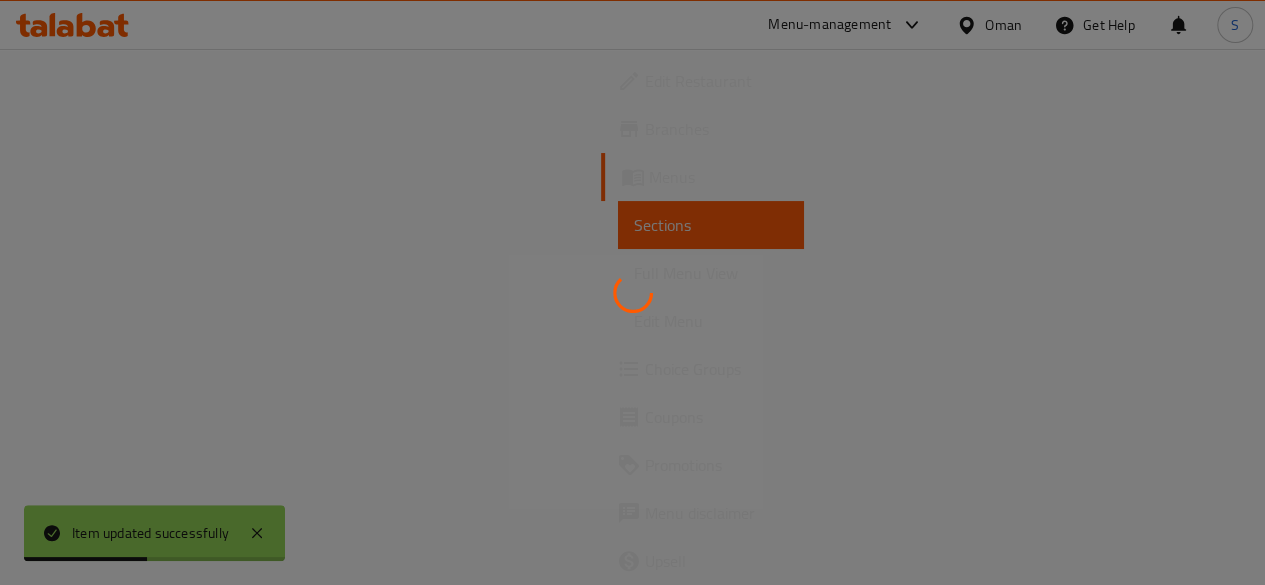 scroll, scrollTop: 0, scrollLeft: 0, axis: both 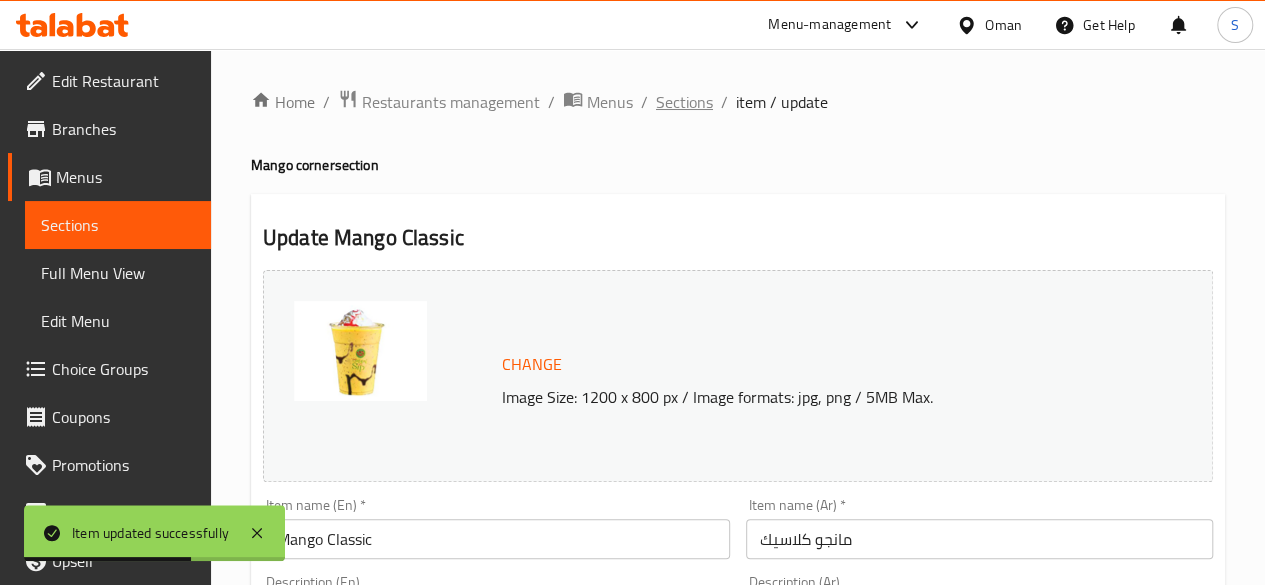click on "Sections" at bounding box center (684, 102) 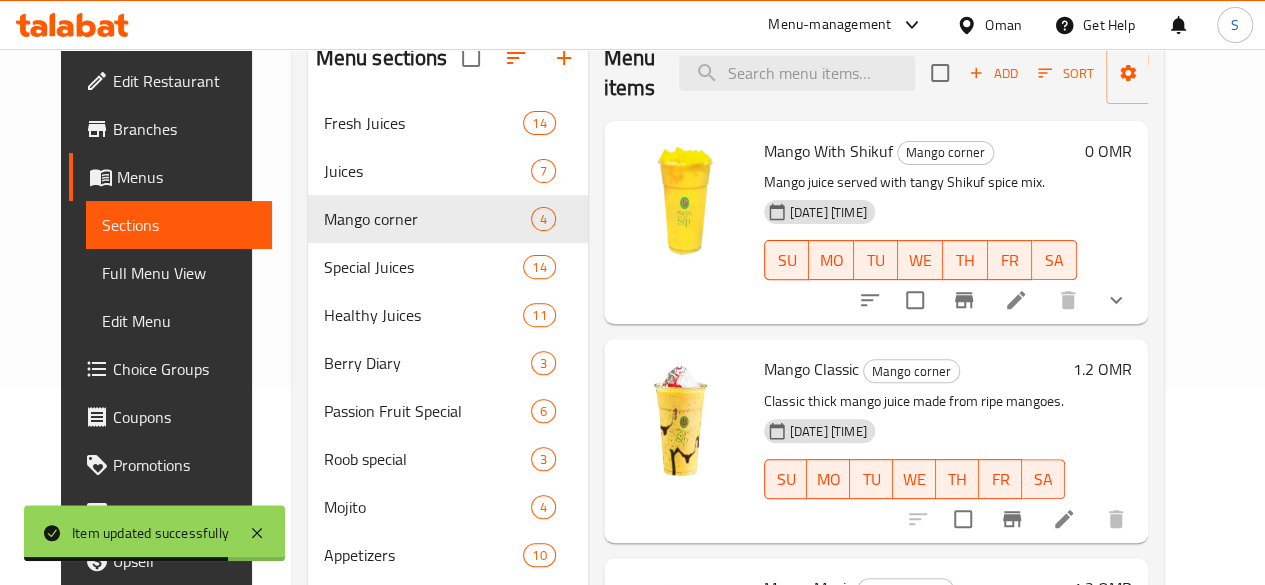 scroll, scrollTop: 205, scrollLeft: 0, axis: vertical 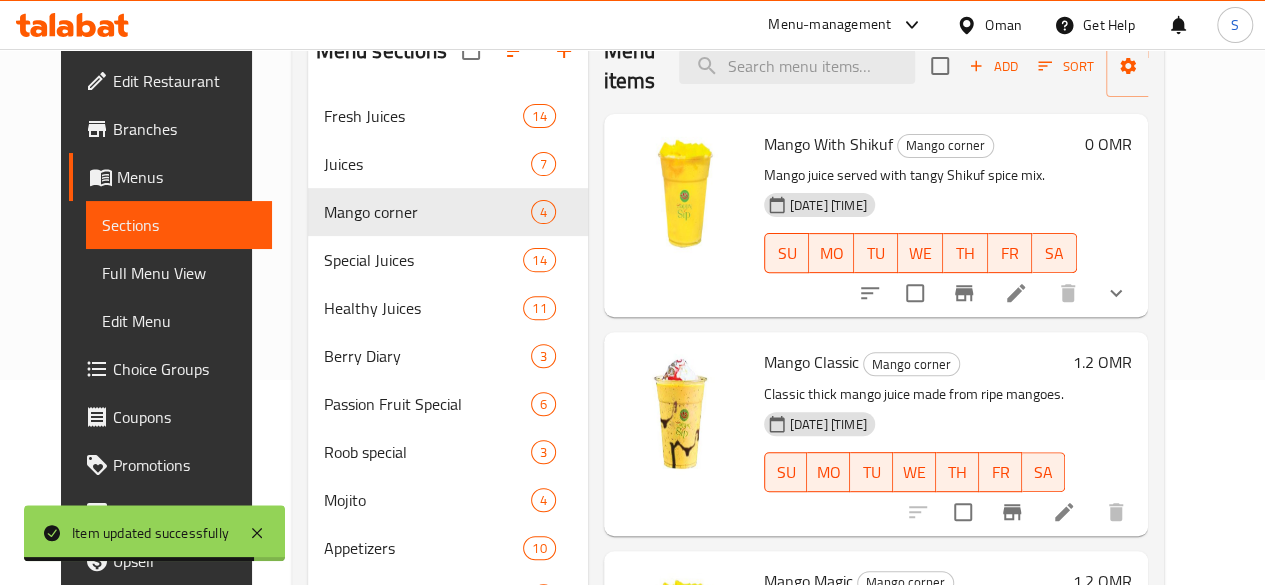 click on "1.2   OMR" at bounding box center [1102, 362] 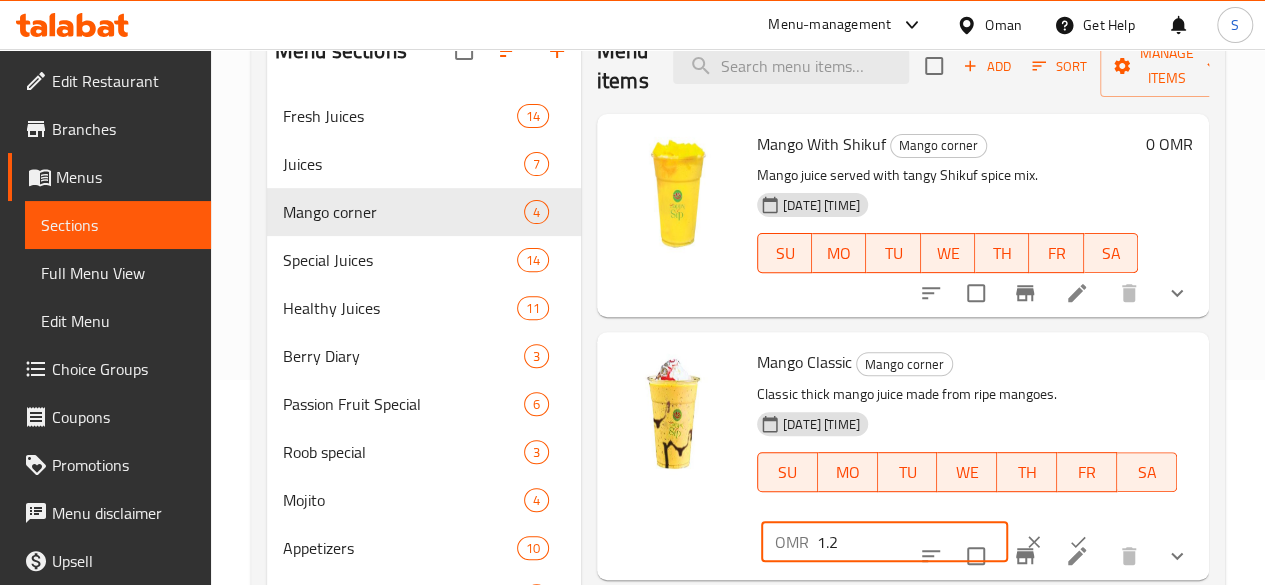 drag, startPoint x: 809, startPoint y: 539, endPoint x: 584, endPoint y: 559, distance: 225.88715 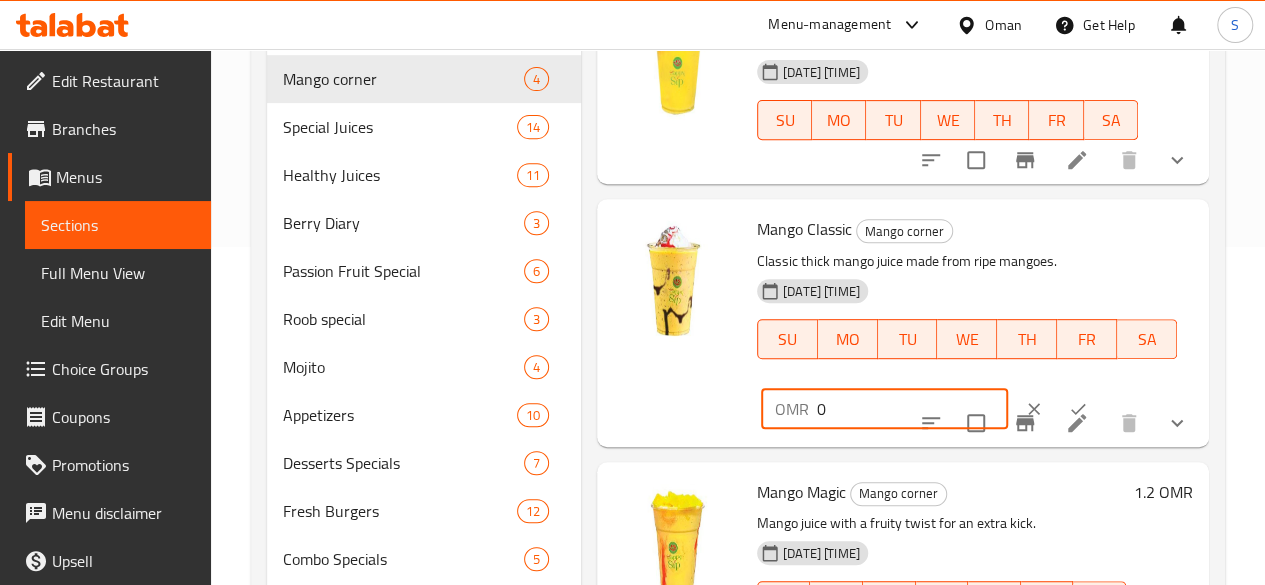 scroll, scrollTop: 339, scrollLeft: 0, axis: vertical 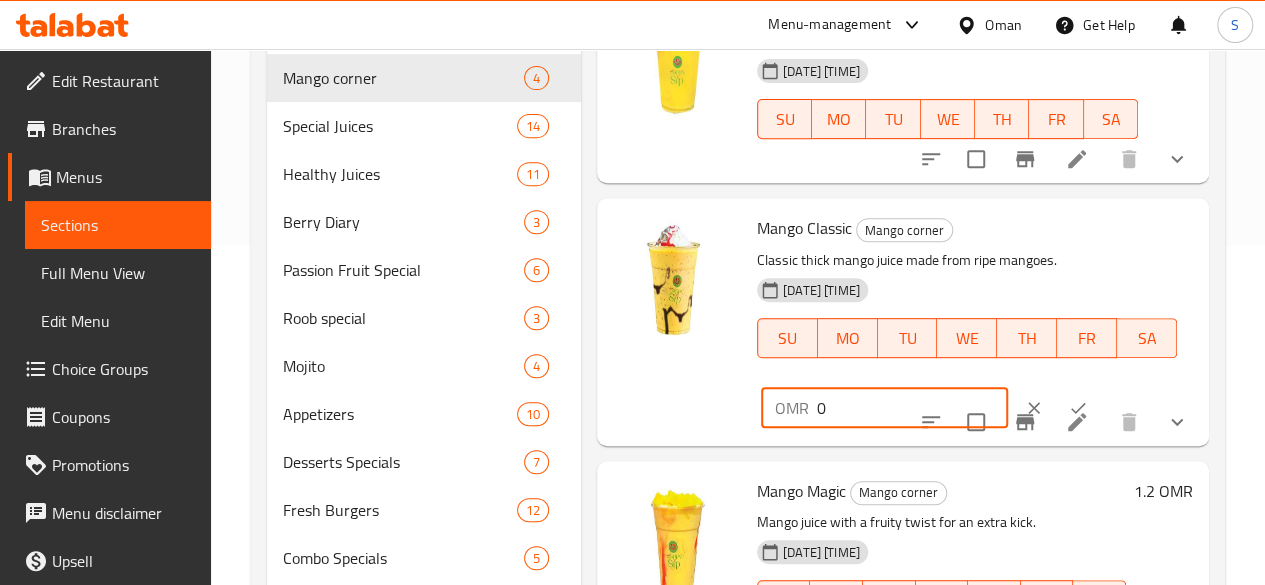 type on "0" 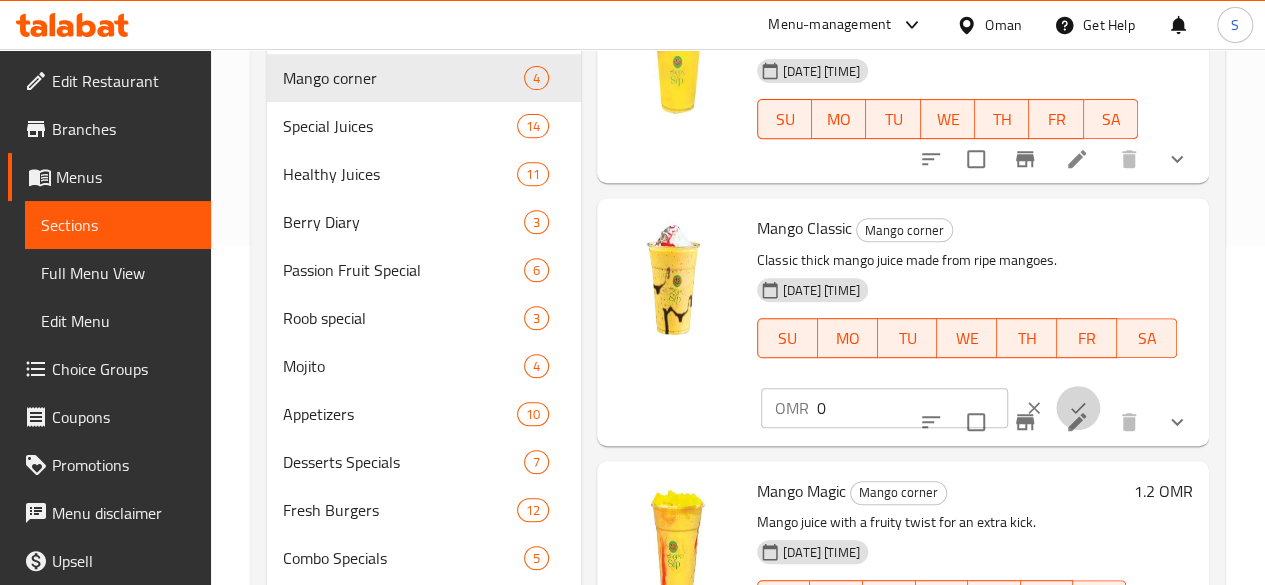 click at bounding box center (1078, 408) 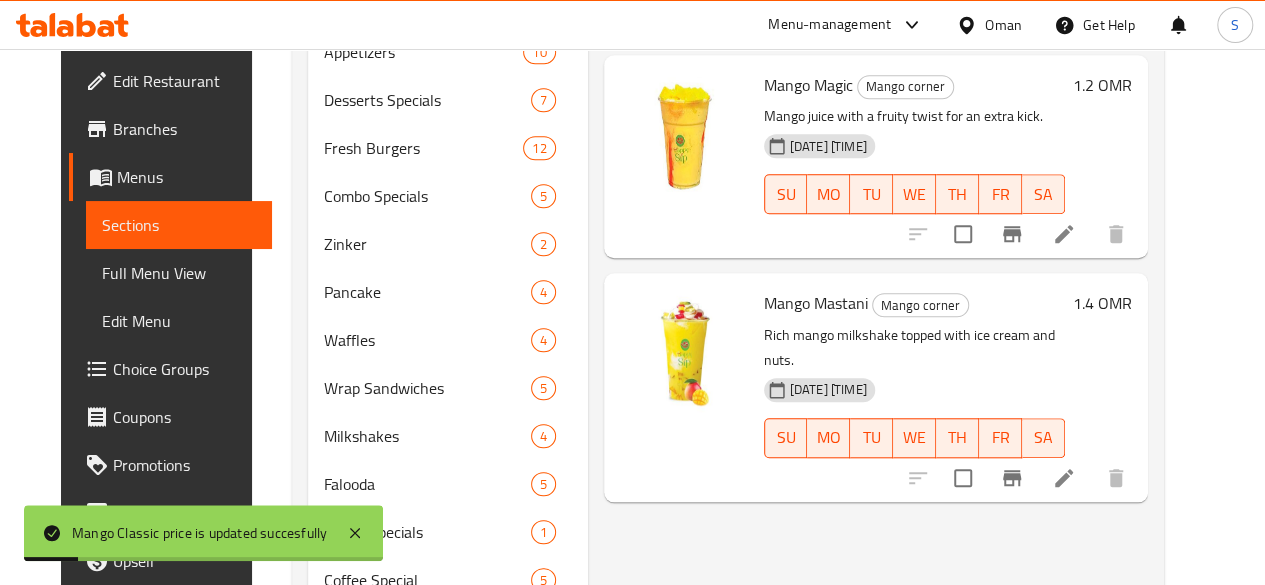 scroll, scrollTop: 709, scrollLeft: 0, axis: vertical 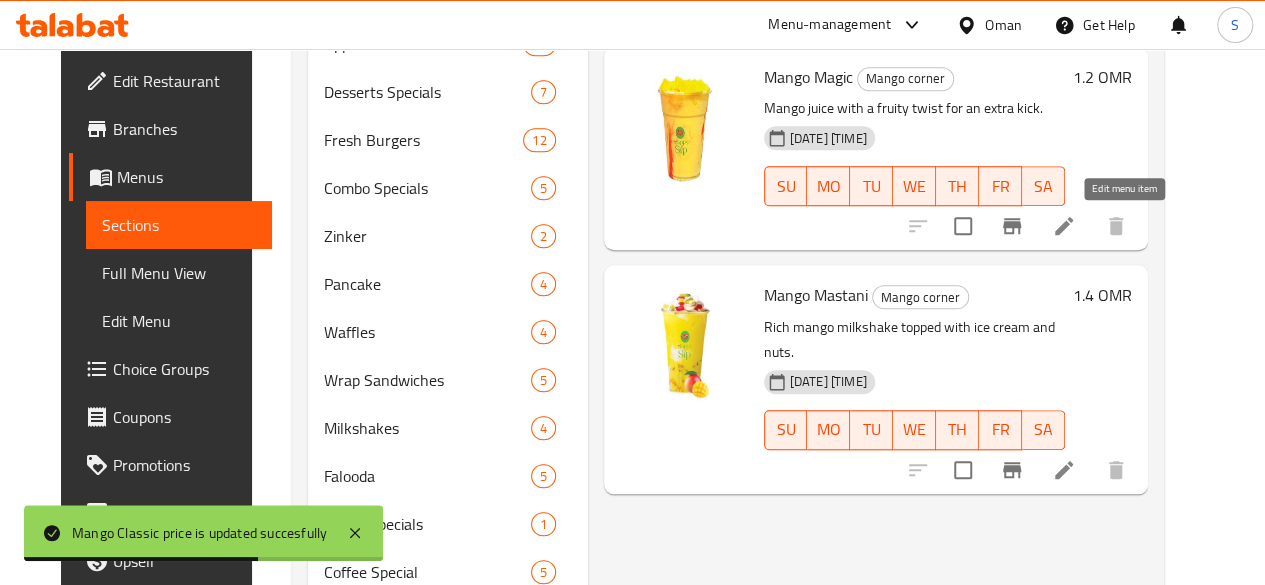 click 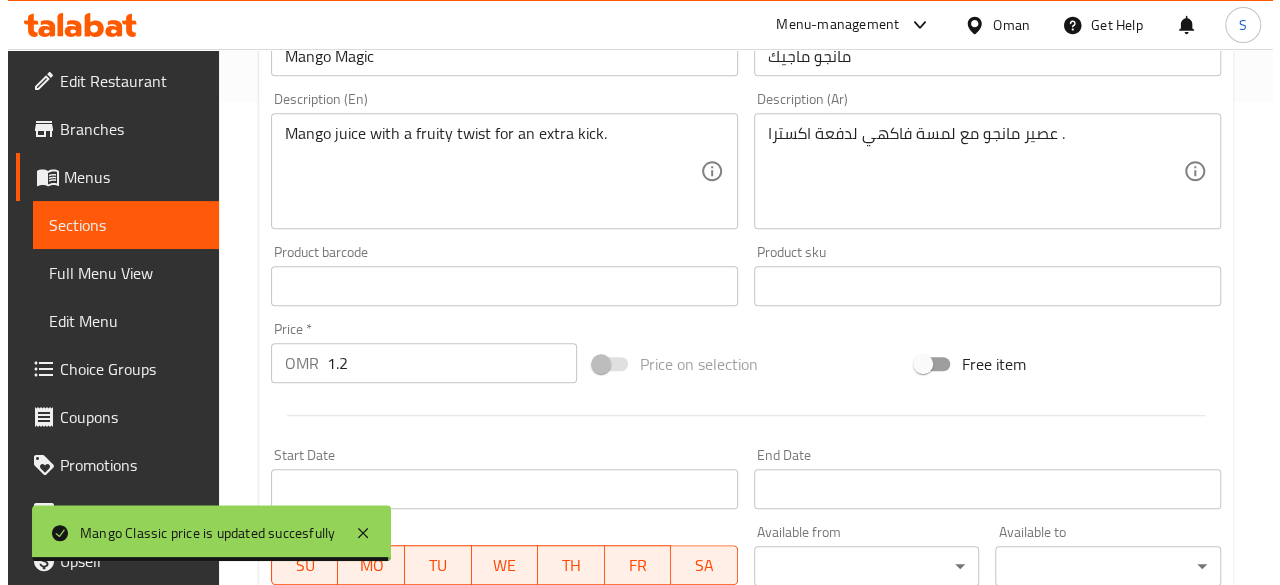 scroll, scrollTop: 857, scrollLeft: 0, axis: vertical 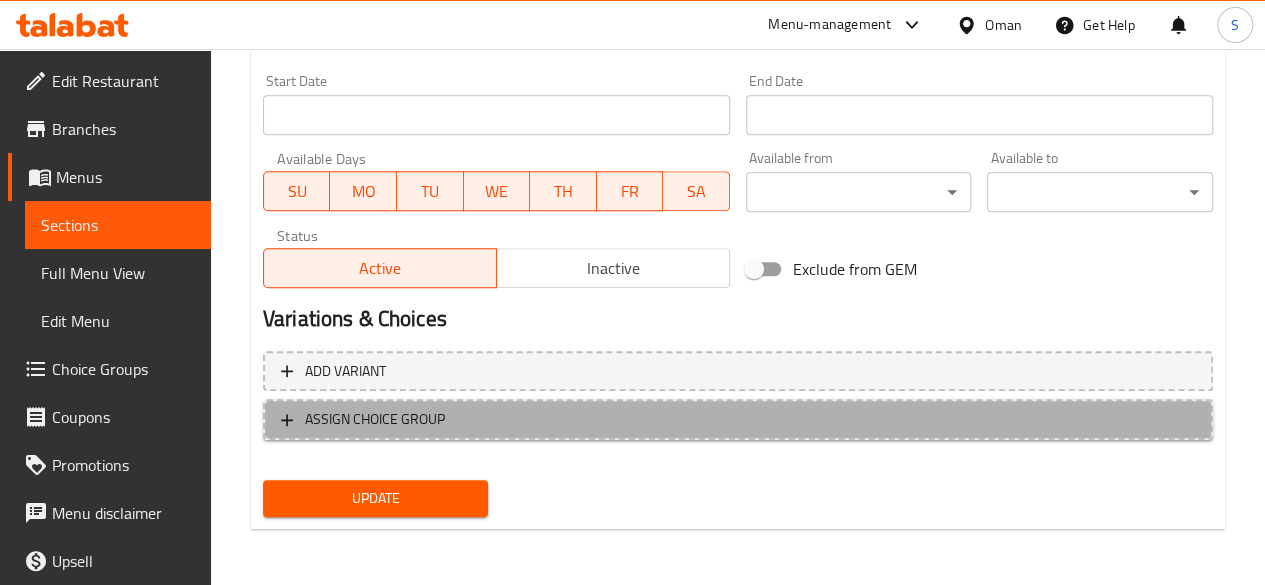 click on "ASSIGN CHOICE GROUP" at bounding box center [375, 419] 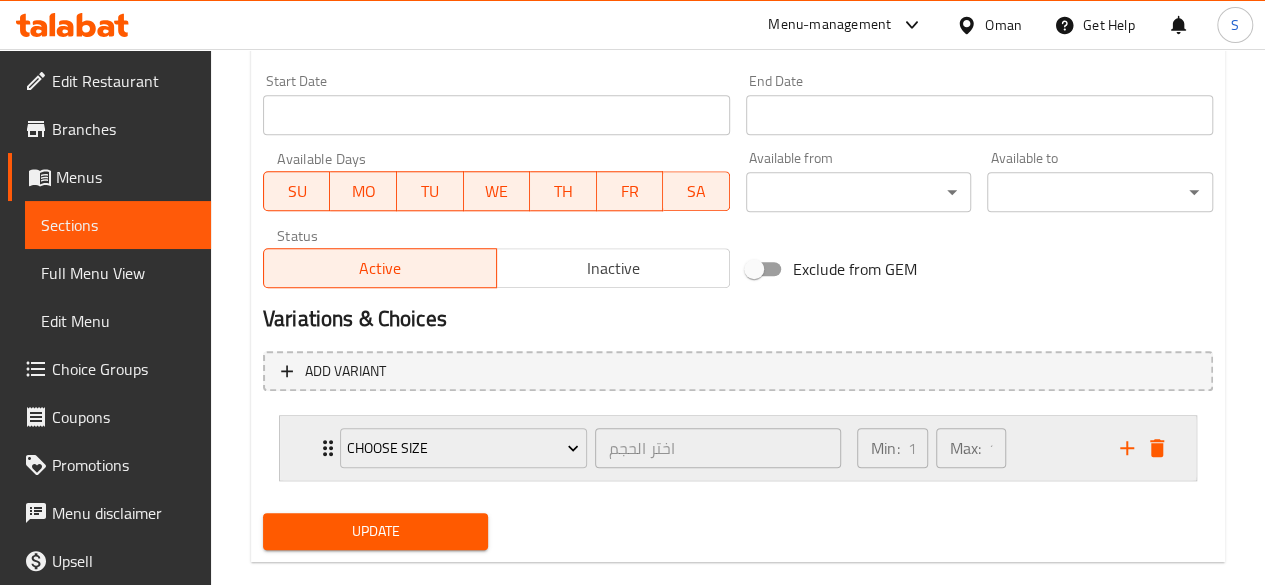 click 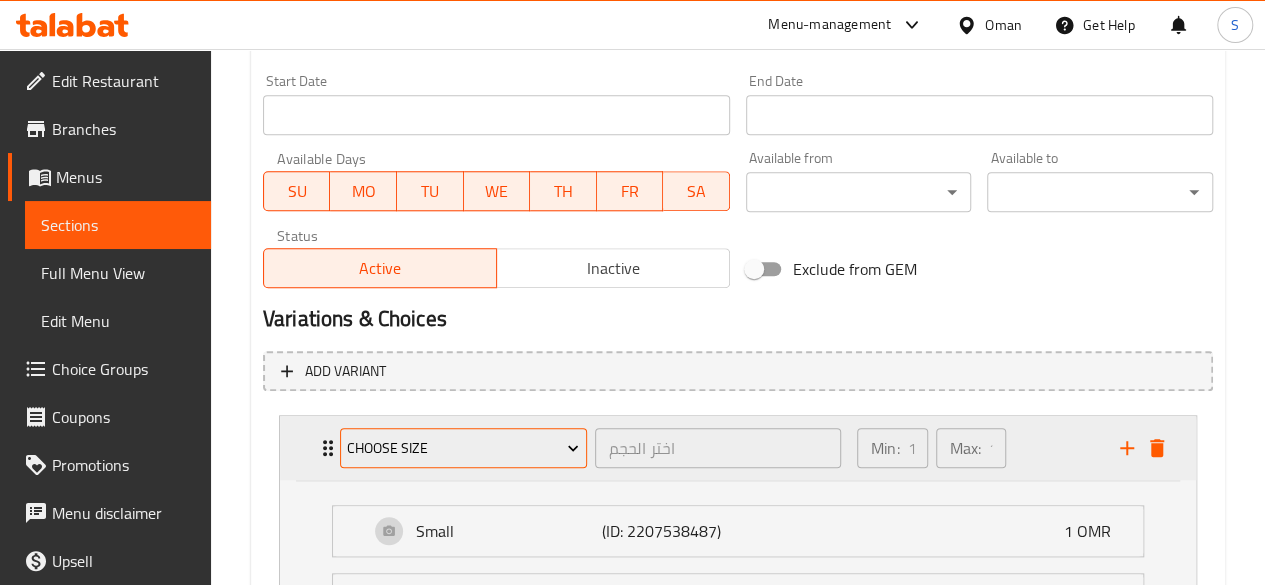 click on "Choose Size" at bounding box center [463, 448] 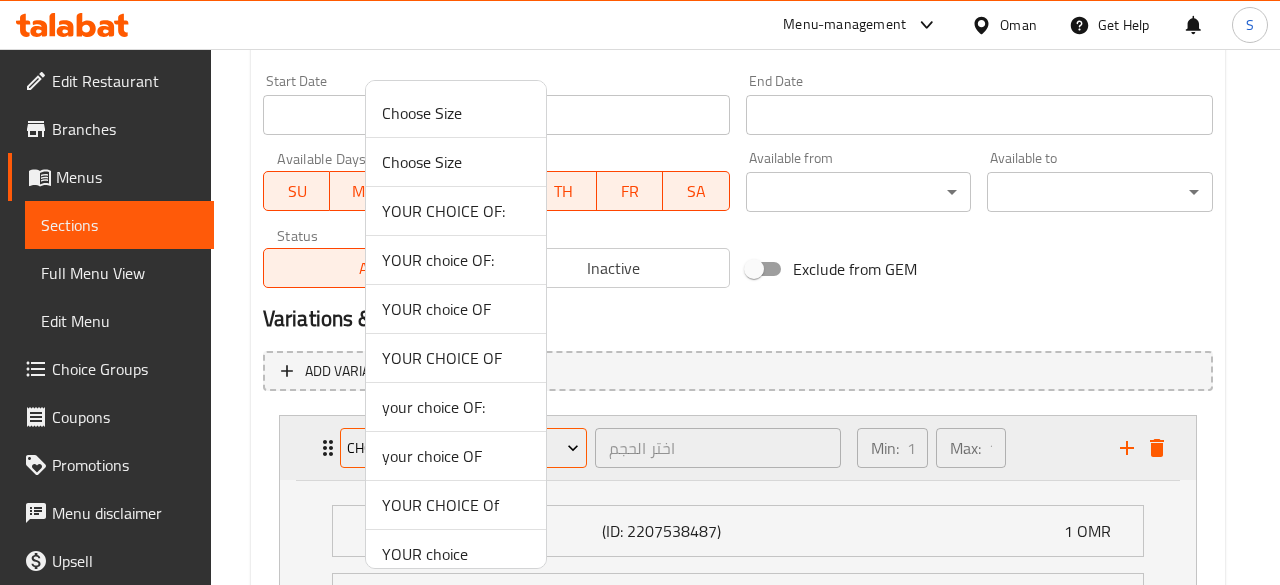 scroll, scrollTop: 160, scrollLeft: 0, axis: vertical 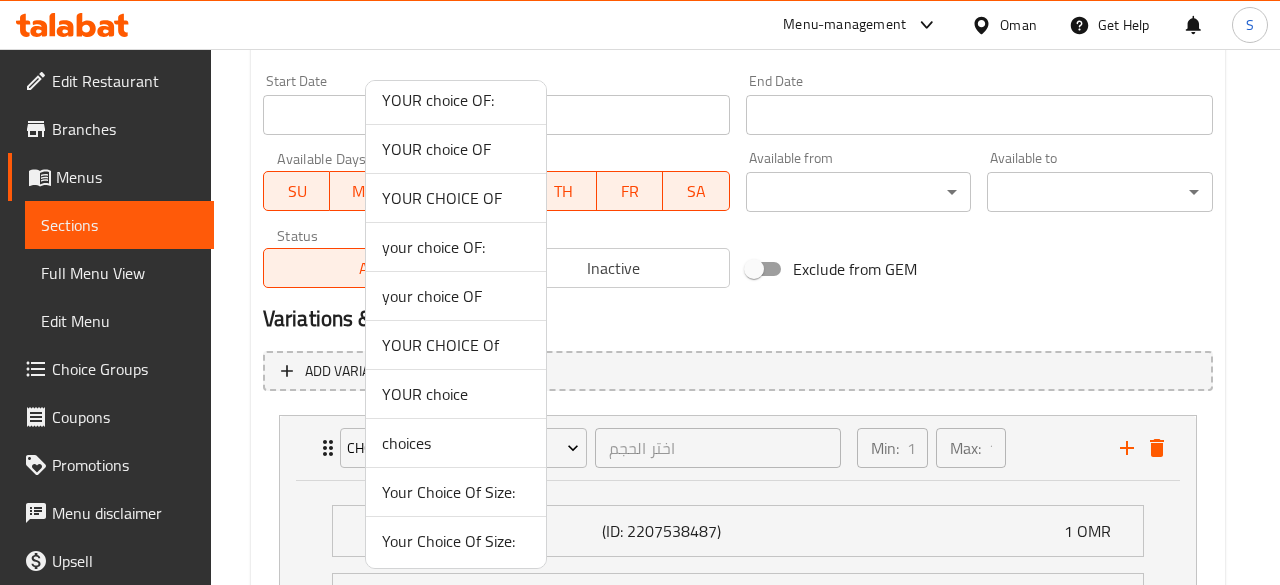 click on "Your Choice Of Size:" at bounding box center (456, 492) 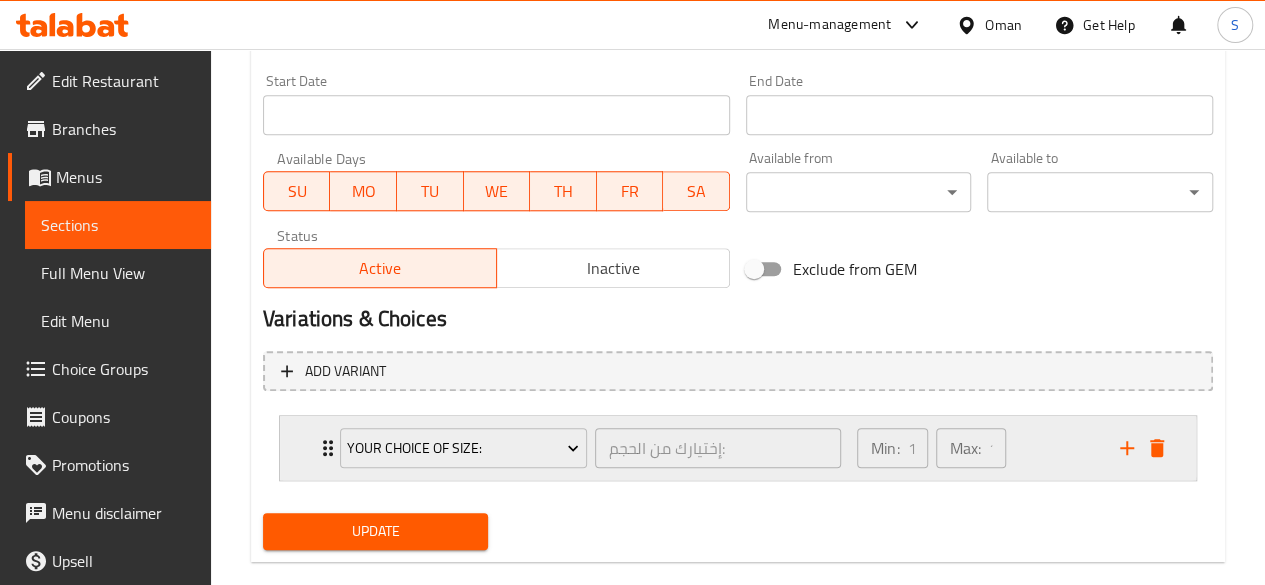 click on "Your Choice Of Size:" at bounding box center (463, 448) 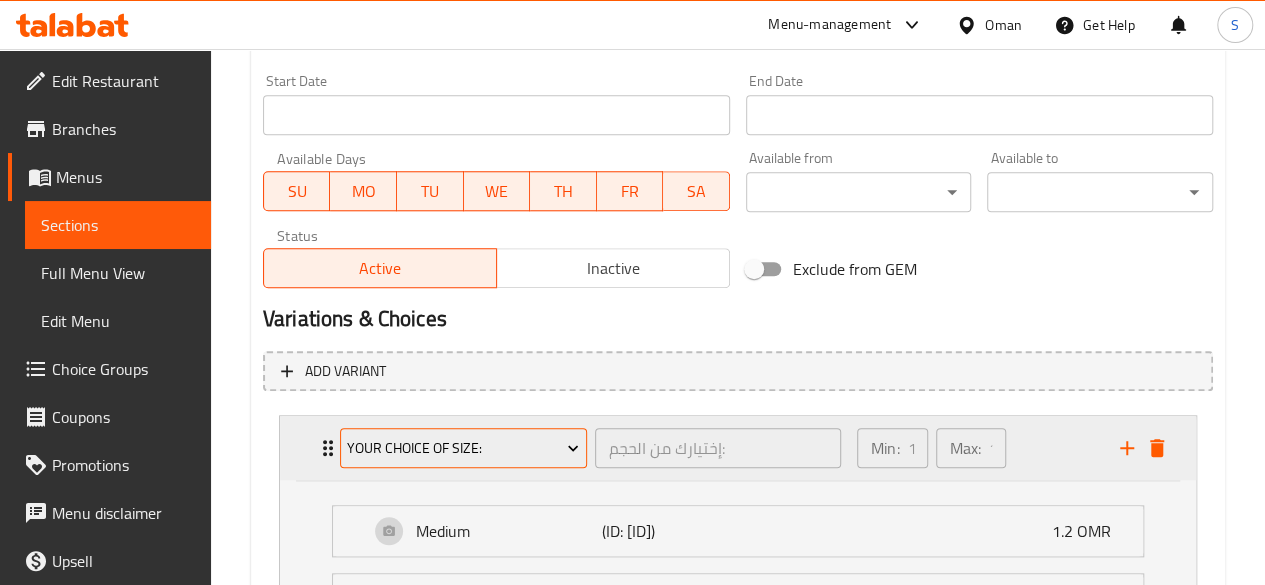click on "Your Choice Of Size:" at bounding box center [463, 448] 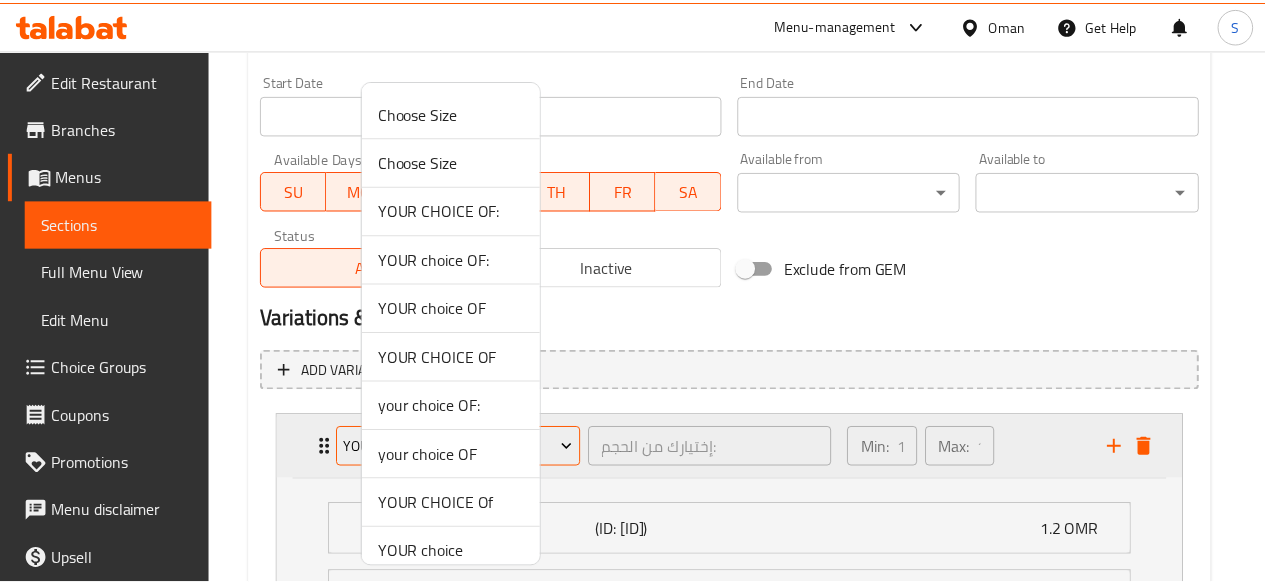 scroll, scrollTop: 160, scrollLeft: 0, axis: vertical 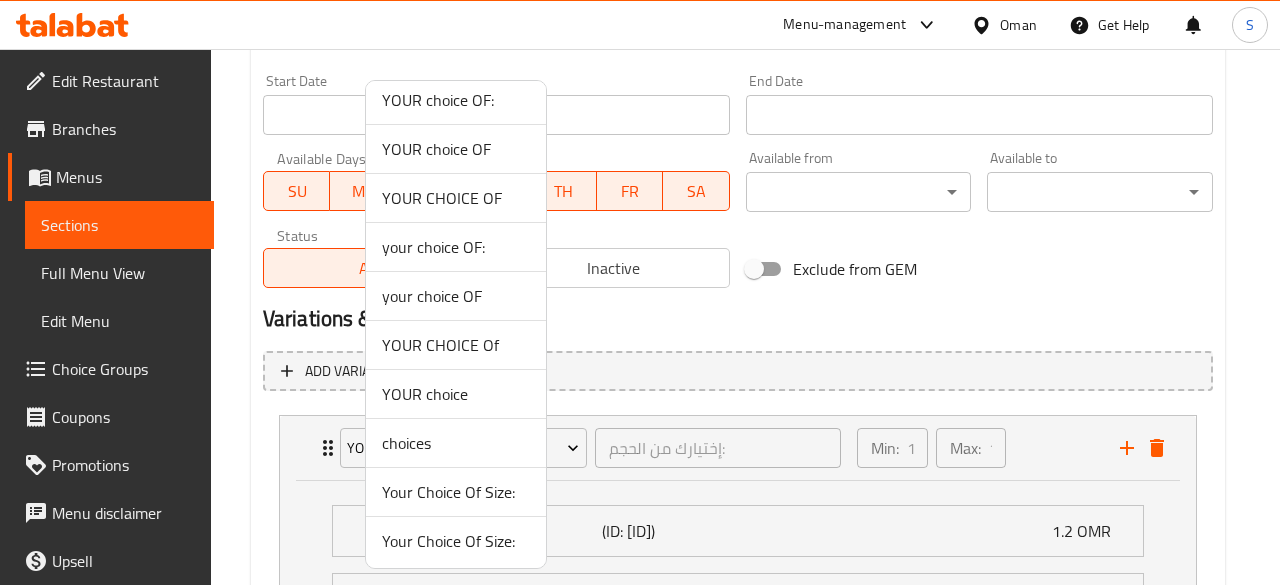 click on "Your Choice Of Size:" at bounding box center (456, 492) 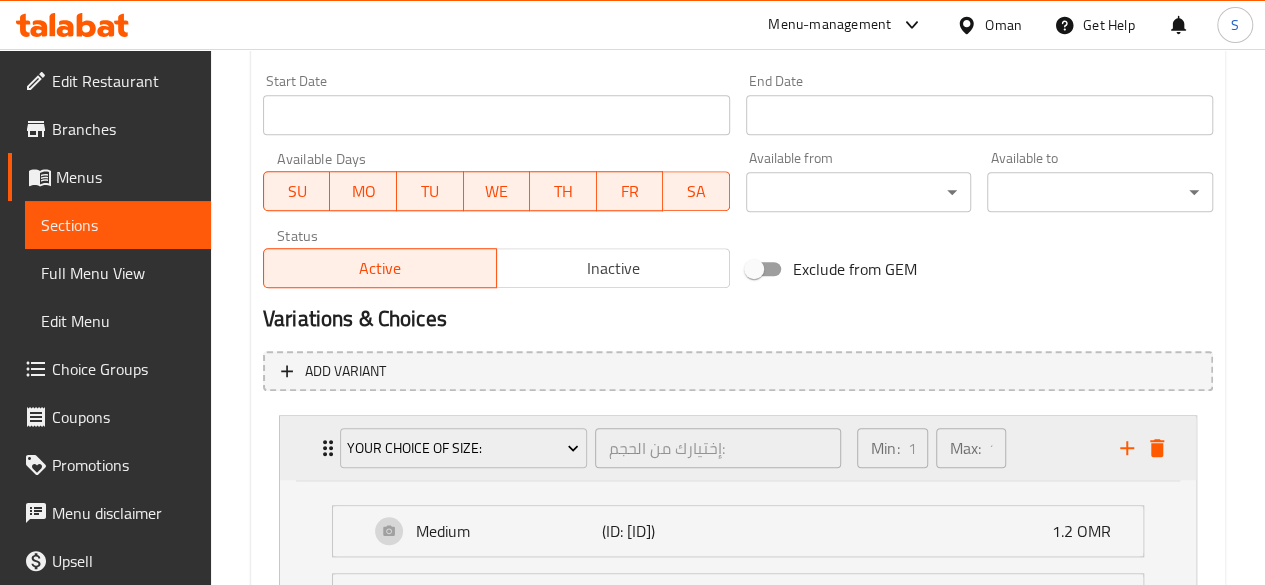 click 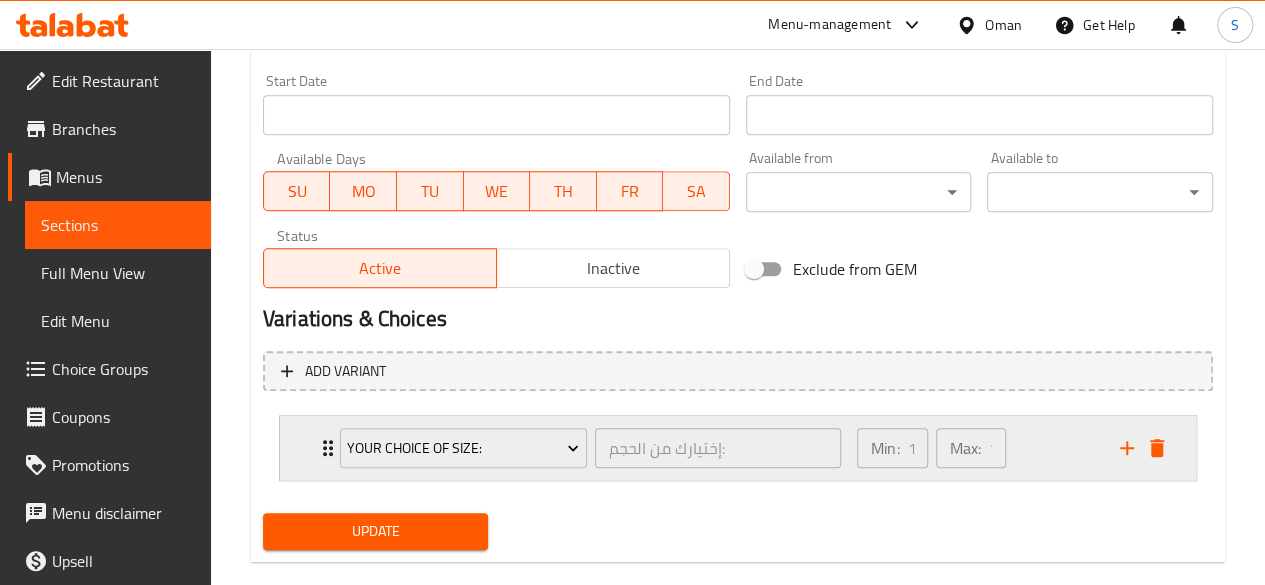 click on "Your Choice Of Size: إختيارك من الحجم: ​" at bounding box center (590, 448) 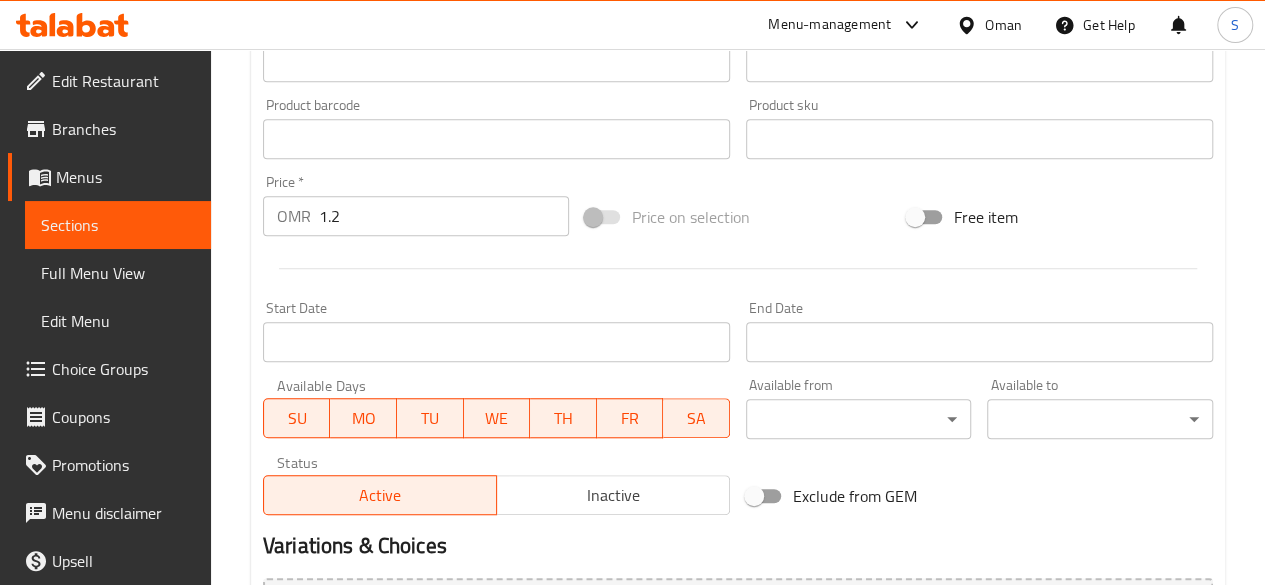 scroll, scrollTop: 629, scrollLeft: 0, axis: vertical 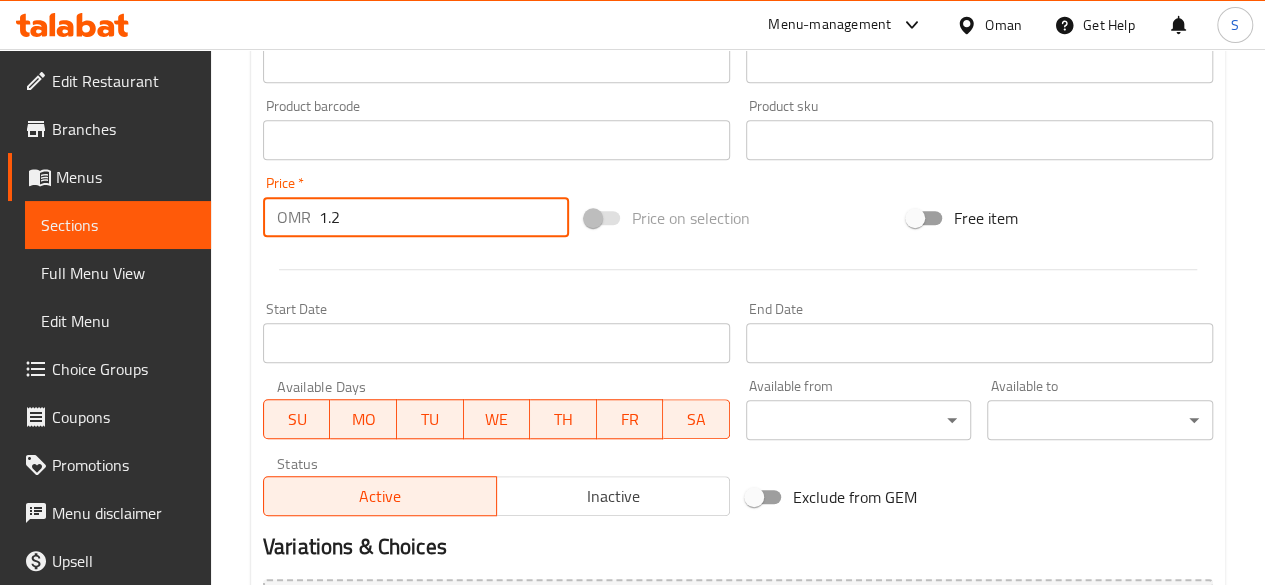 drag, startPoint x: 354, startPoint y: 207, endPoint x: 222, endPoint y: 201, distance: 132.13629 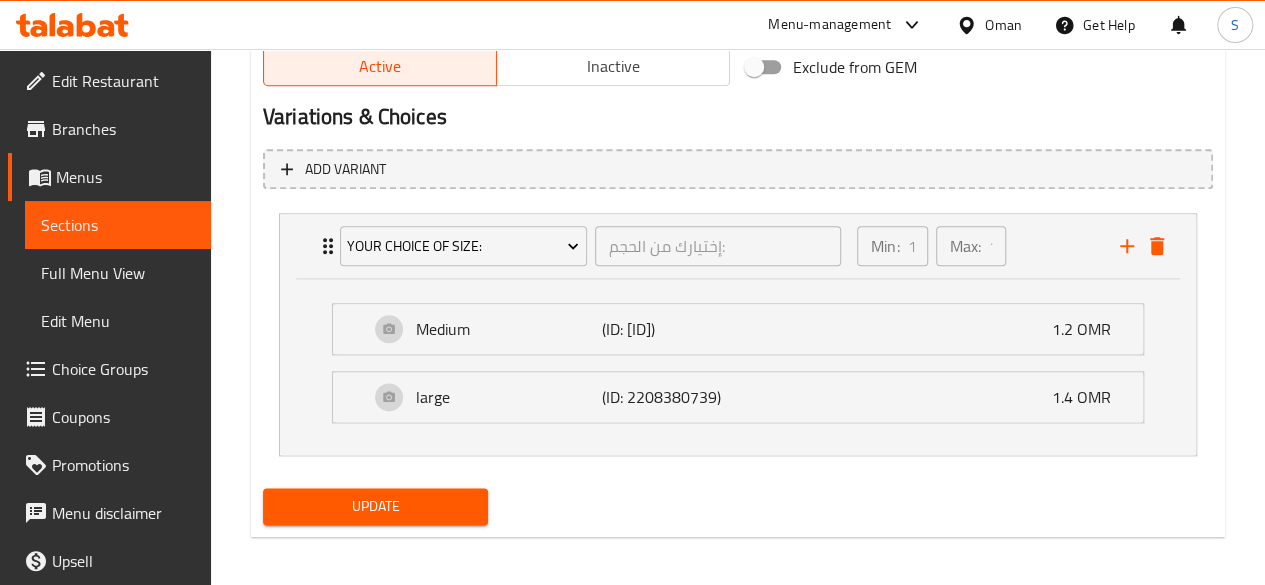scroll, scrollTop: 1065, scrollLeft: 0, axis: vertical 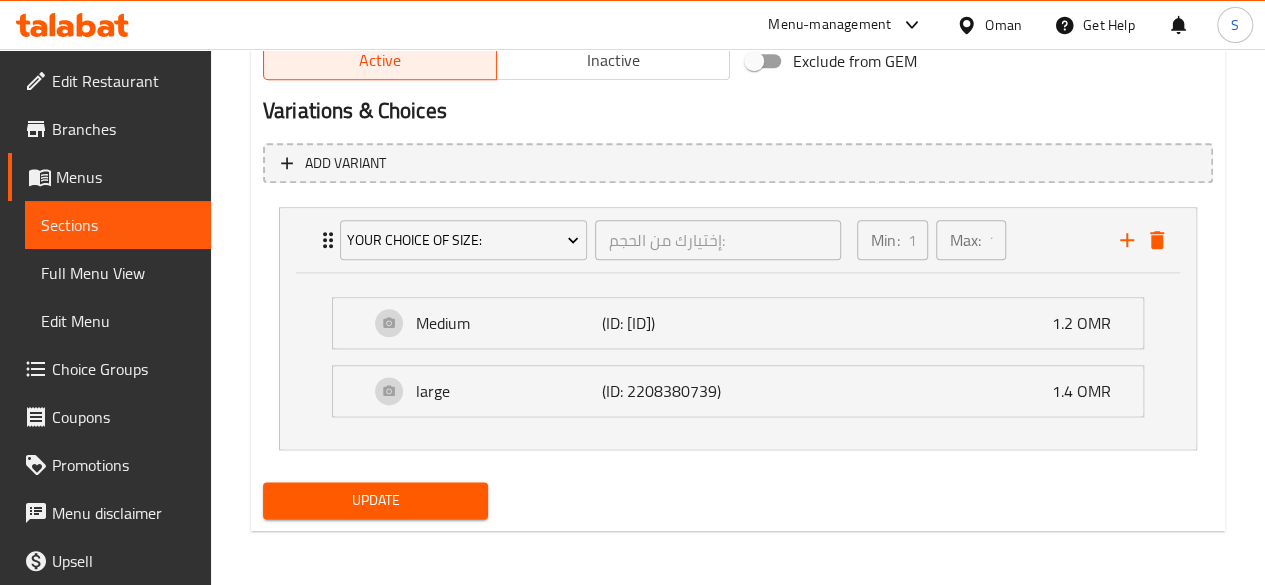type on "0" 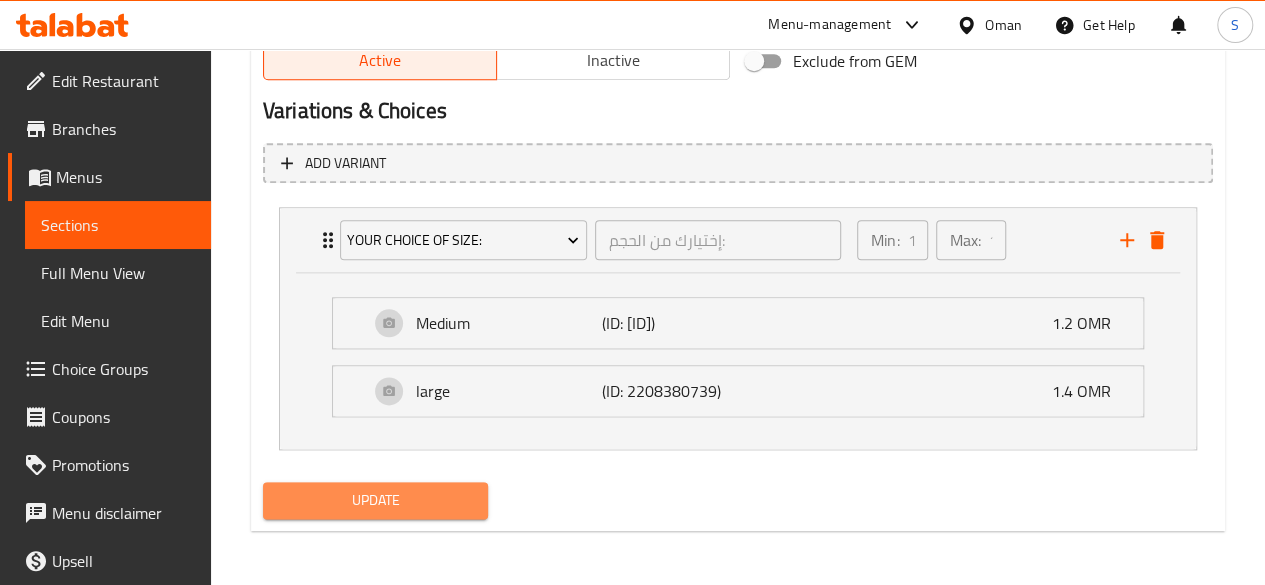 click on "Update" at bounding box center (376, 500) 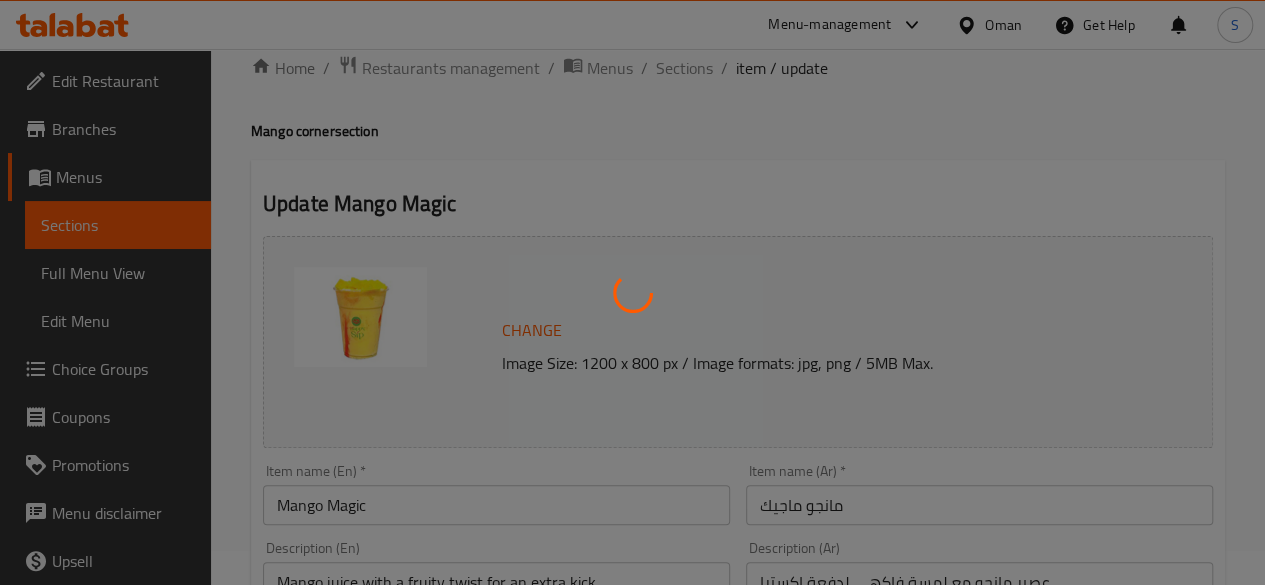 scroll, scrollTop: 0, scrollLeft: 0, axis: both 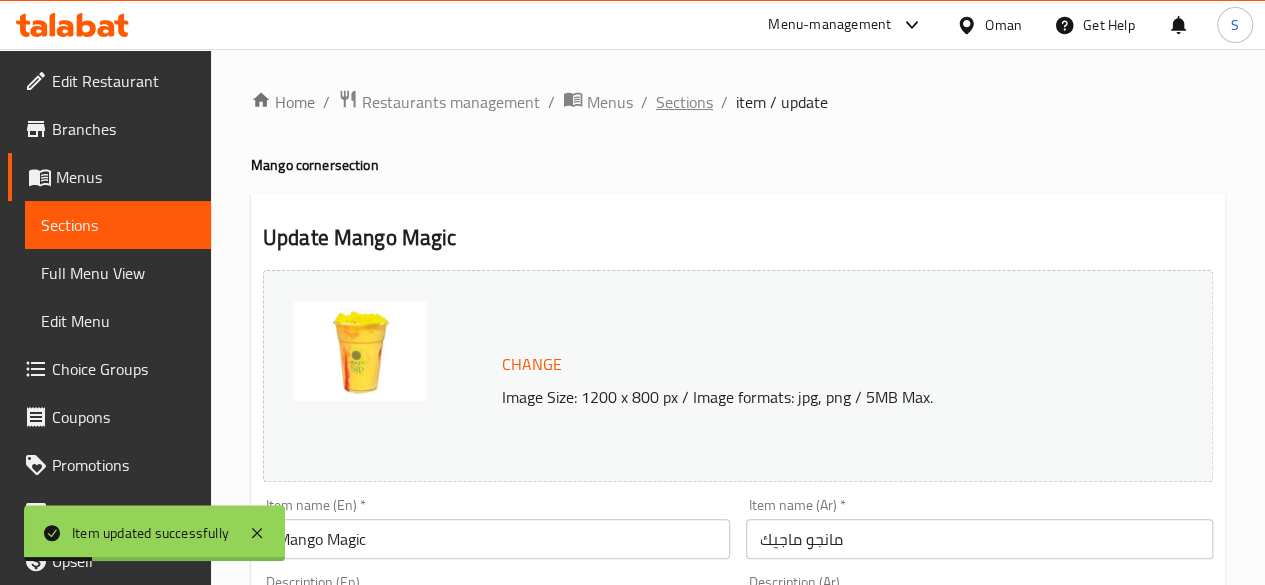 click on "Sections" at bounding box center [684, 102] 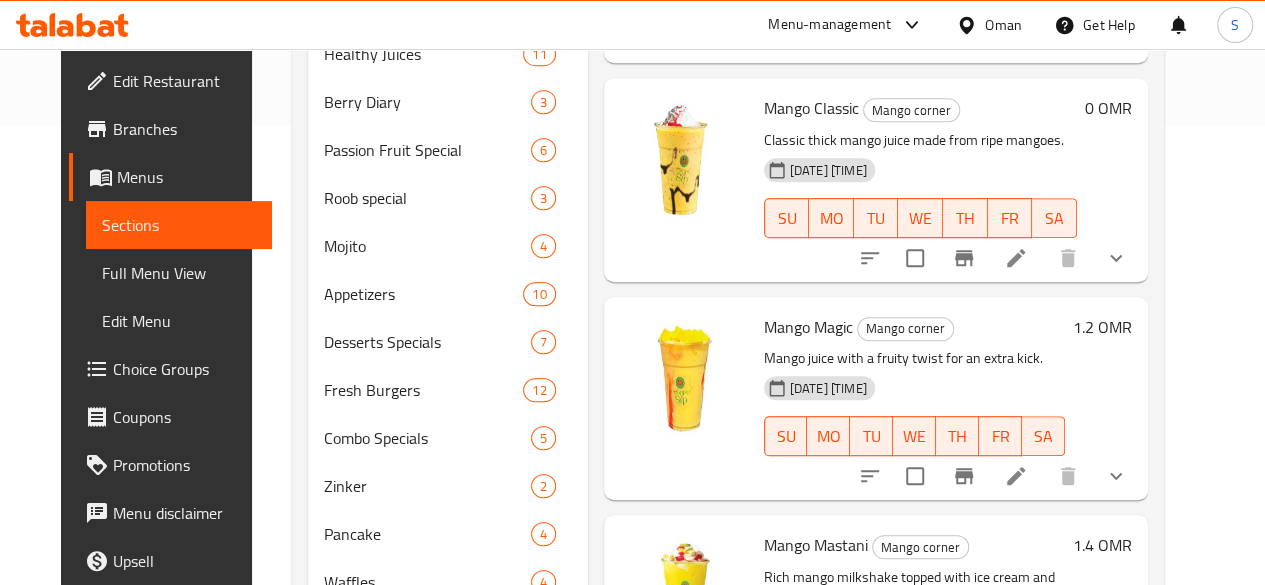 scroll, scrollTop: 460, scrollLeft: 0, axis: vertical 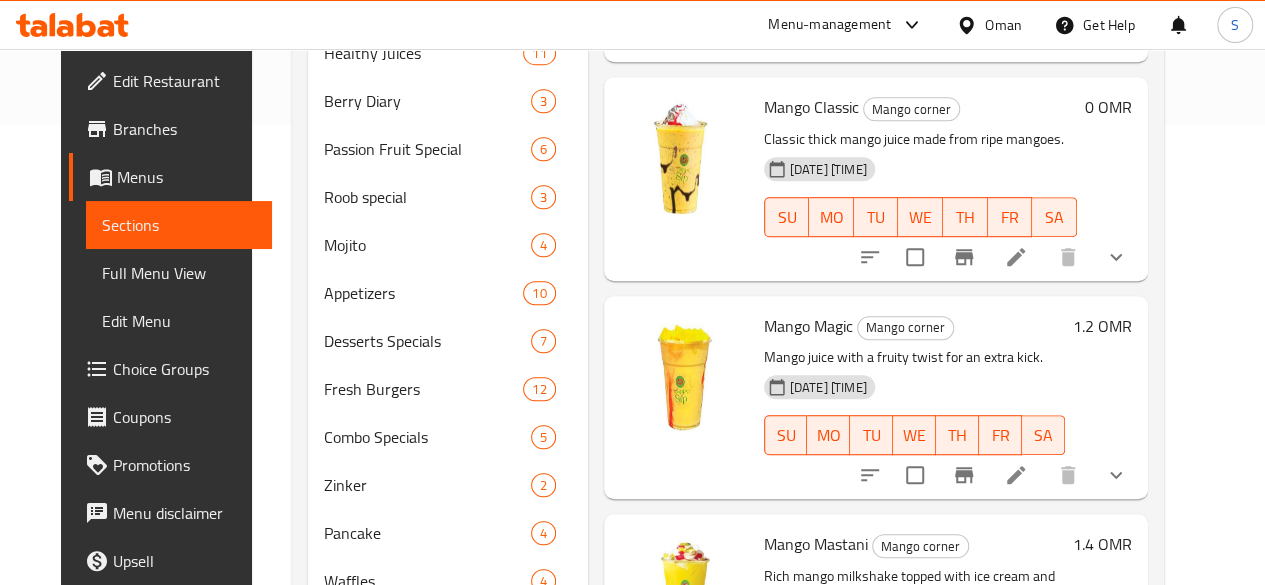 click on "1.2   OMR" at bounding box center (1102, 326) 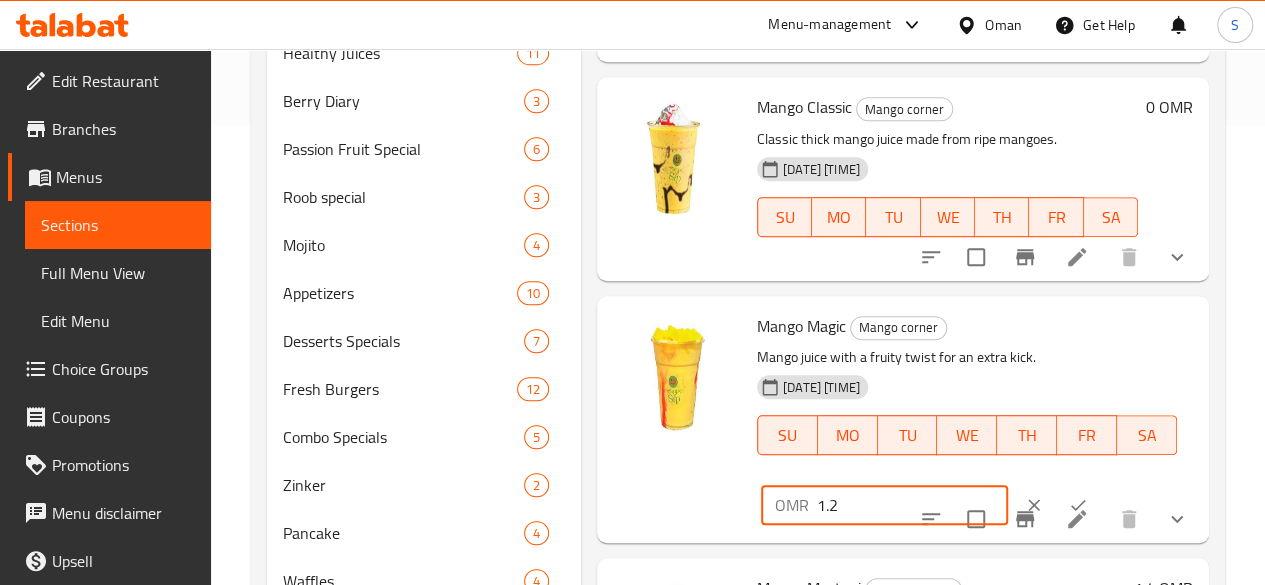 drag, startPoint x: 797, startPoint y: 512, endPoint x: 600, endPoint y: 505, distance: 197.12433 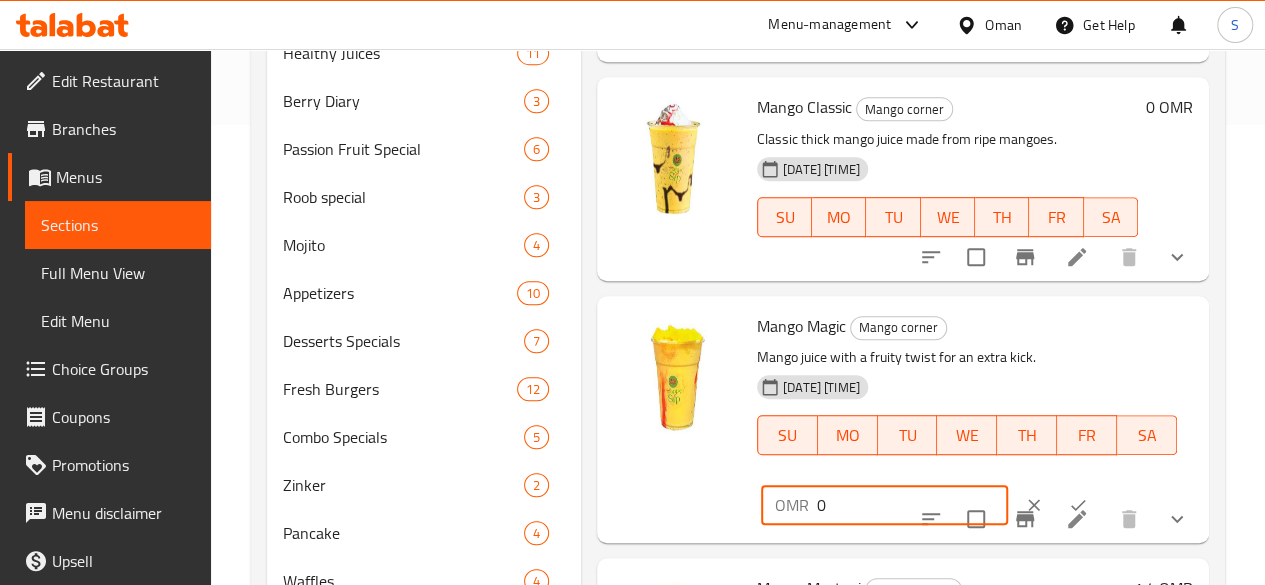 type on "0" 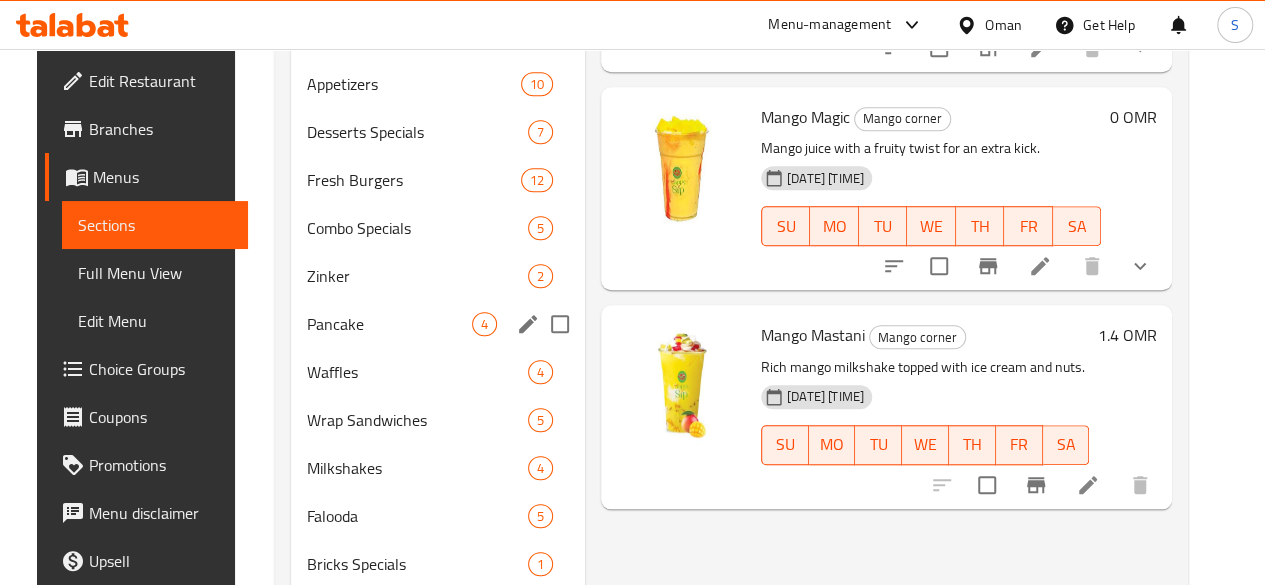 scroll, scrollTop: 666, scrollLeft: 0, axis: vertical 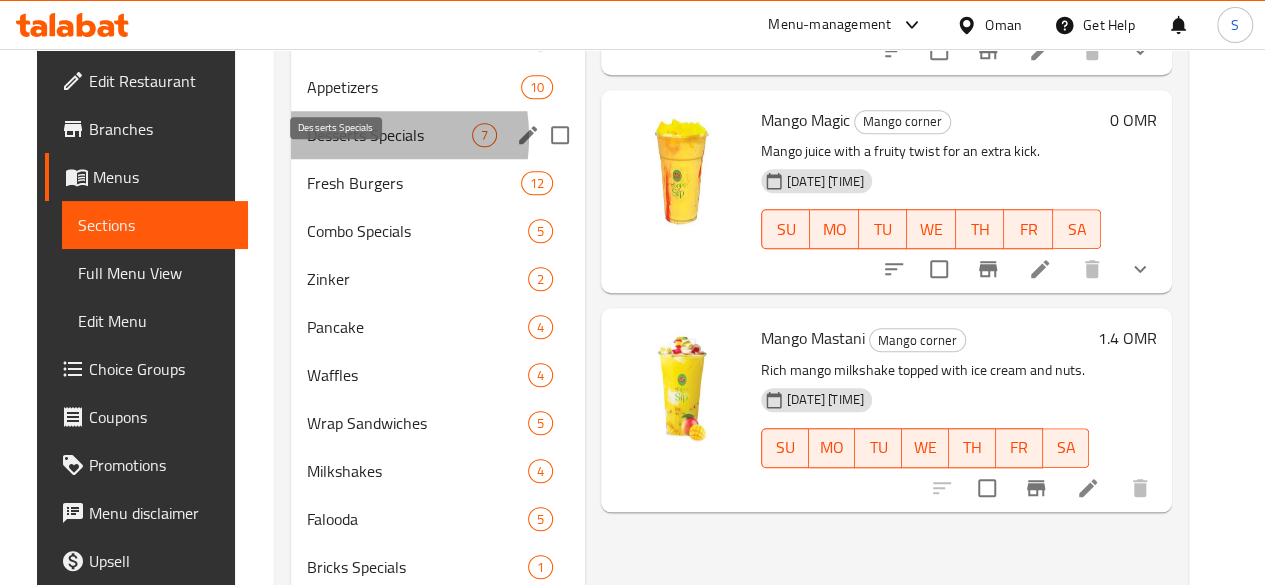 click on "Desserts Specials" at bounding box center [389, 135] 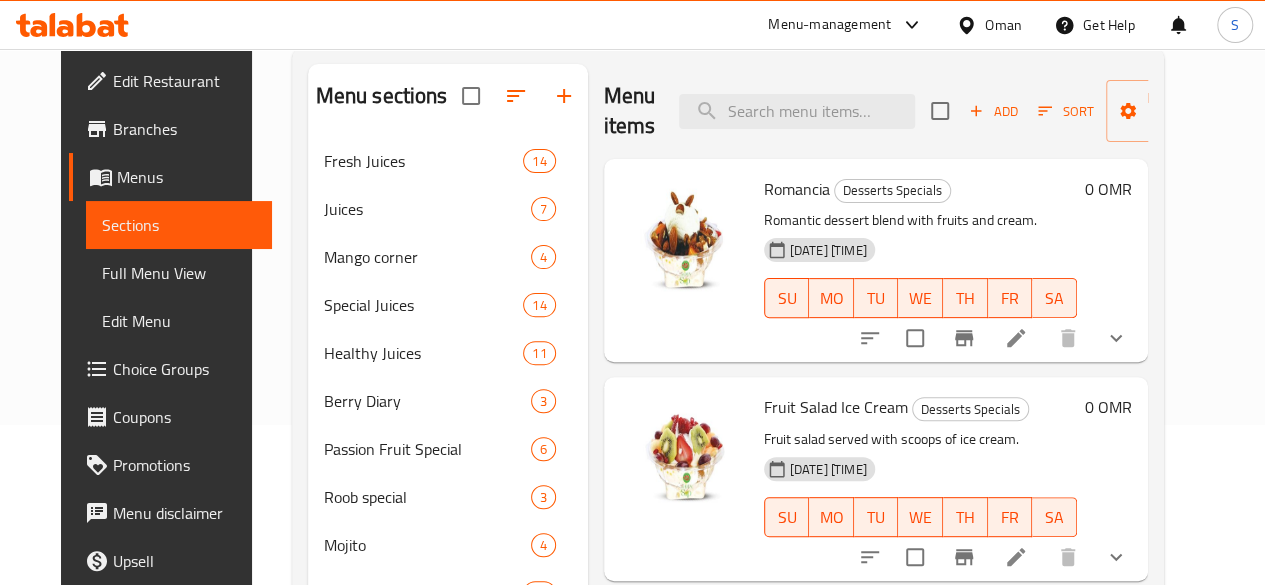 scroll, scrollTop: 157, scrollLeft: 0, axis: vertical 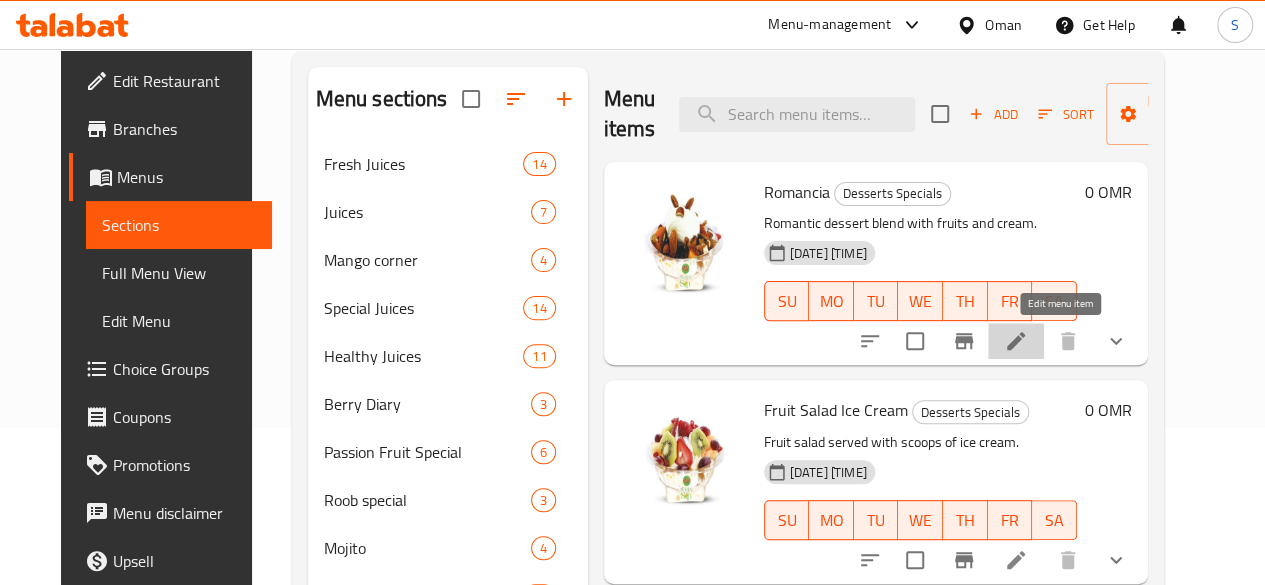 click 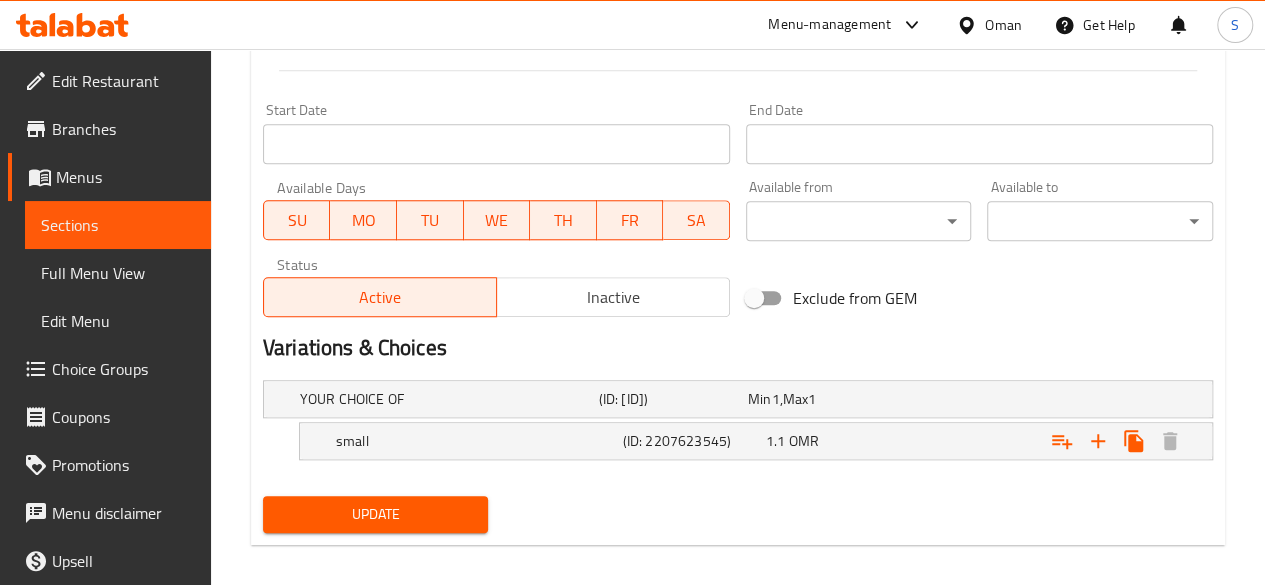 scroll, scrollTop: 842, scrollLeft: 0, axis: vertical 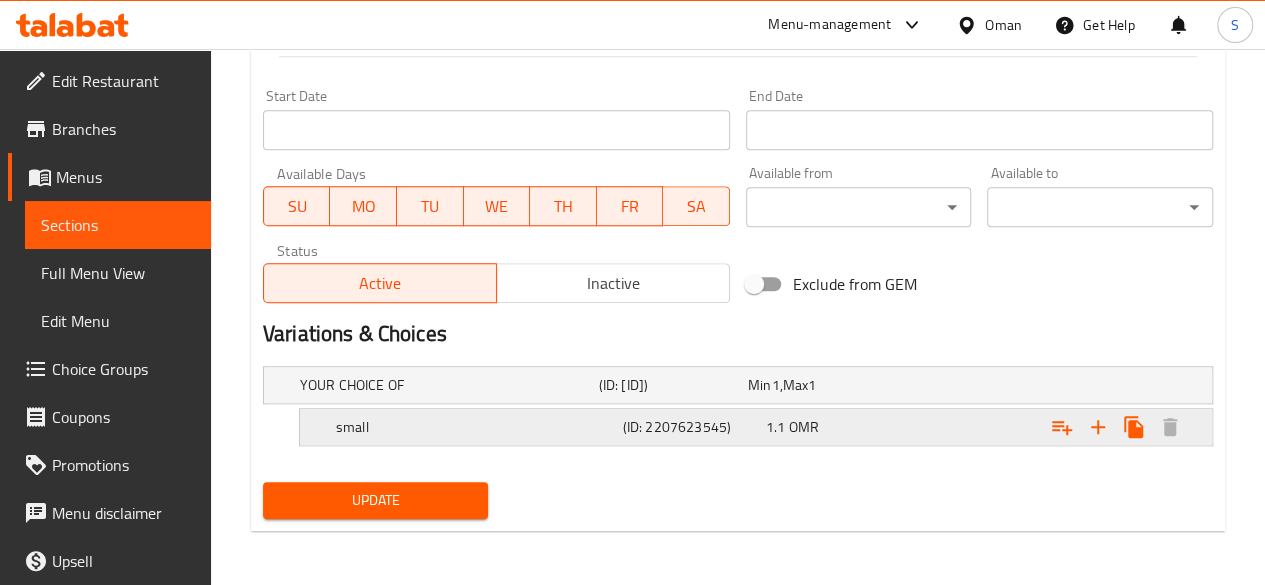 click on "1.1   OMR" at bounding box center (818, 385) 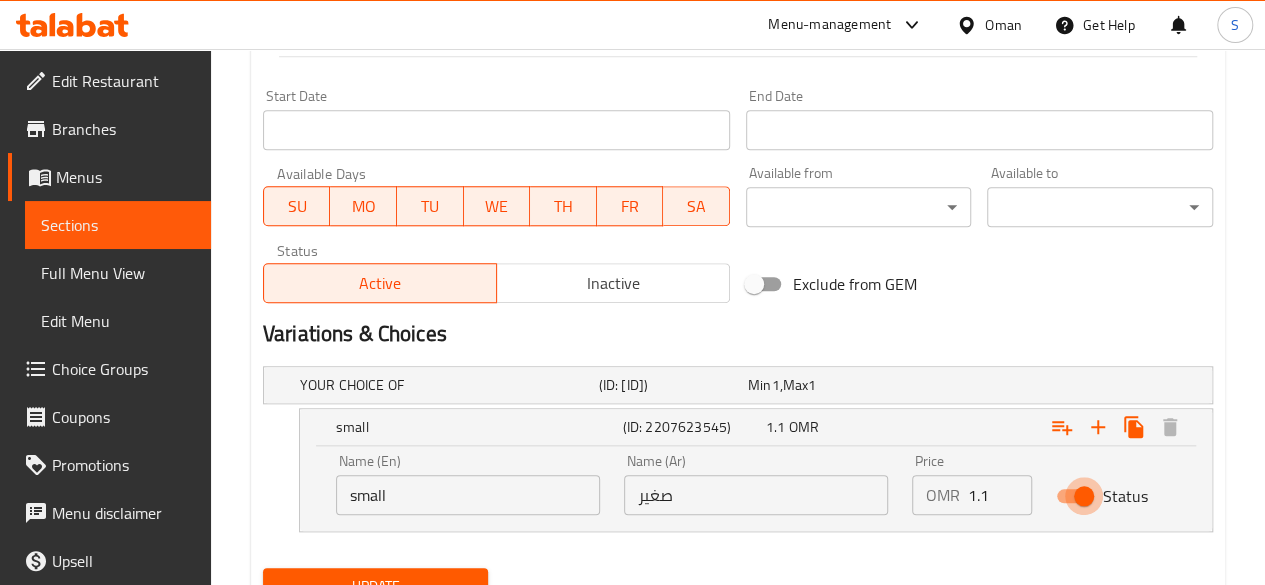 click on "Status" at bounding box center (1084, 496) 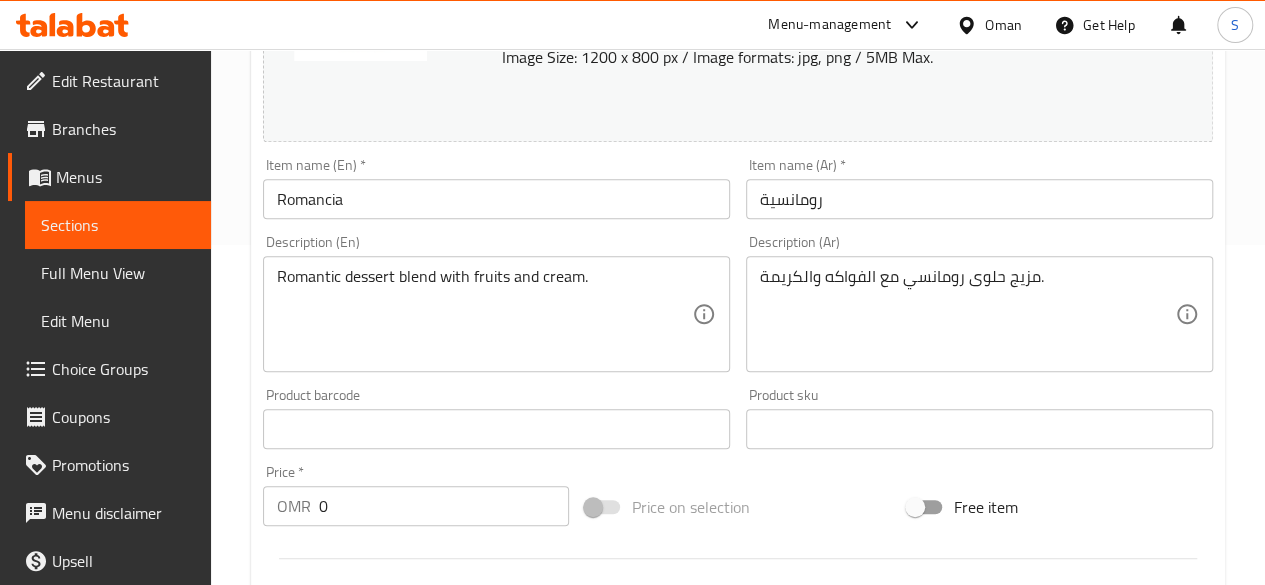 scroll, scrollTop: 342, scrollLeft: 0, axis: vertical 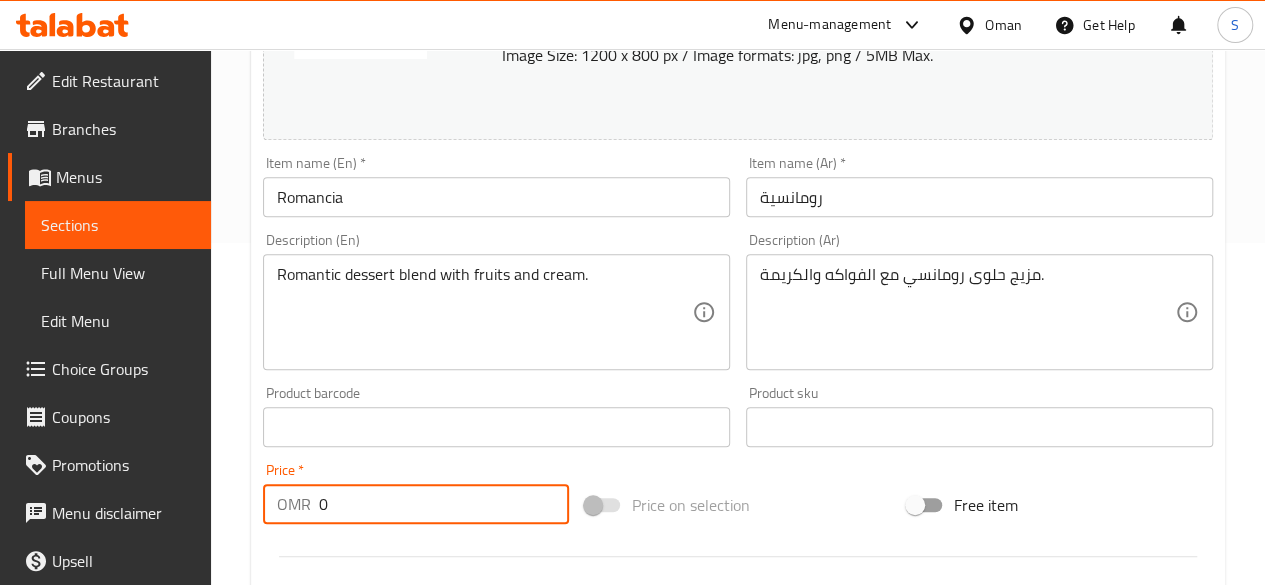 drag, startPoint x: 420, startPoint y: 504, endPoint x: 173, endPoint y: 485, distance: 247.72969 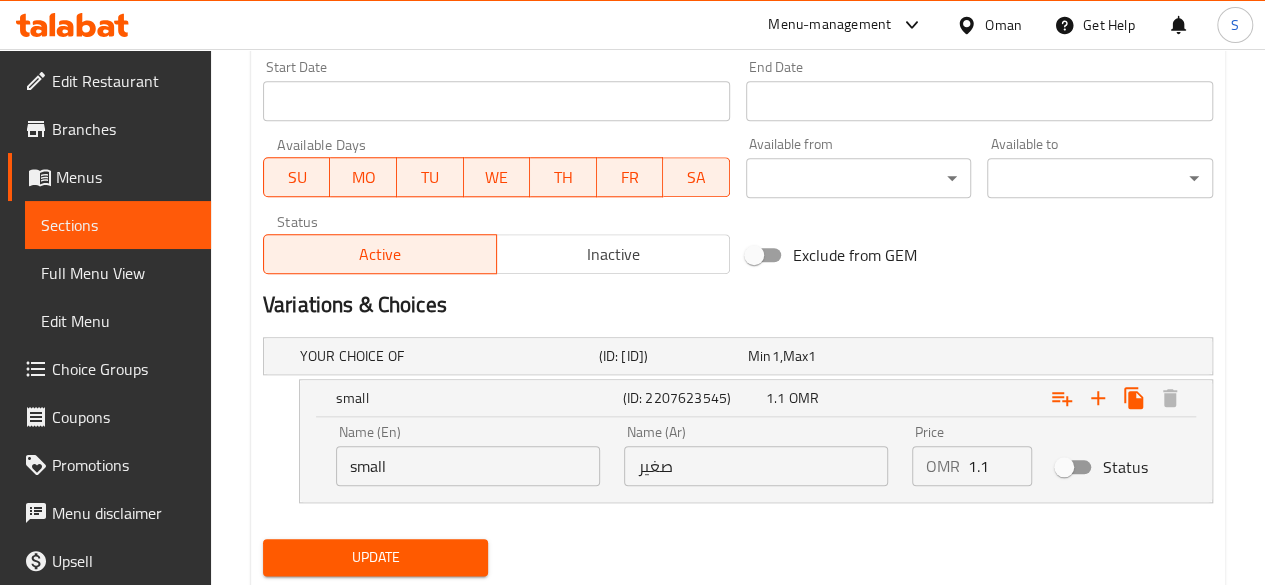 scroll, scrollTop: 908, scrollLeft: 0, axis: vertical 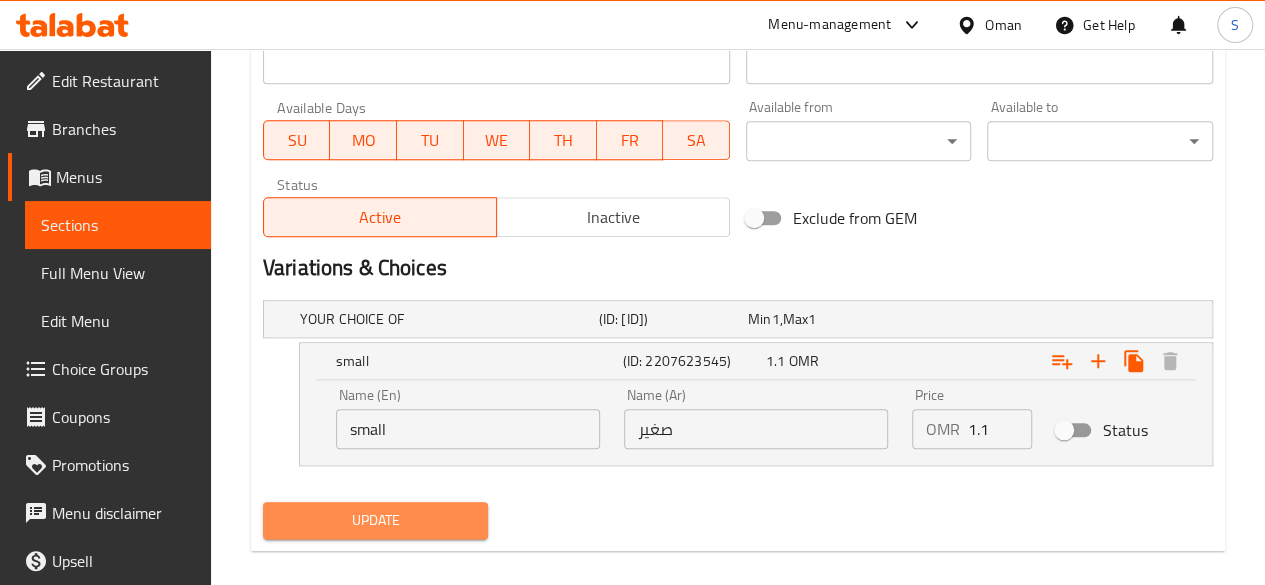 click on "Update" at bounding box center [376, 520] 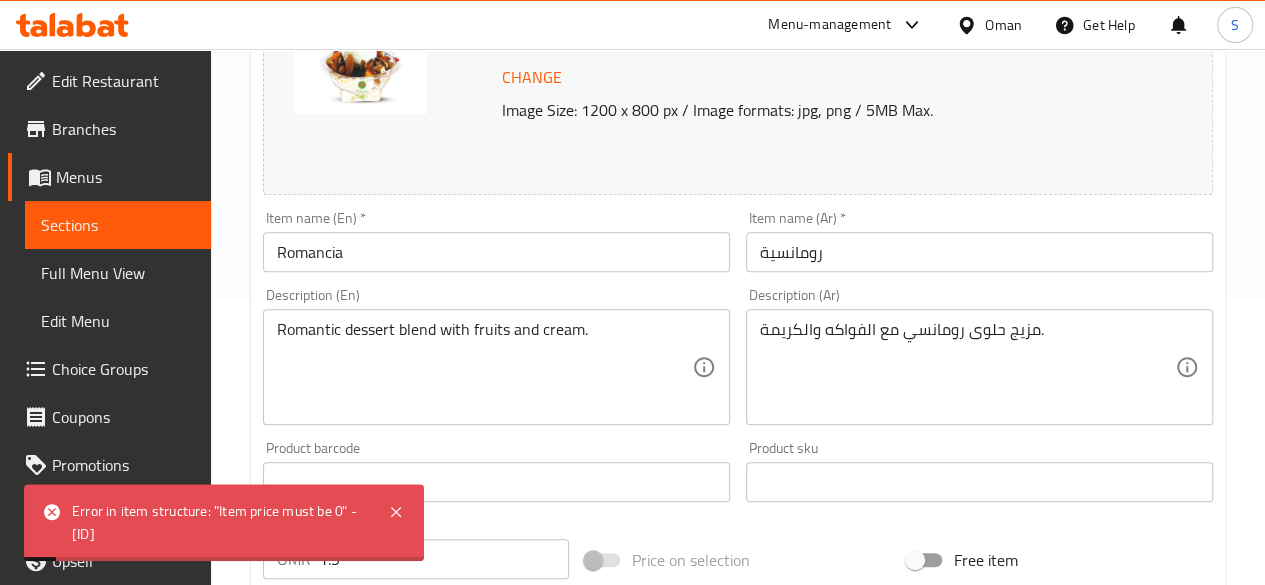 scroll, scrollTop: 286, scrollLeft: 0, axis: vertical 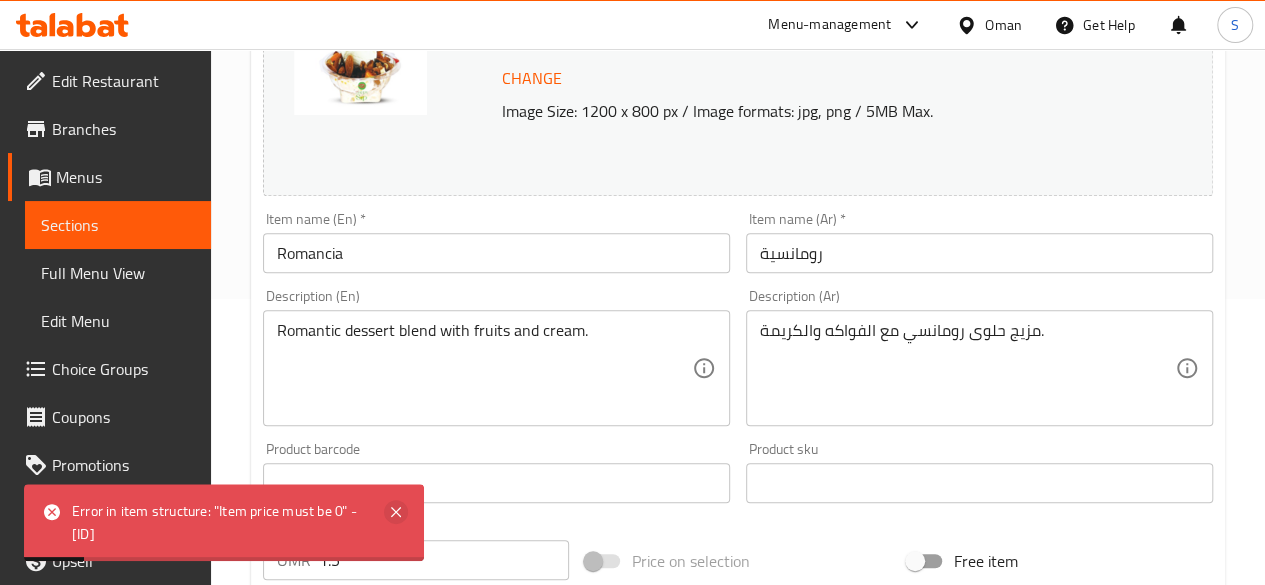 click 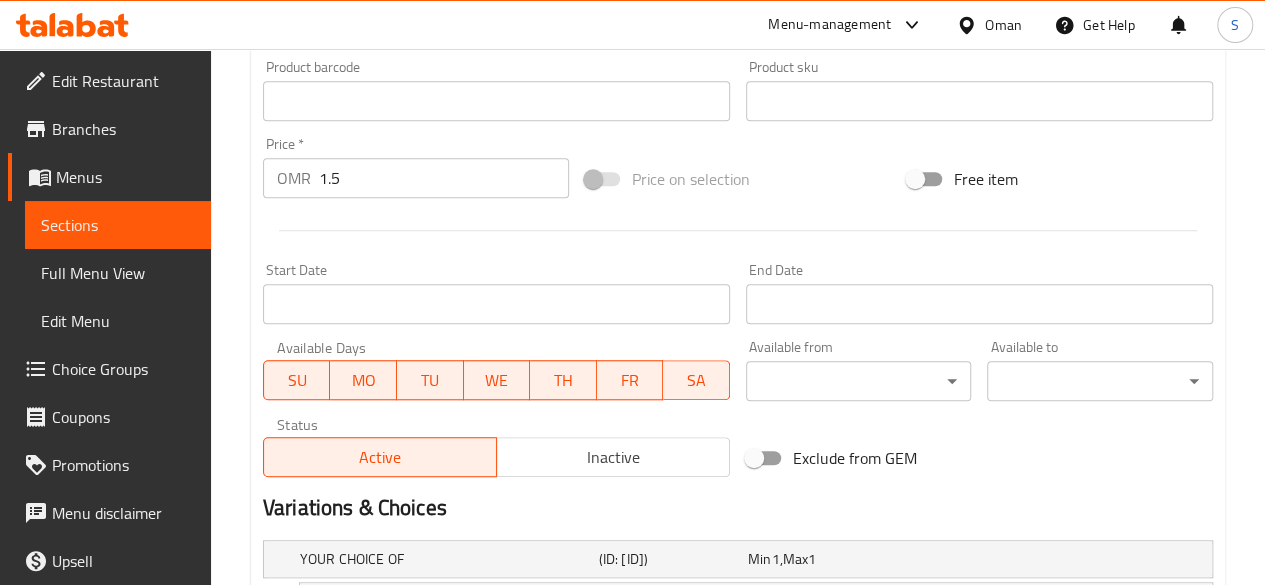 scroll, scrollTop: 665, scrollLeft: 0, axis: vertical 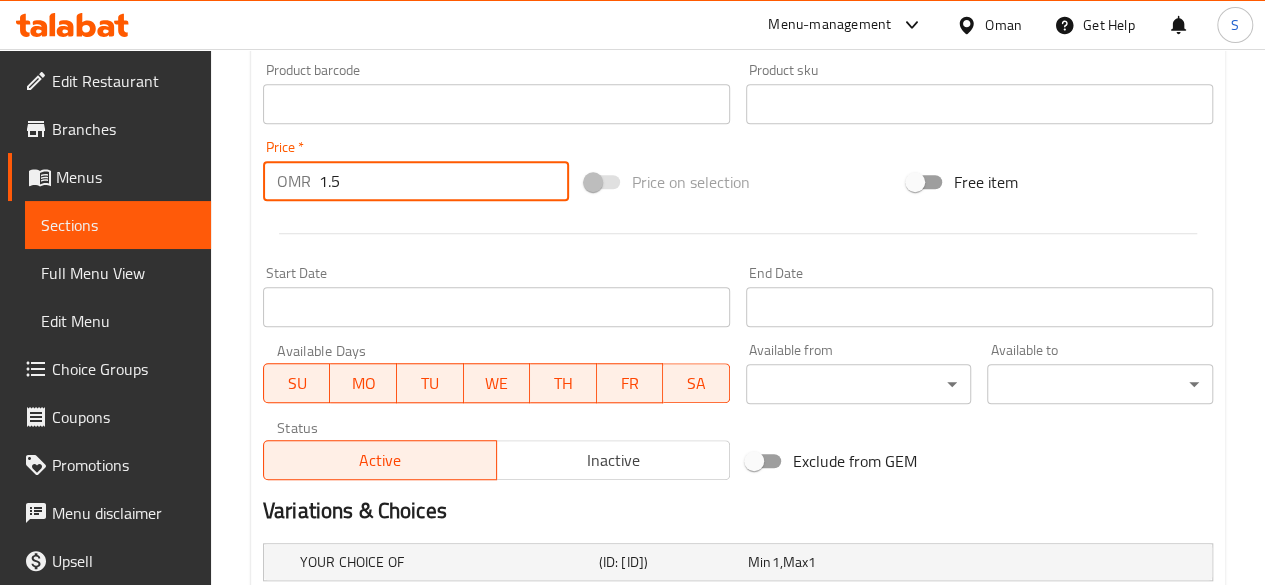 drag, startPoint x: 365, startPoint y: 172, endPoint x: 178, endPoint y: 182, distance: 187.26718 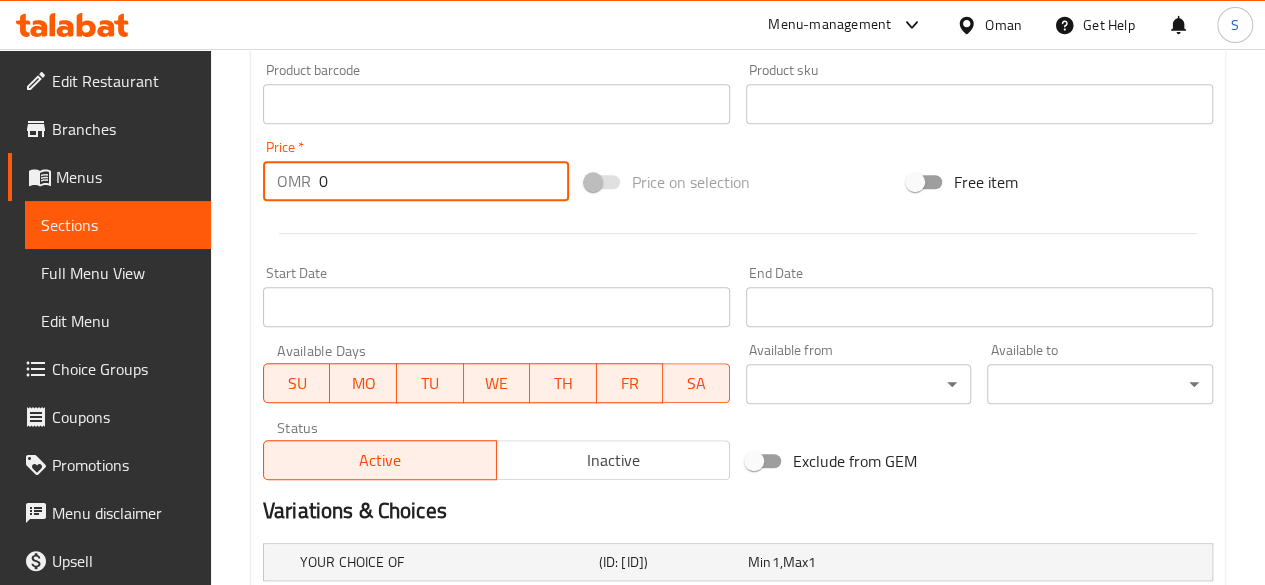 scroll, scrollTop: 928, scrollLeft: 0, axis: vertical 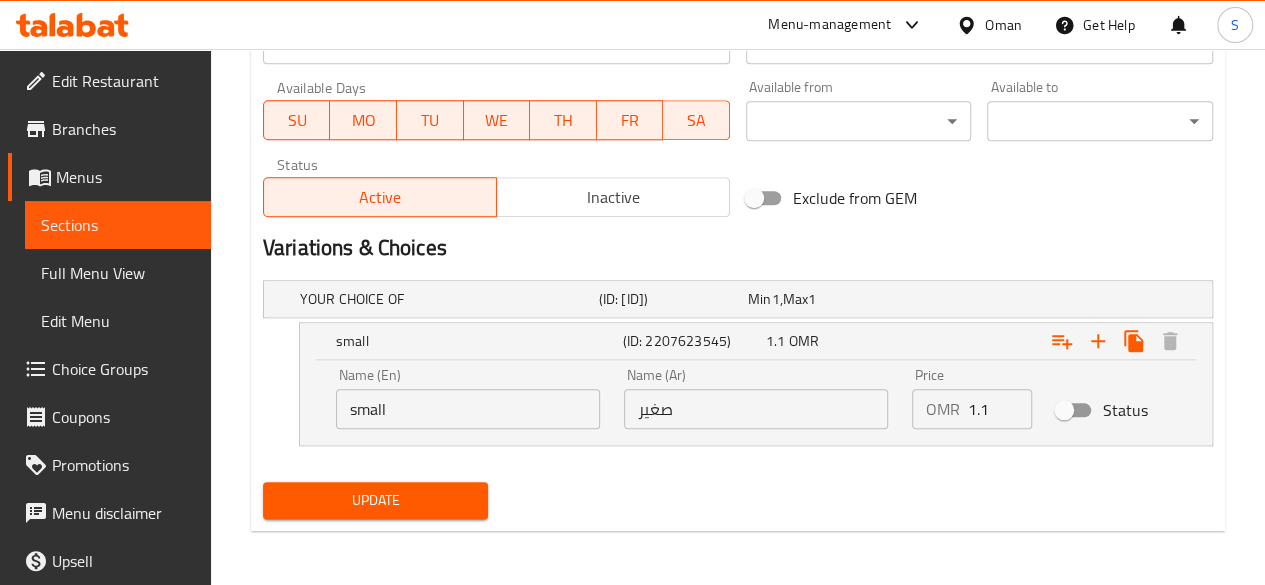 type on "0" 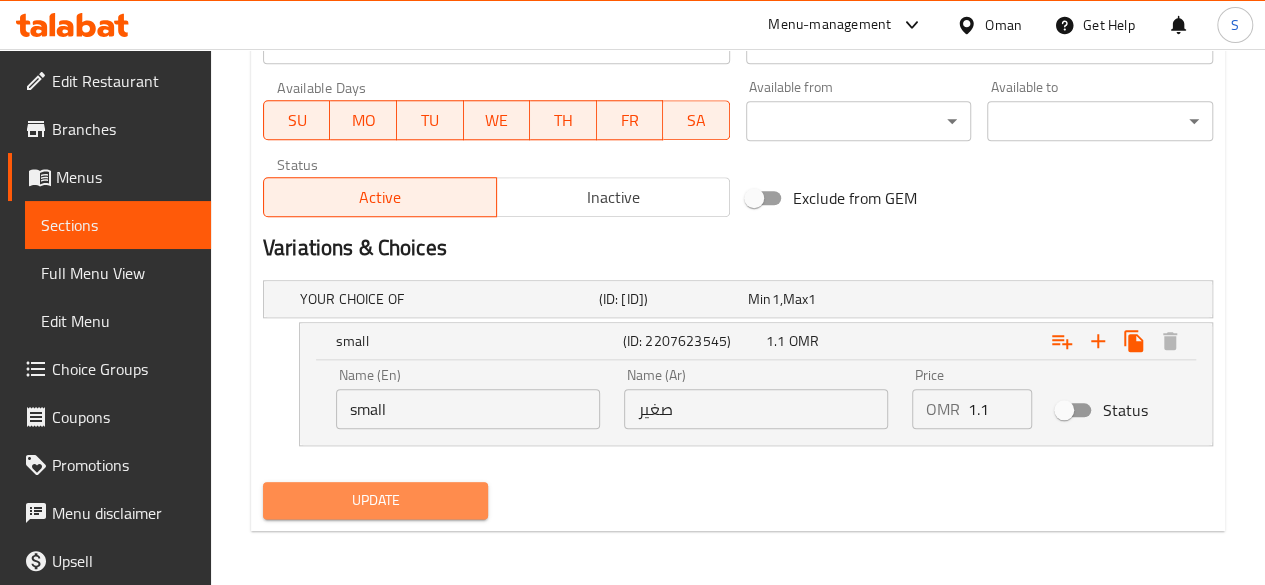 click on "Update" at bounding box center [376, 500] 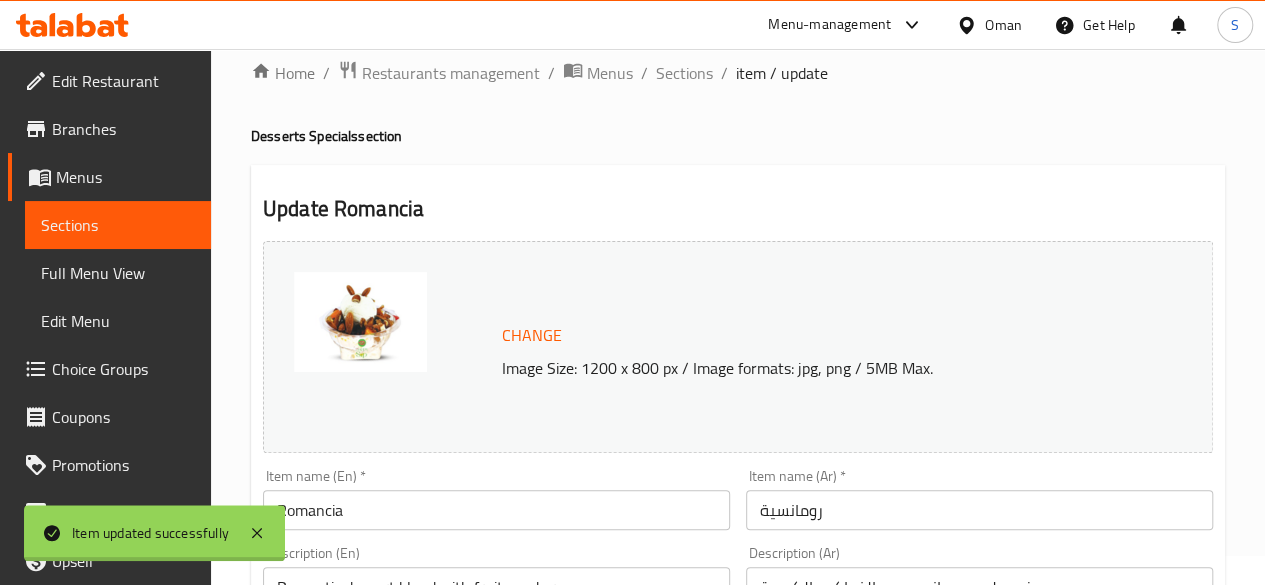 scroll, scrollTop: 26, scrollLeft: 0, axis: vertical 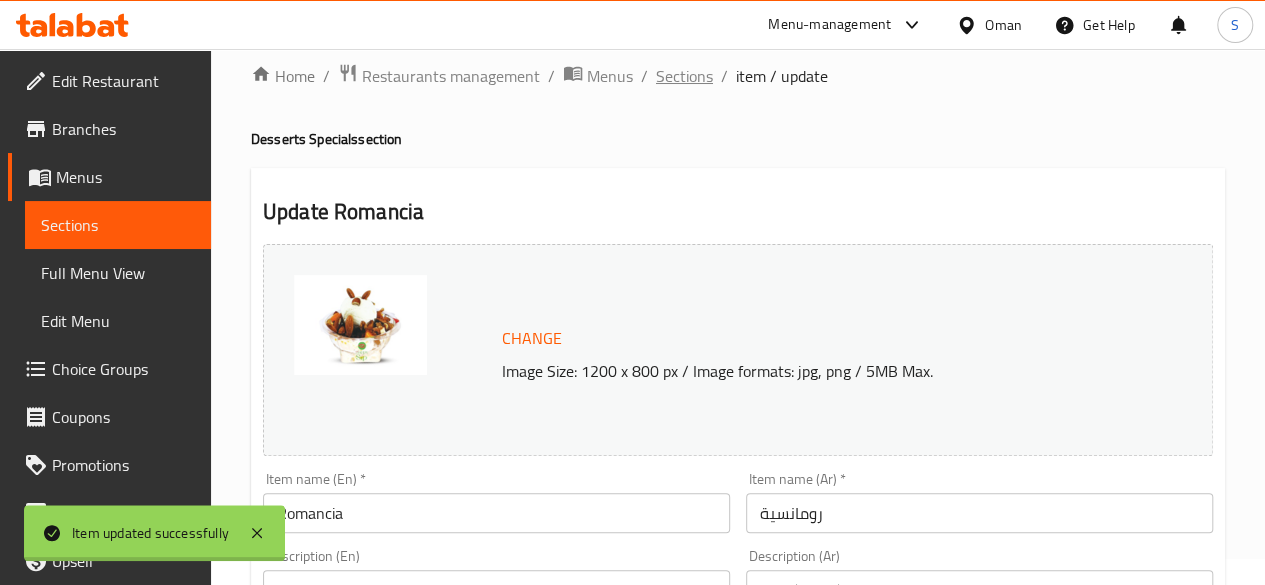 click on "Sections" at bounding box center (684, 76) 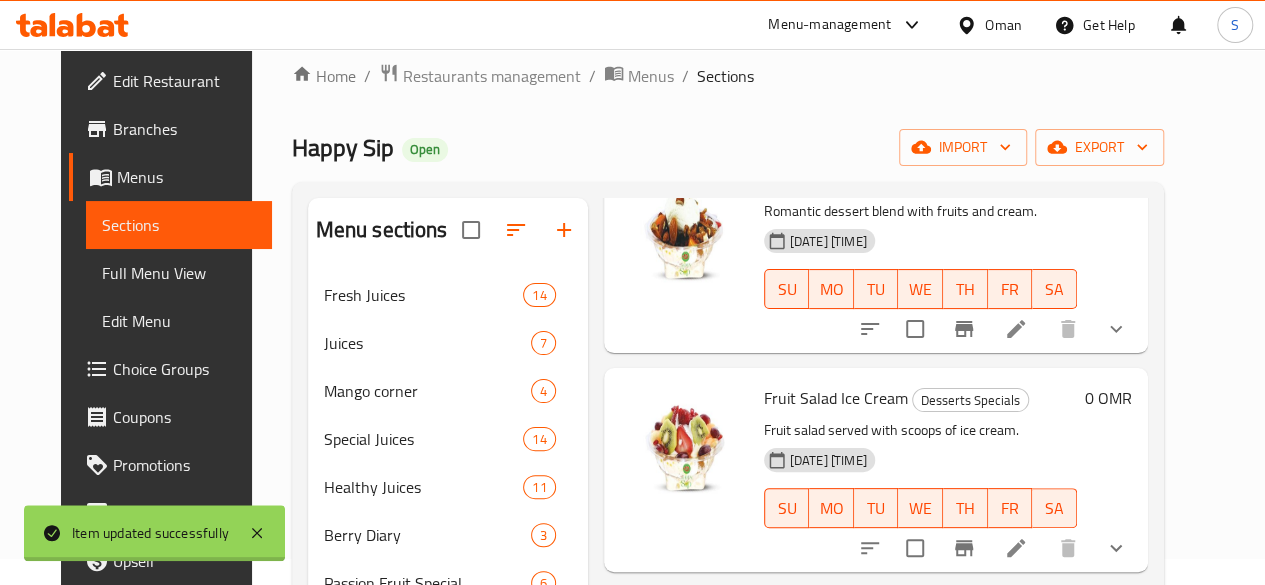 scroll, scrollTop: 202, scrollLeft: 0, axis: vertical 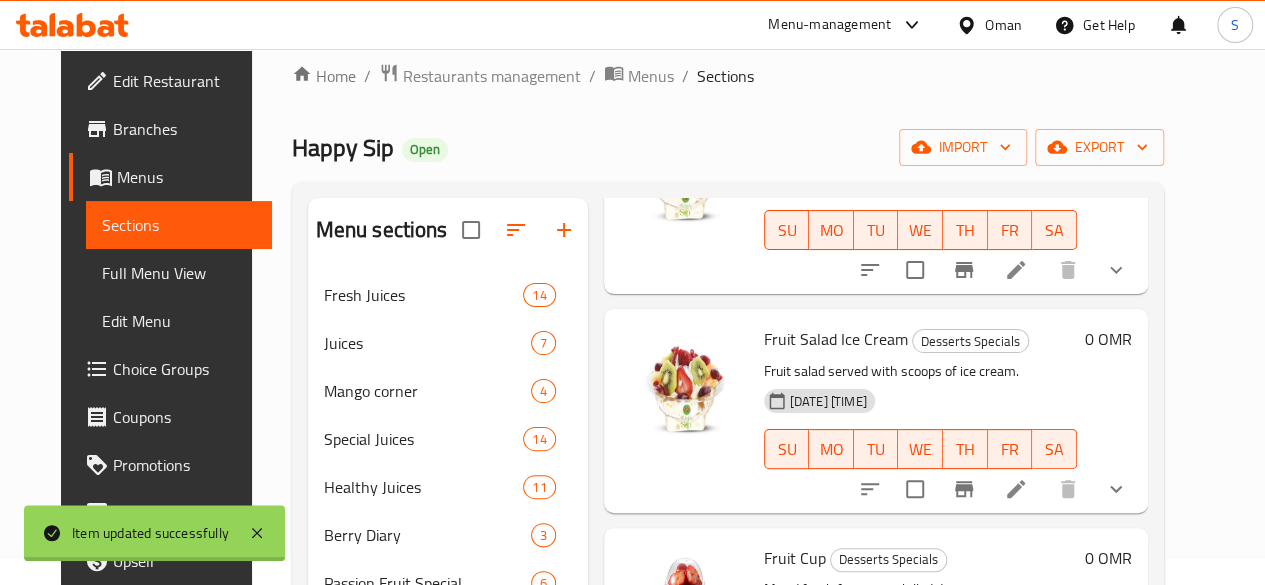 click on "0   OMR" at bounding box center (1108, 339) 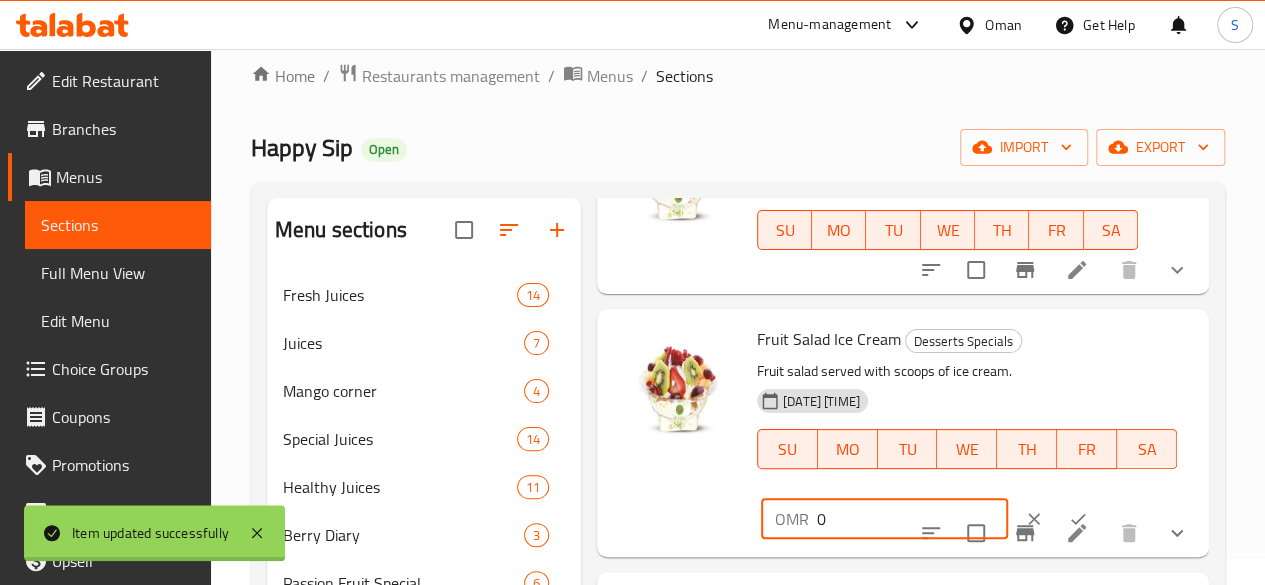 drag, startPoint x: 780, startPoint y: 519, endPoint x: 660, endPoint y: 527, distance: 120.26637 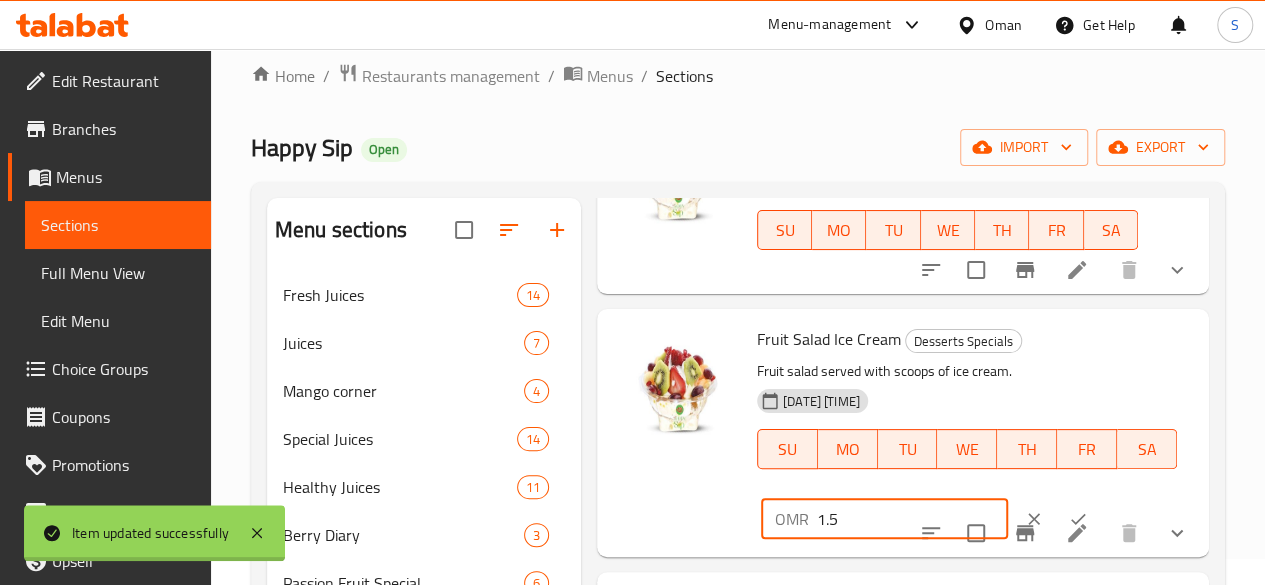 type on "1.5" 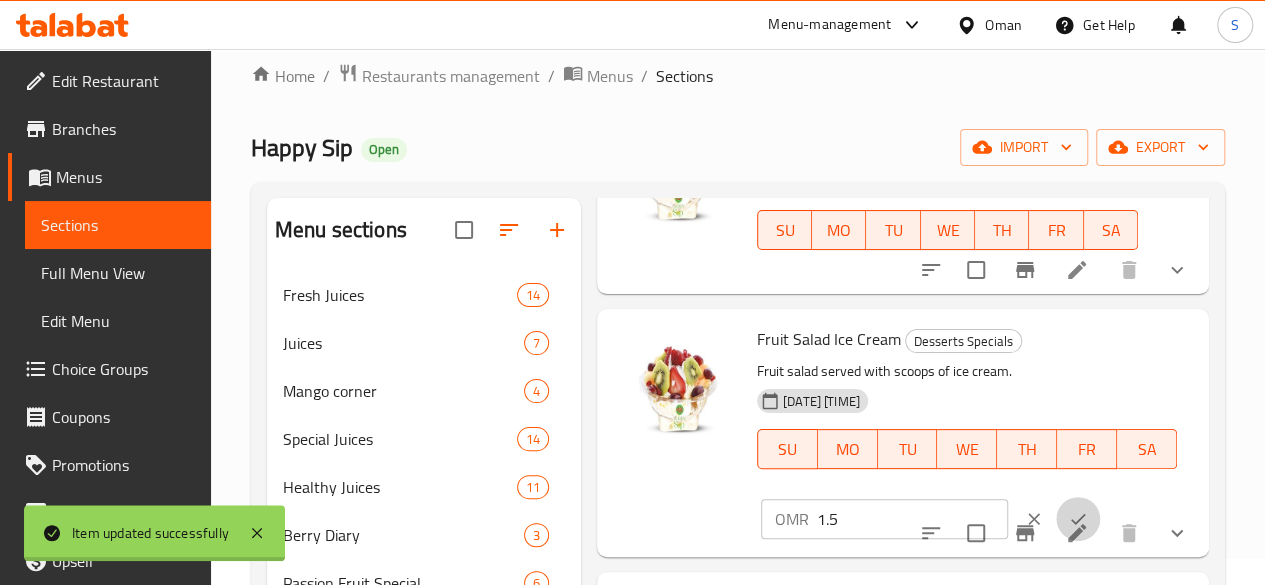 click 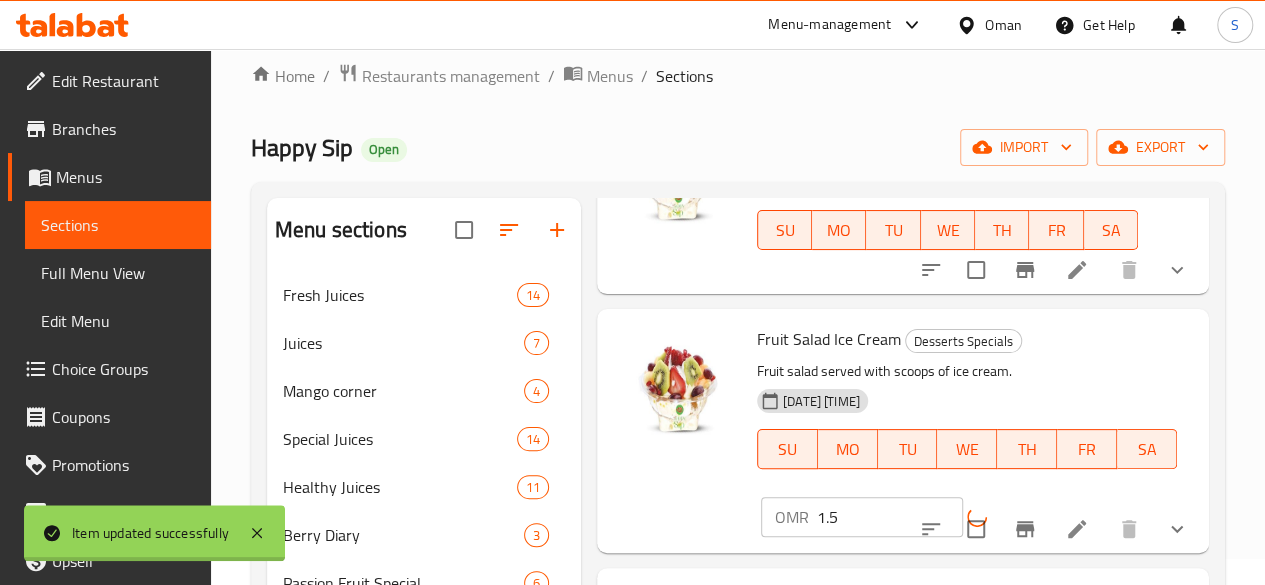 scroll, scrollTop: 242, scrollLeft: 0, axis: vertical 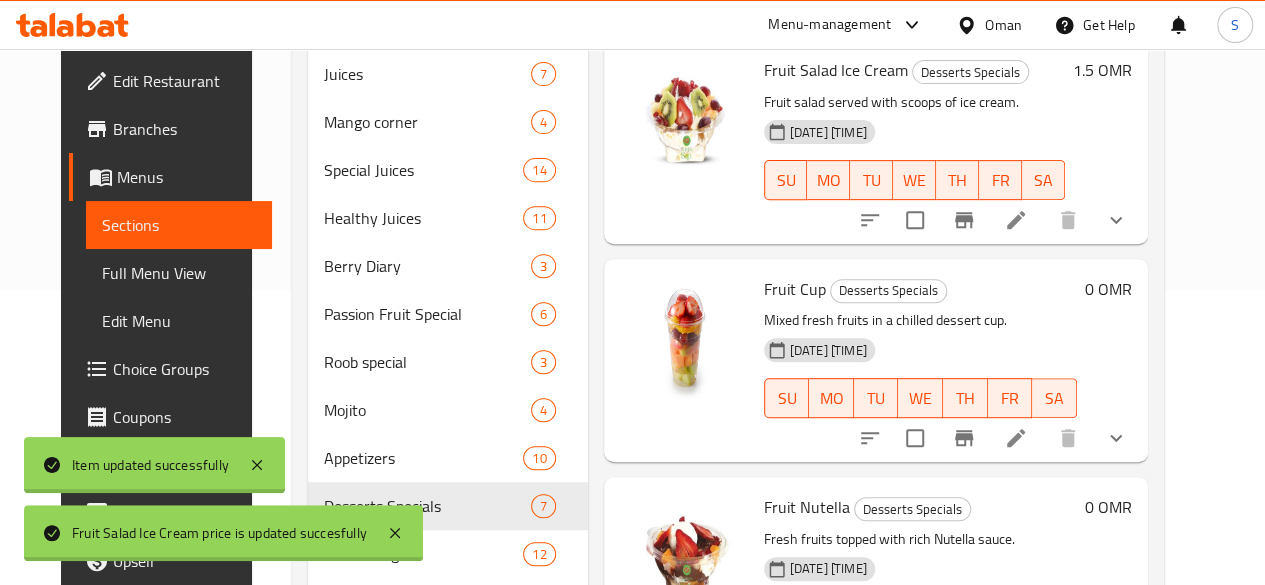 click on "0   OMR" at bounding box center [1104, 289] 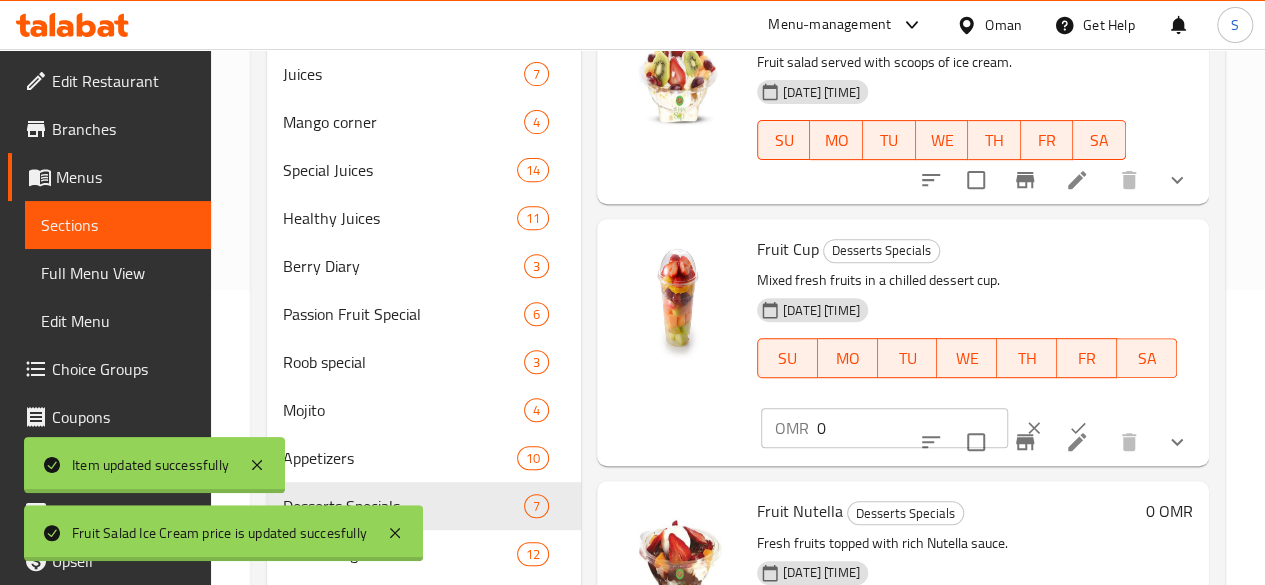 drag, startPoint x: 811, startPoint y: 420, endPoint x: 676, endPoint y: 415, distance: 135.09256 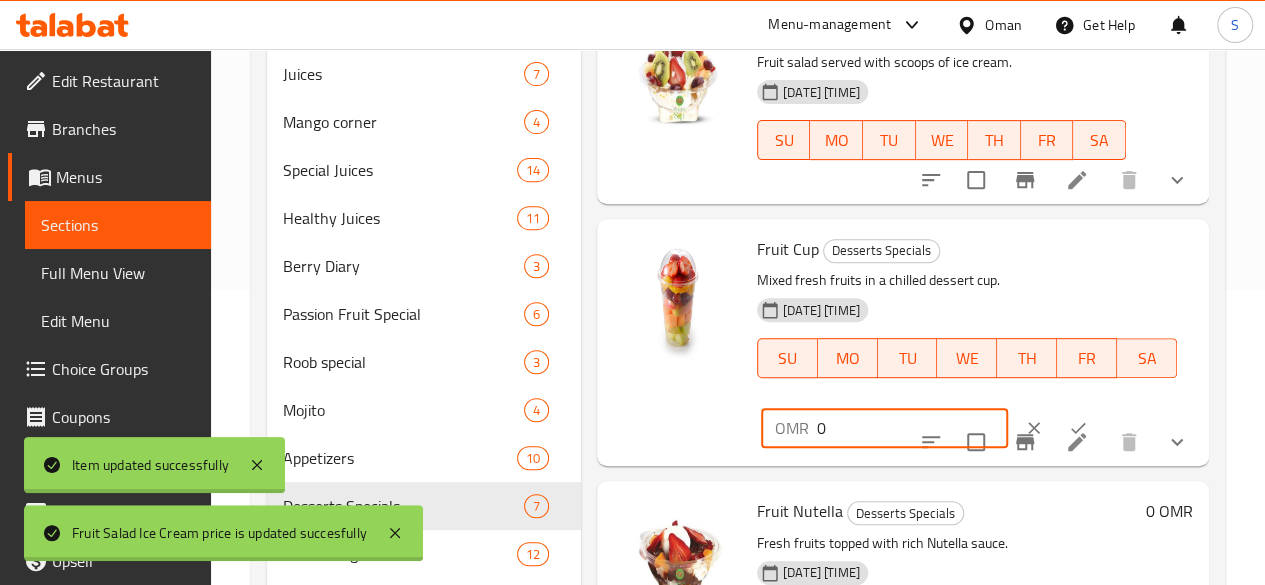 click at bounding box center [1034, 428] 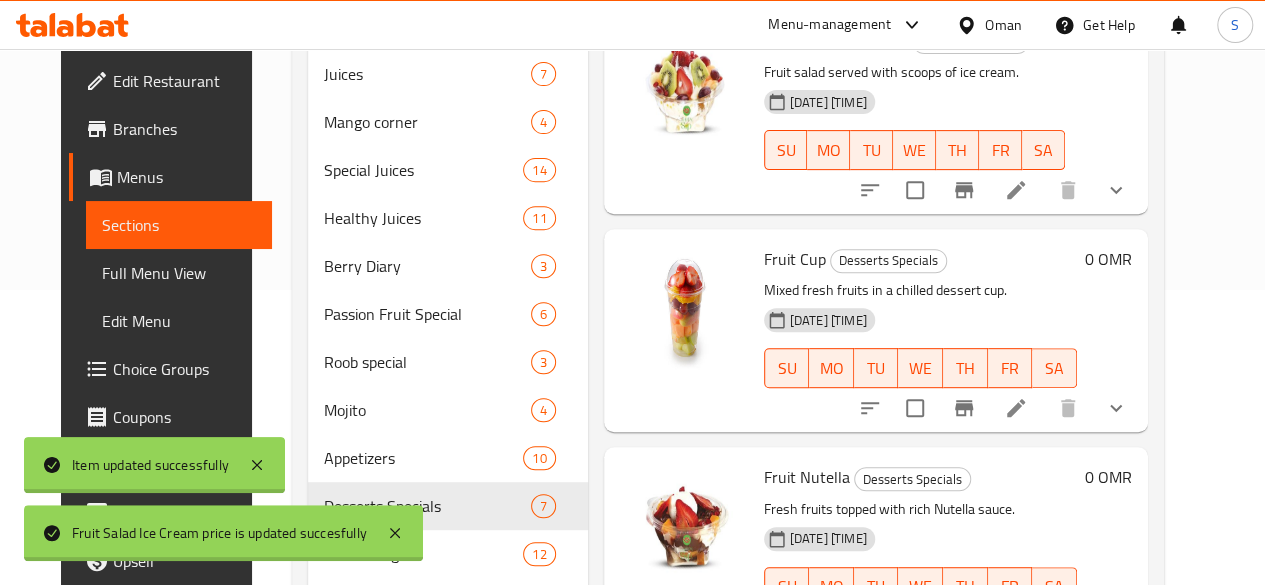 scroll, scrollTop: 202, scrollLeft: 0, axis: vertical 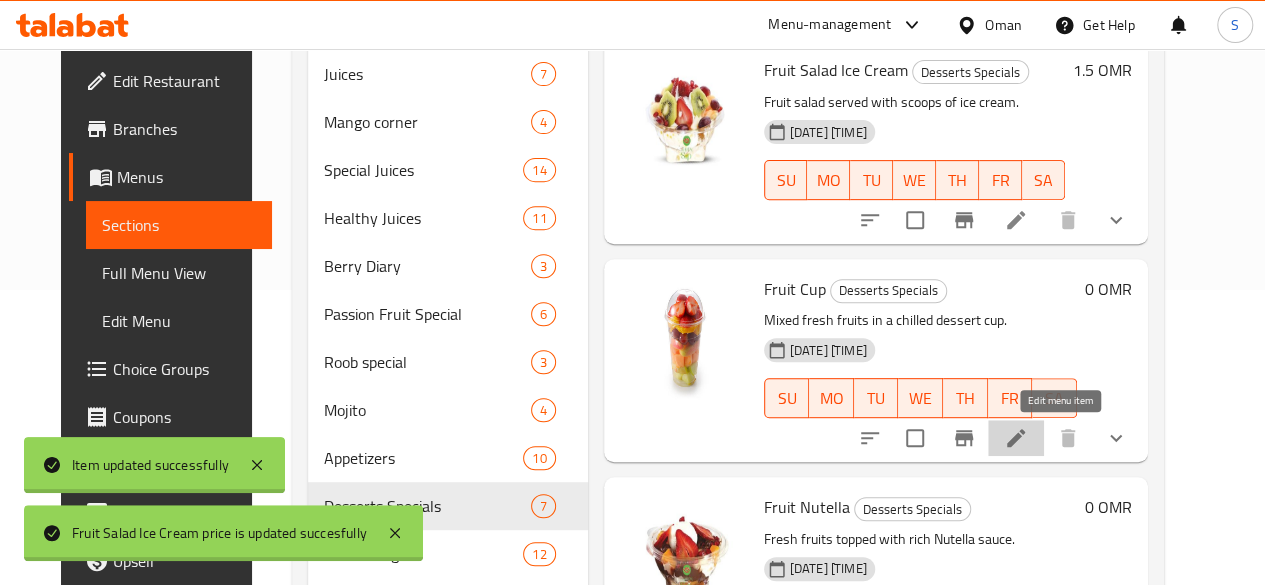 click 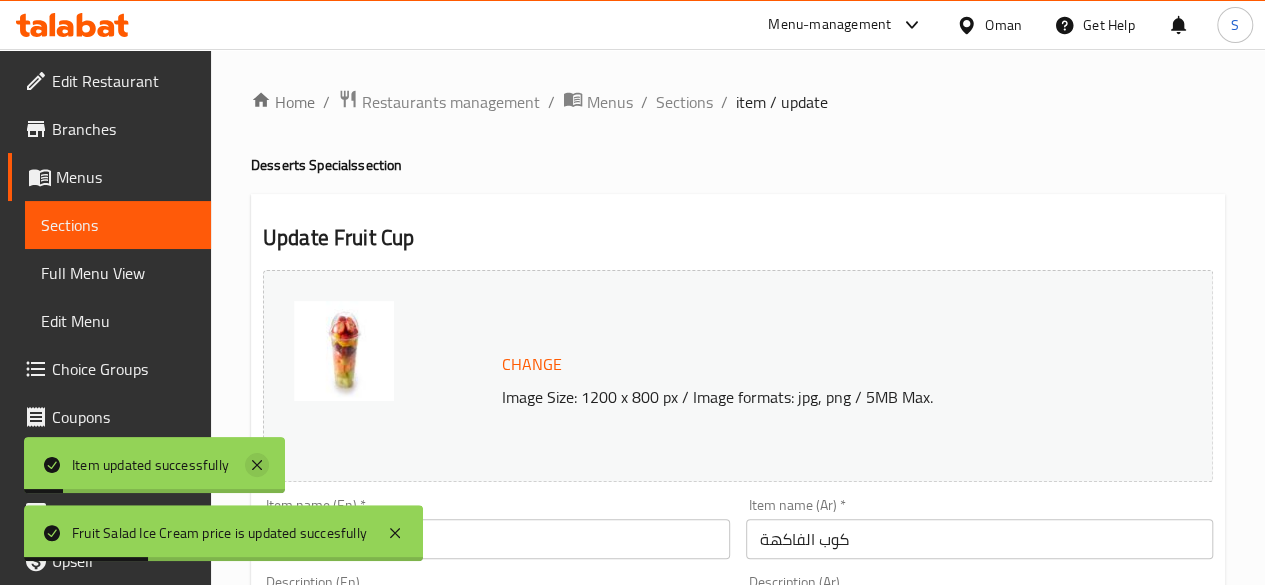 click 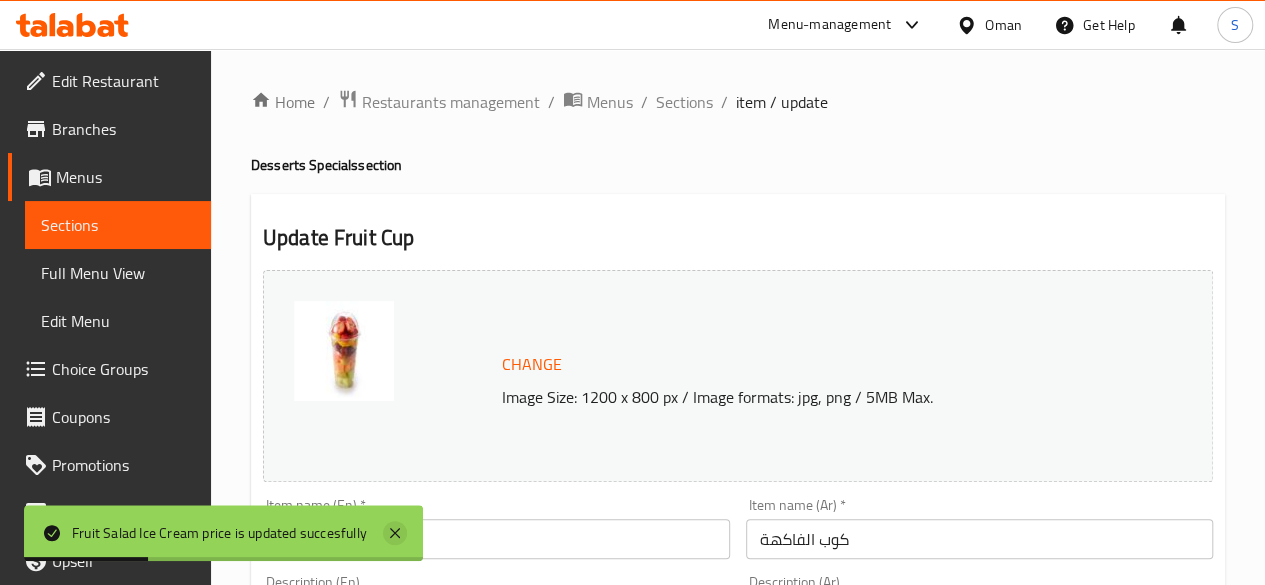 click 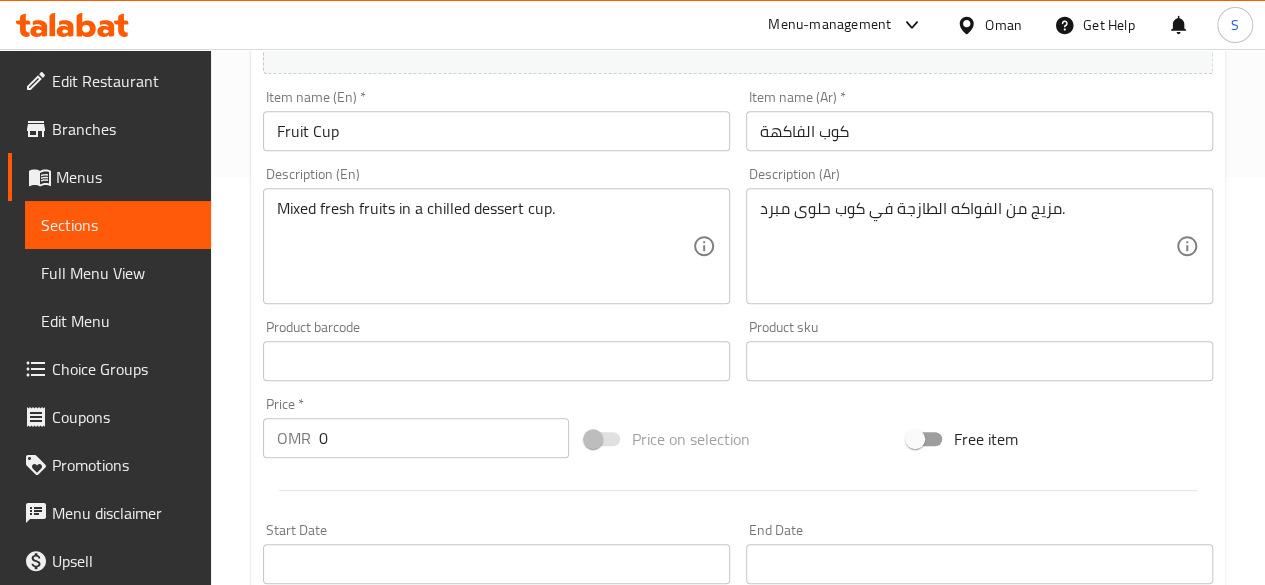scroll, scrollTop: 842, scrollLeft: 0, axis: vertical 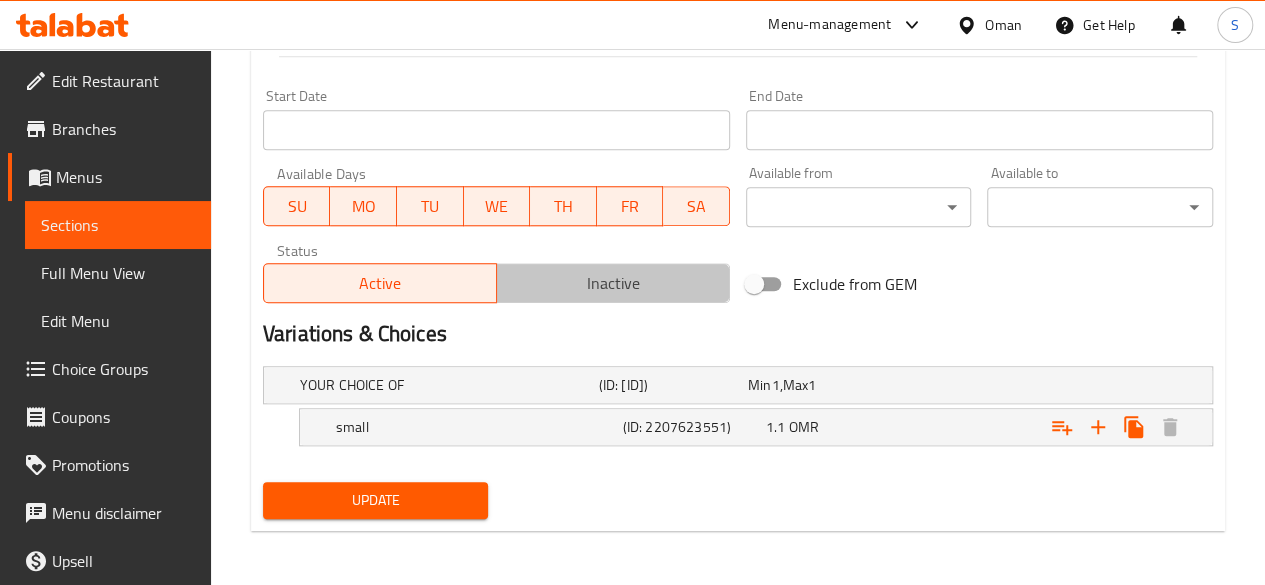 click on "Inactive" at bounding box center (613, 283) 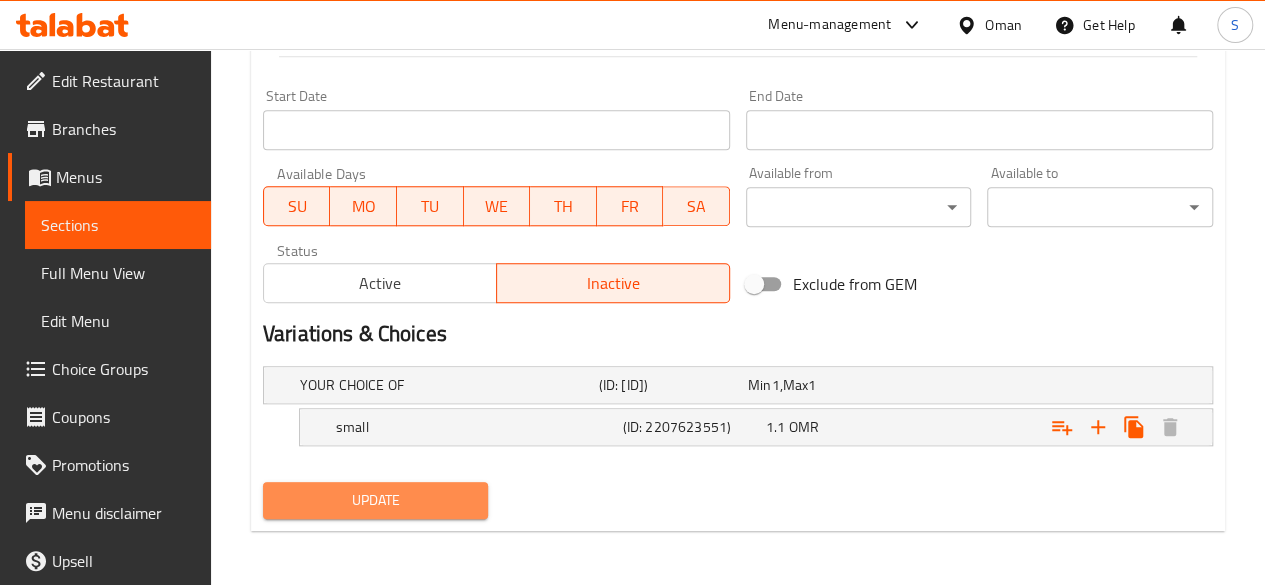 click on "Update" at bounding box center (376, 500) 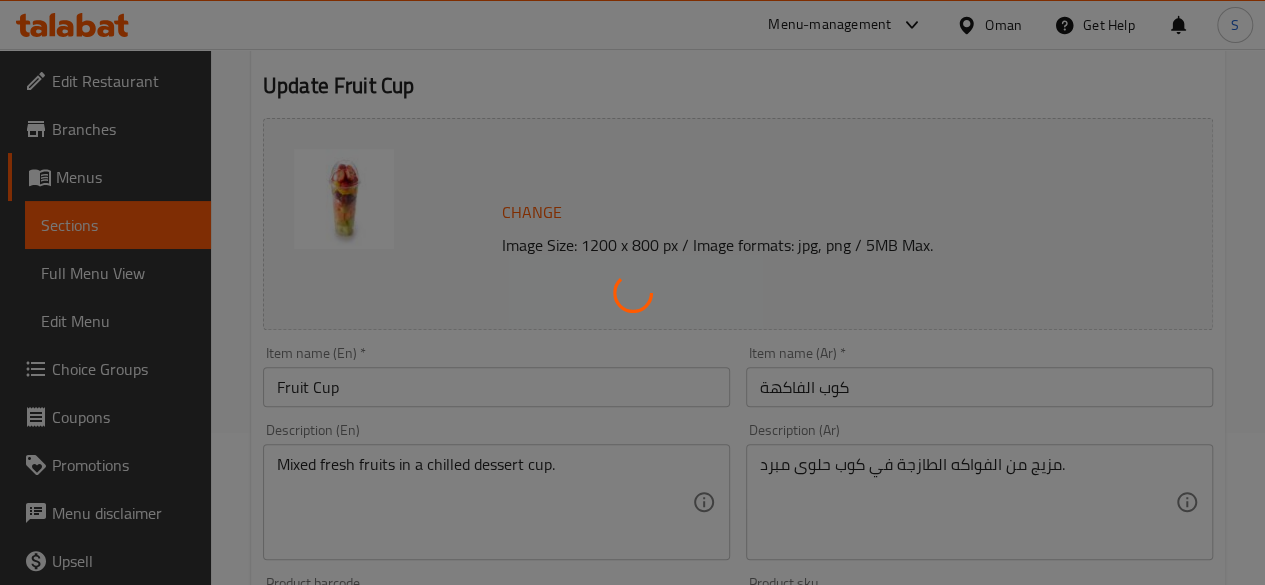 scroll, scrollTop: 0, scrollLeft: 0, axis: both 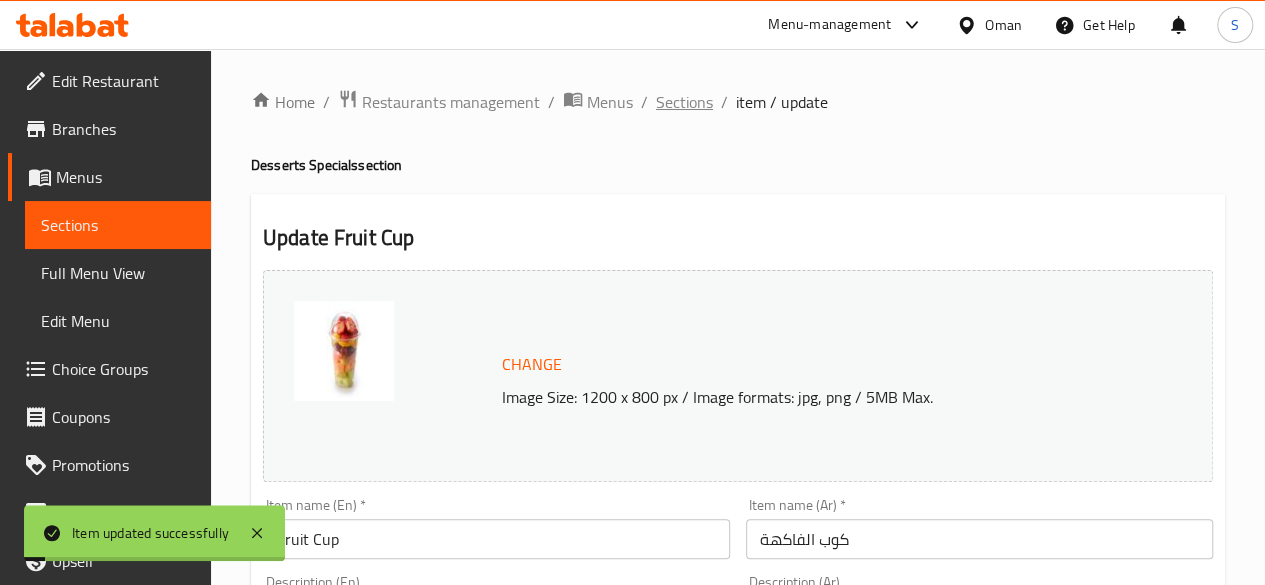 click on "Sections" at bounding box center [684, 102] 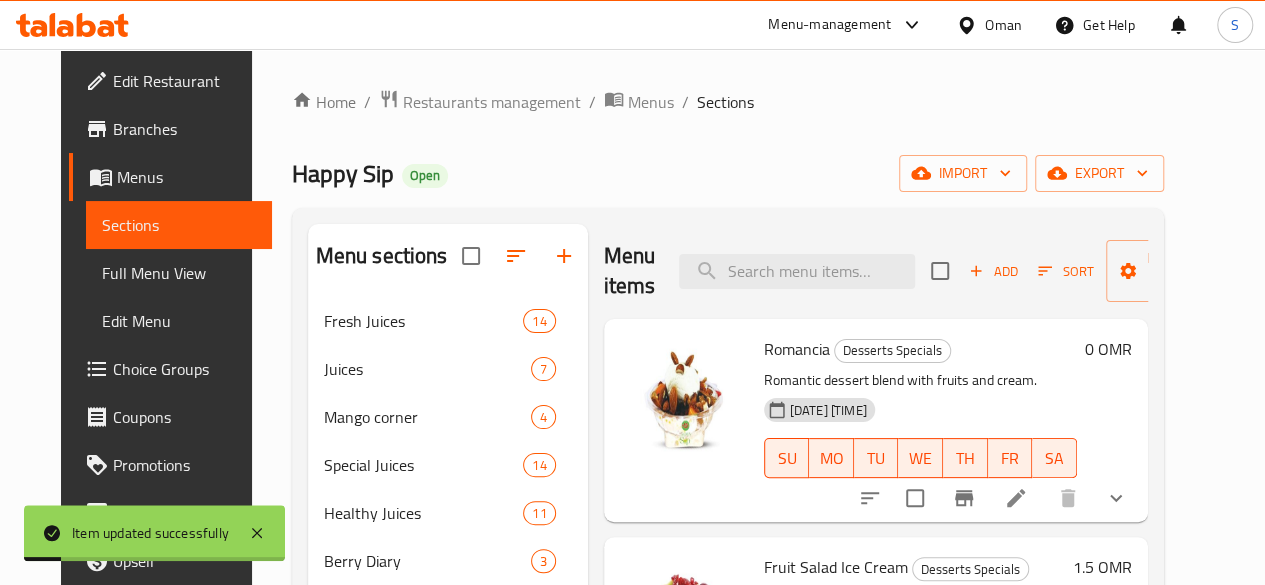 scroll, scrollTop: 202, scrollLeft: 0, axis: vertical 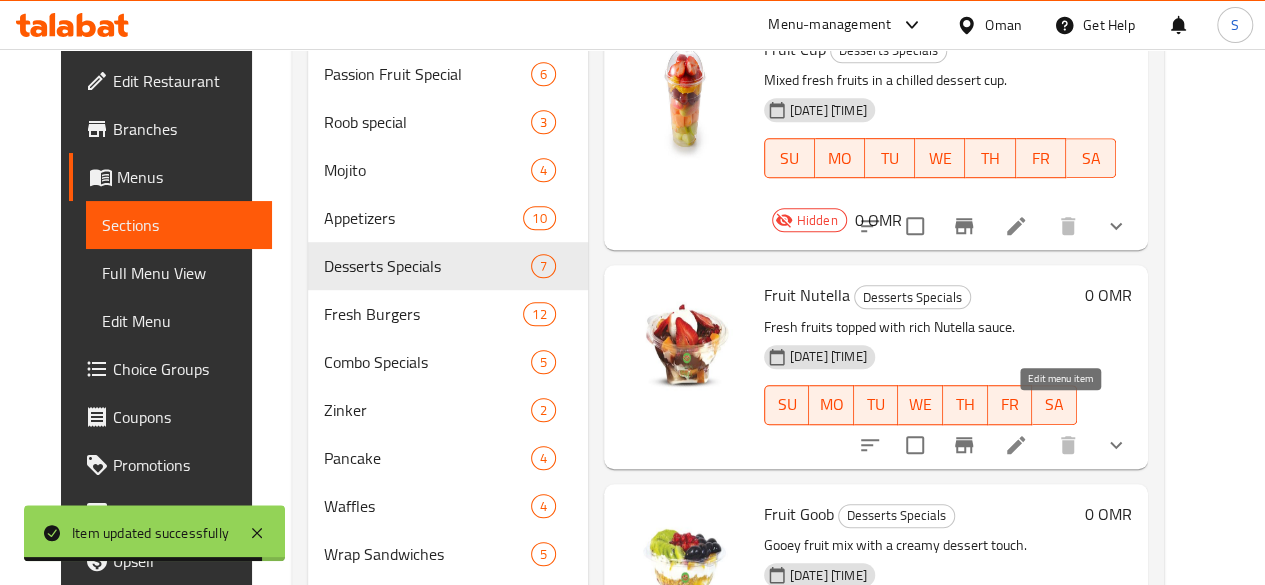 click 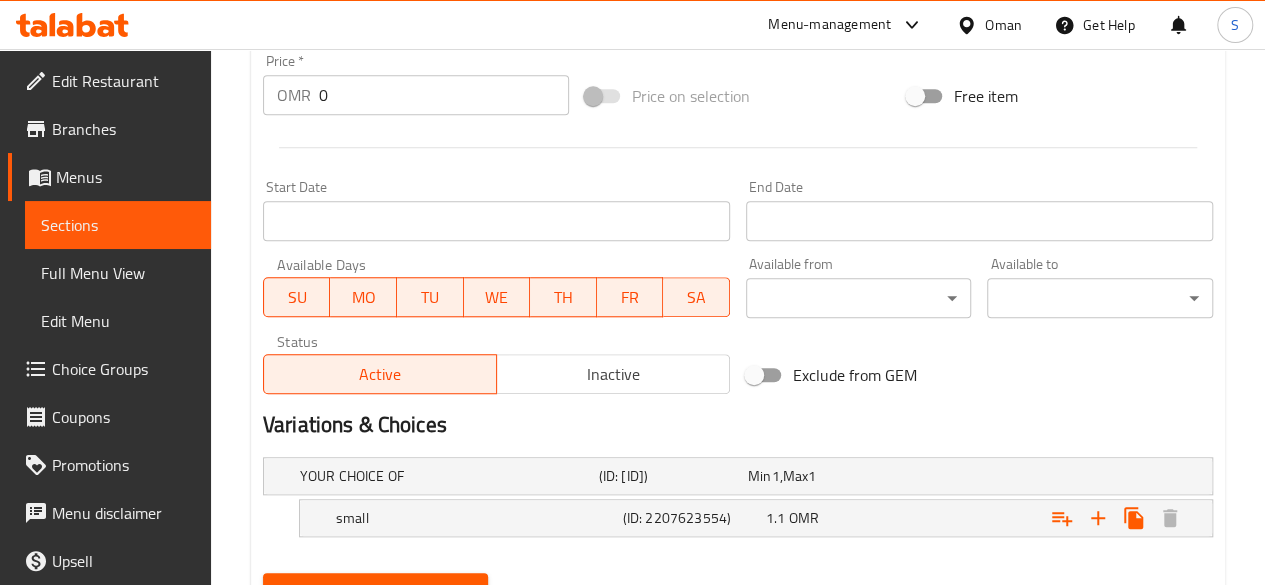 scroll, scrollTop: 842, scrollLeft: 0, axis: vertical 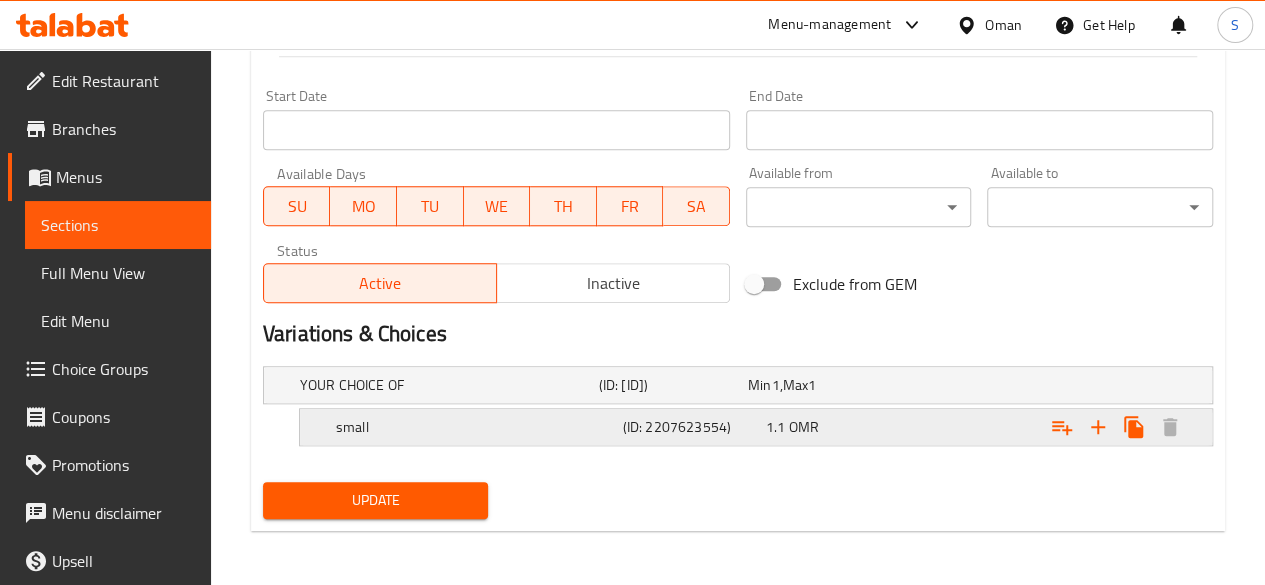 click on "small" at bounding box center (445, 385) 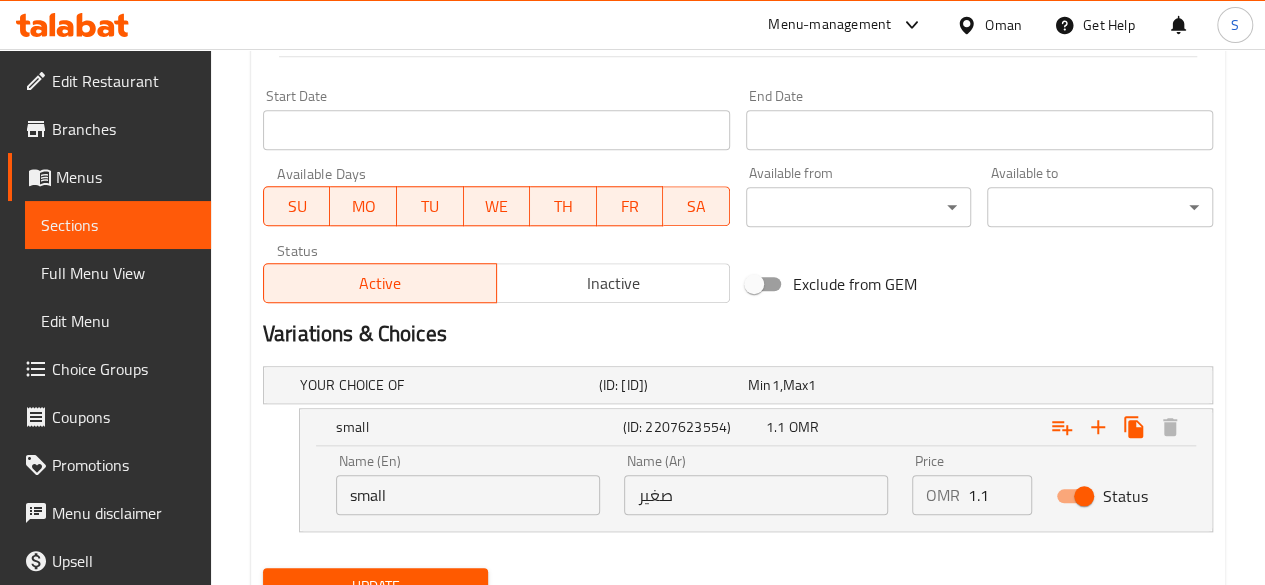 click on "Status" at bounding box center [1084, 496] 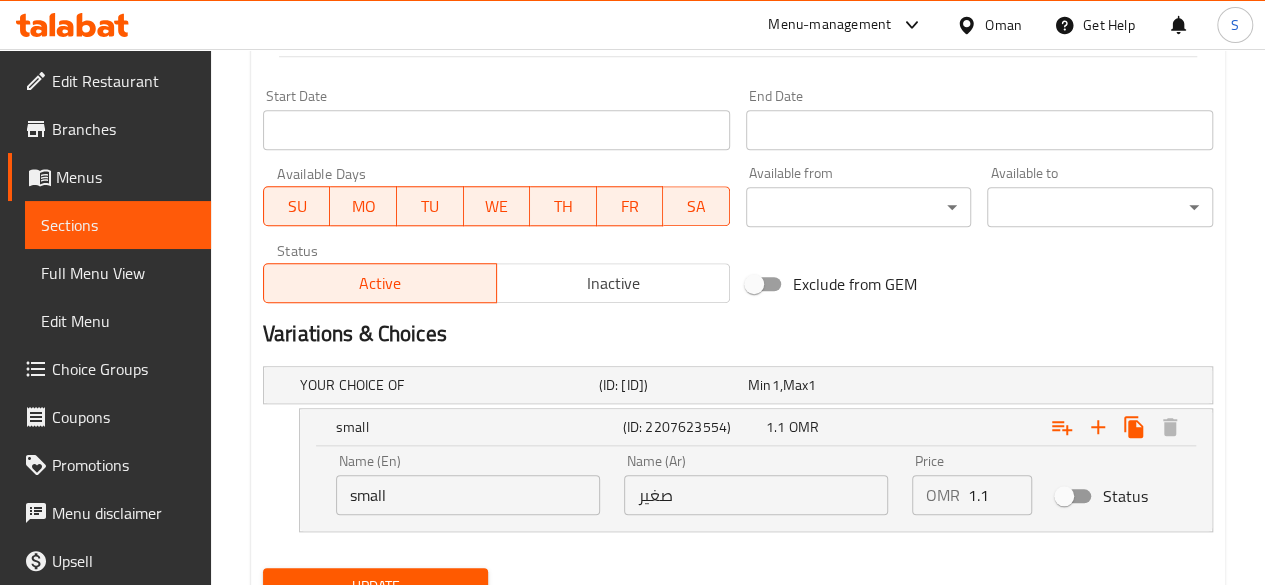 scroll, scrollTop: 928, scrollLeft: 0, axis: vertical 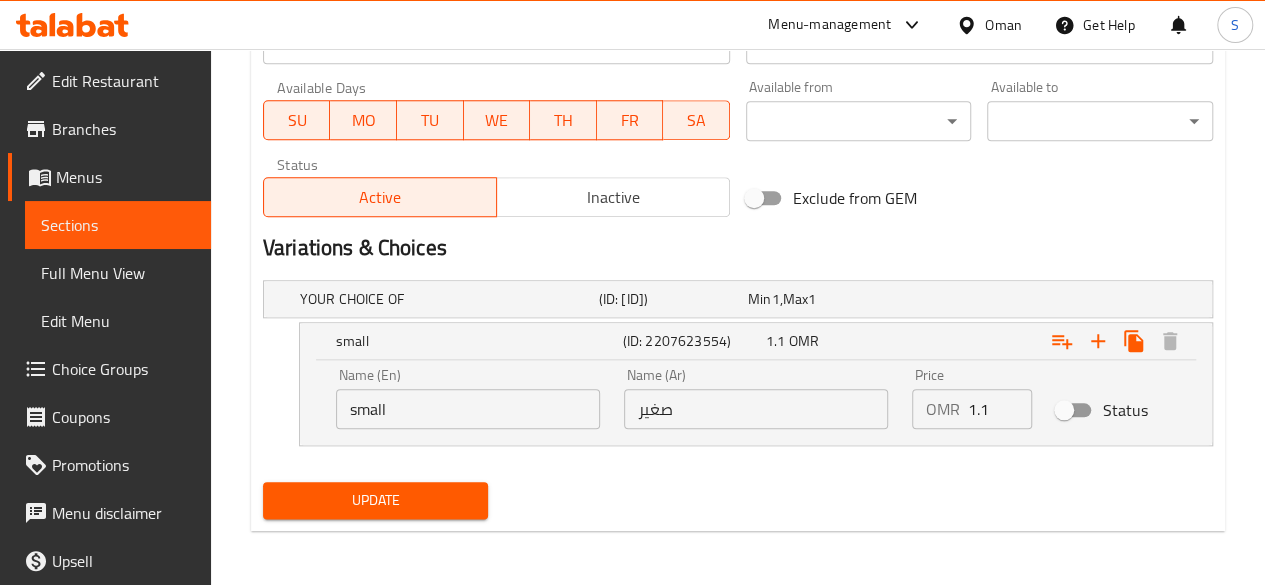 click on "Update" at bounding box center (376, 500) 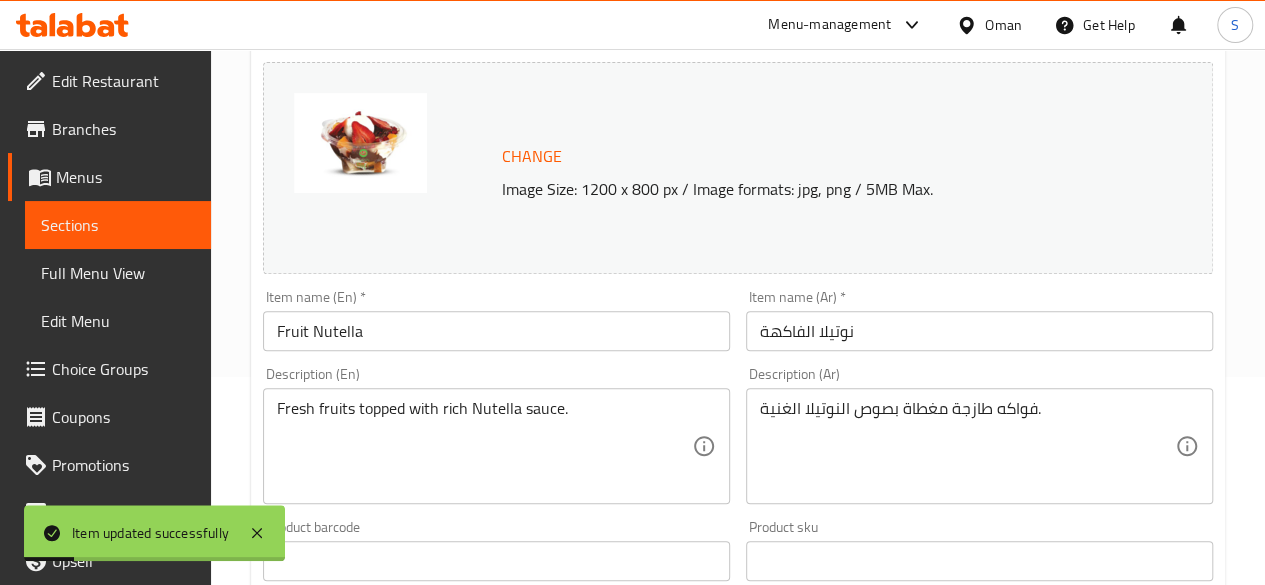 scroll, scrollTop: 0, scrollLeft: 0, axis: both 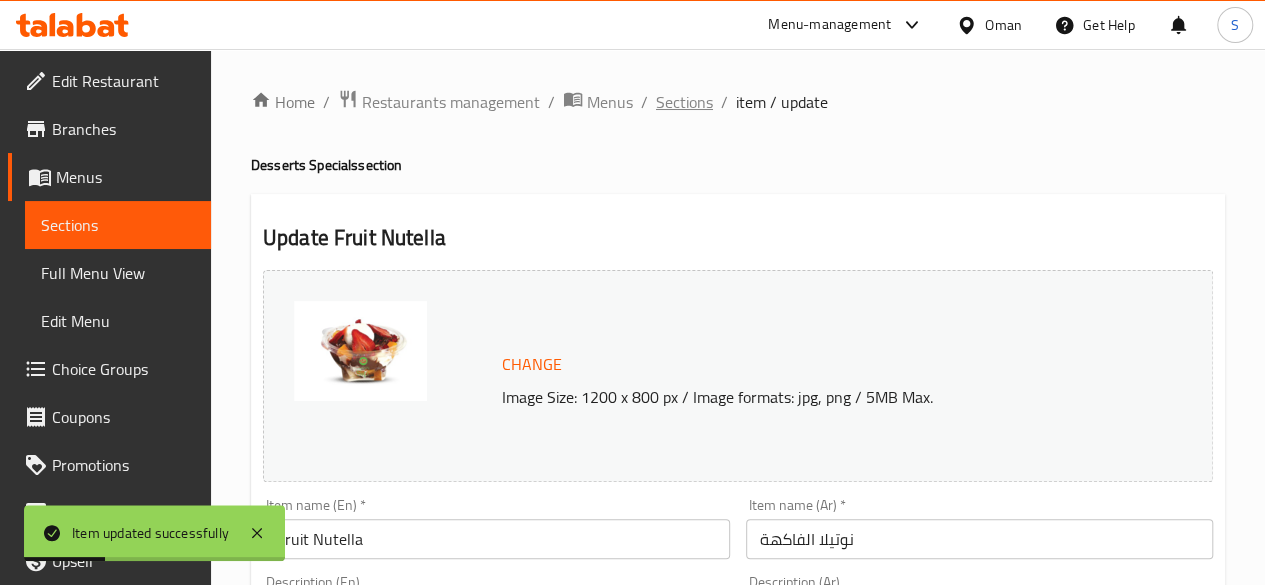 click on "Sections" at bounding box center [684, 102] 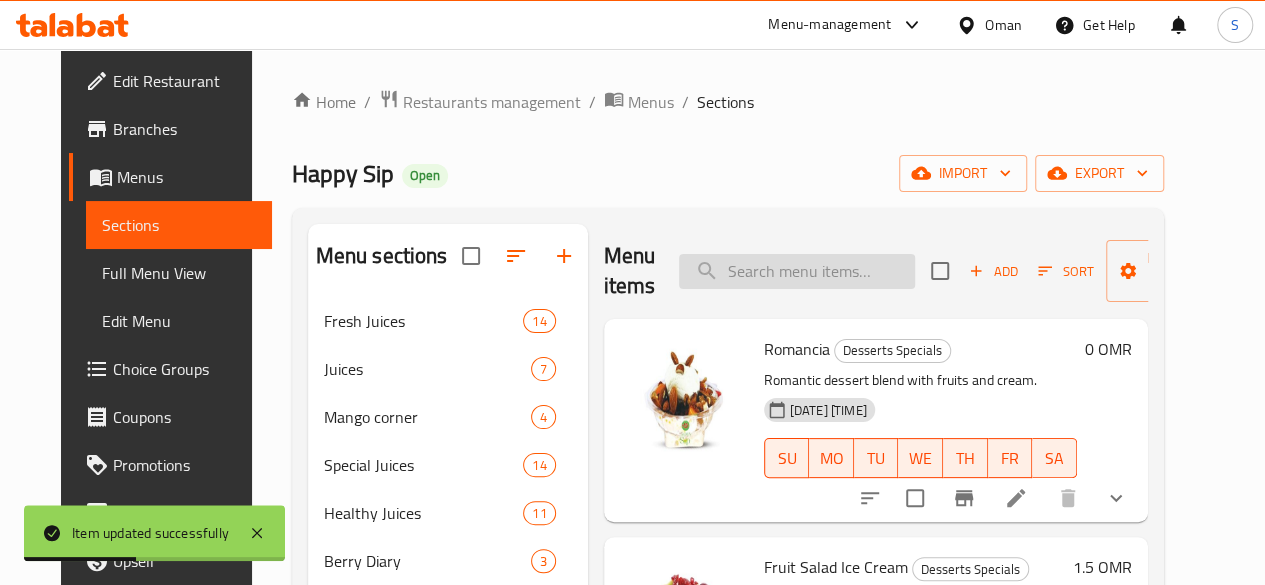 scroll, scrollTop: 202, scrollLeft: 0, axis: vertical 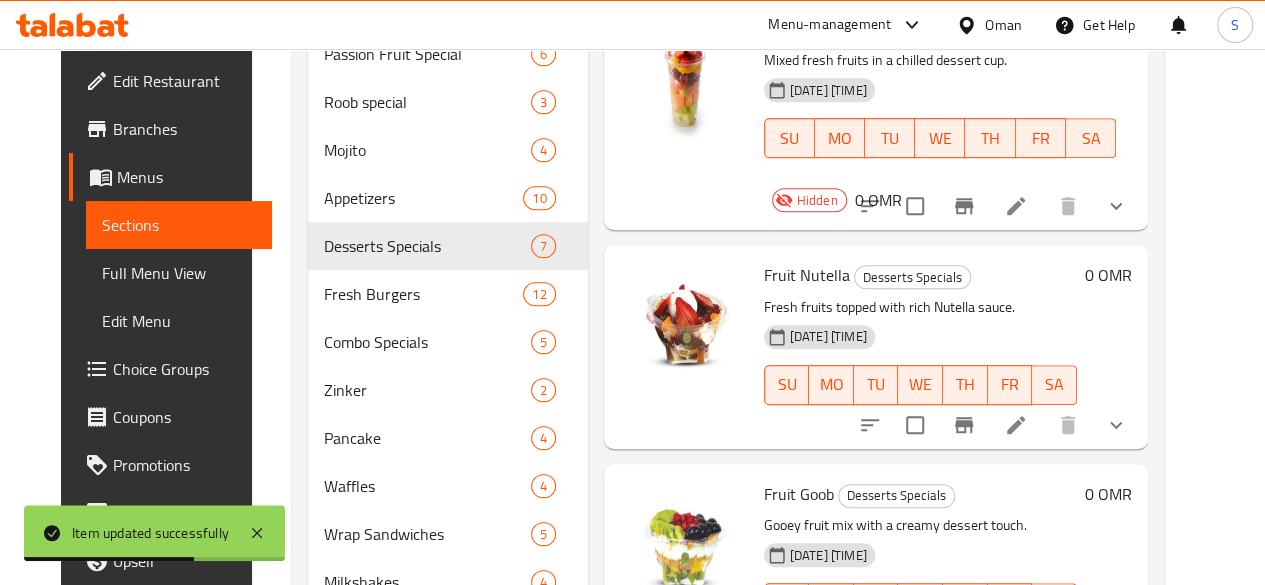 click on "0   OMR" at bounding box center (1108, 275) 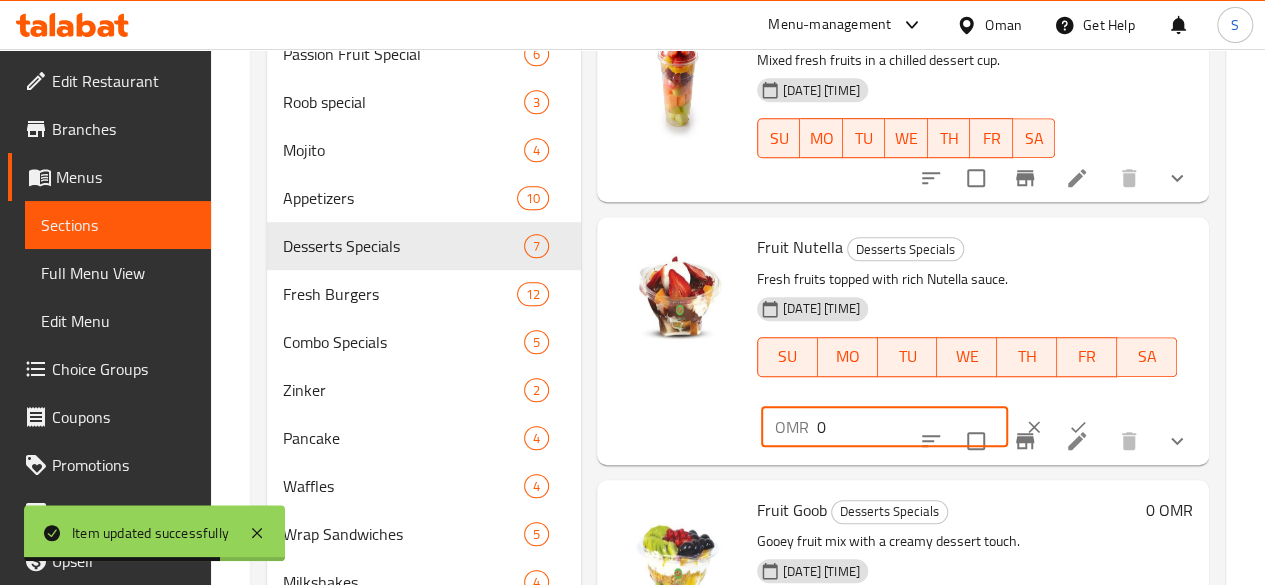 drag, startPoint x: 776, startPoint y: 429, endPoint x: 574, endPoint y: 445, distance: 202.63268 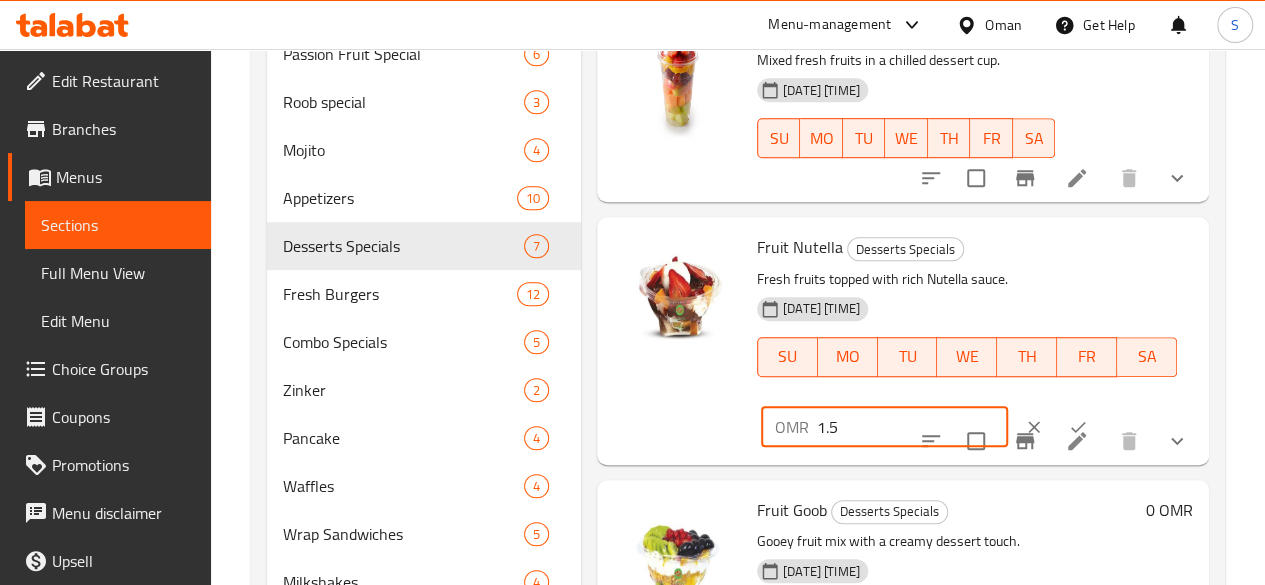 type on "1.5" 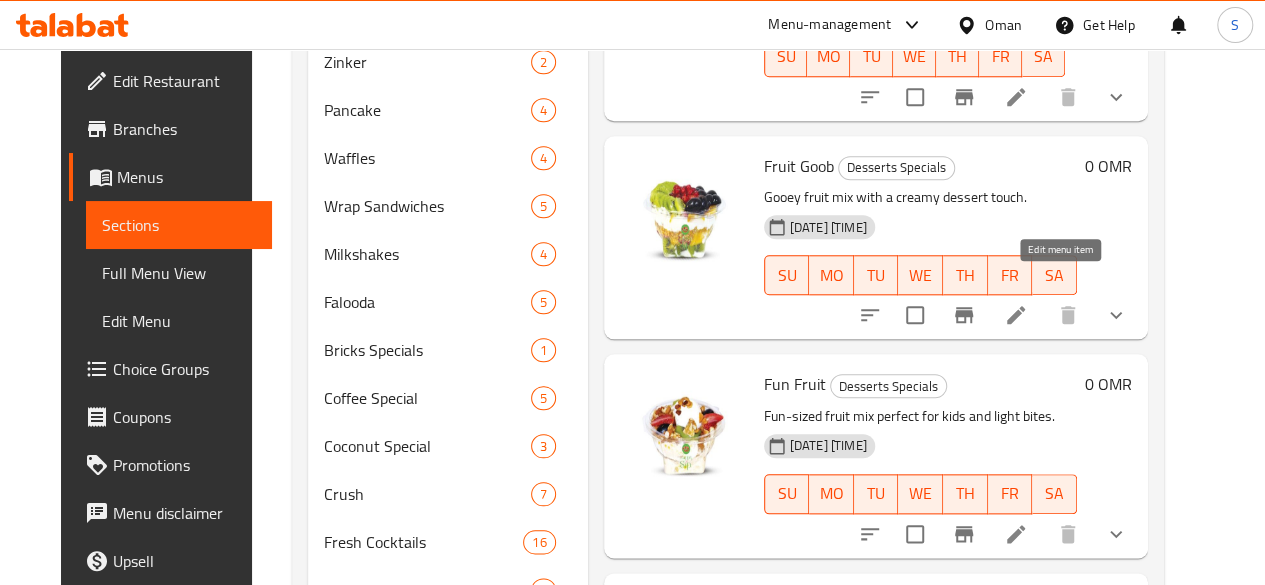 scroll, scrollTop: 1101, scrollLeft: 0, axis: vertical 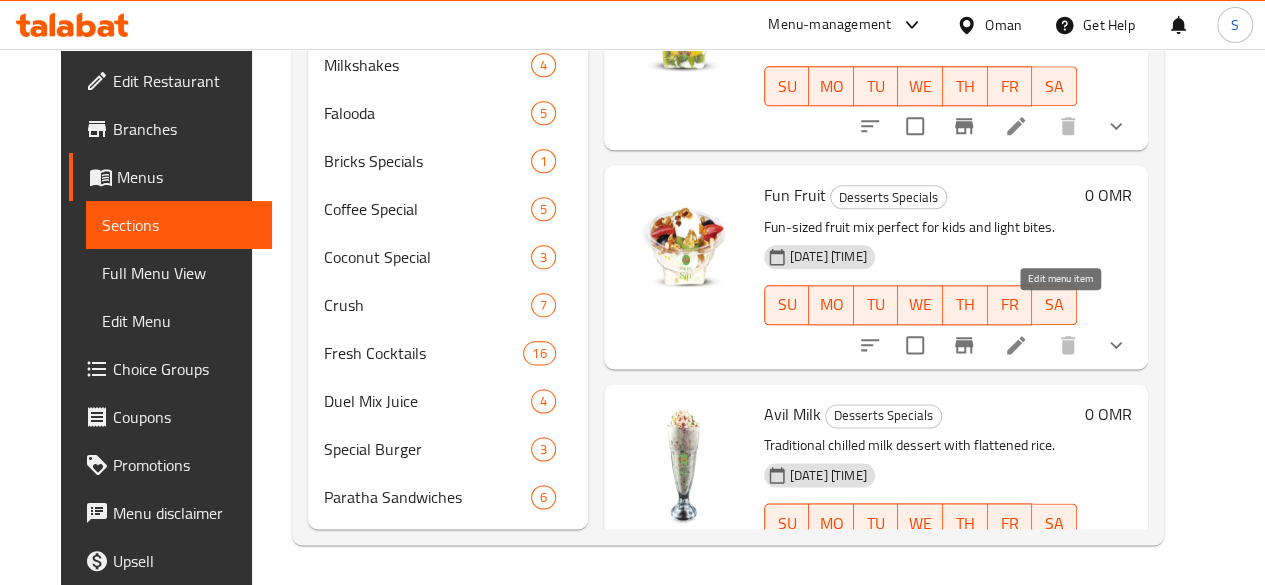 click 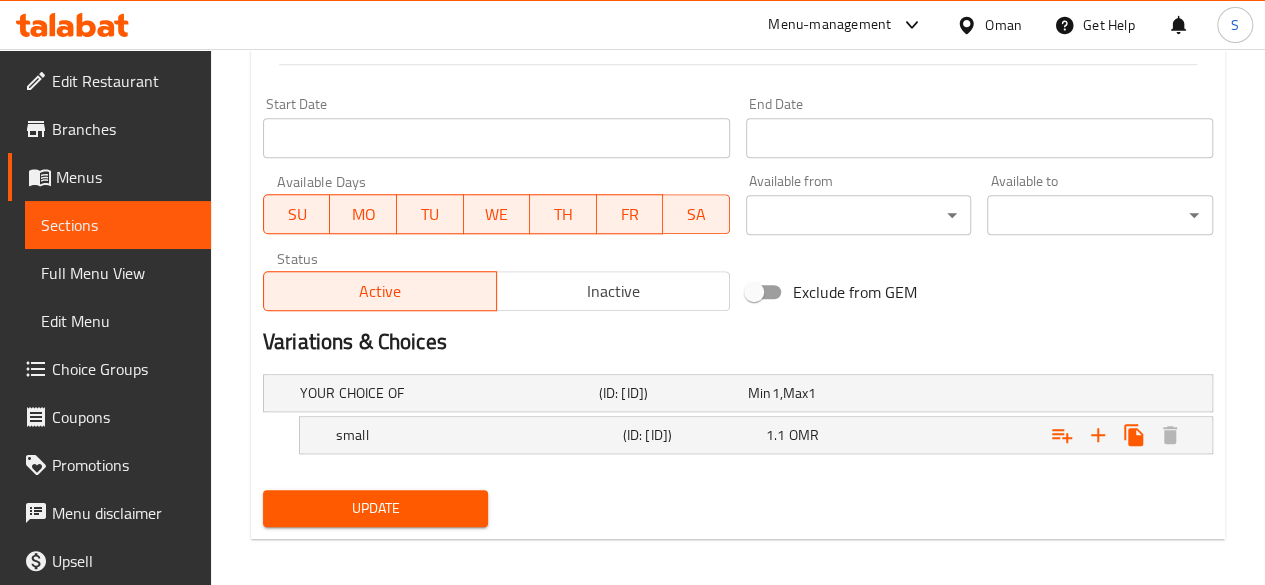 scroll, scrollTop: 842, scrollLeft: 0, axis: vertical 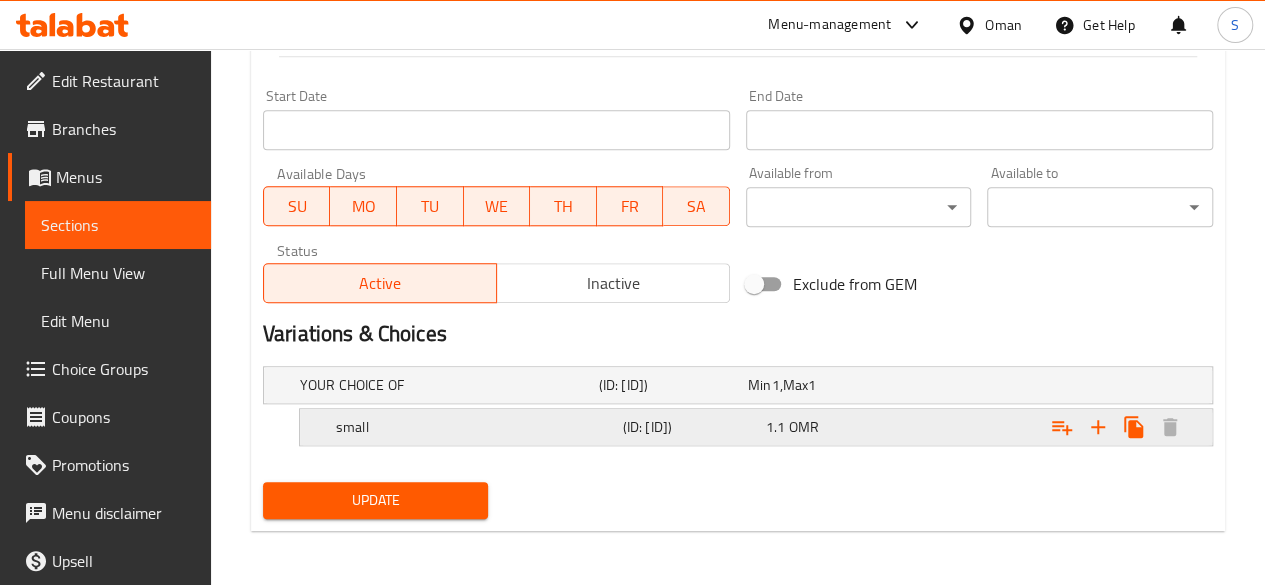 click on "1.1   OMR" at bounding box center (818, 385) 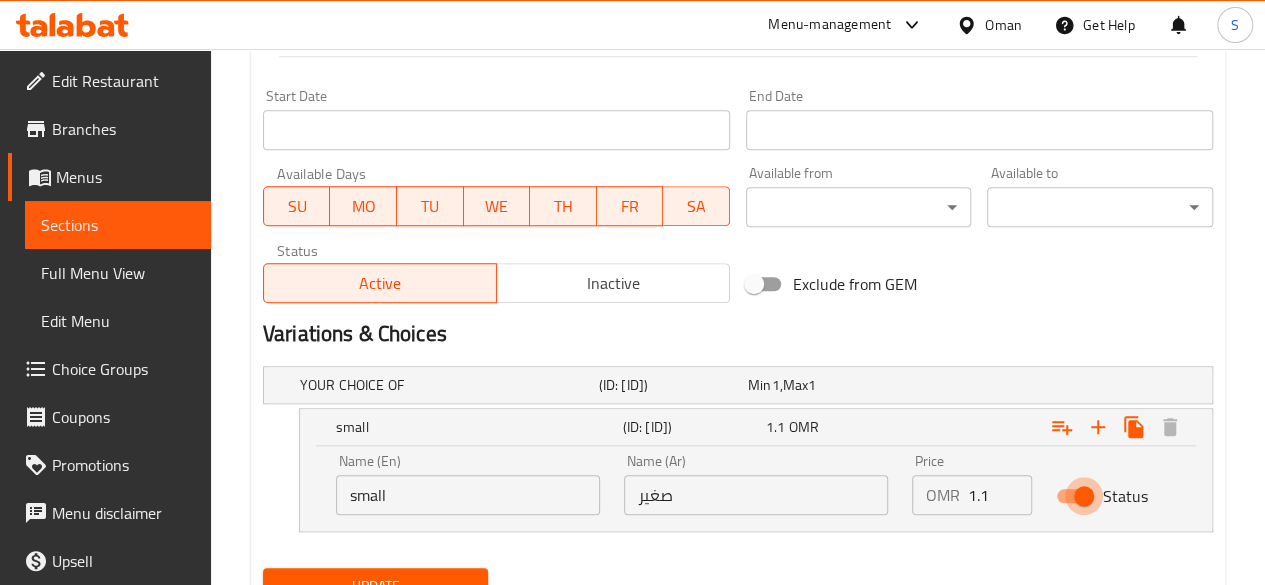 click on "Status" at bounding box center (1084, 496) 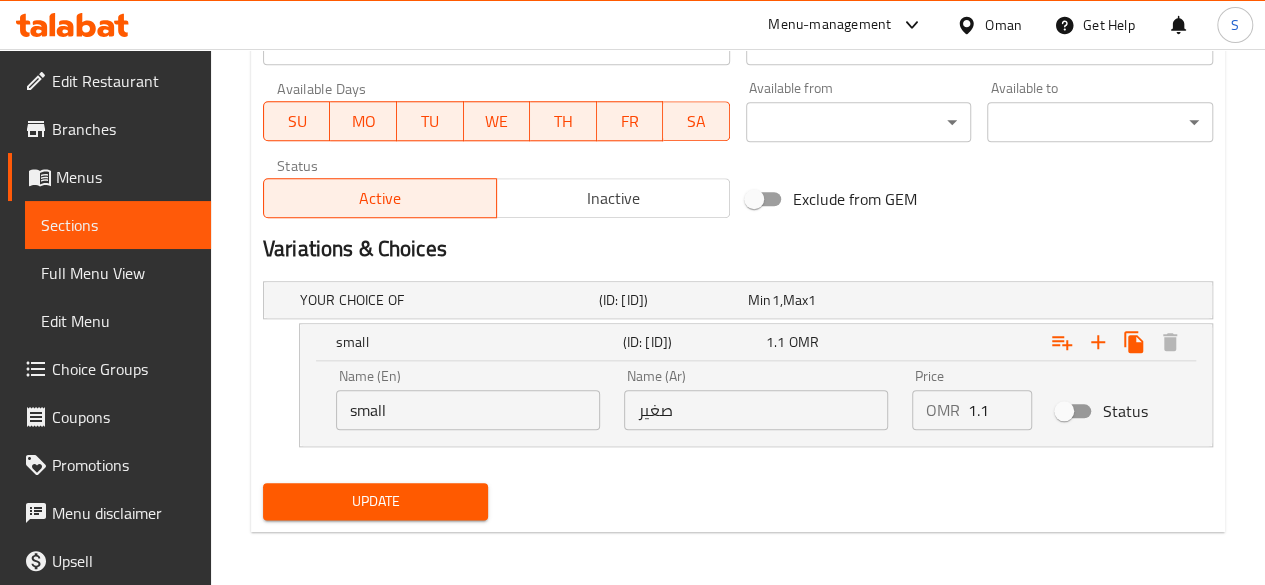 scroll, scrollTop: 928, scrollLeft: 0, axis: vertical 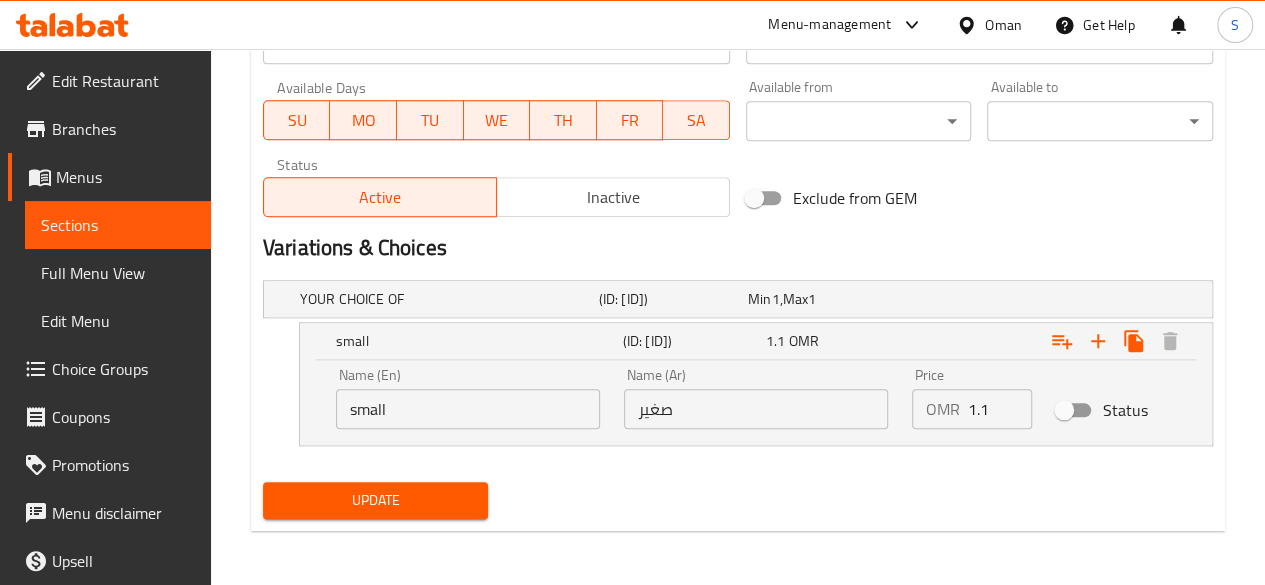 click on "Update" at bounding box center (376, 500) 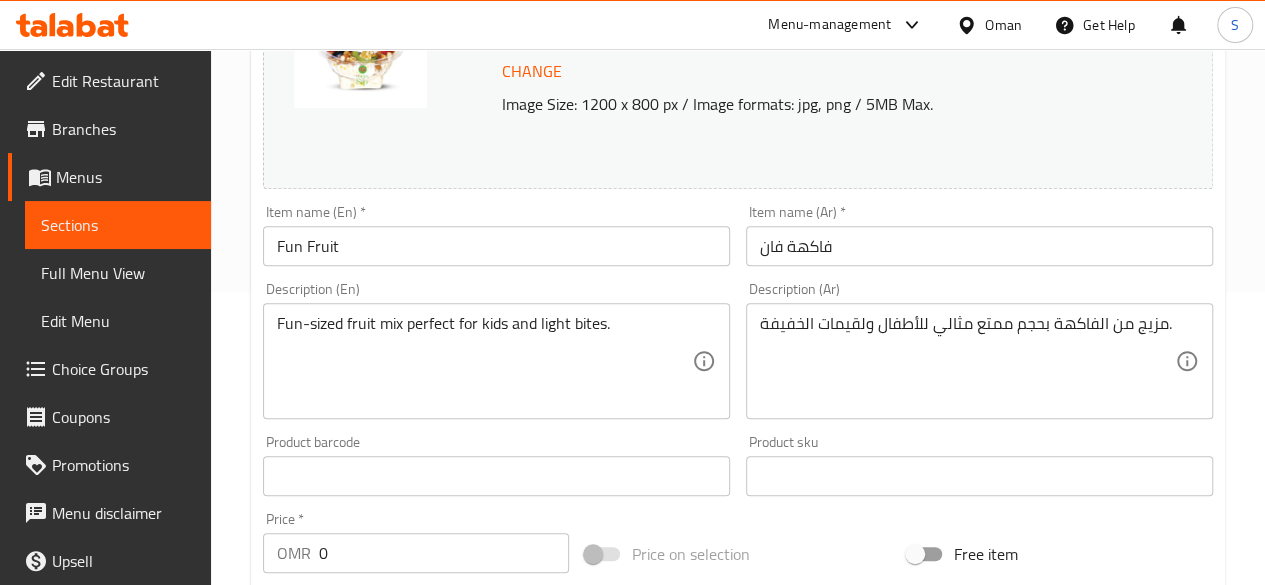 scroll, scrollTop: 0, scrollLeft: 0, axis: both 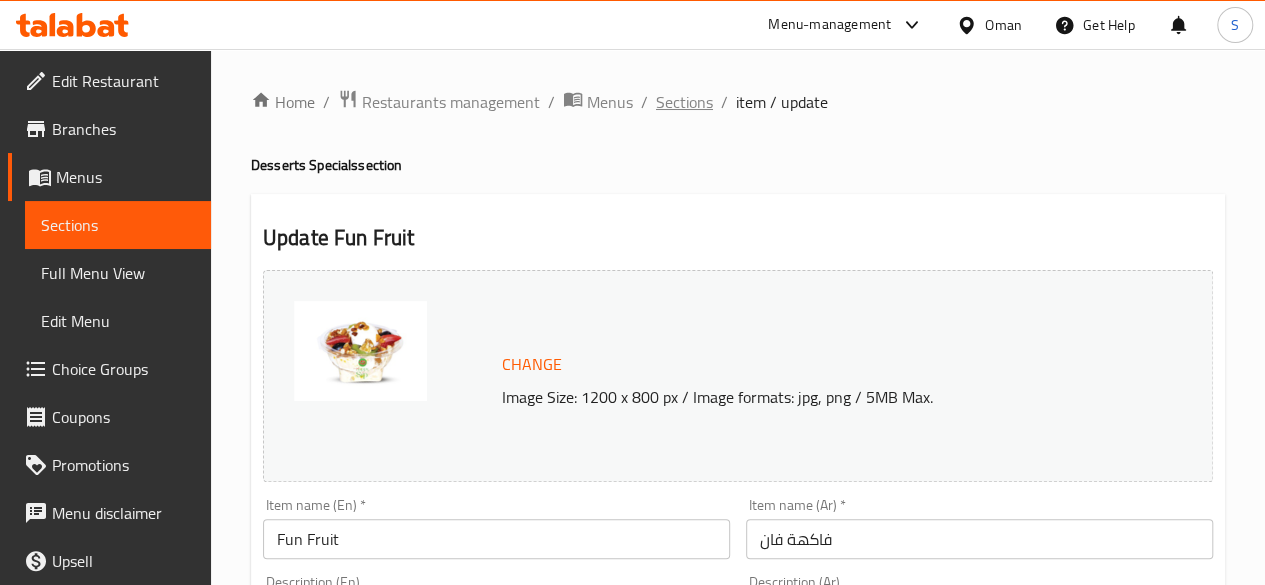 click on "Sections" at bounding box center [684, 102] 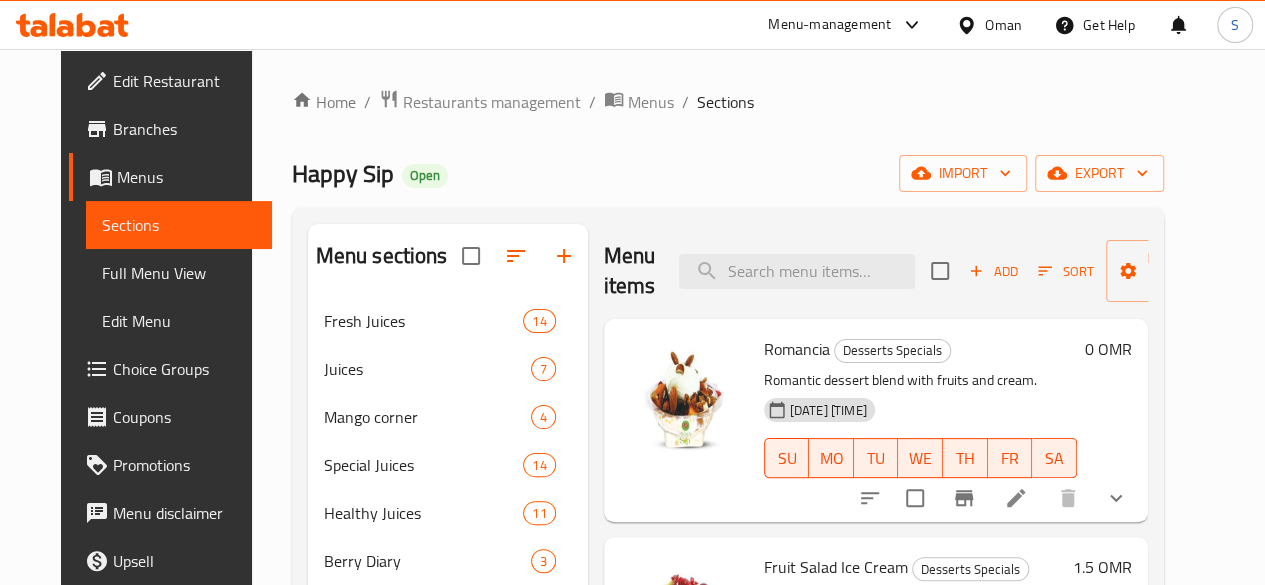 scroll, scrollTop: 202, scrollLeft: 0, axis: vertical 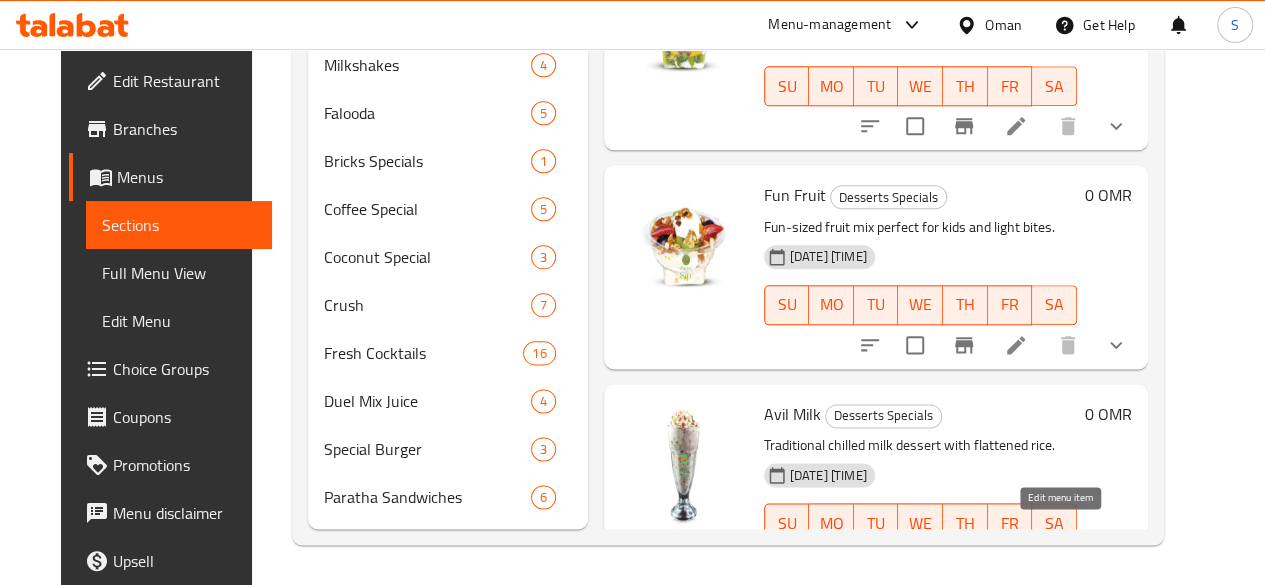 click 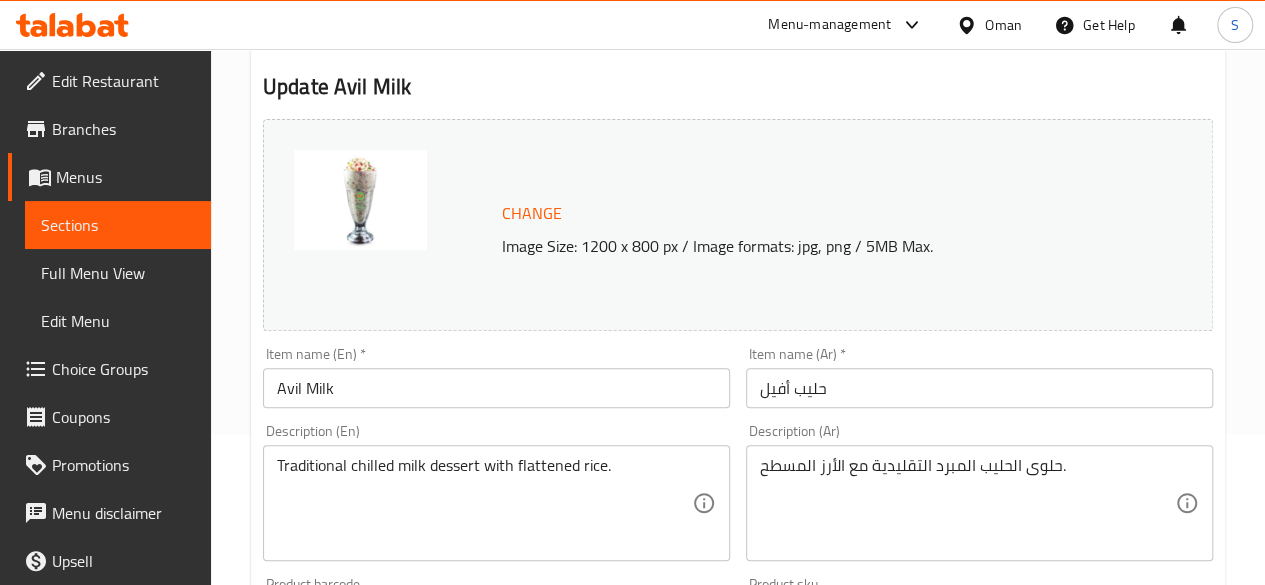 scroll, scrollTop: 842, scrollLeft: 0, axis: vertical 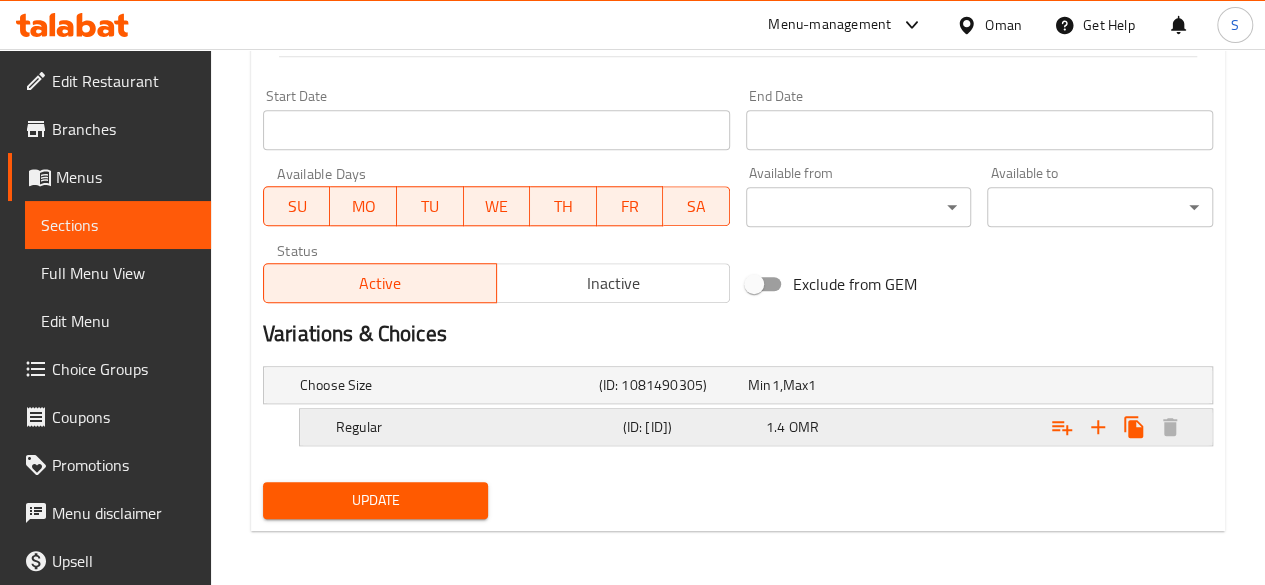 click on "1.4   OMR" at bounding box center (818, 385) 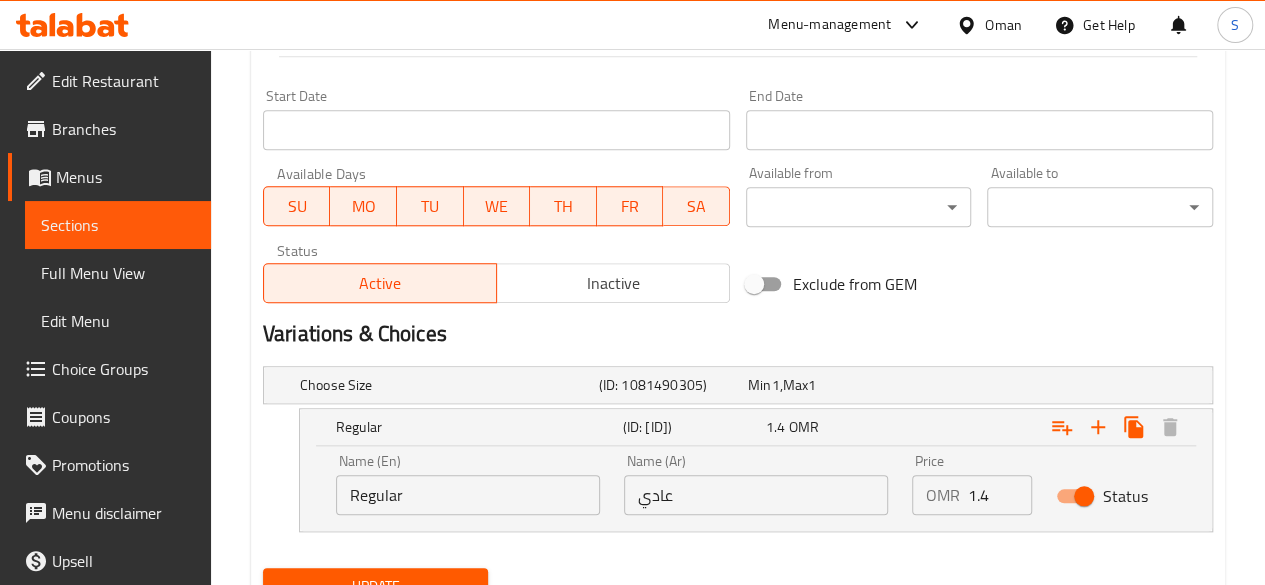click on "Status" at bounding box center (1084, 496) 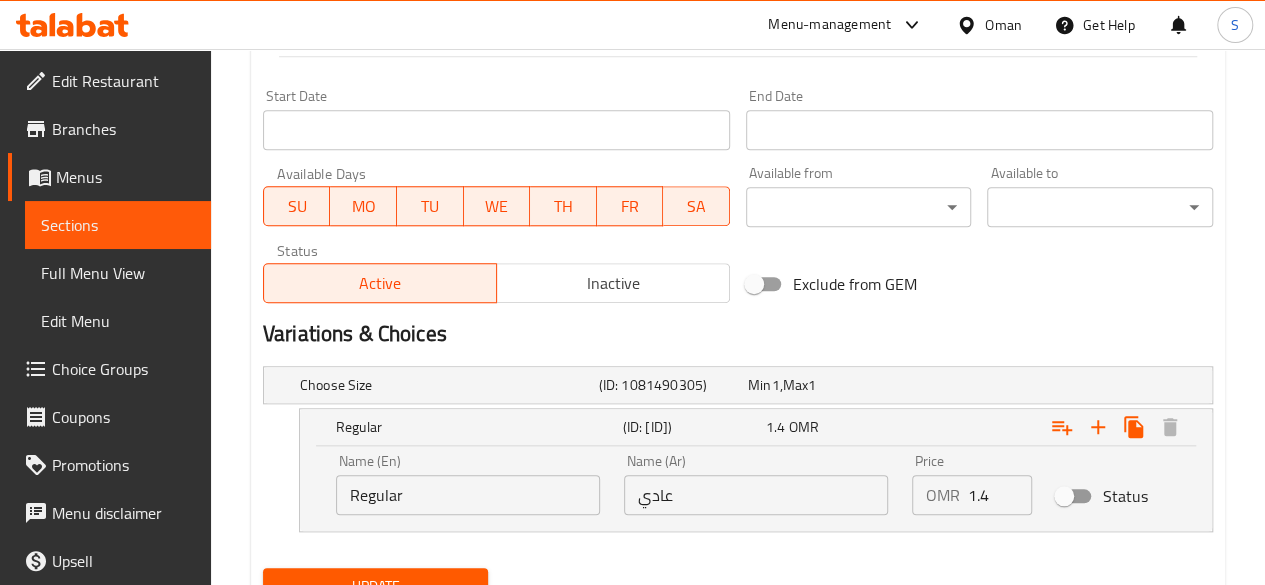 scroll, scrollTop: 928, scrollLeft: 0, axis: vertical 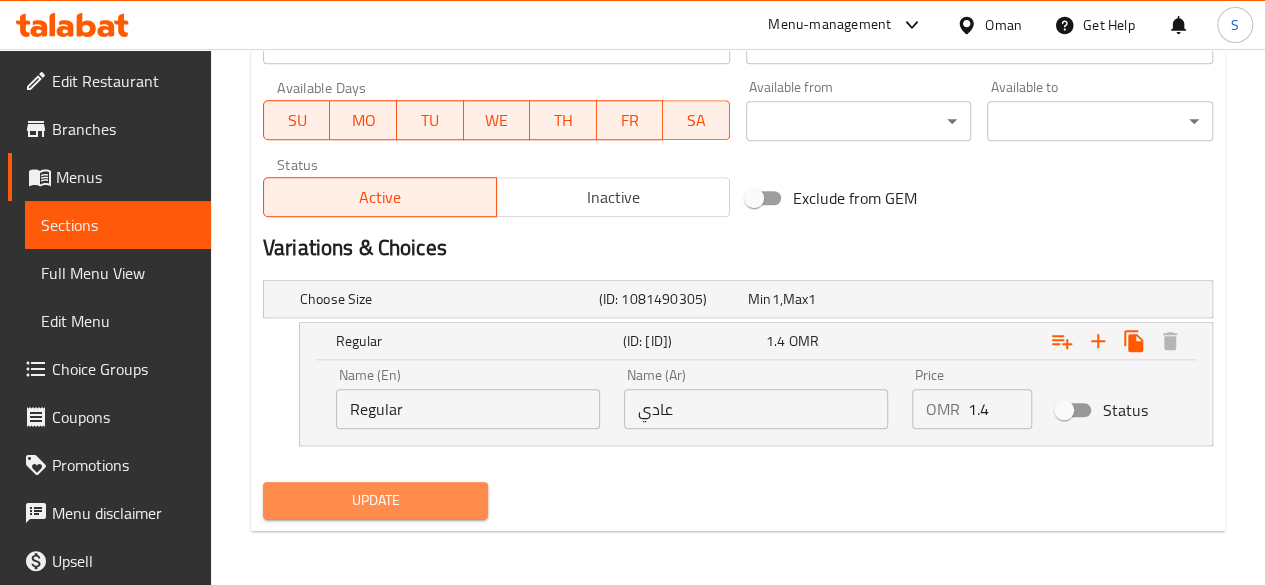 click on "Update" at bounding box center (376, 500) 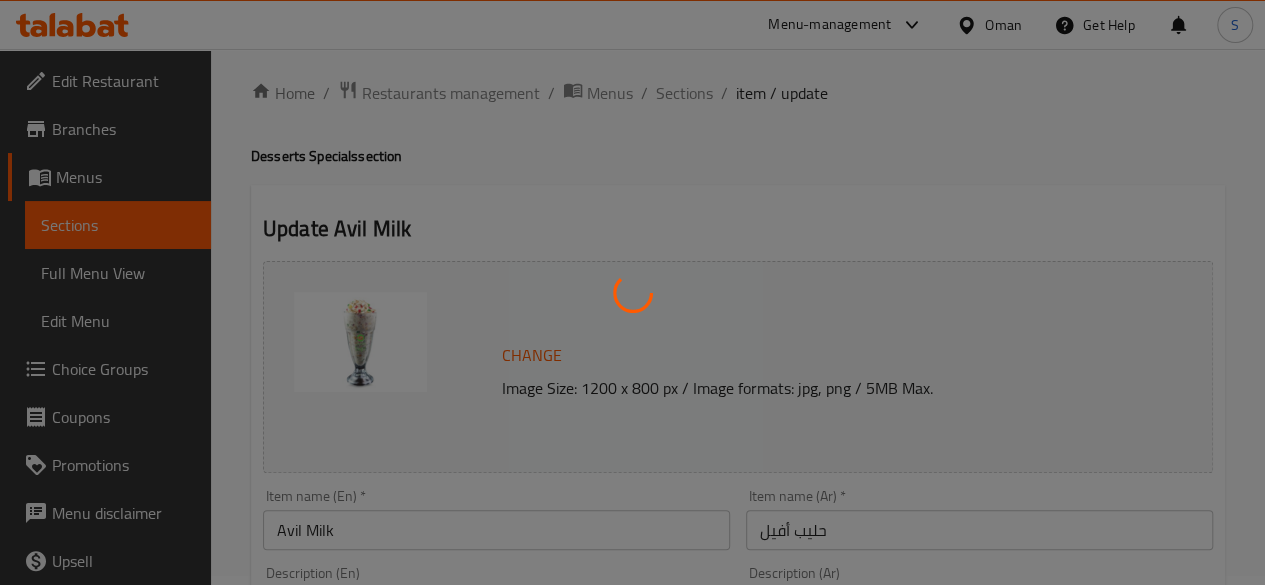 scroll, scrollTop: 0, scrollLeft: 0, axis: both 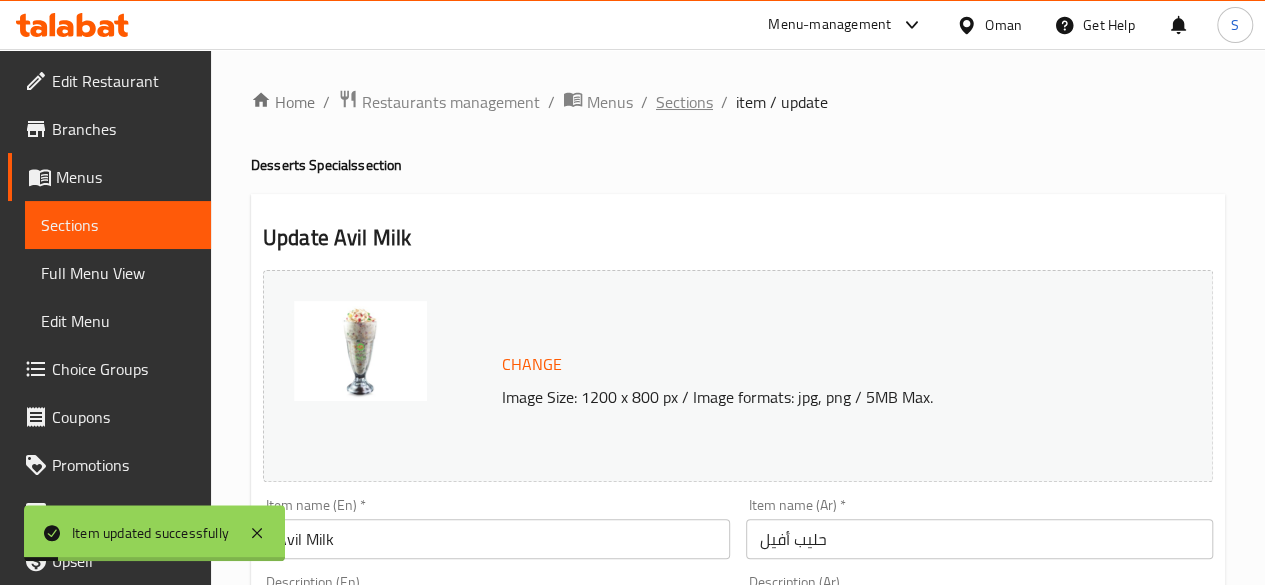 click on "Sections" at bounding box center (684, 102) 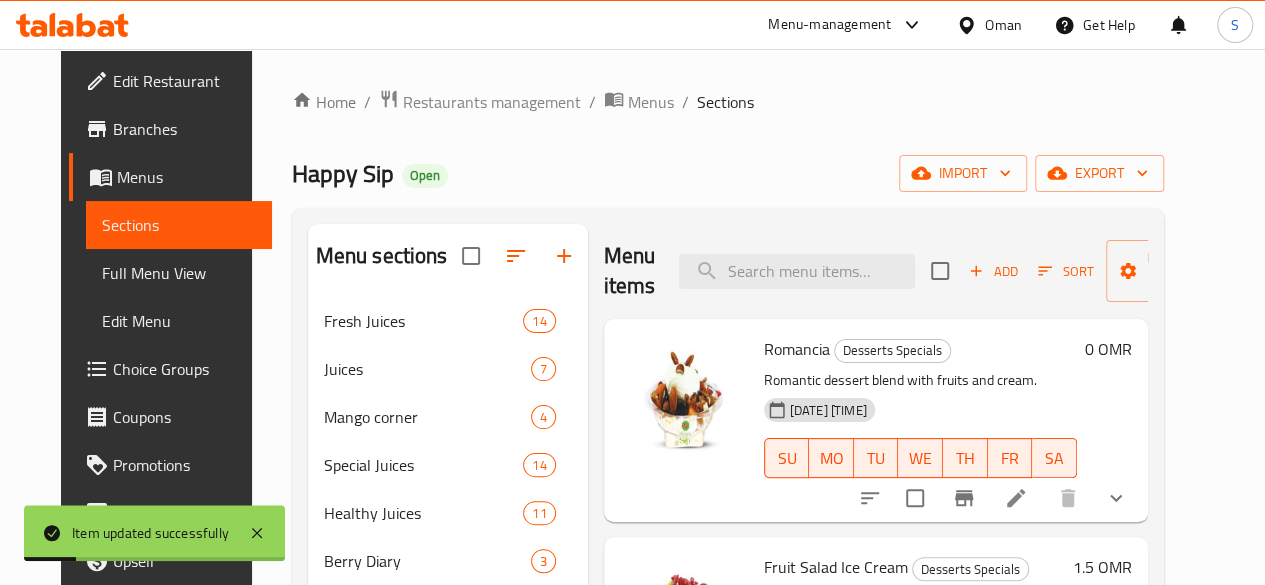 scroll, scrollTop: 202, scrollLeft: 0, axis: vertical 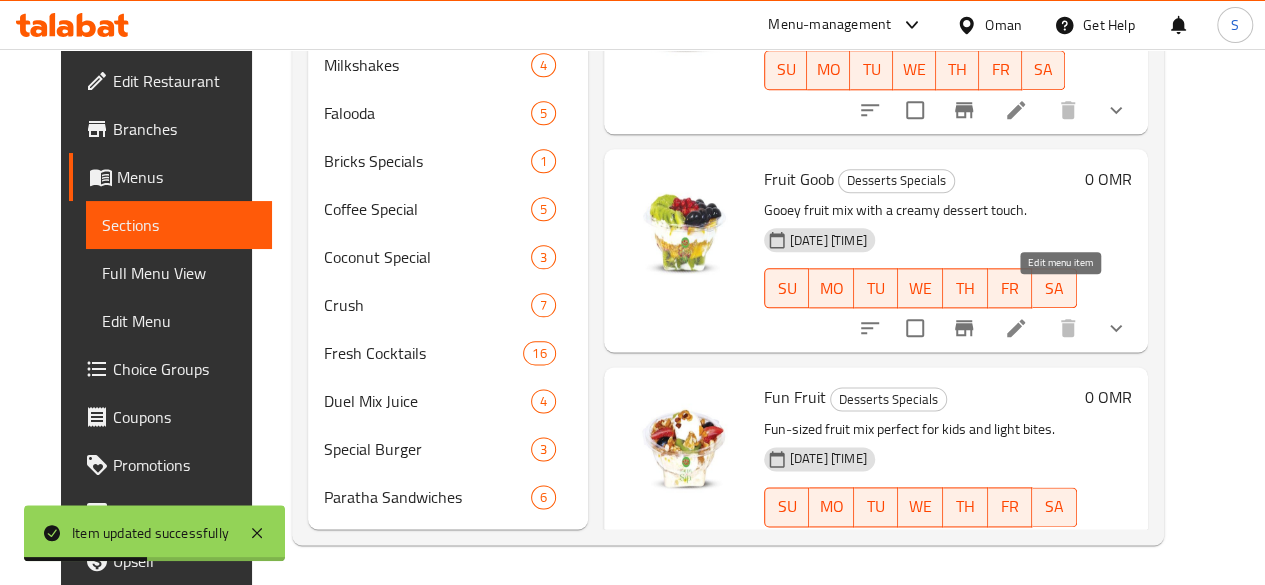 click 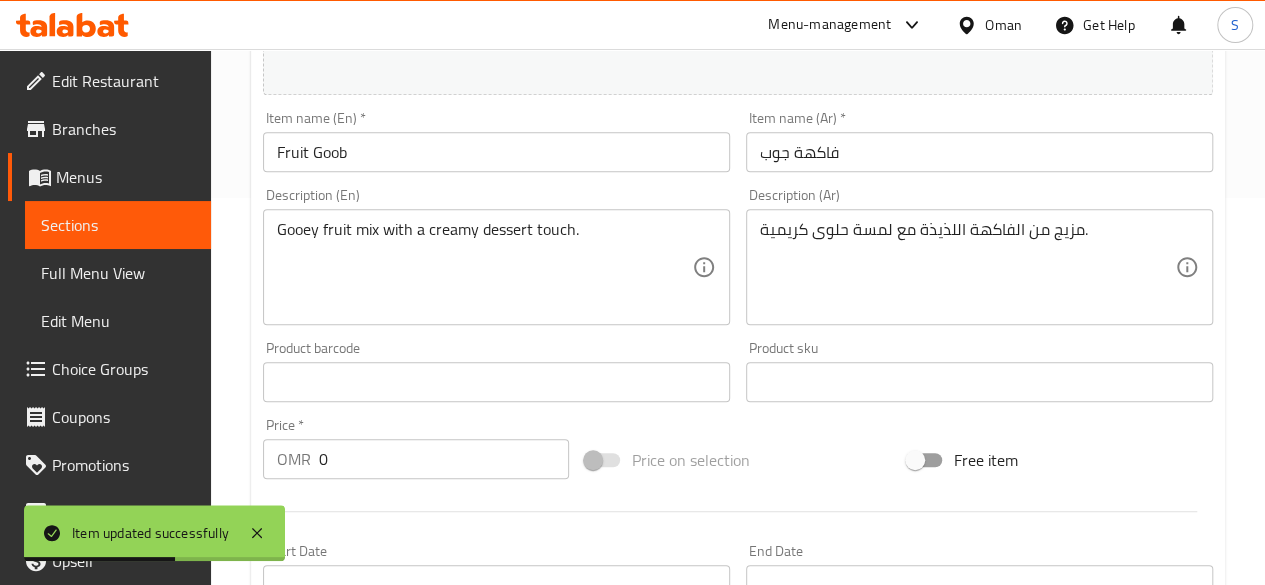 scroll, scrollTop: 956, scrollLeft: 0, axis: vertical 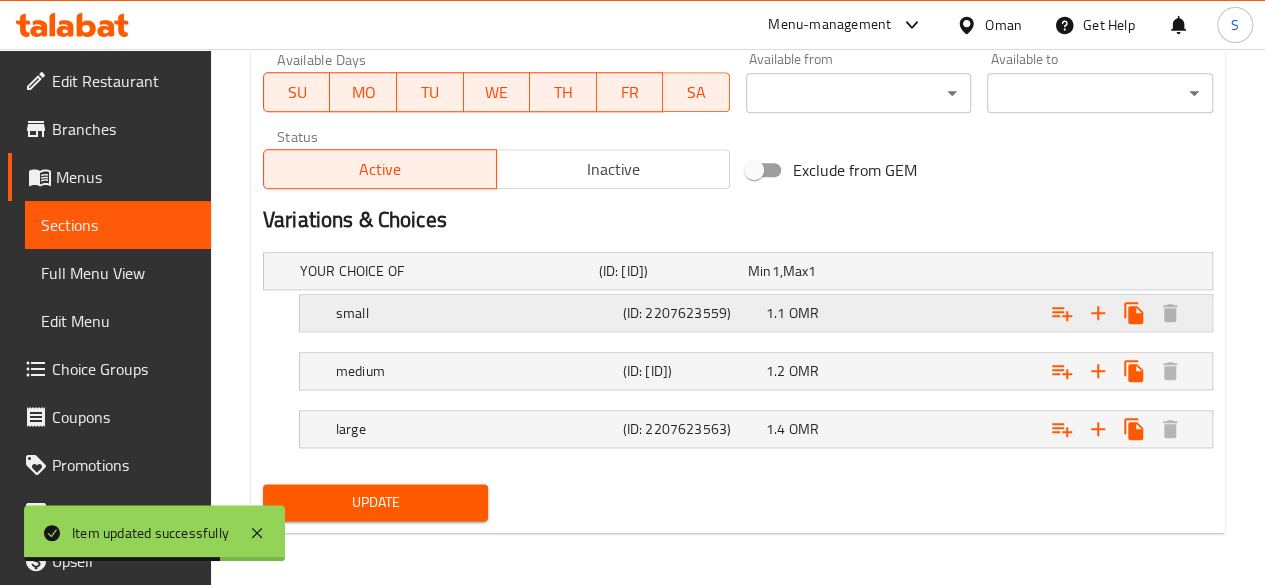 click on "small" at bounding box center [445, 271] 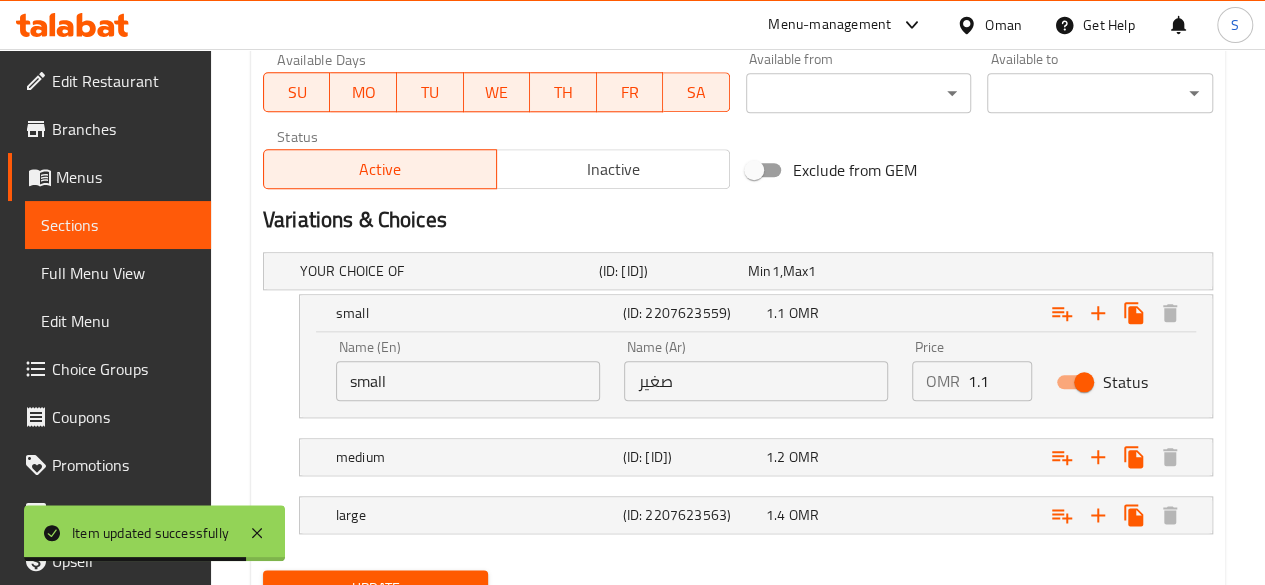 click on "Status" at bounding box center (1084, 382) 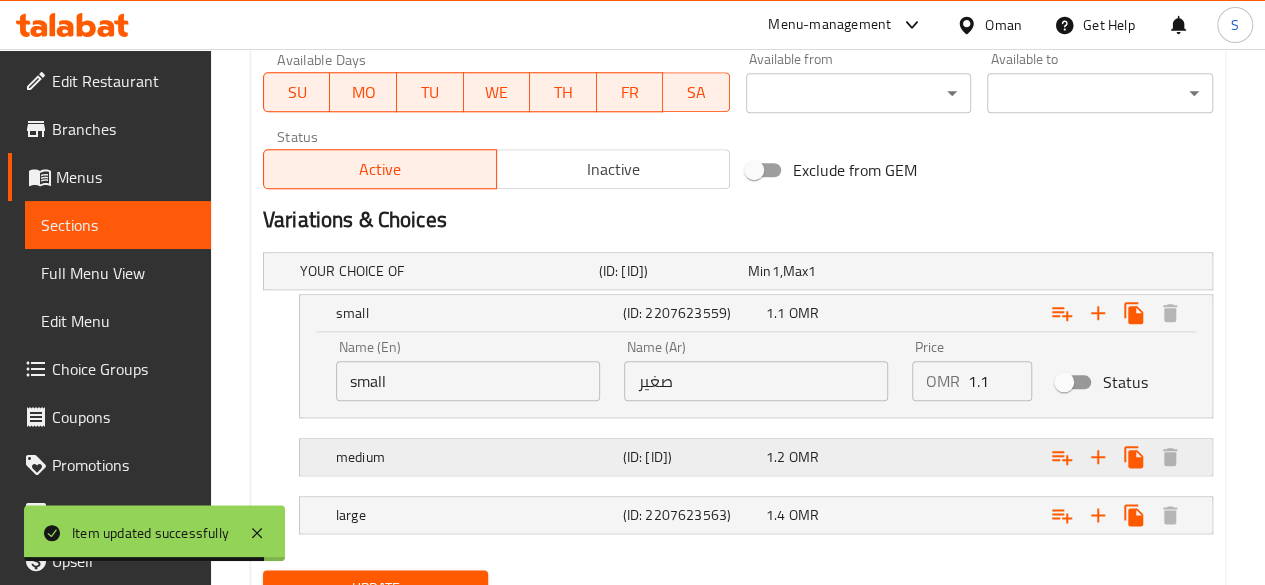 click at bounding box center (1042, 271) 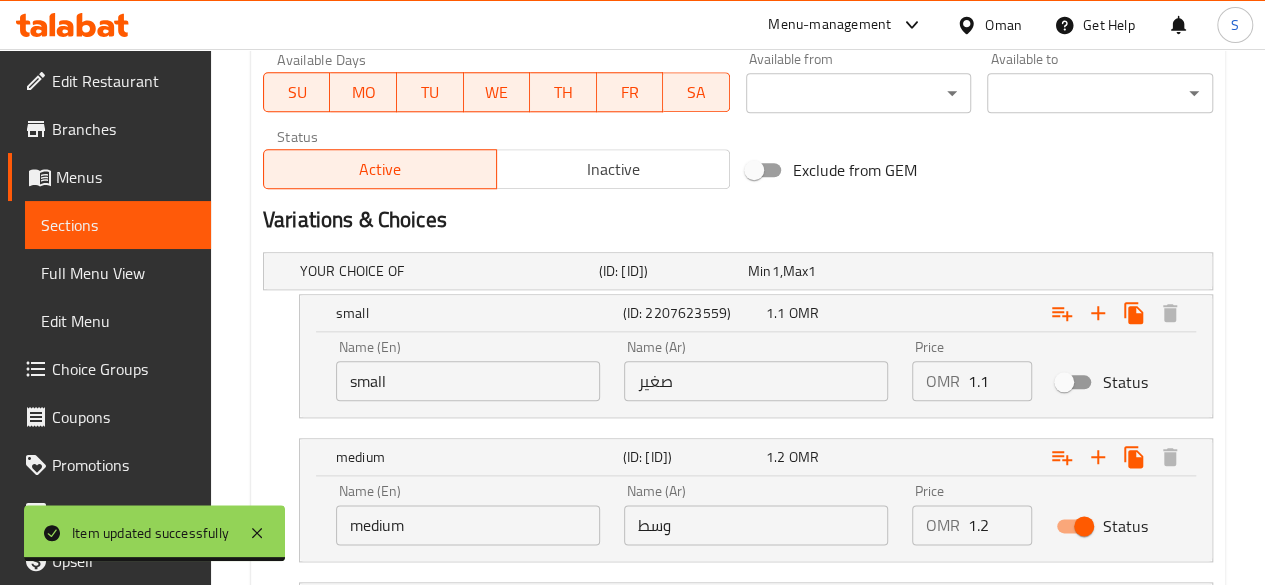 click on "Status" at bounding box center [1084, 526] 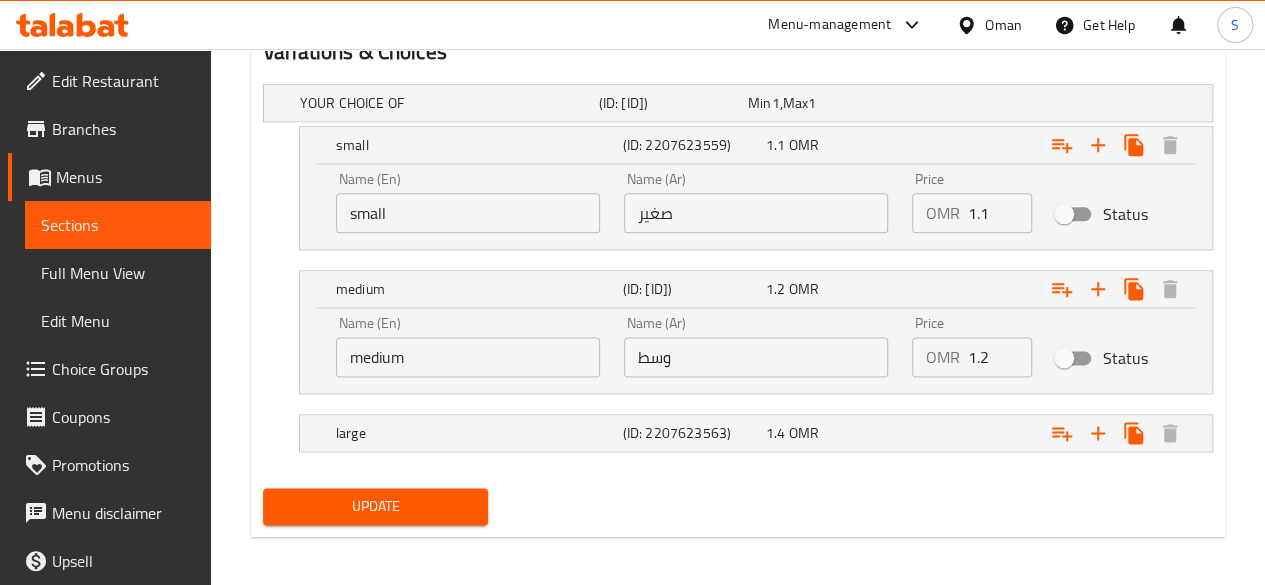 scroll, scrollTop: 1128, scrollLeft: 0, axis: vertical 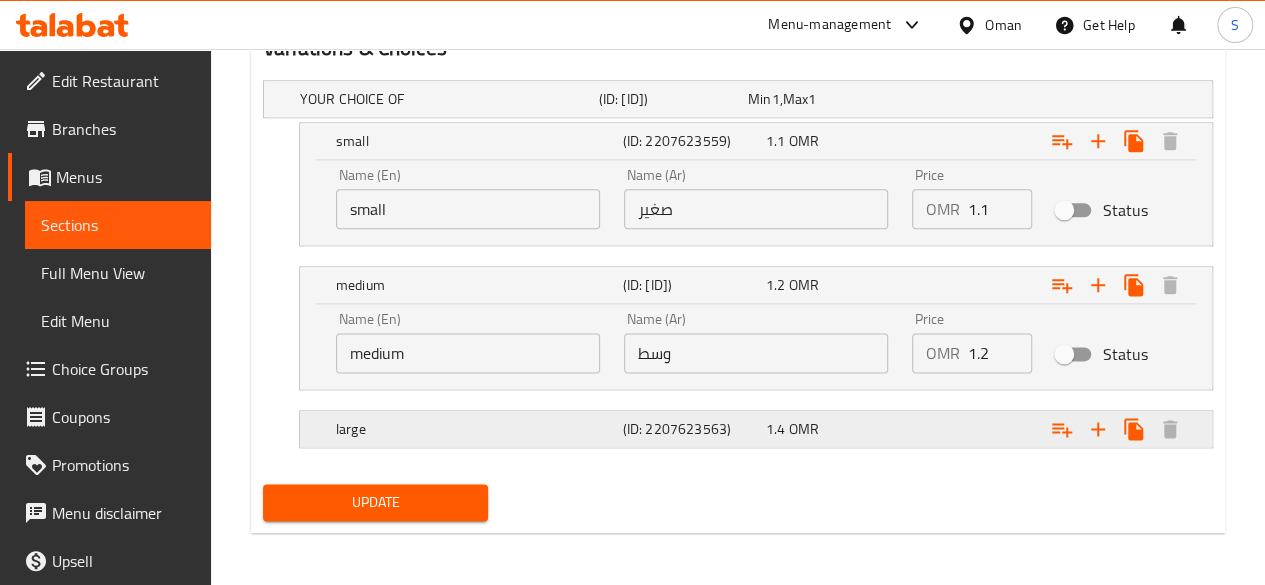 click at bounding box center (1042, 99) 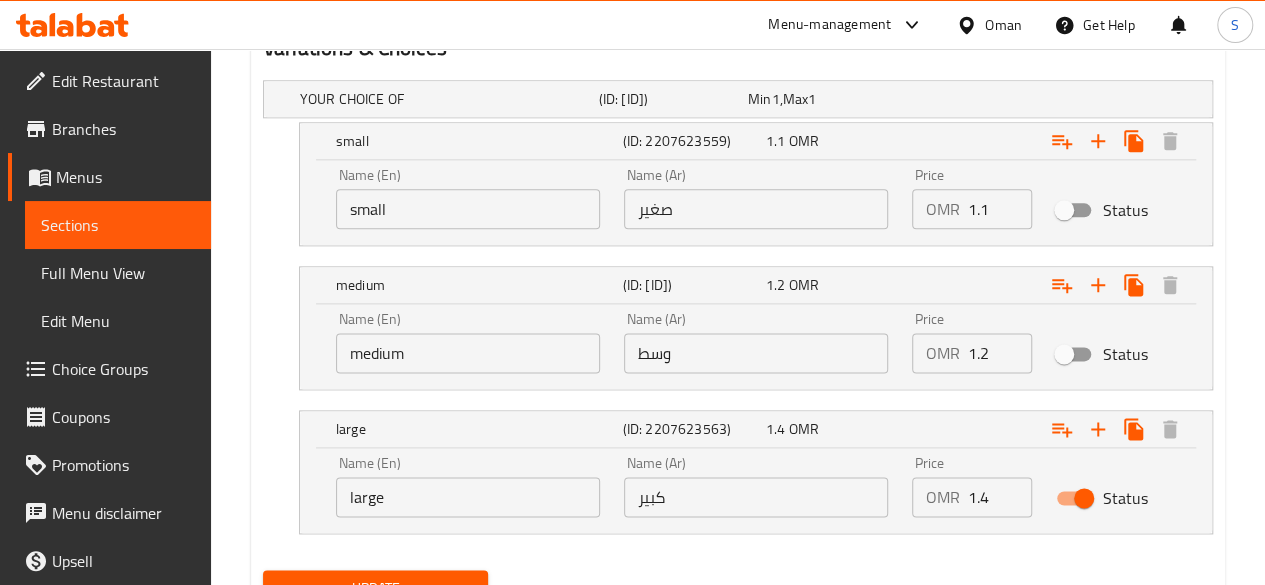 click on "Status" at bounding box center [1084, 498] 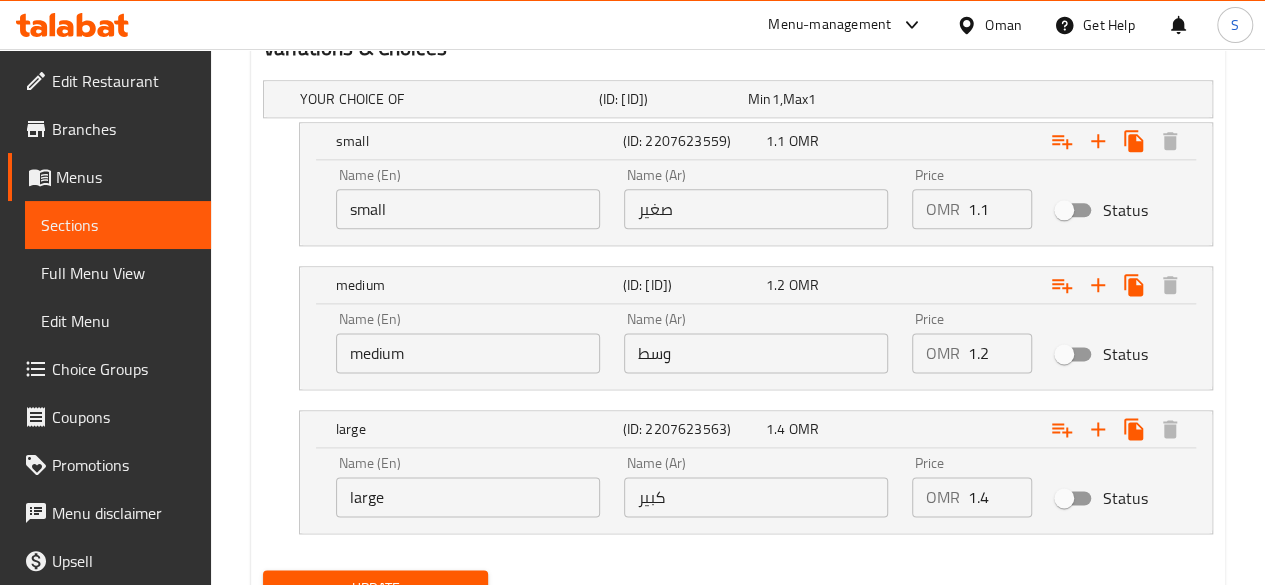 scroll, scrollTop: 1214, scrollLeft: 0, axis: vertical 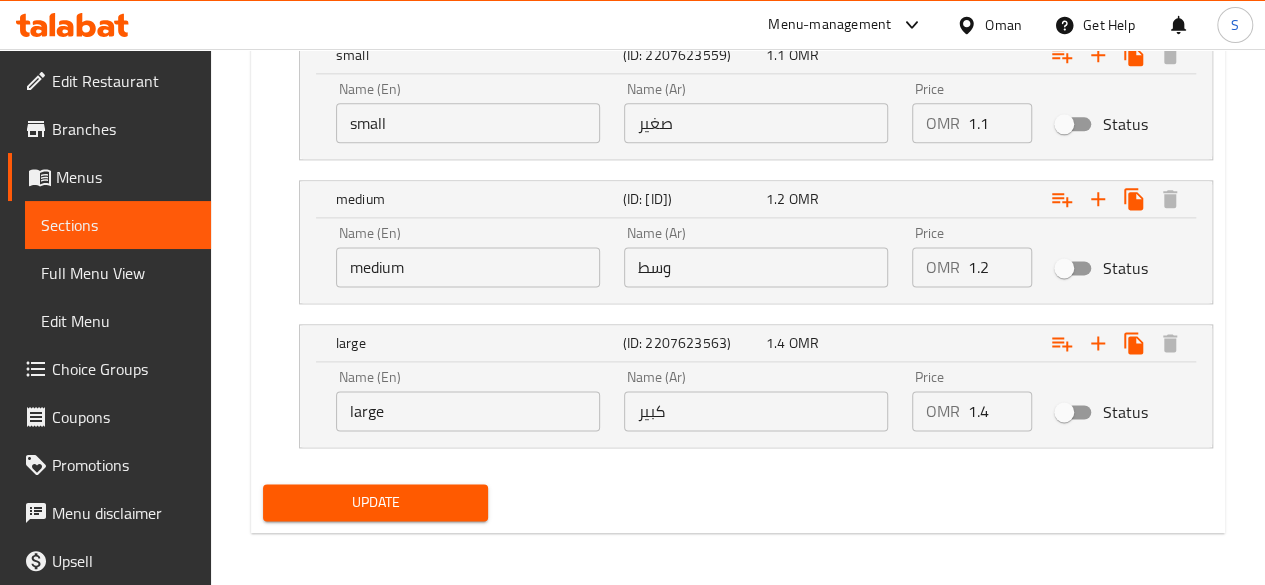 click on "Update" at bounding box center (376, 502) 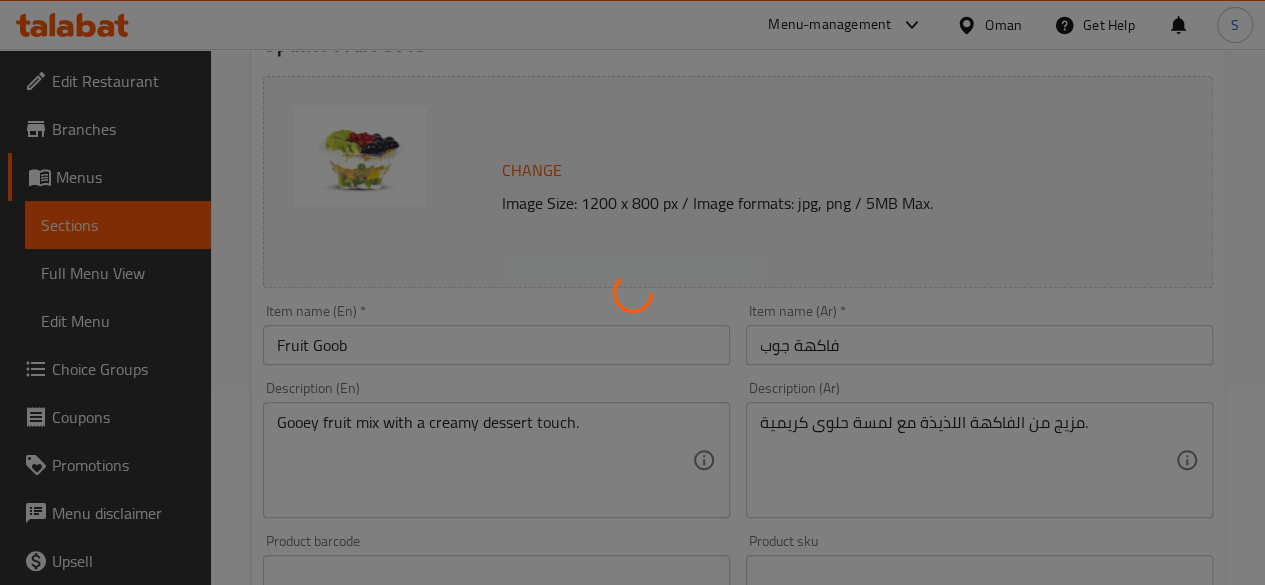 scroll, scrollTop: 0, scrollLeft: 0, axis: both 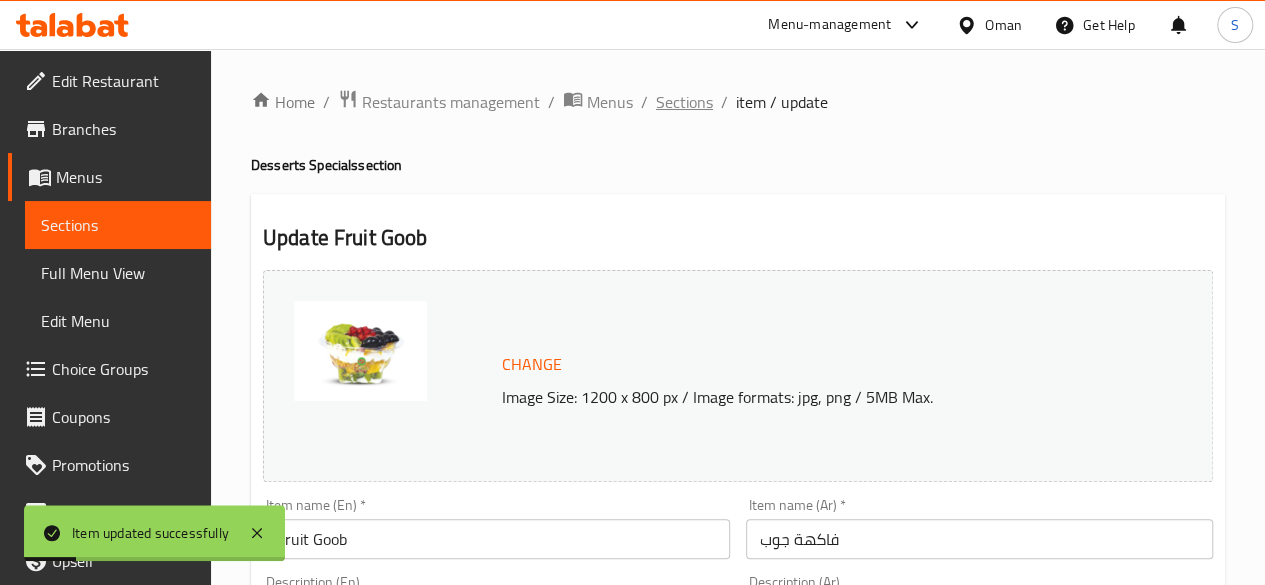 click on "Sections" at bounding box center (684, 102) 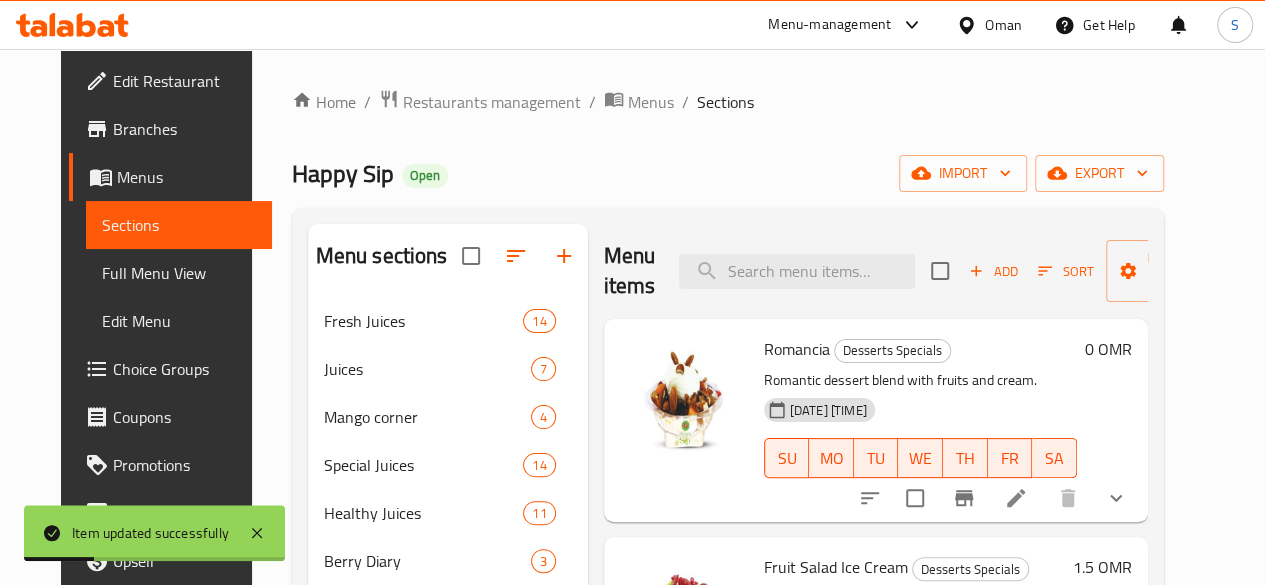 scroll, scrollTop: 202, scrollLeft: 0, axis: vertical 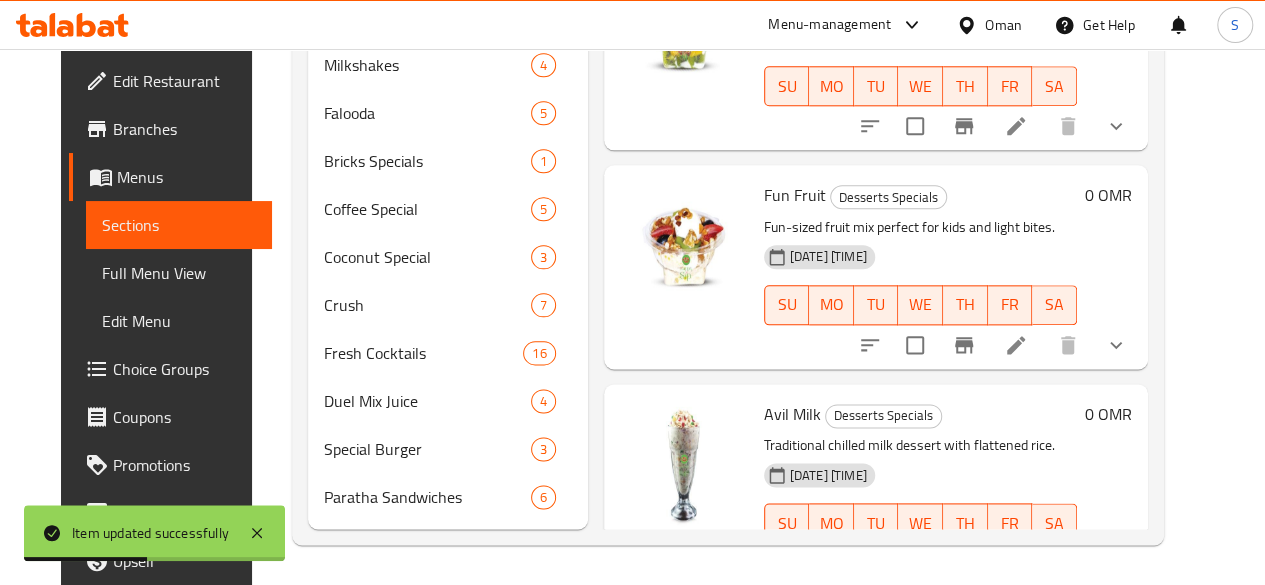 click on "0   OMR" at bounding box center (1108, 414) 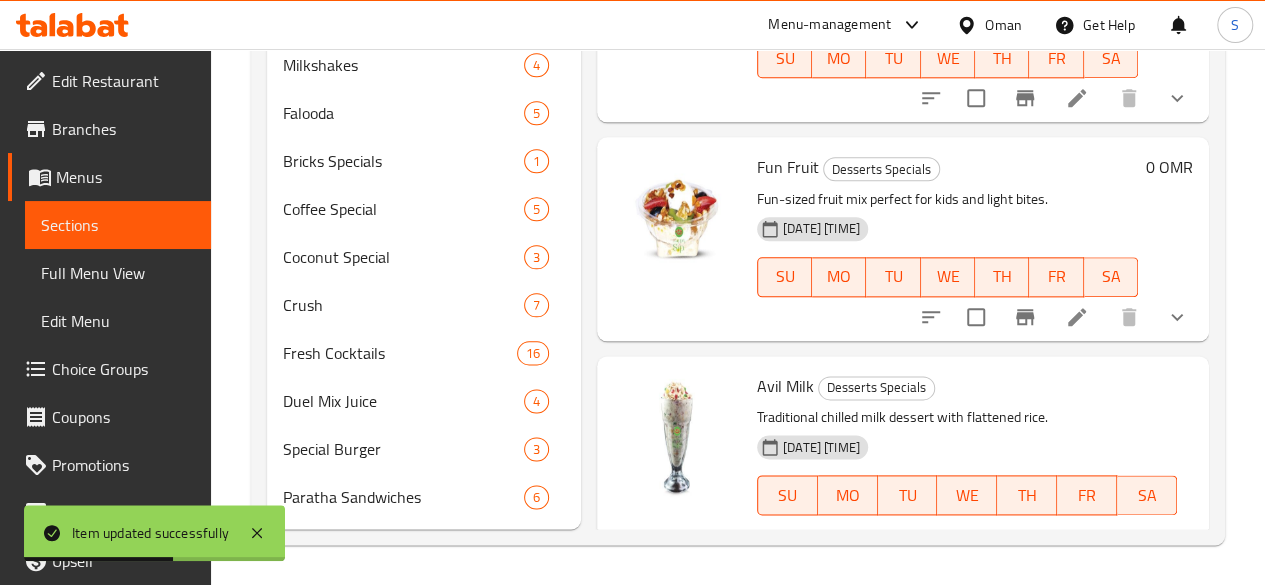 scroll, scrollTop: 246, scrollLeft: 0, axis: vertical 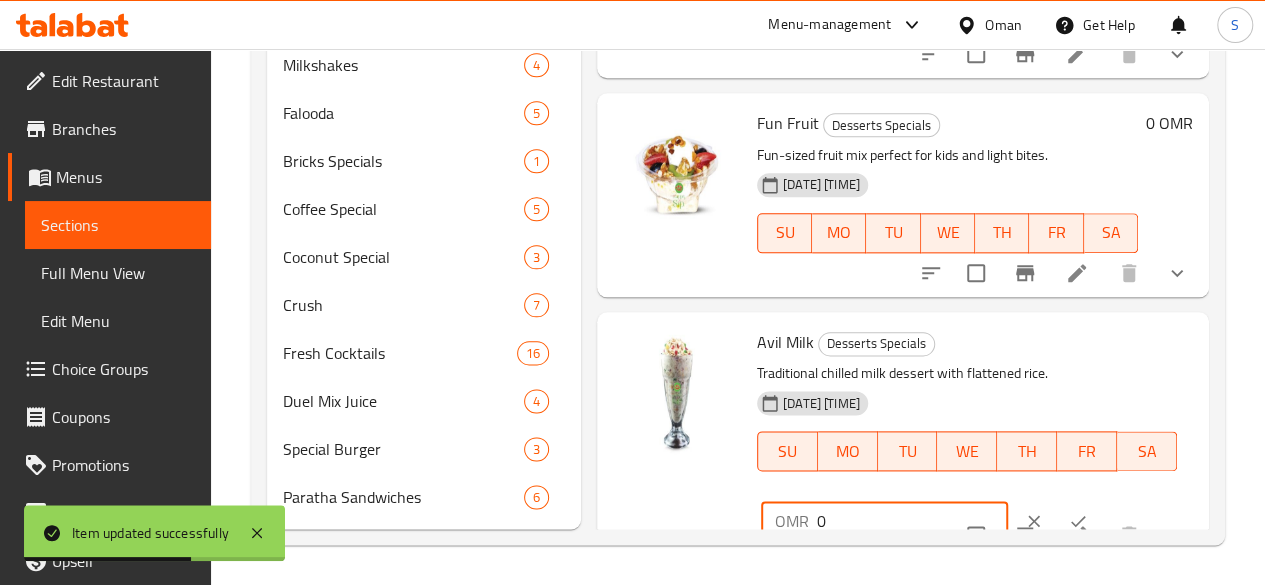 drag, startPoint x: 804, startPoint y: 495, endPoint x: 614, endPoint y: 513, distance: 190.85072 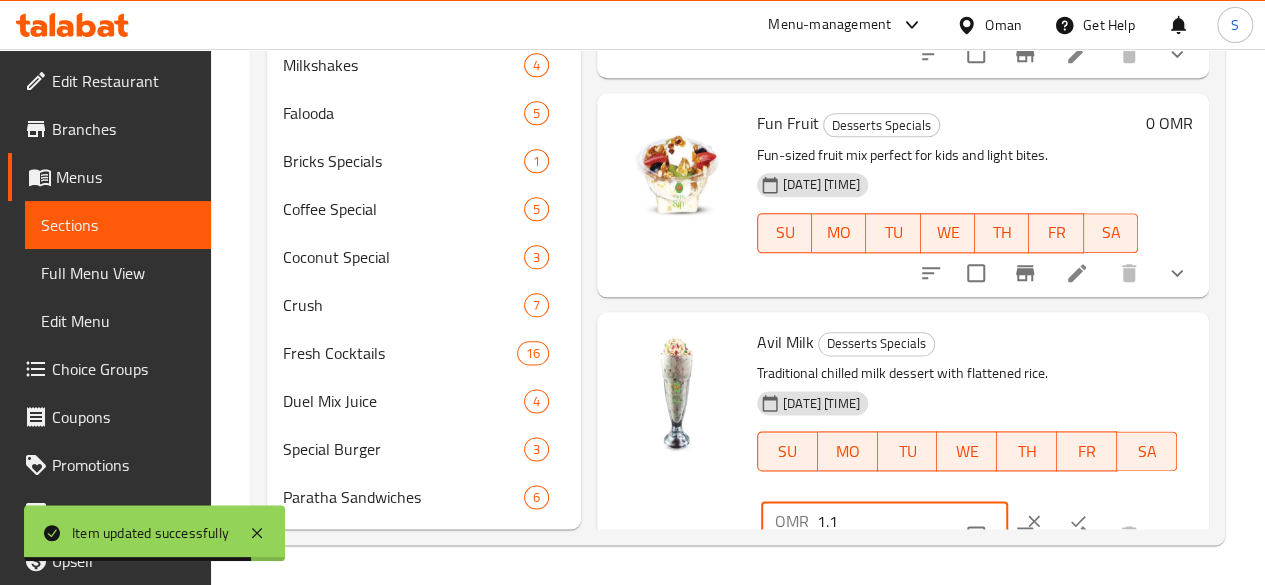 type on "1.1" 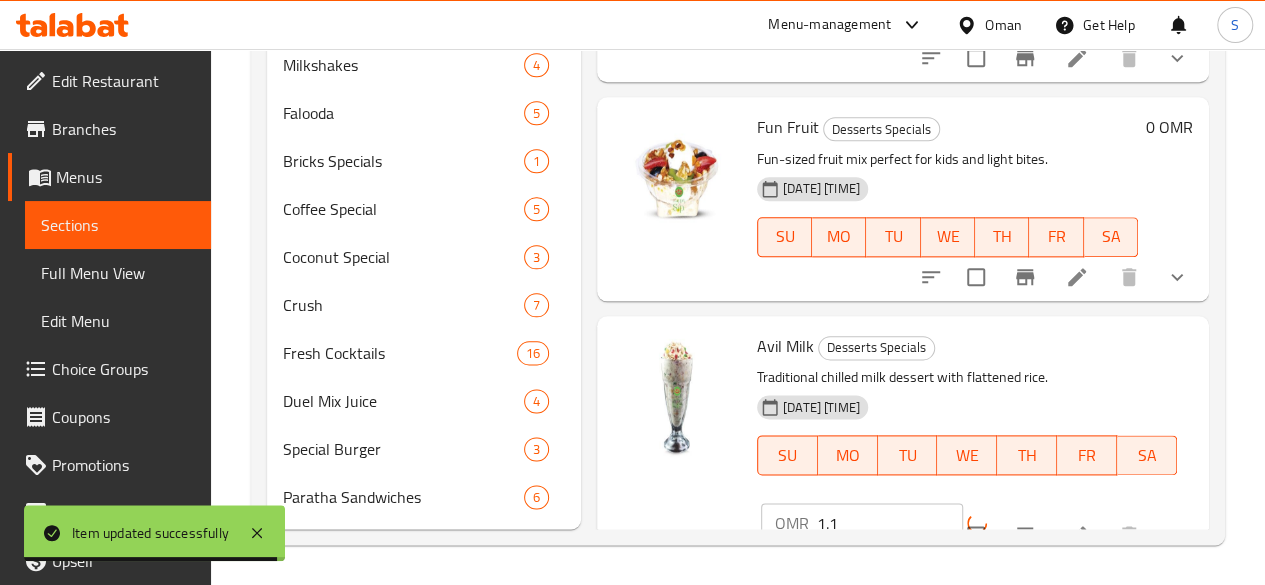 scroll, scrollTop: 118, scrollLeft: 0, axis: vertical 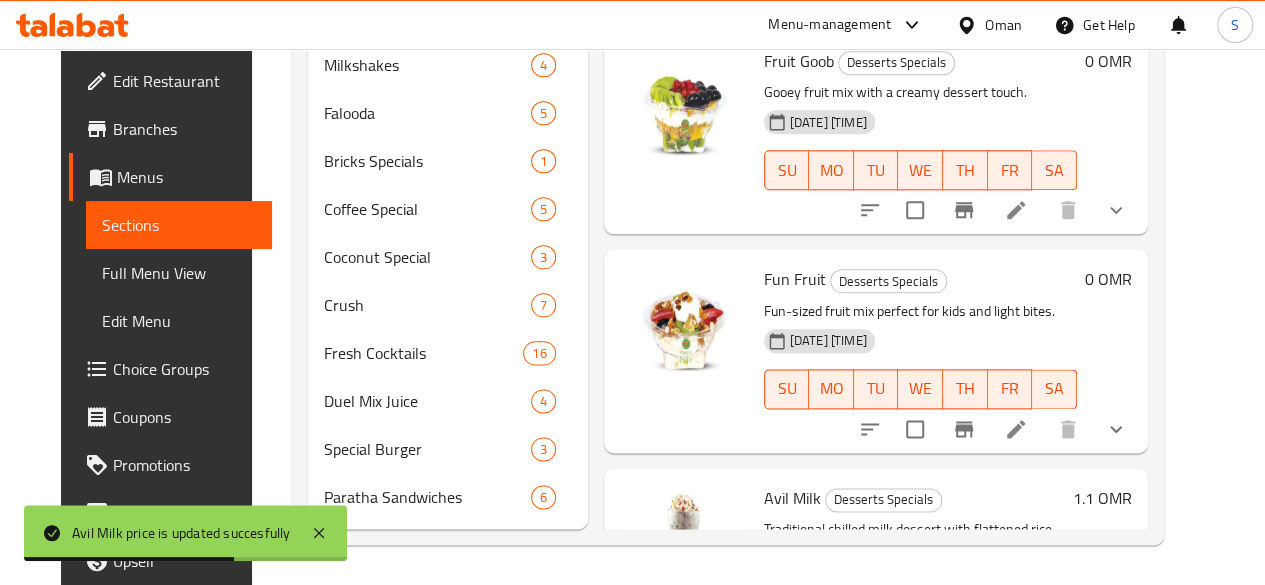 click on "0   OMR" at bounding box center (1108, 279) 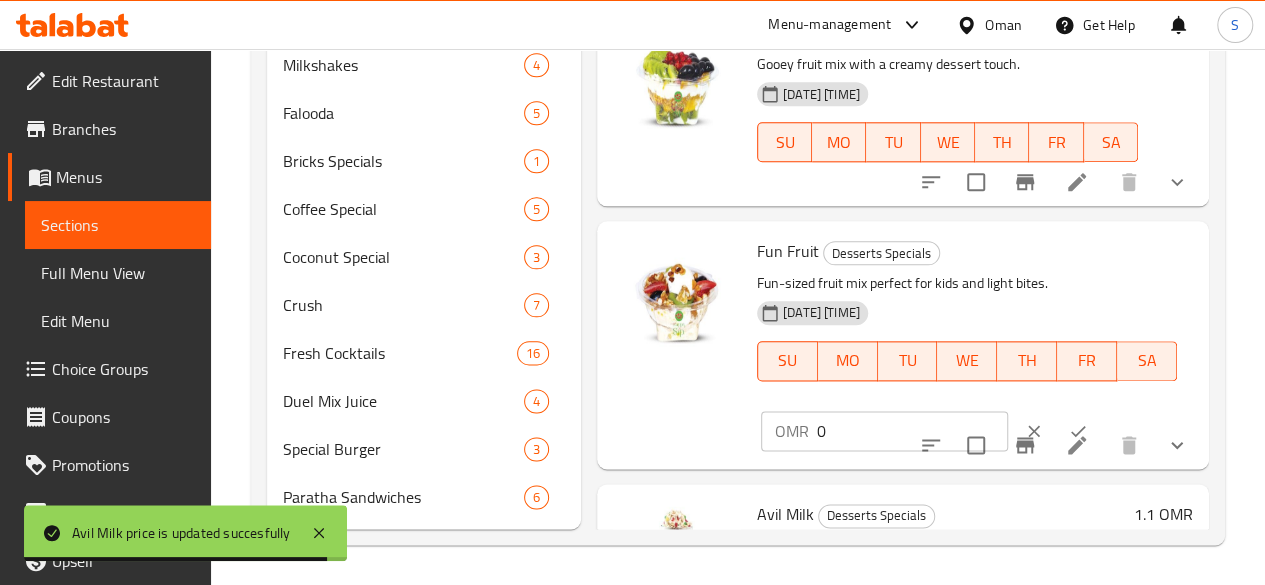 drag, startPoint x: 804, startPoint y: 398, endPoint x: 624, endPoint y: 401, distance: 180.025 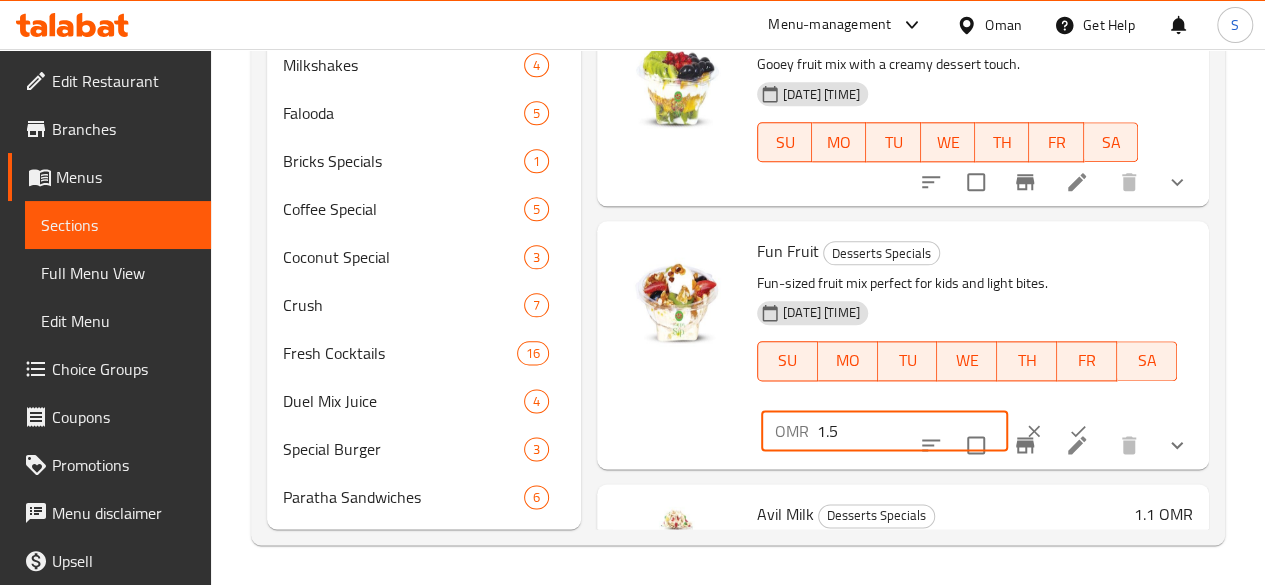 type on "1.5" 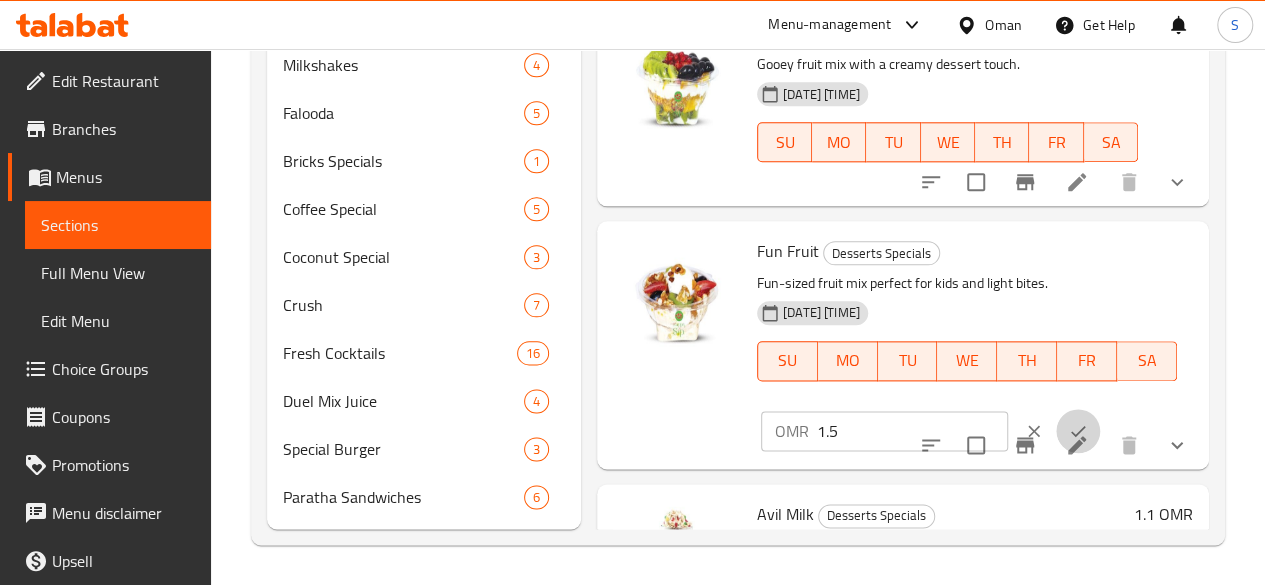 click 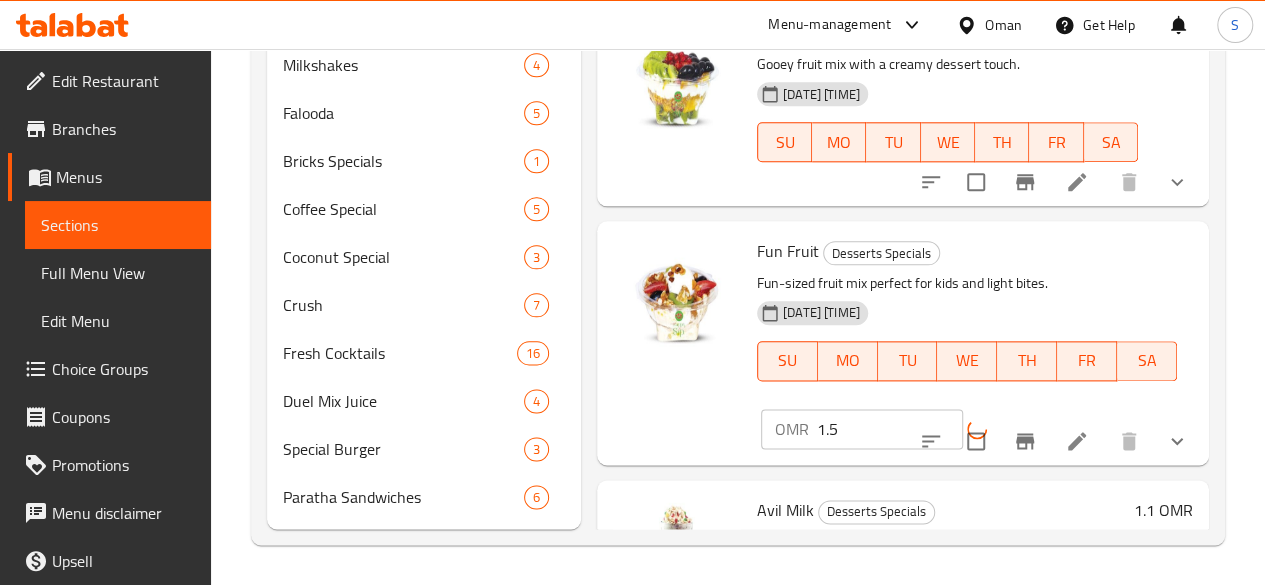 scroll, scrollTop: 0, scrollLeft: 0, axis: both 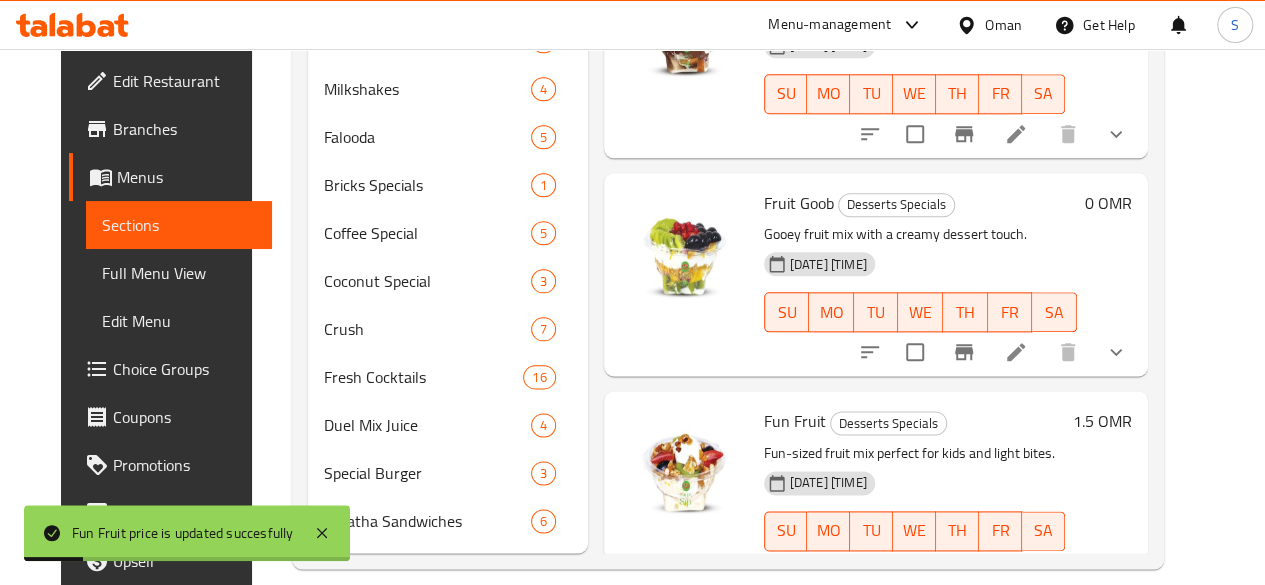 click on "0   OMR" at bounding box center (1108, 203) 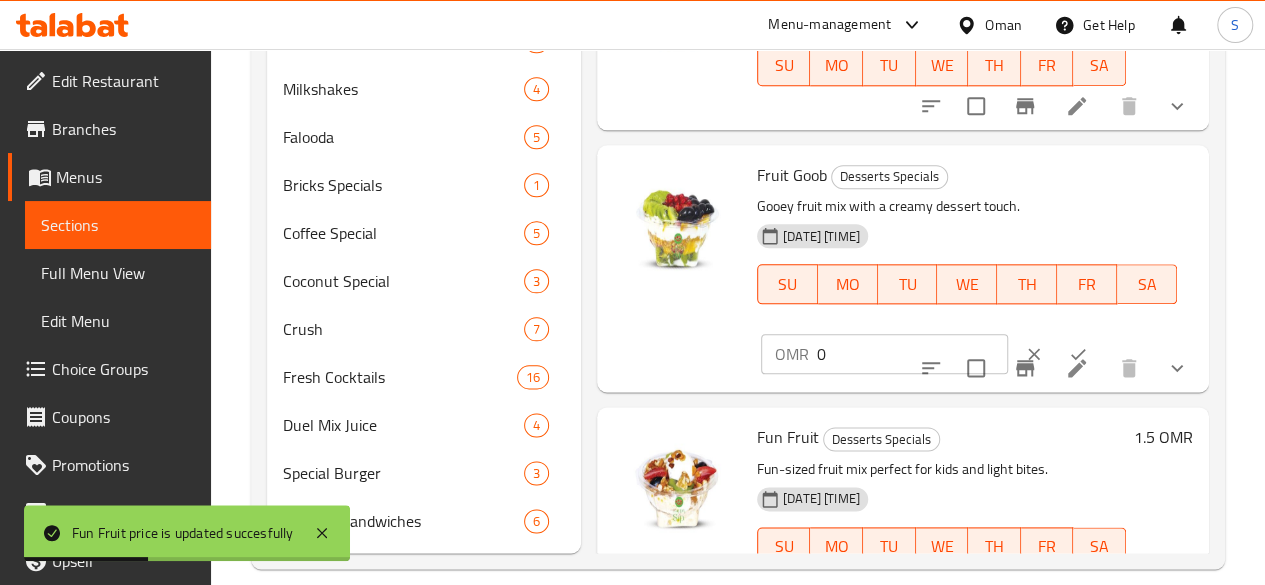 drag, startPoint x: 791, startPoint y: 343, endPoint x: 647, endPoint y: 370, distance: 146.50938 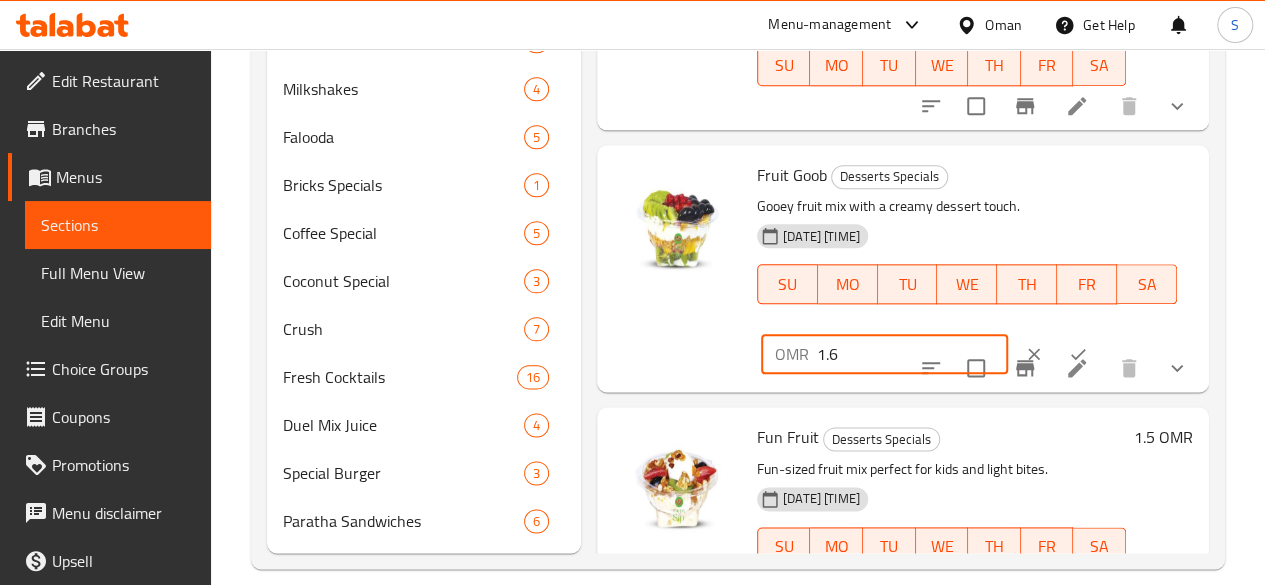 type on "1.6" 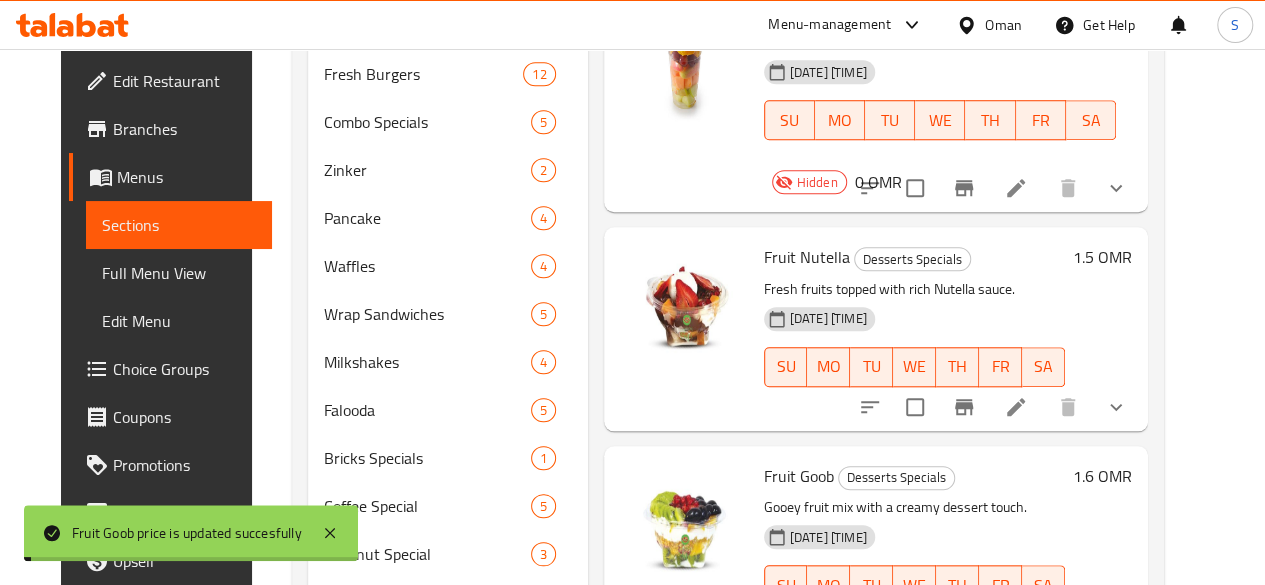 scroll, scrollTop: 757, scrollLeft: 0, axis: vertical 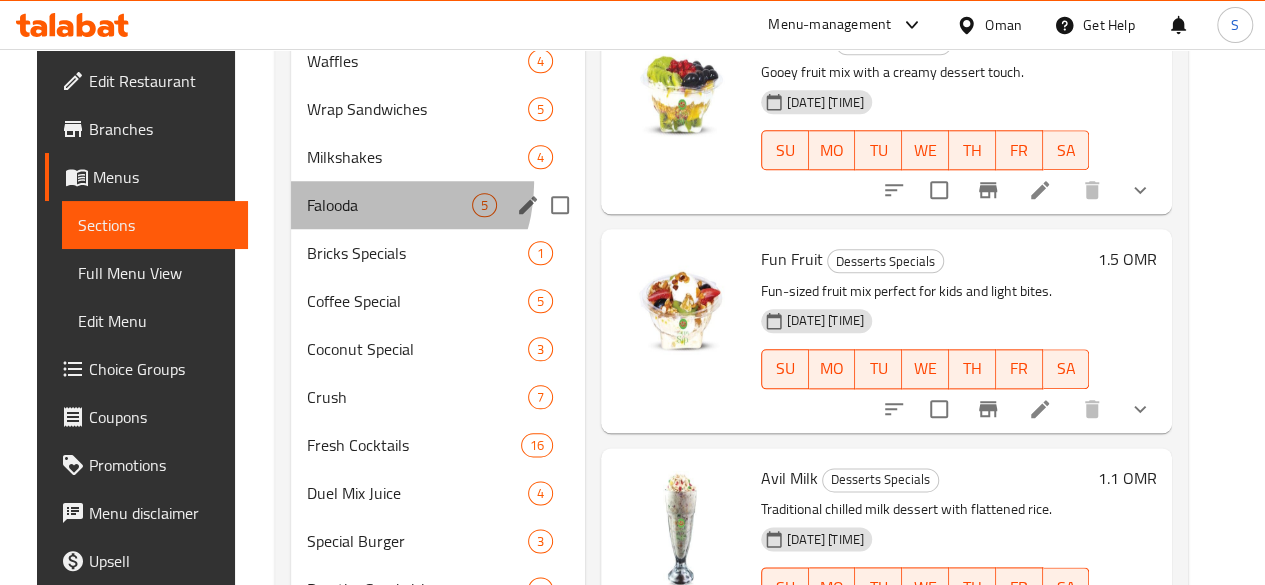 click on "Falooda 5" at bounding box center (438, 205) 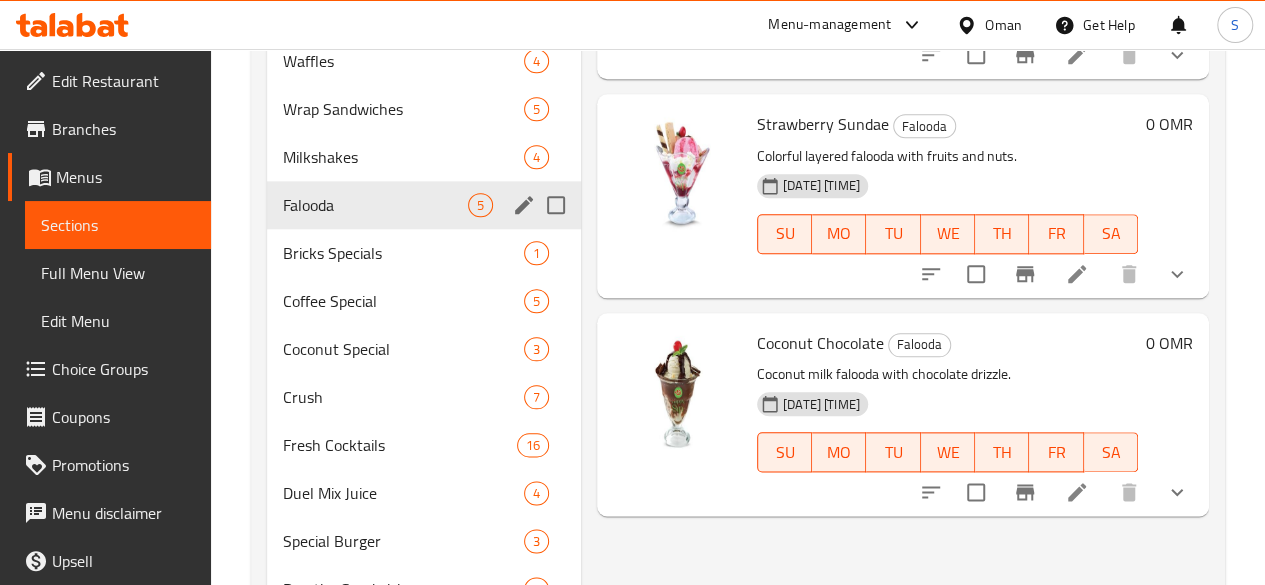 scroll, scrollTop: 0, scrollLeft: 0, axis: both 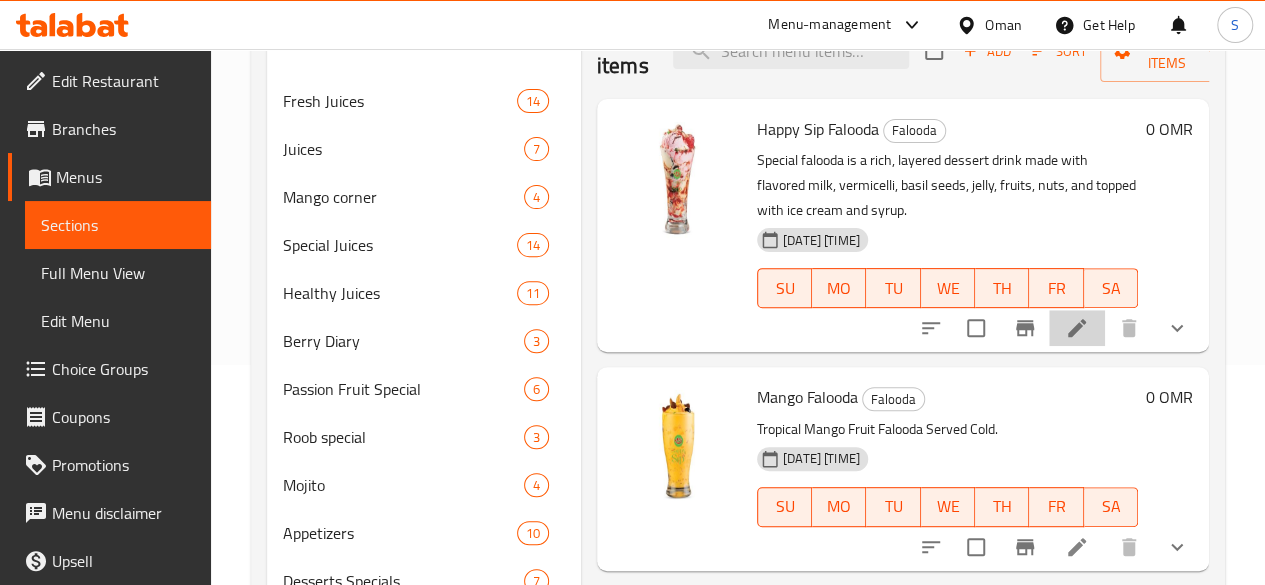 click at bounding box center (1077, 328) 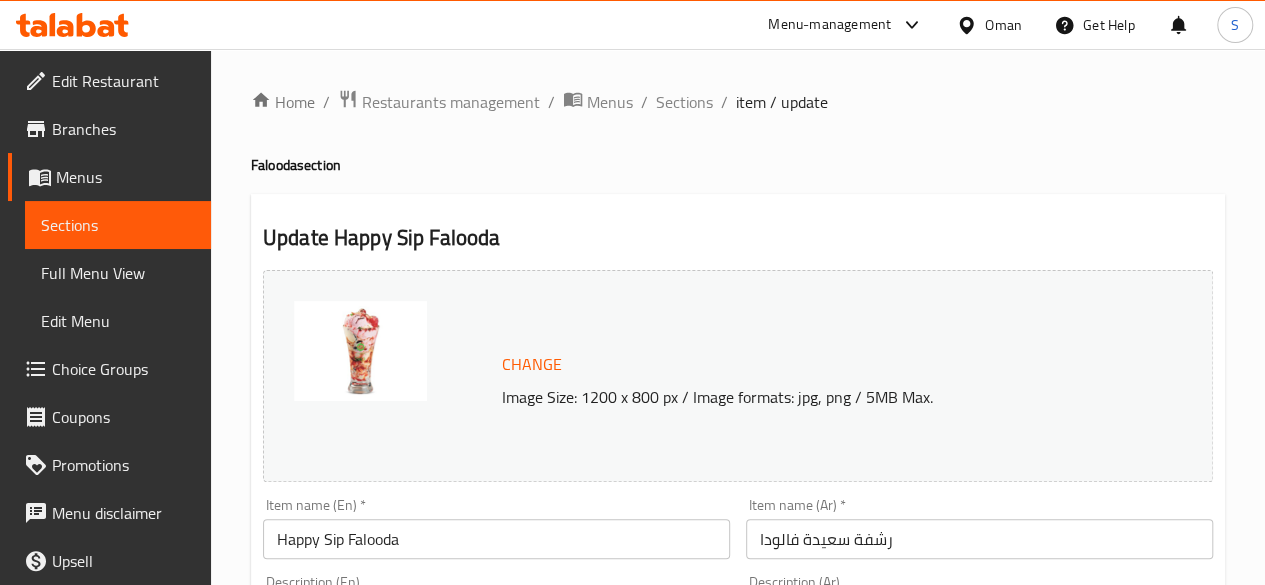 scroll, scrollTop: 842, scrollLeft: 0, axis: vertical 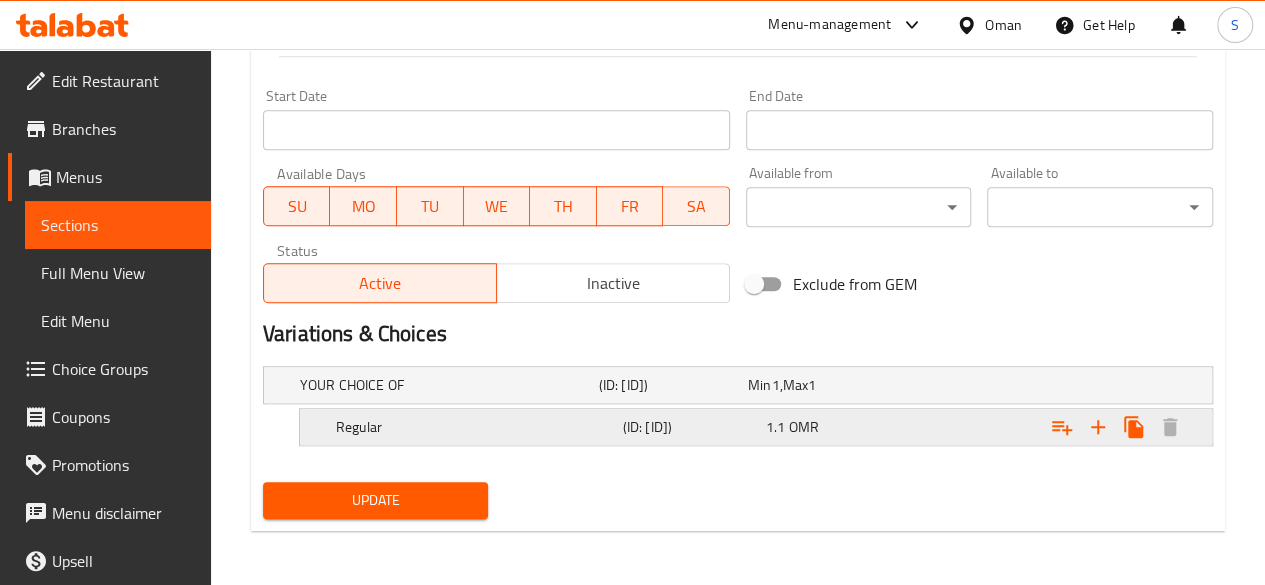 click at bounding box center [1042, 385] 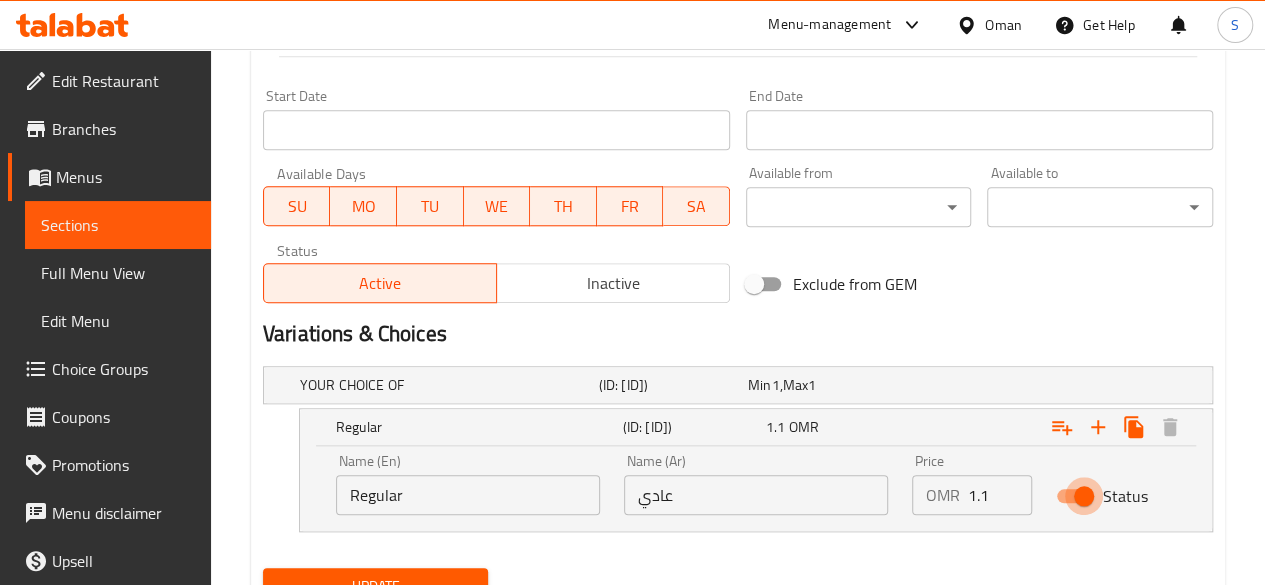 click on "Status" at bounding box center (1084, 496) 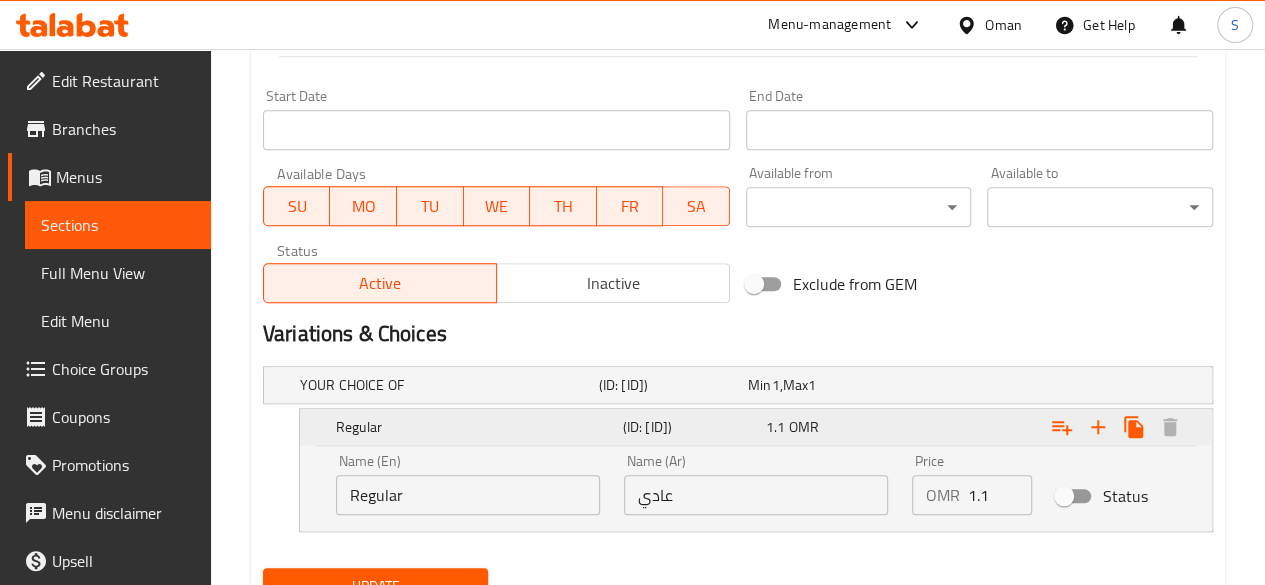 scroll, scrollTop: 928, scrollLeft: 0, axis: vertical 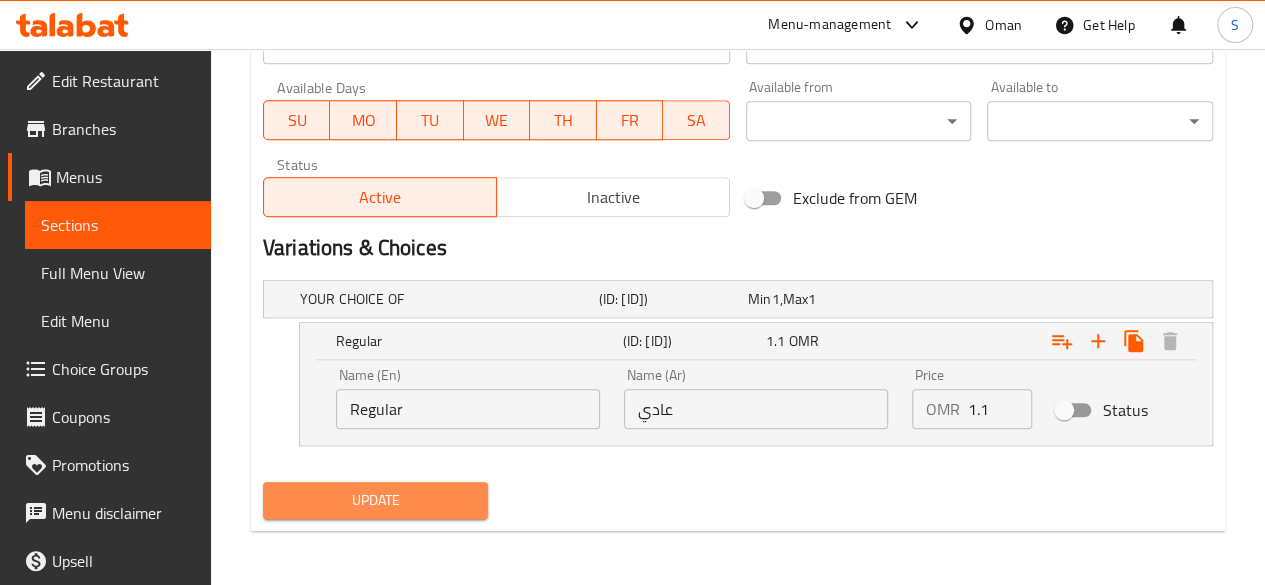 click on "Update" at bounding box center (376, 500) 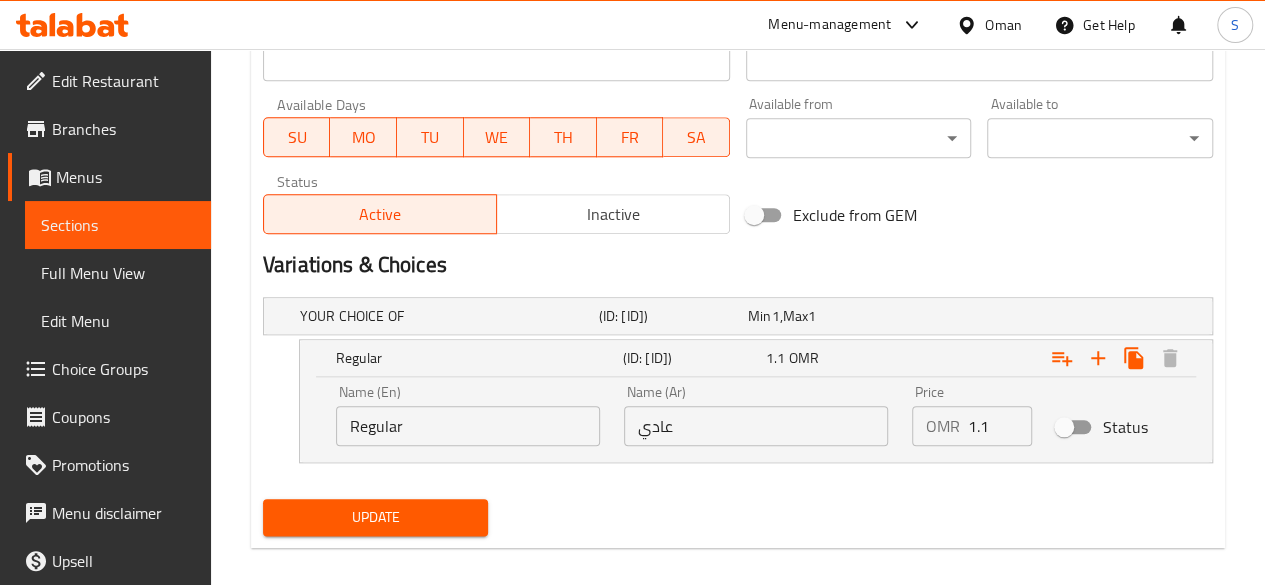 scroll, scrollTop: 928, scrollLeft: 0, axis: vertical 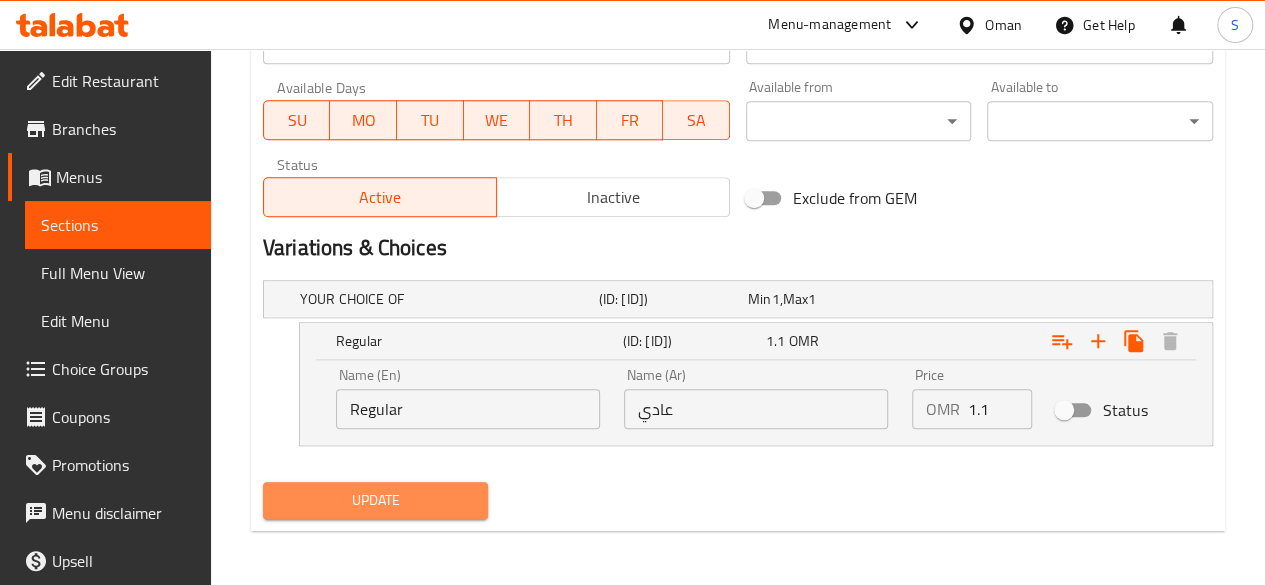 click on "Update" at bounding box center [376, 500] 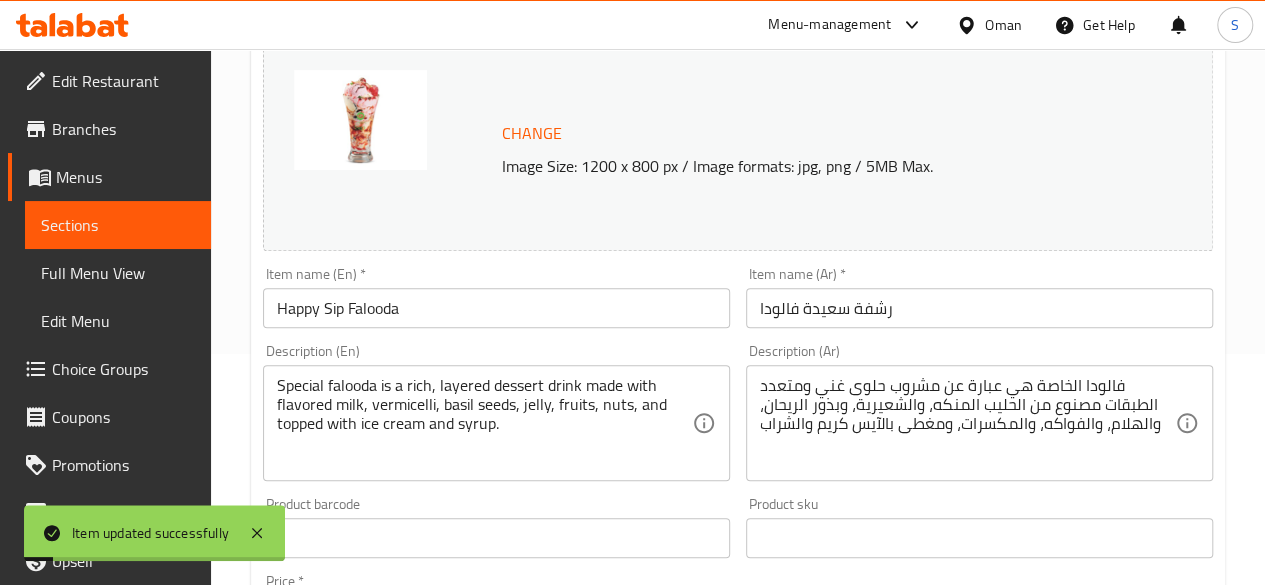 scroll, scrollTop: 0, scrollLeft: 0, axis: both 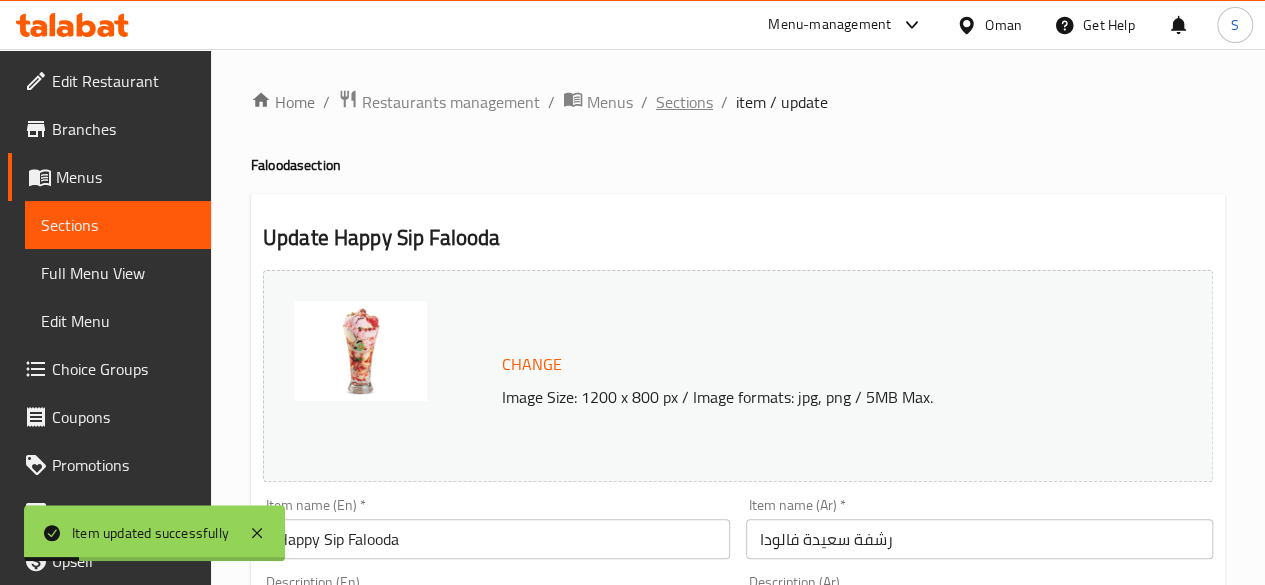 click on "Sections" at bounding box center [684, 102] 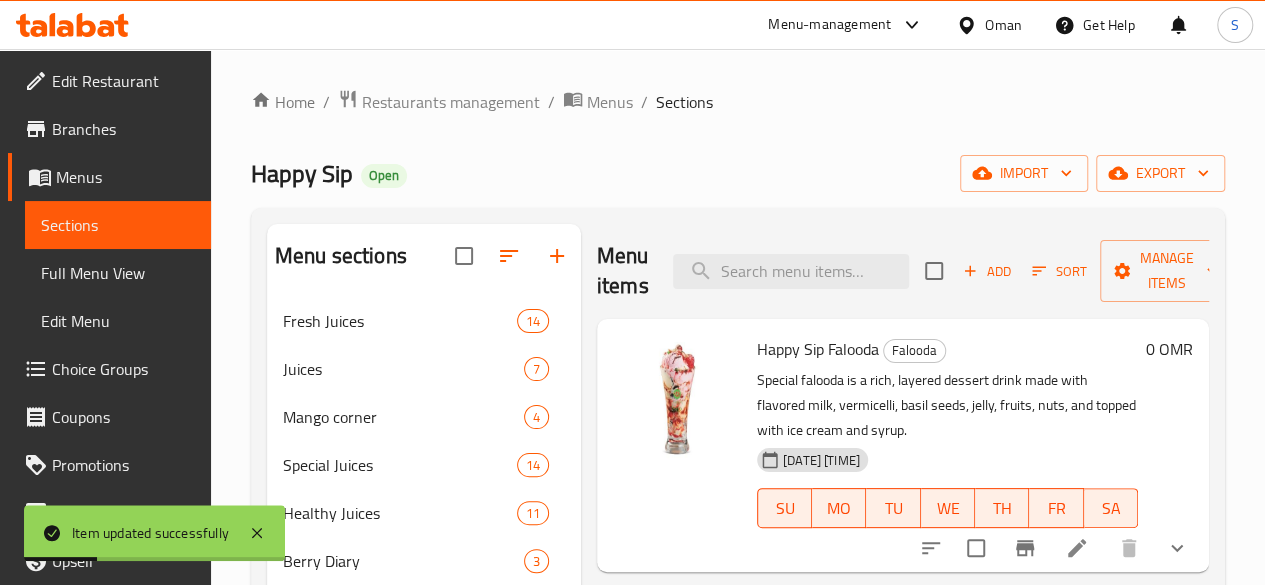 scroll, scrollTop: 129, scrollLeft: 0, axis: vertical 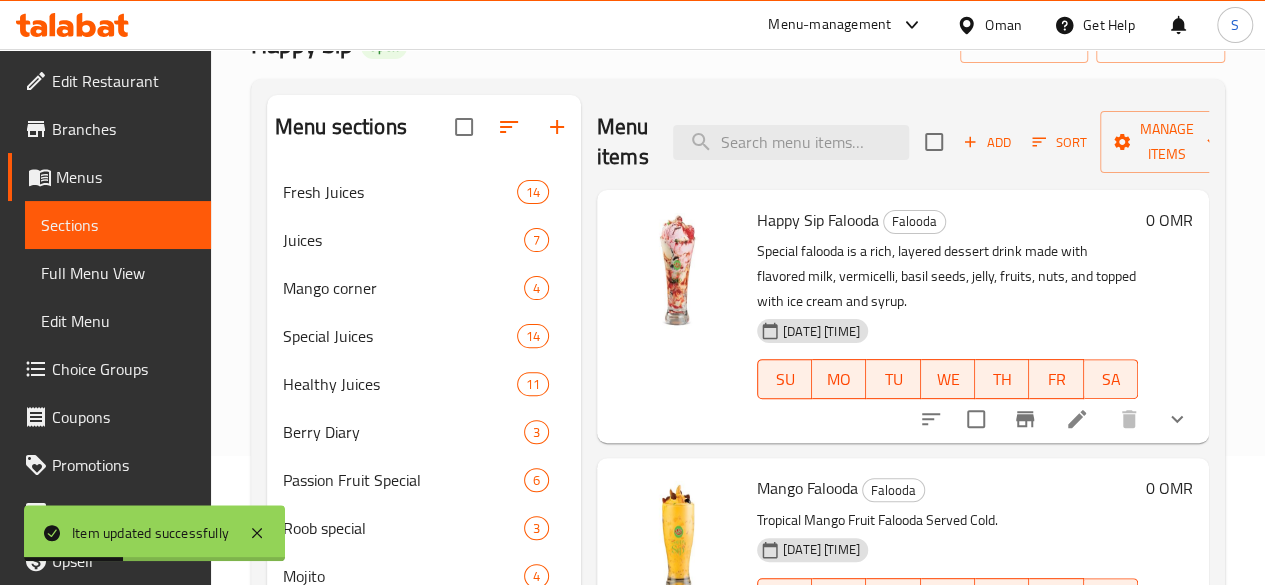 click on "0   OMR" at bounding box center (1169, 220) 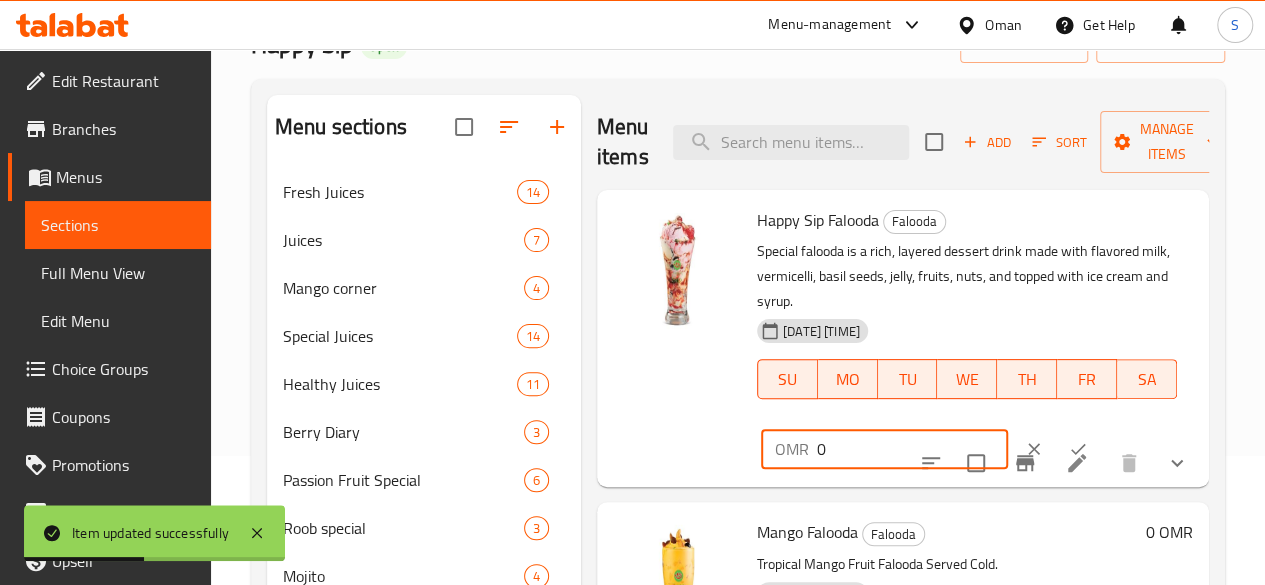 drag, startPoint x: 814, startPoint y: 411, endPoint x: 540, endPoint y: 448, distance: 276.48688 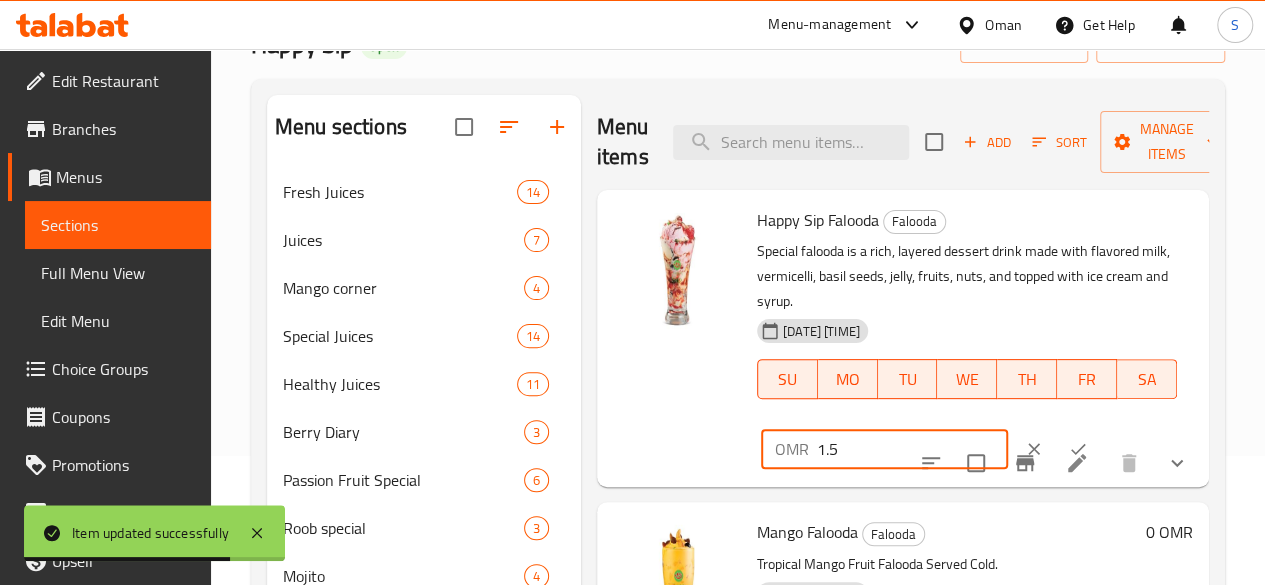 type on "1.5" 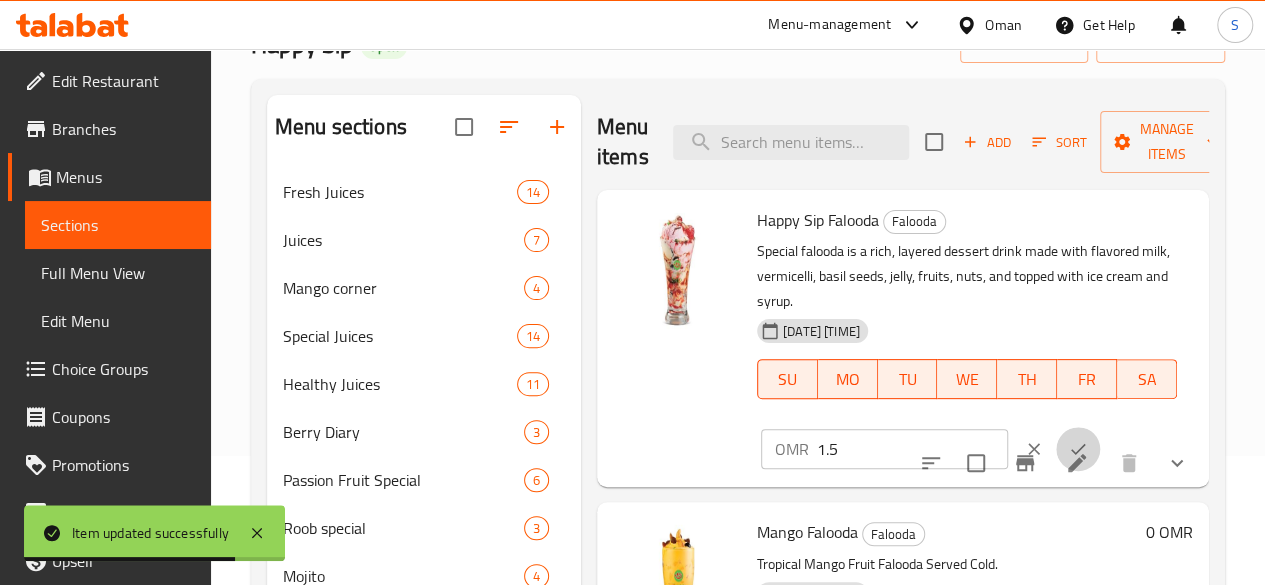 click at bounding box center [1078, 449] 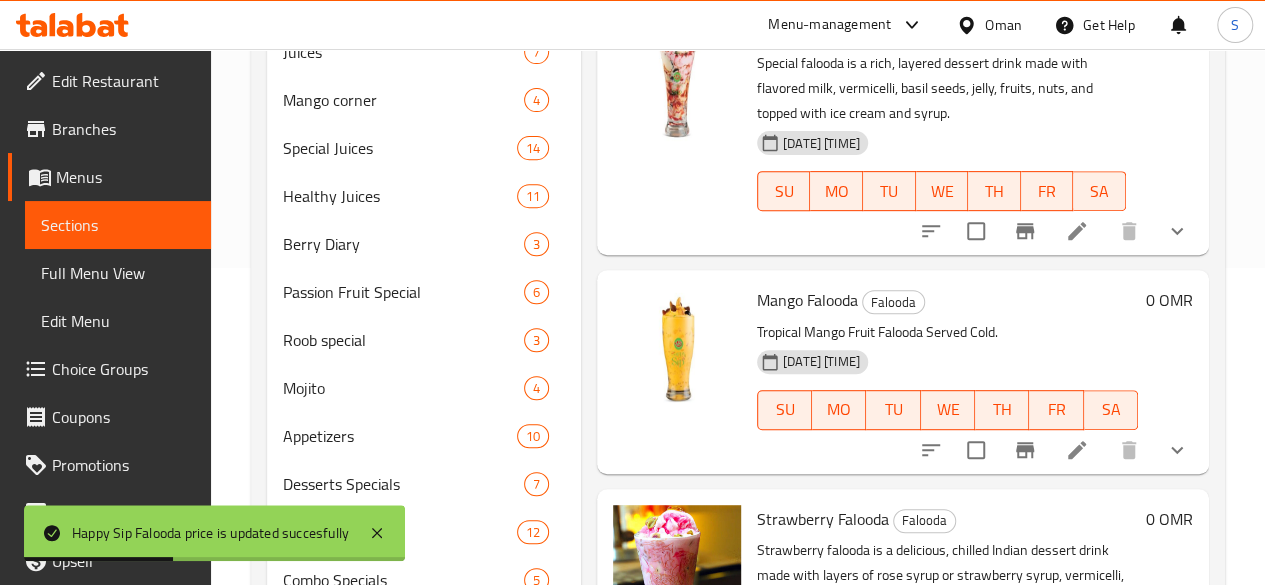 scroll, scrollTop: 318, scrollLeft: 0, axis: vertical 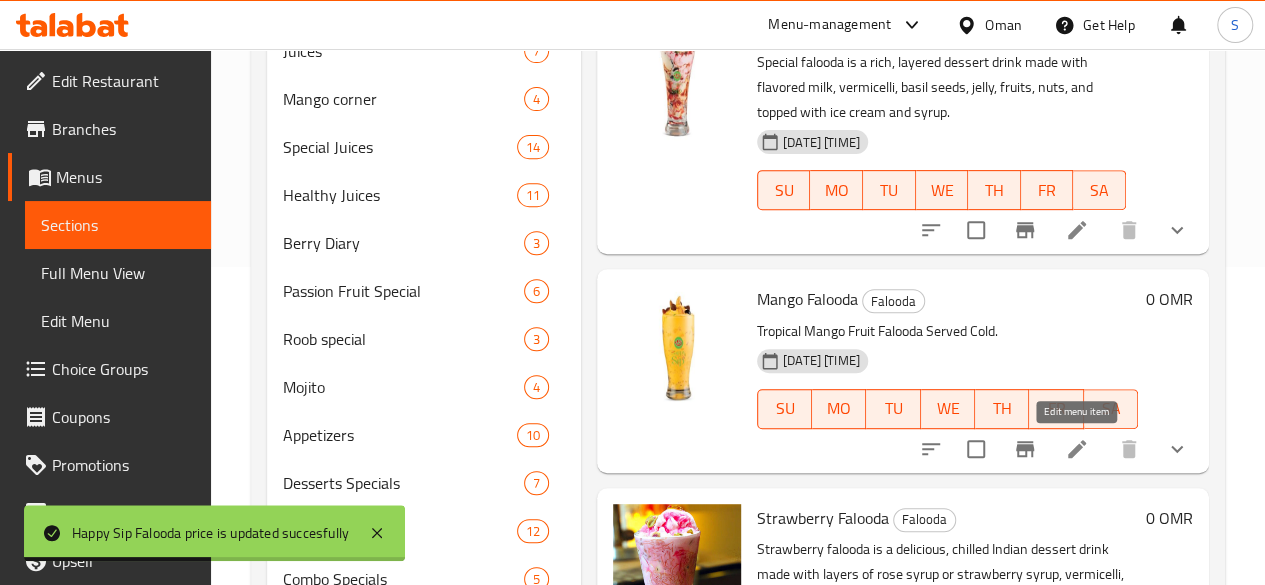 click 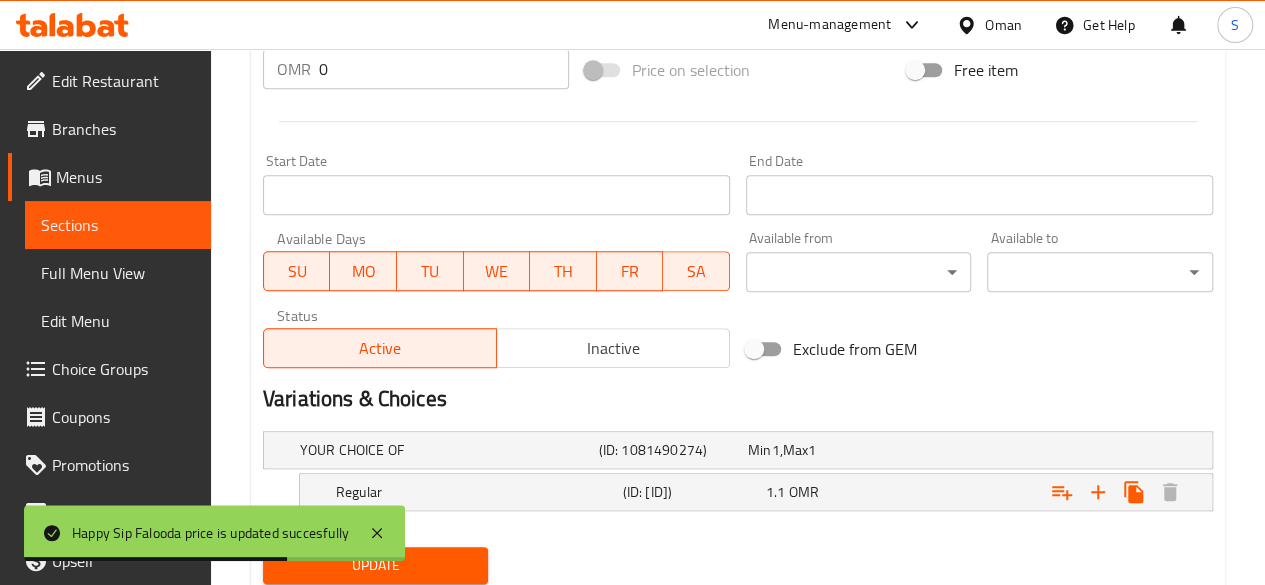 scroll, scrollTop: 842, scrollLeft: 0, axis: vertical 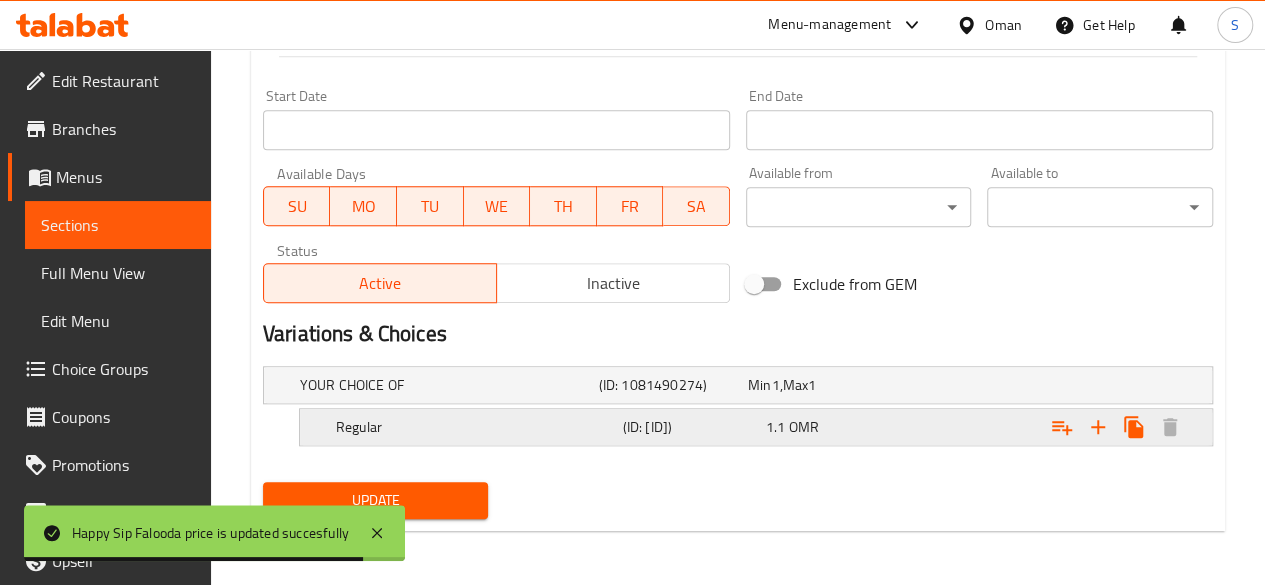 click on "Regular" at bounding box center [445, 385] 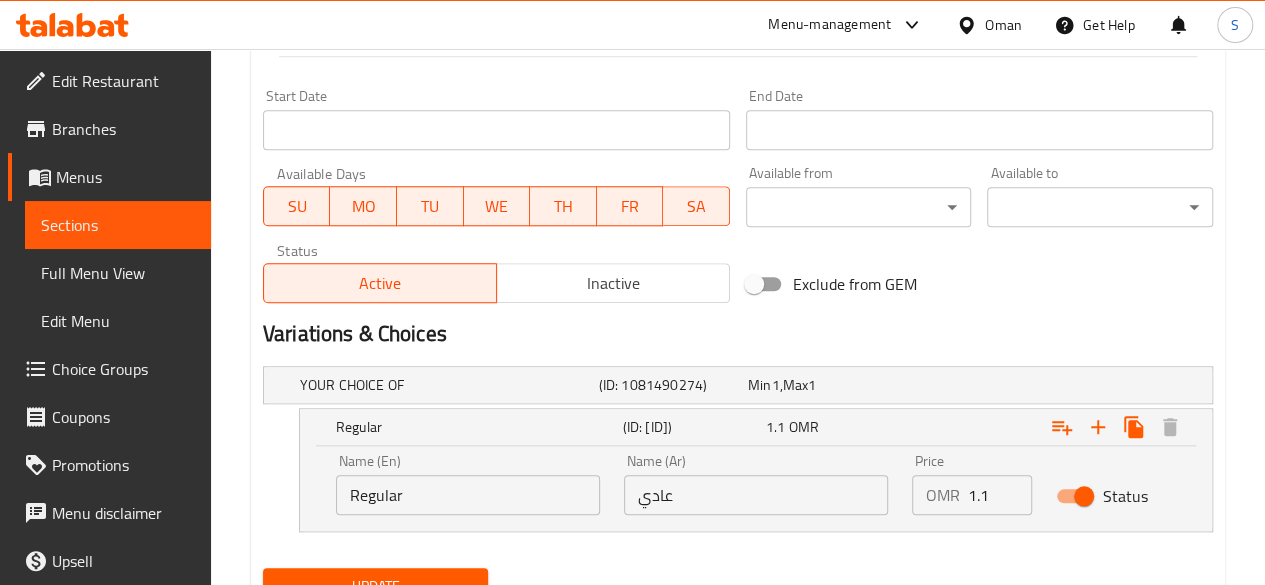 click on "Status" at bounding box center [1084, 496] 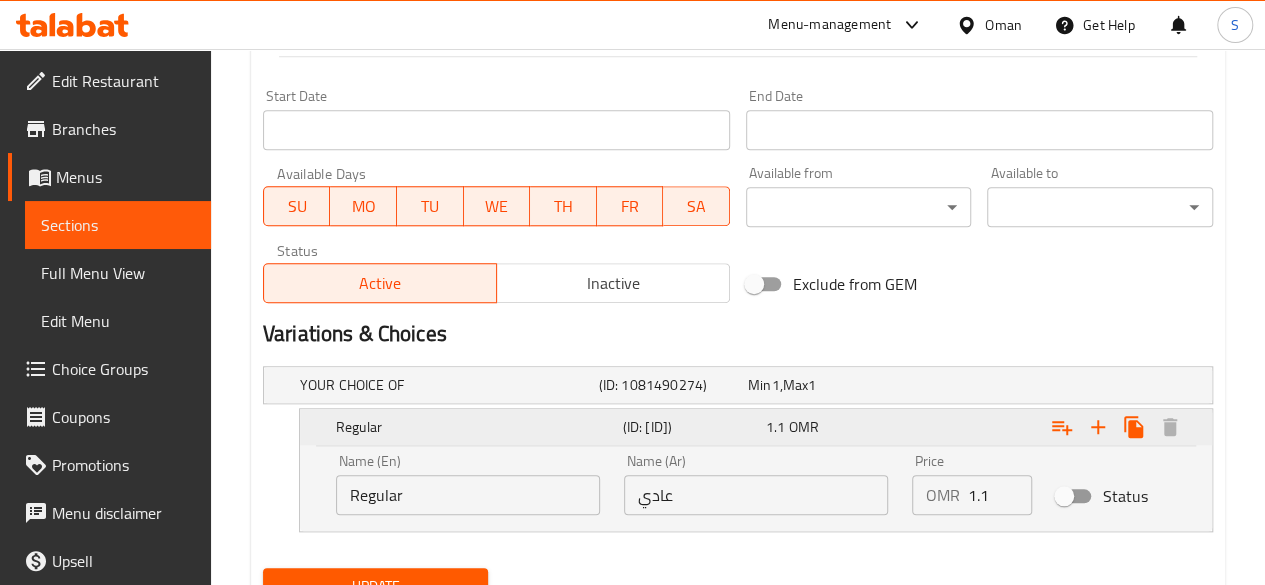 scroll, scrollTop: 928, scrollLeft: 0, axis: vertical 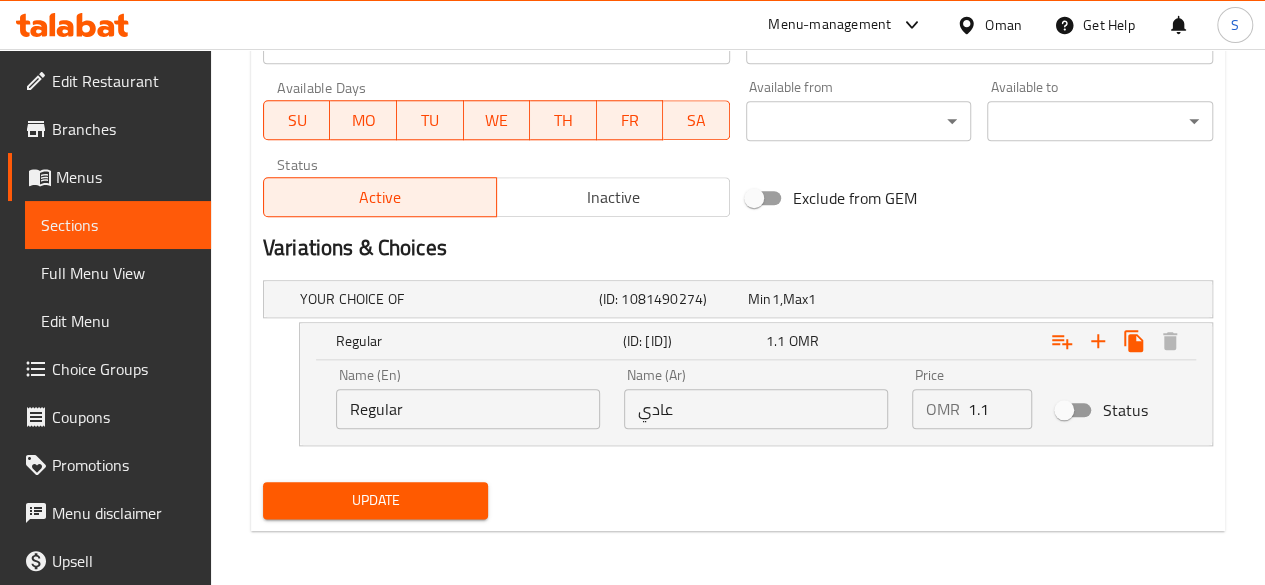 click on "Update" at bounding box center (376, 500) 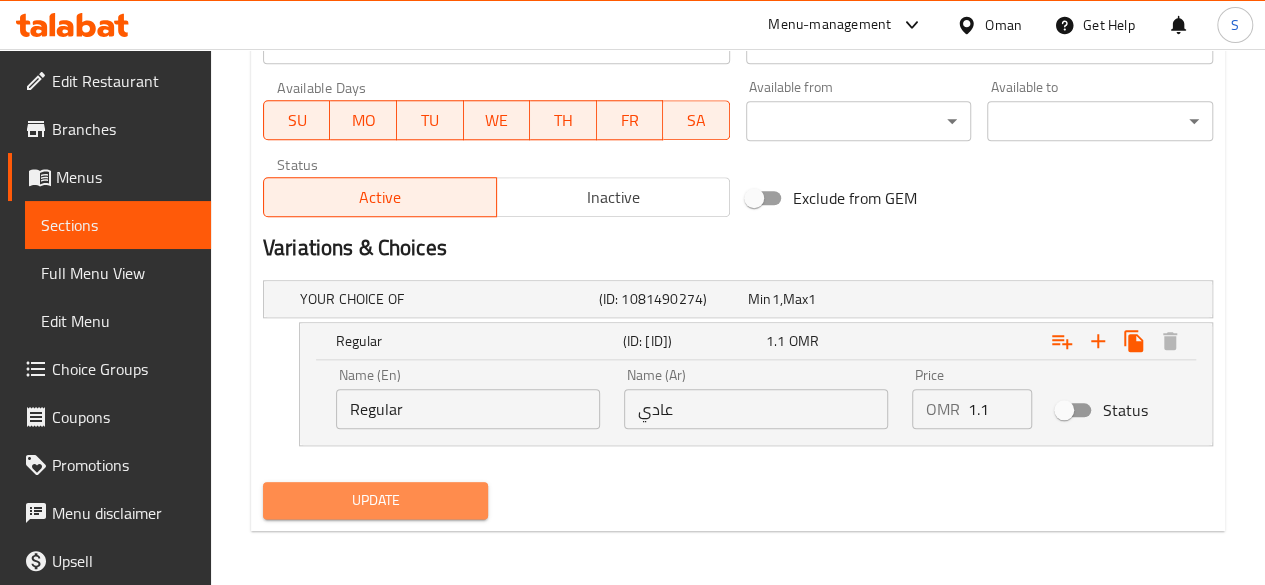 click on "Update" at bounding box center (376, 500) 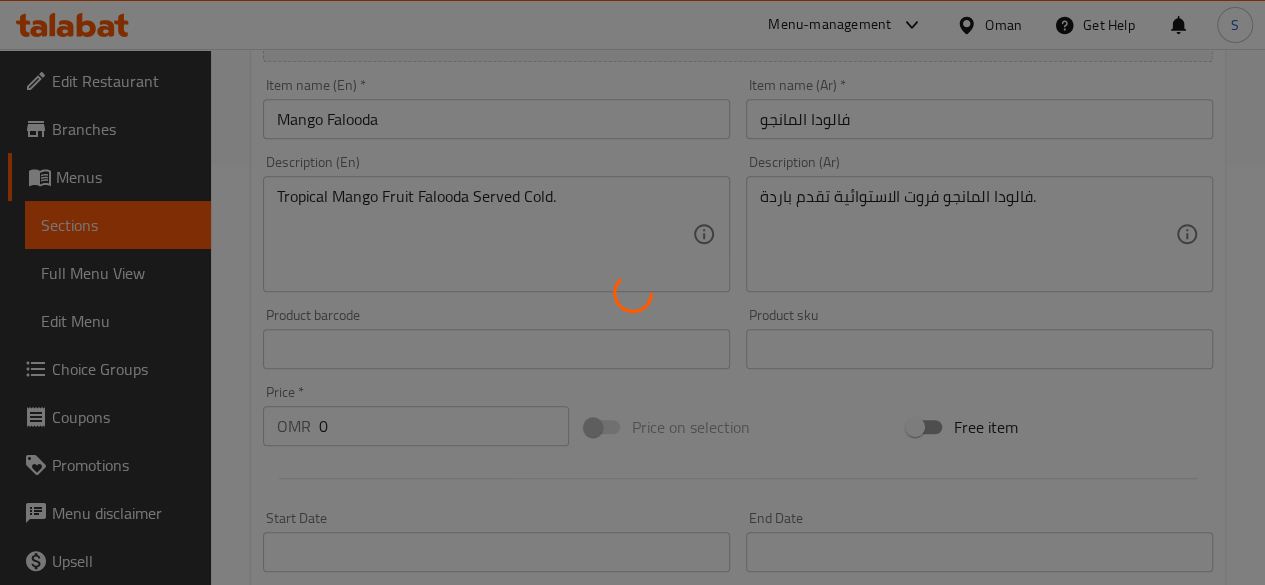 scroll, scrollTop: 0, scrollLeft: 0, axis: both 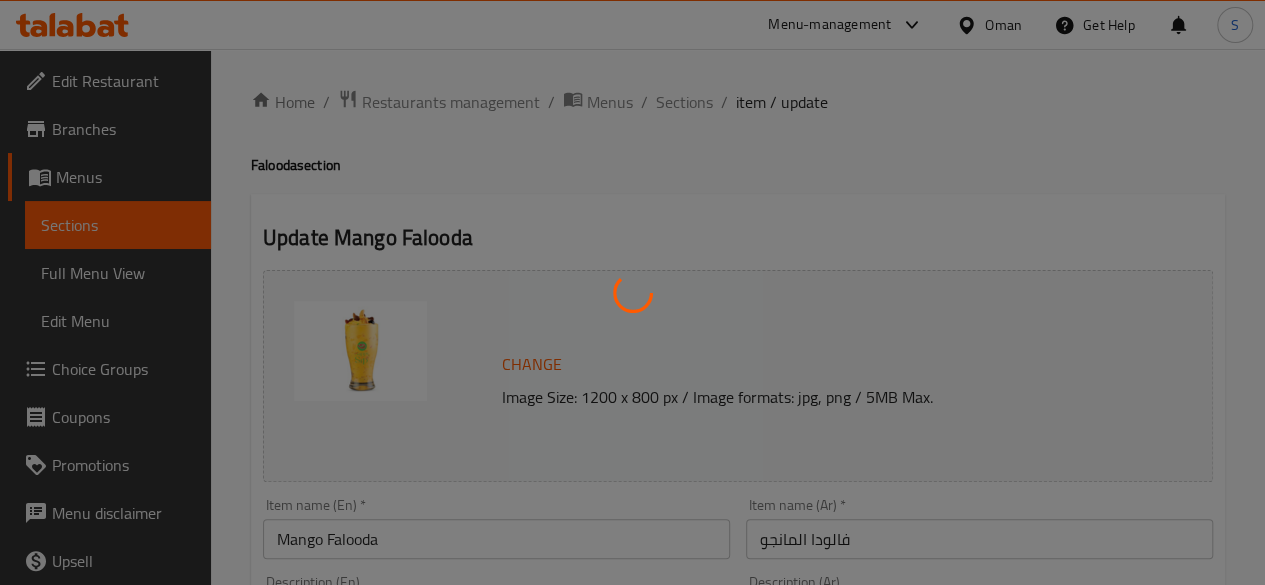 click at bounding box center [632, 292] 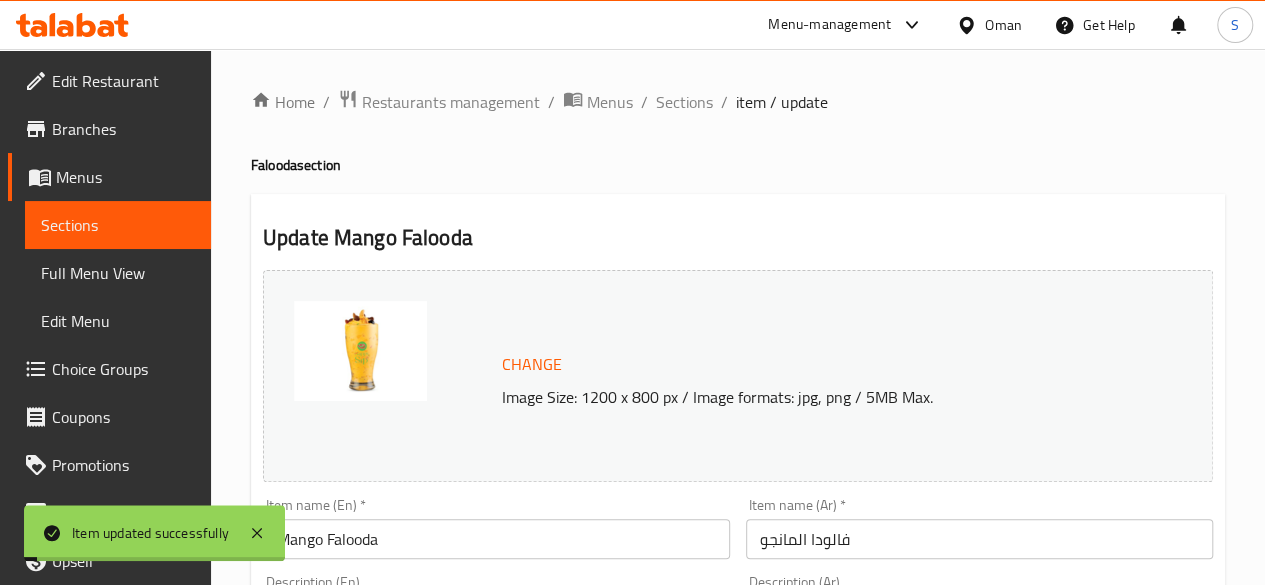 click on "Sections" at bounding box center (684, 102) 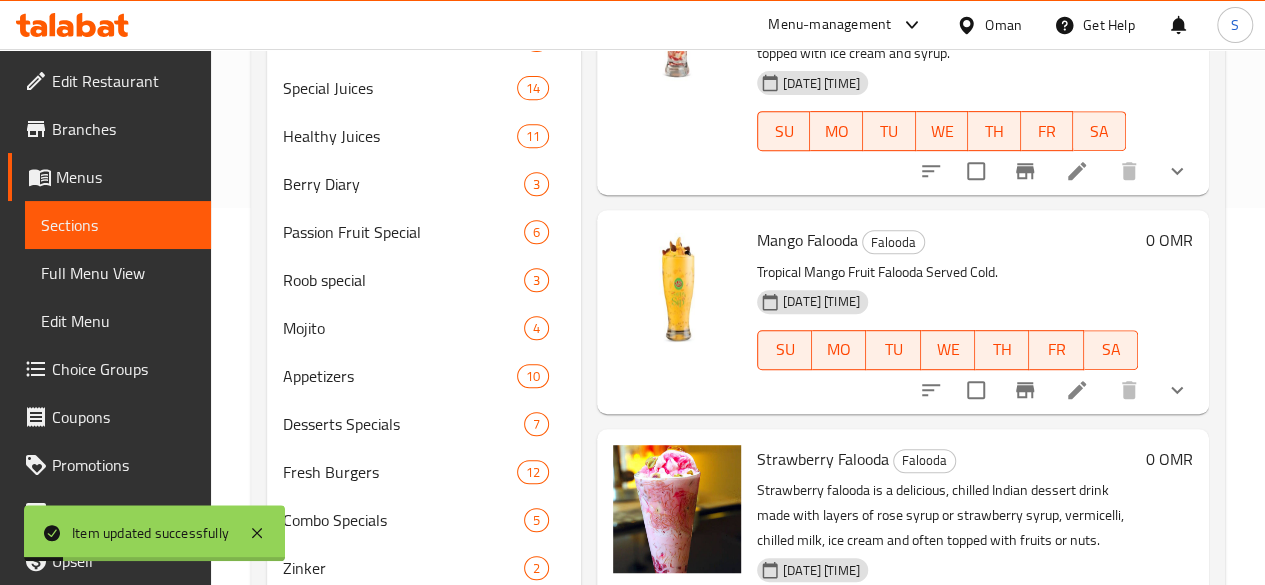 scroll, scrollTop: 465, scrollLeft: 0, axis: vertical 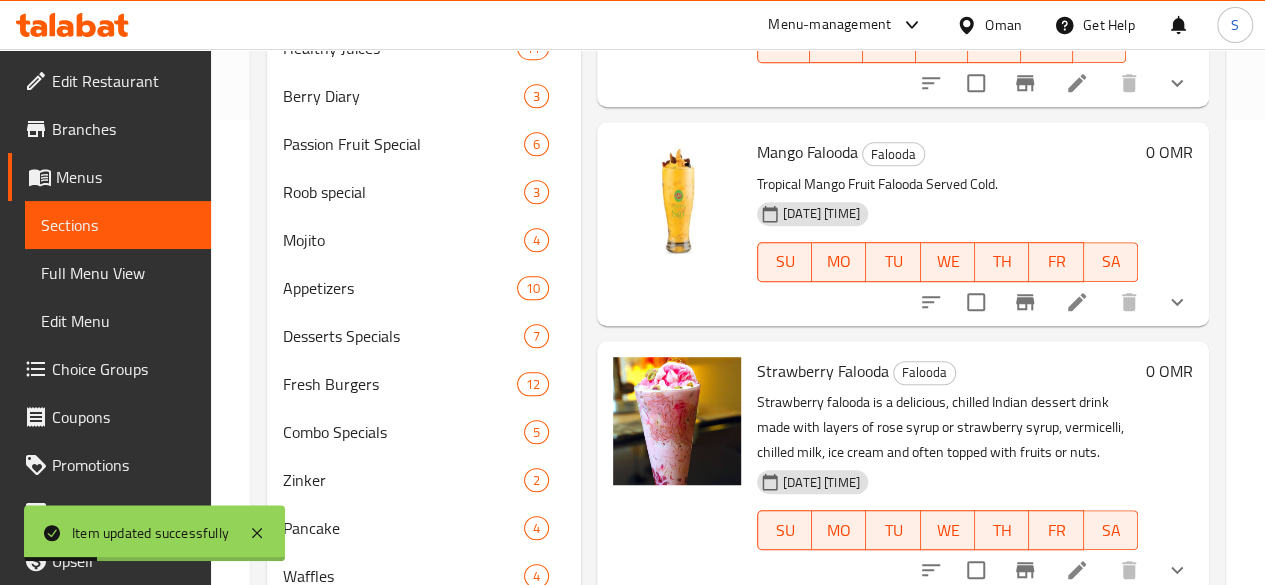 click on "0   OMR" at bounding box center [1165, 152] 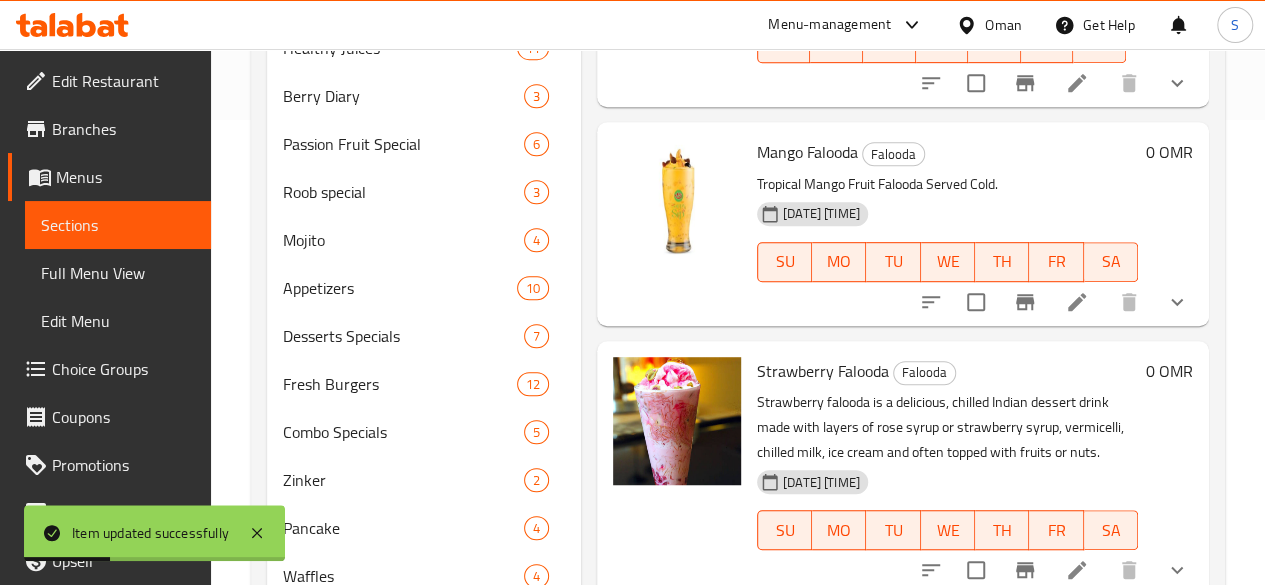 click on "0   OMR" at bounding box center (1169, 152) 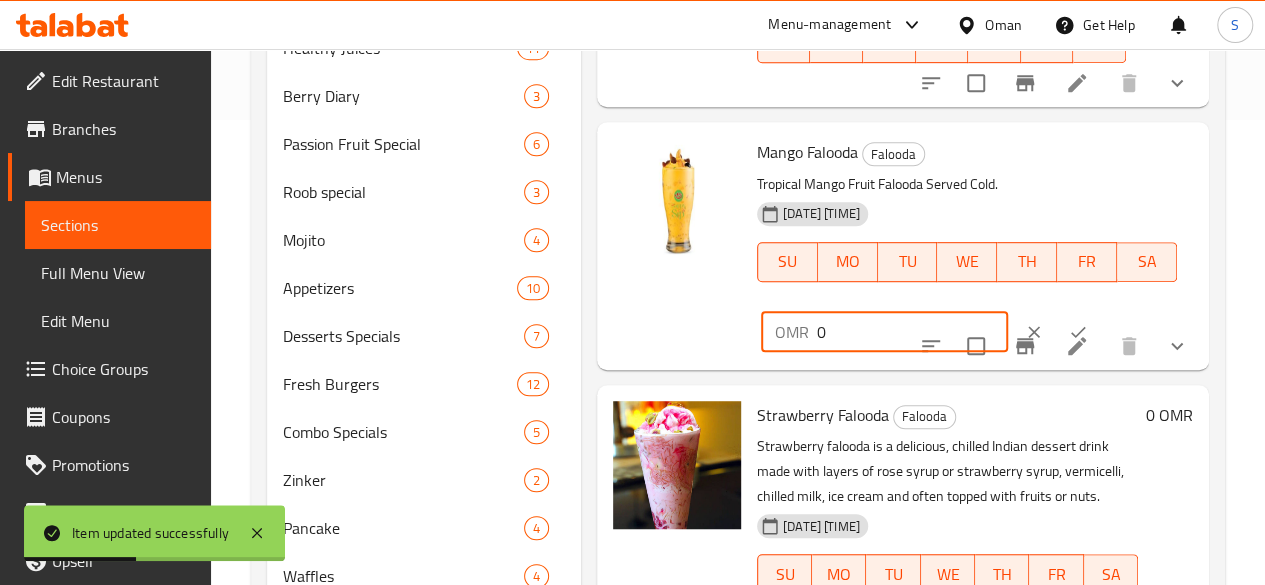 drag, startPoint x: 744, startPoint y: 320, endPoint x: 662, endPoint y: 337, distance: 83.74366 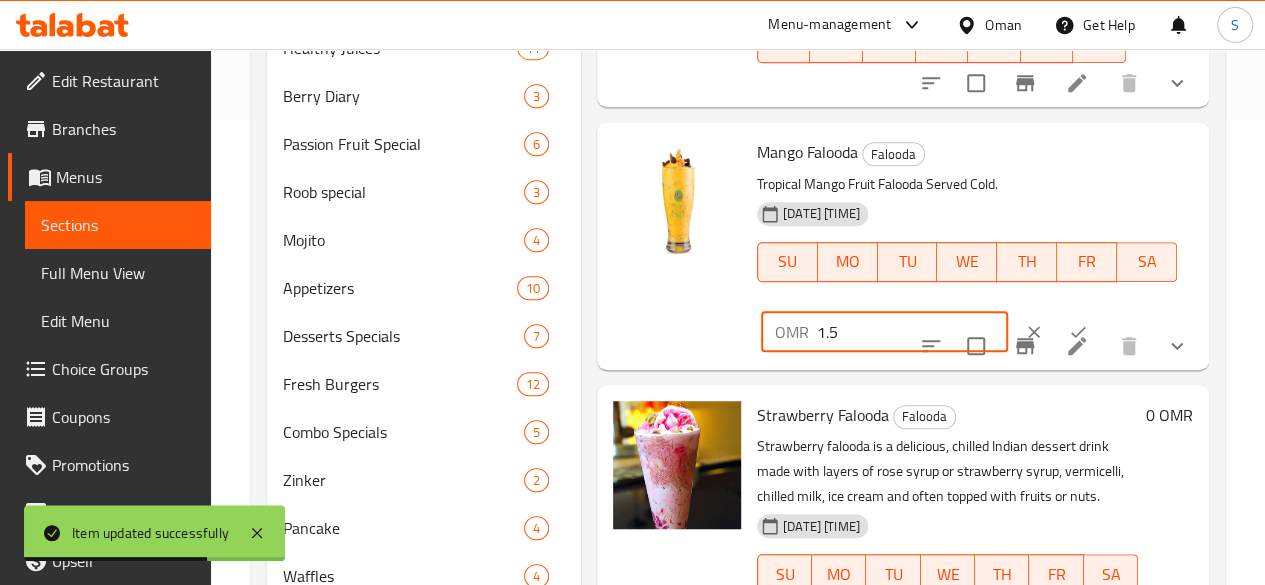 type on "1.5" 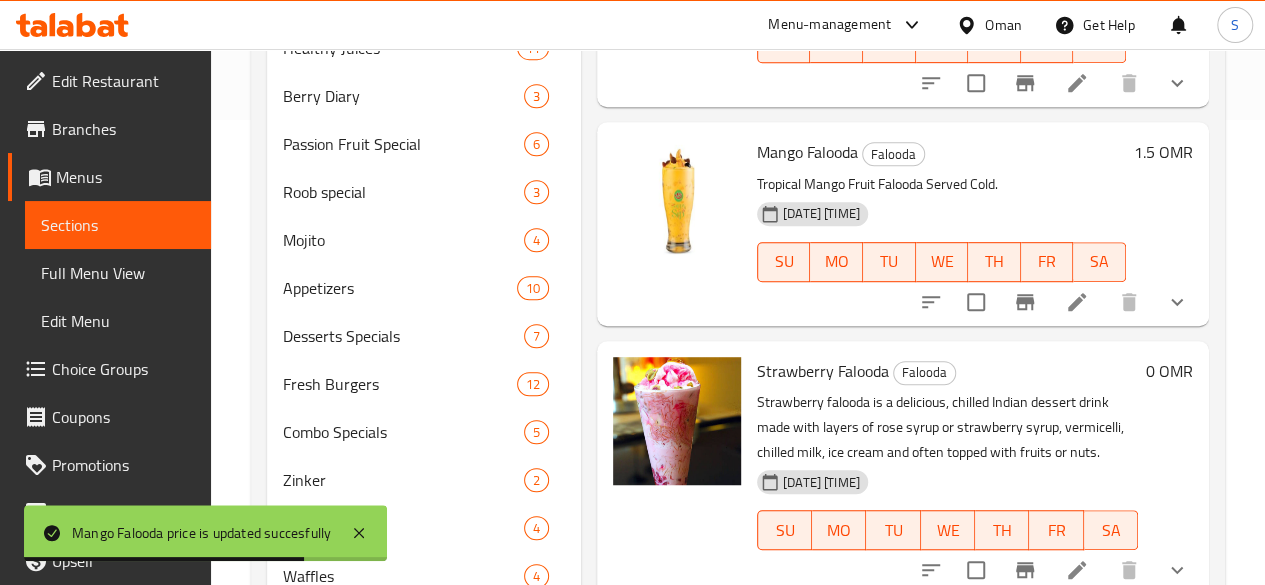 click on "1.5   OMR" at bounding box center [1163, 152] 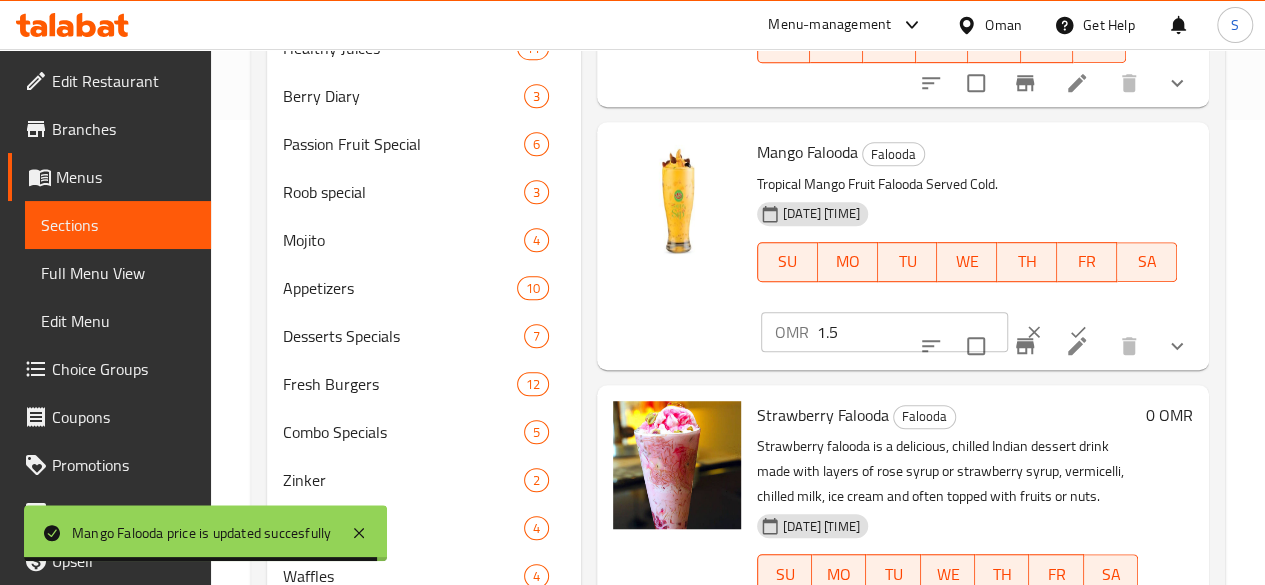 click on "1.5" at bounding box center (912, 332) 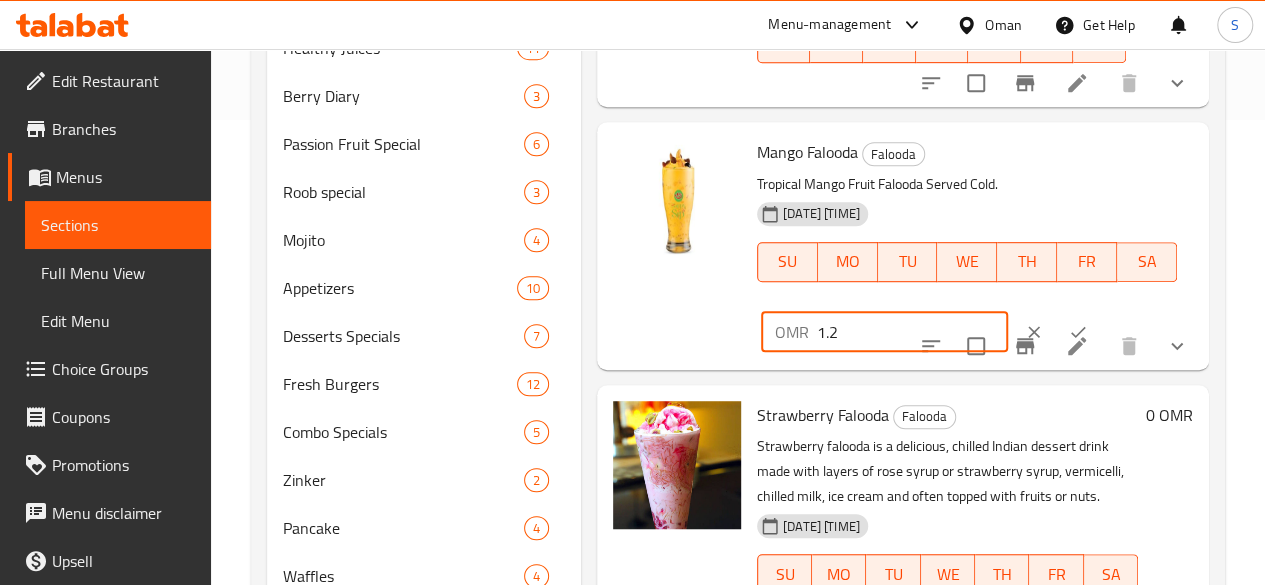 type on "1.2" 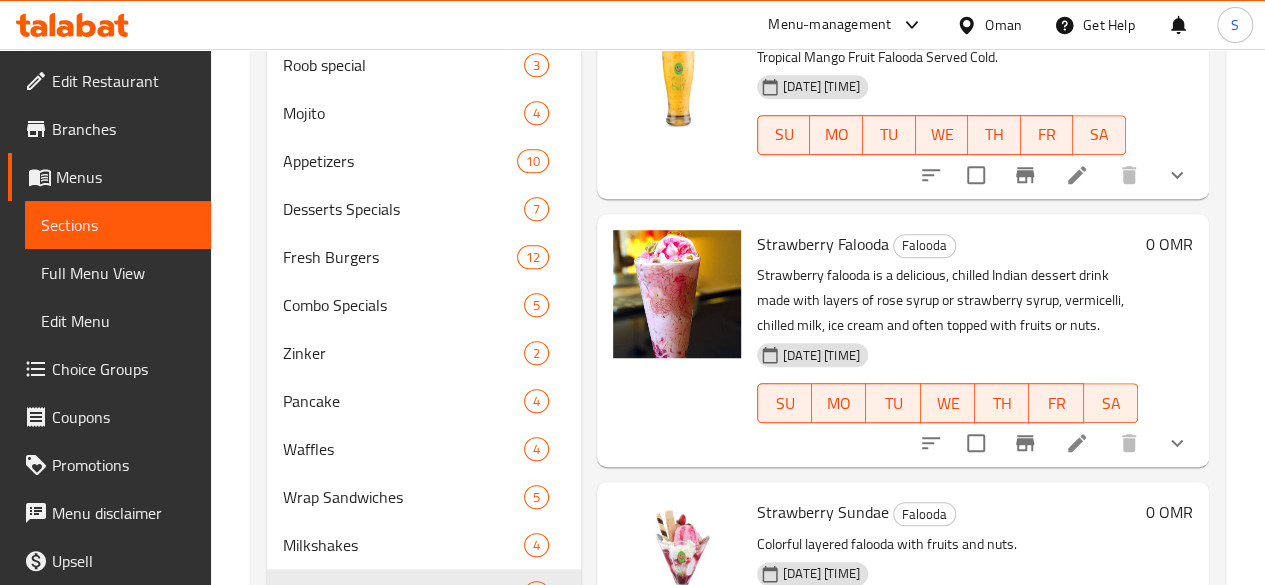scroll, scrollTop: 590, scrollLeft: 0, axis: vertical 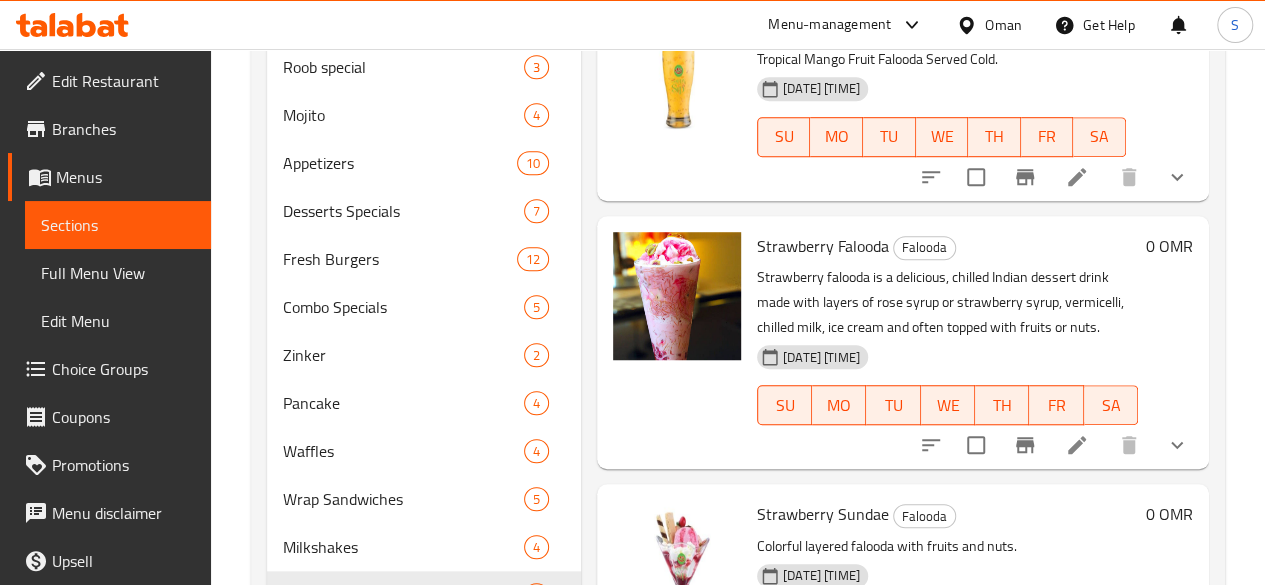 click on "0   OMR" at bounding box center [1169, 246] 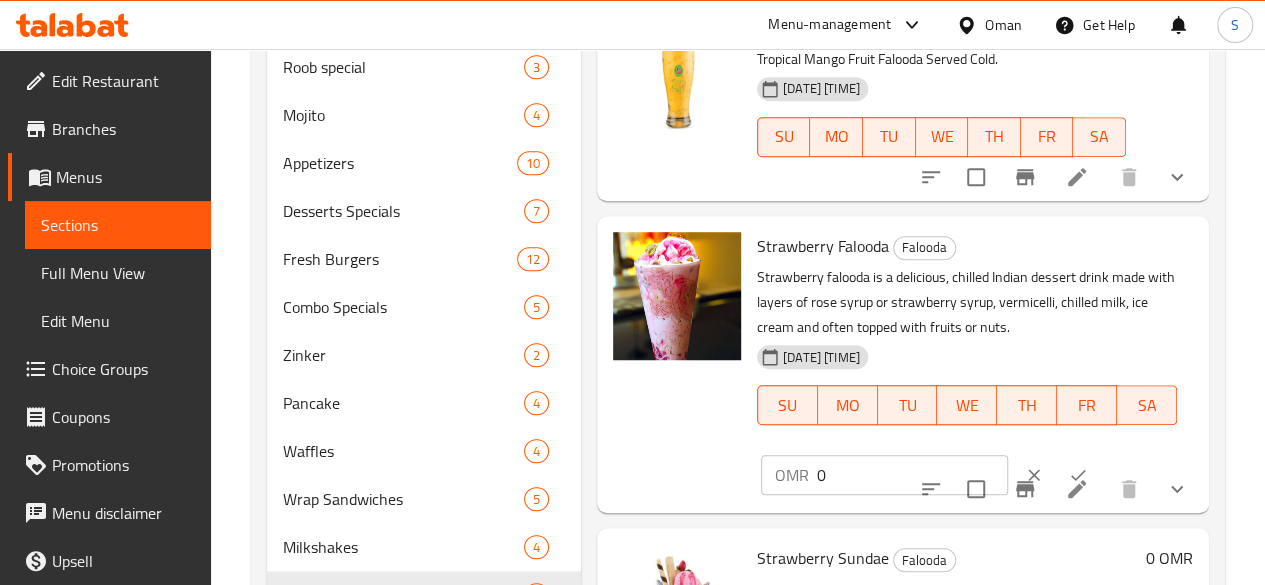 drag, startPoint x: 827, startPoint y: 473, endPoint x: 662, endPoint y: 497, distance: 166.73631 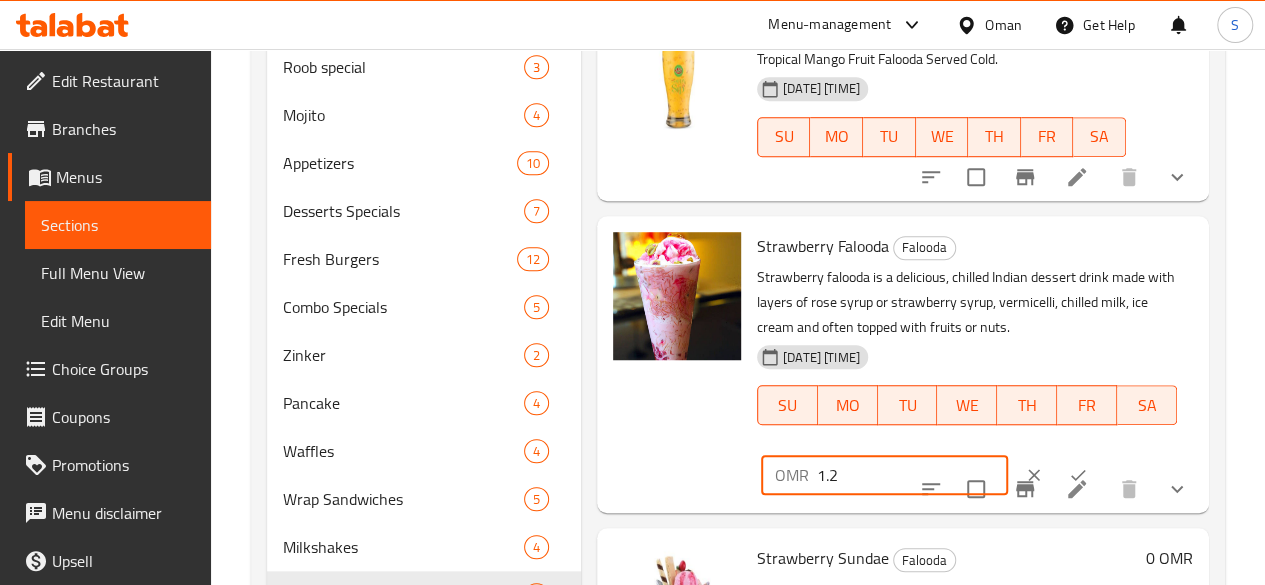 type on "1.2" 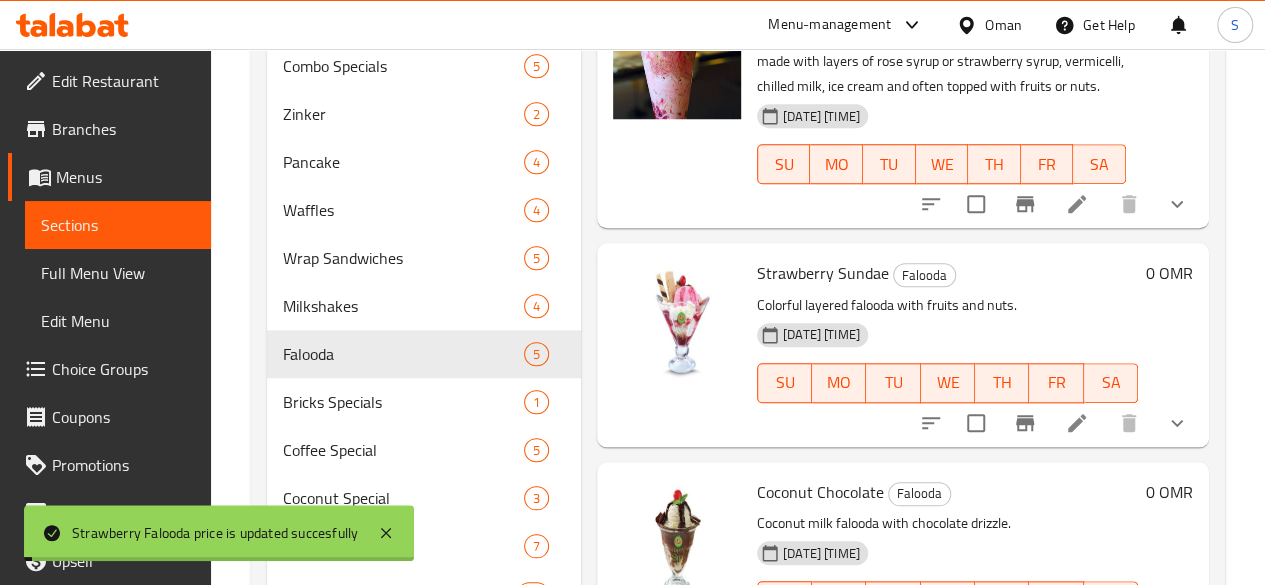 scroll, scrollTop: 832, scrollLeft: 0, axis: vertical 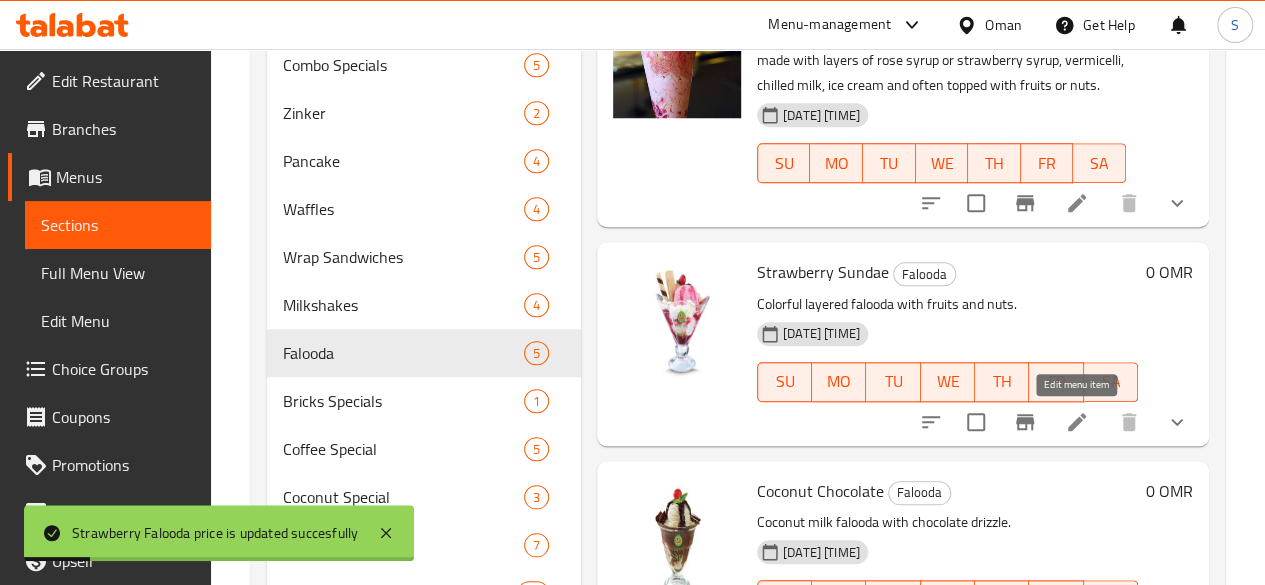 click 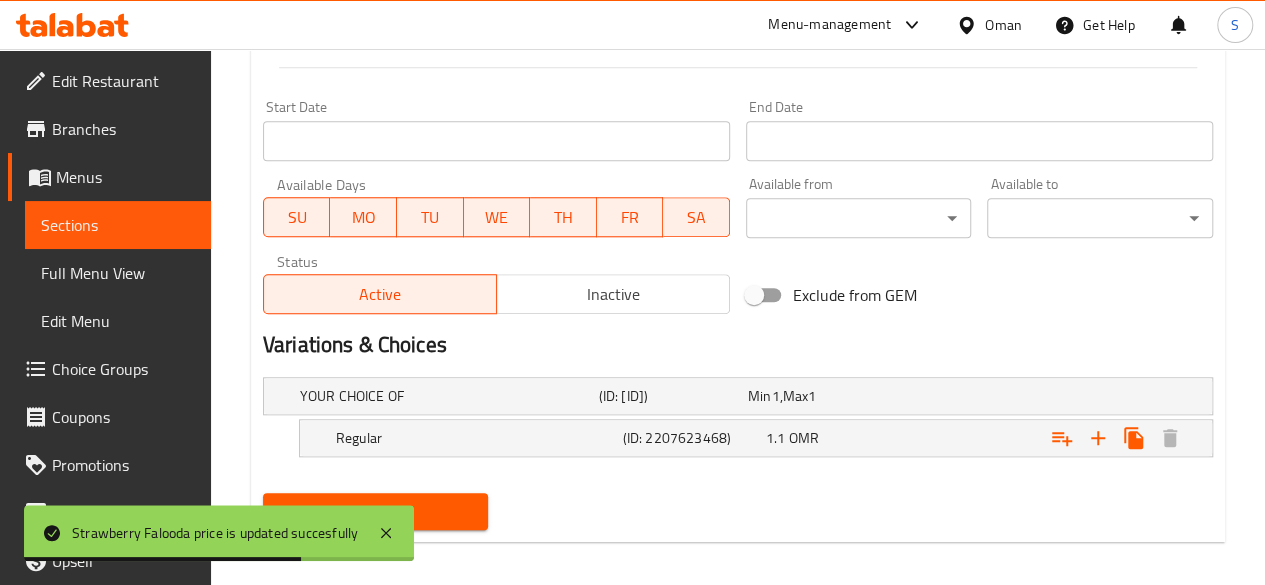 scroll, scrollTop: 842, scrollLeft: 0, axis: vertical 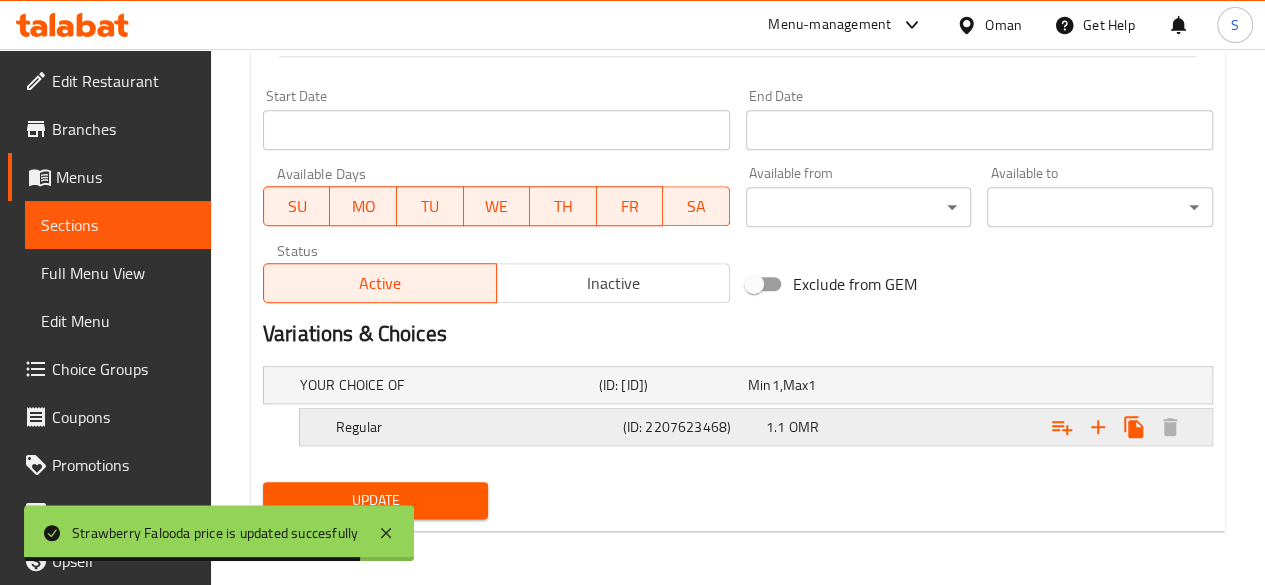 click on "1.1   OMR" at bounding box center [818, 385] 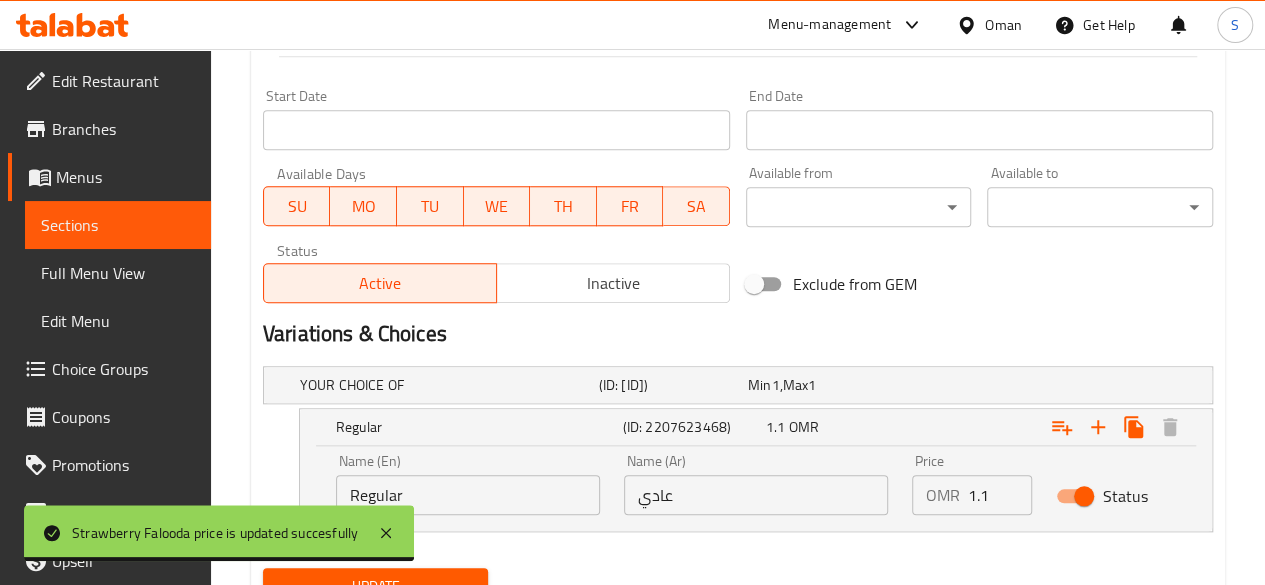 click on "Status" at bounding box center [1084, 496] 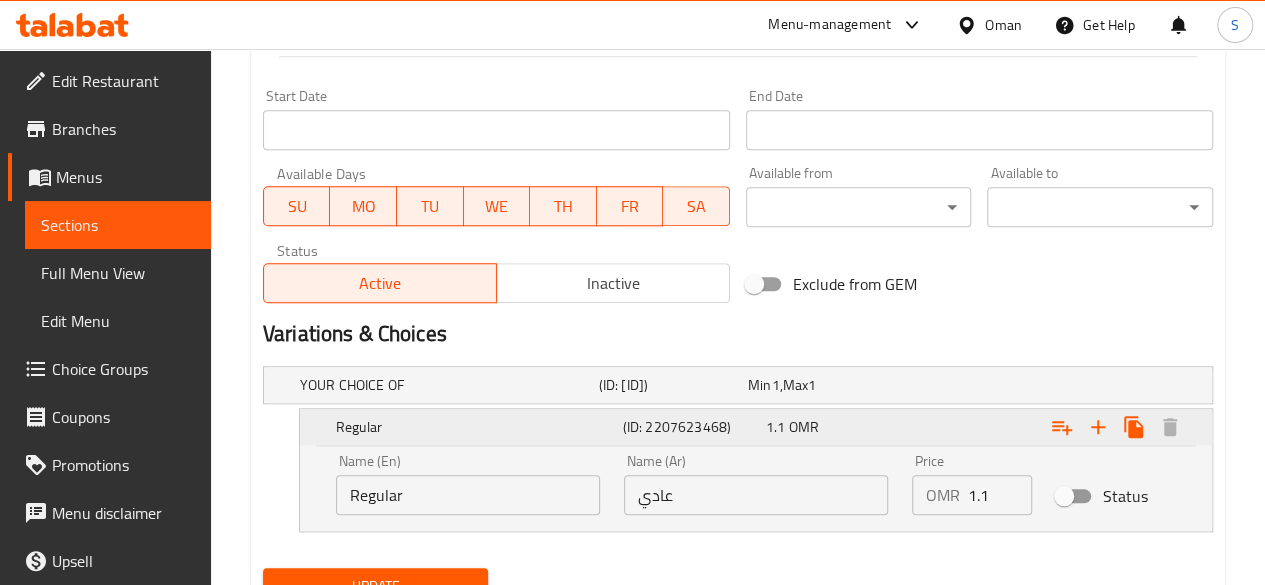 scroll, scrollTop: 928, scrollLeft: 0, axis: vertical 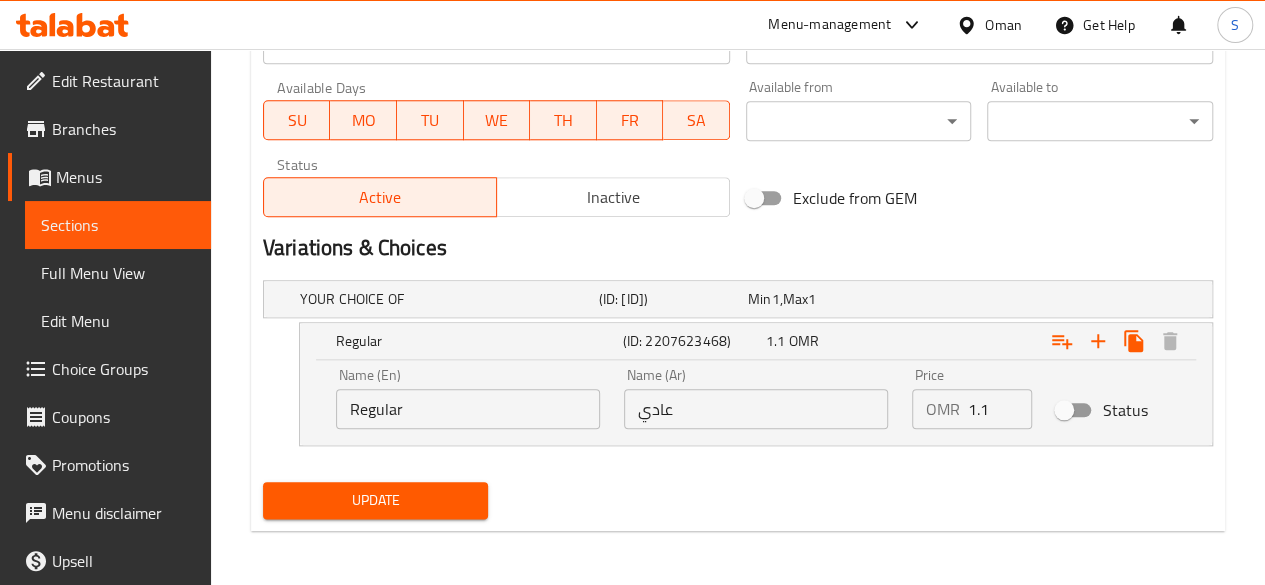 click on "Update" at bounding box center [376, 500] 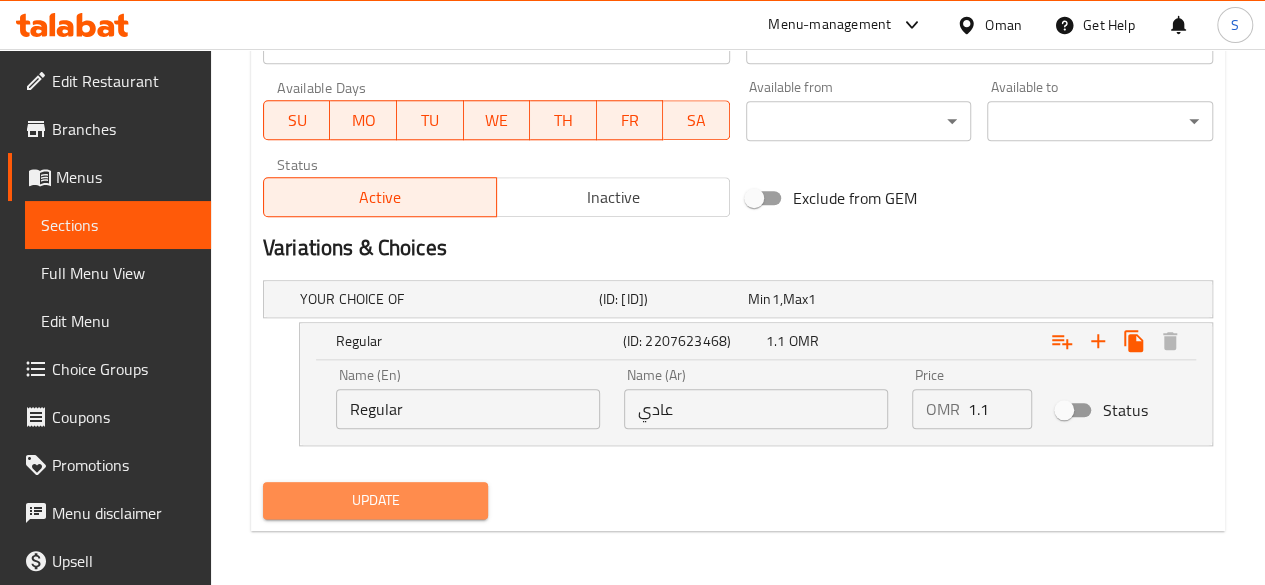 click on "Update" at bounding box center (376, 500) 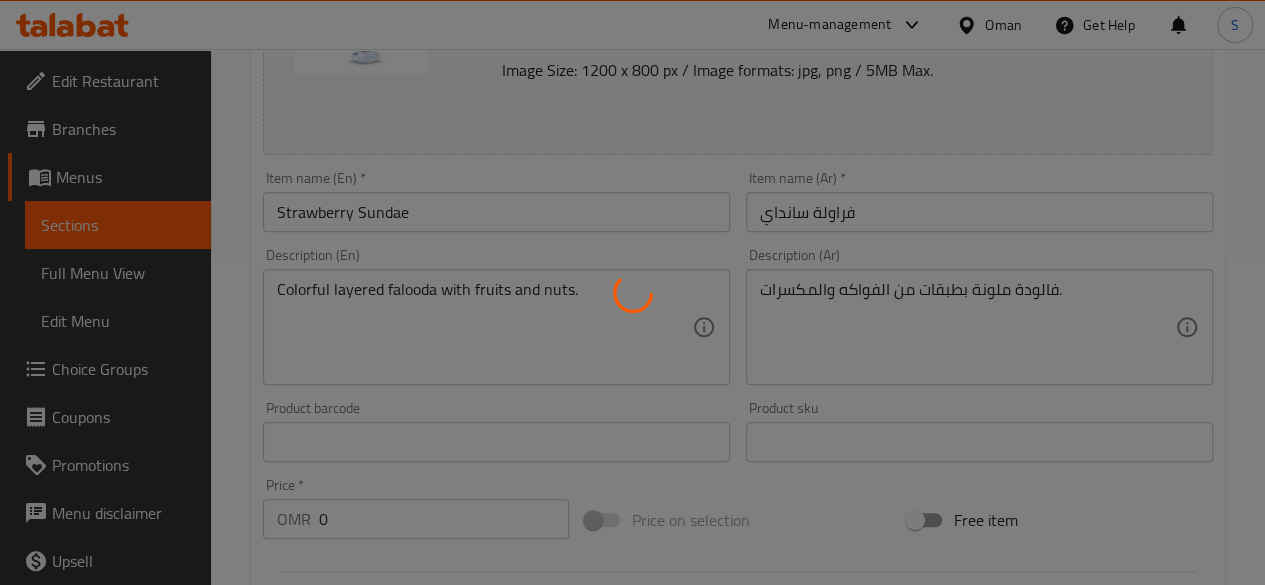 scroll, scrollTop: 0, scrollLeft: 0, axis: both 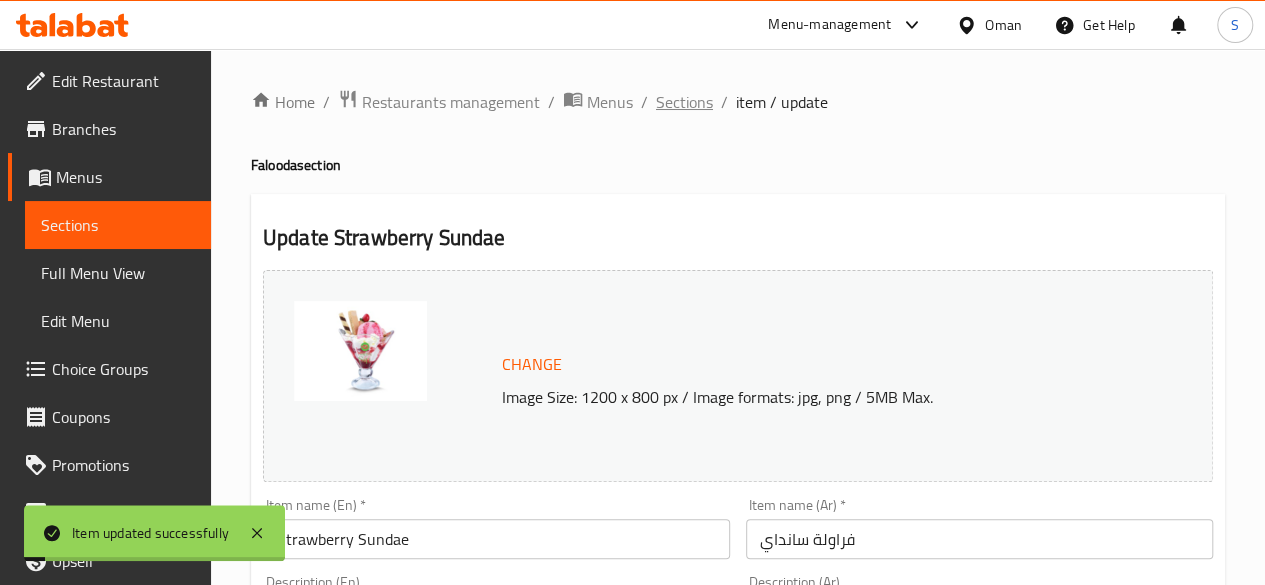 click on "Sections" at bounding box center (684, 102) 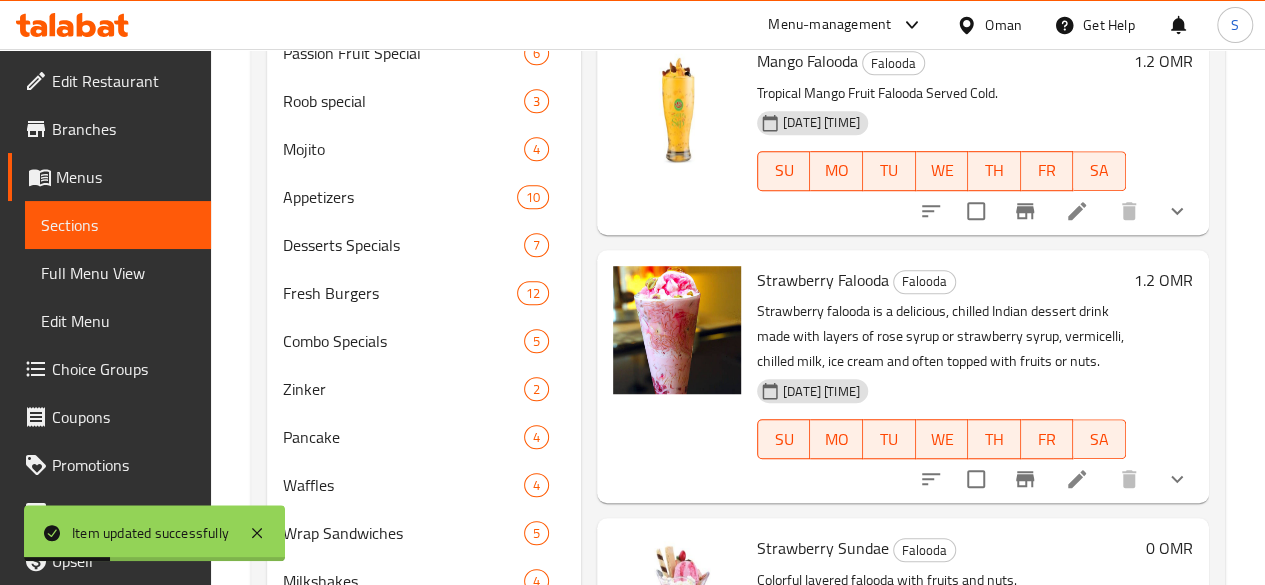 scroll, scrollTop: 614, scrollLeft: 0, axis: vertical 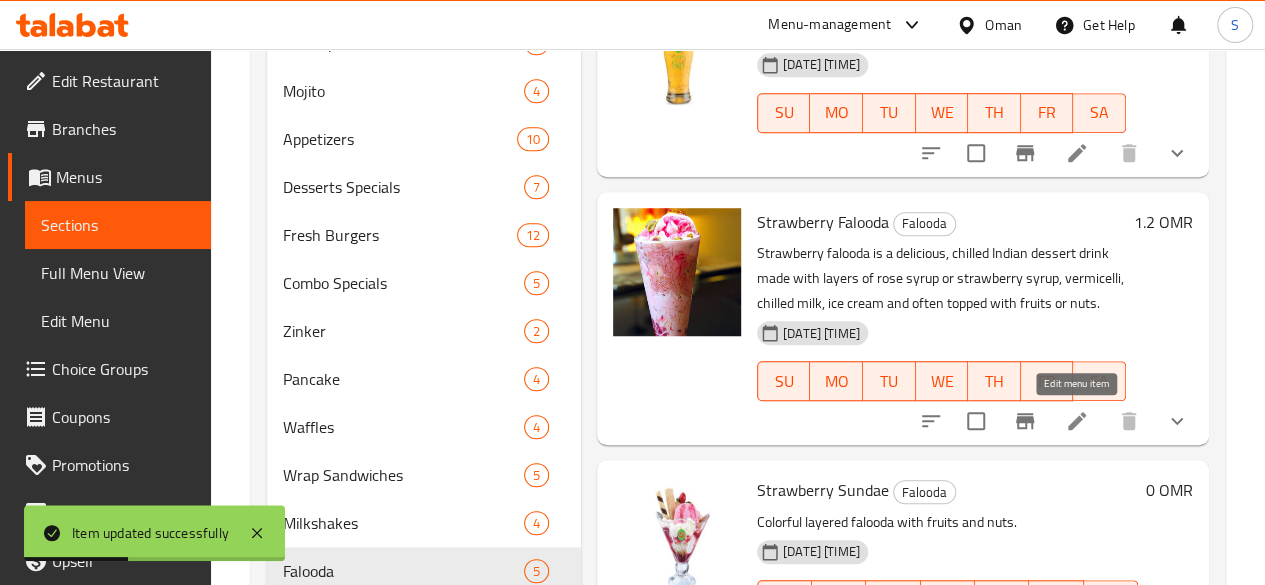 click 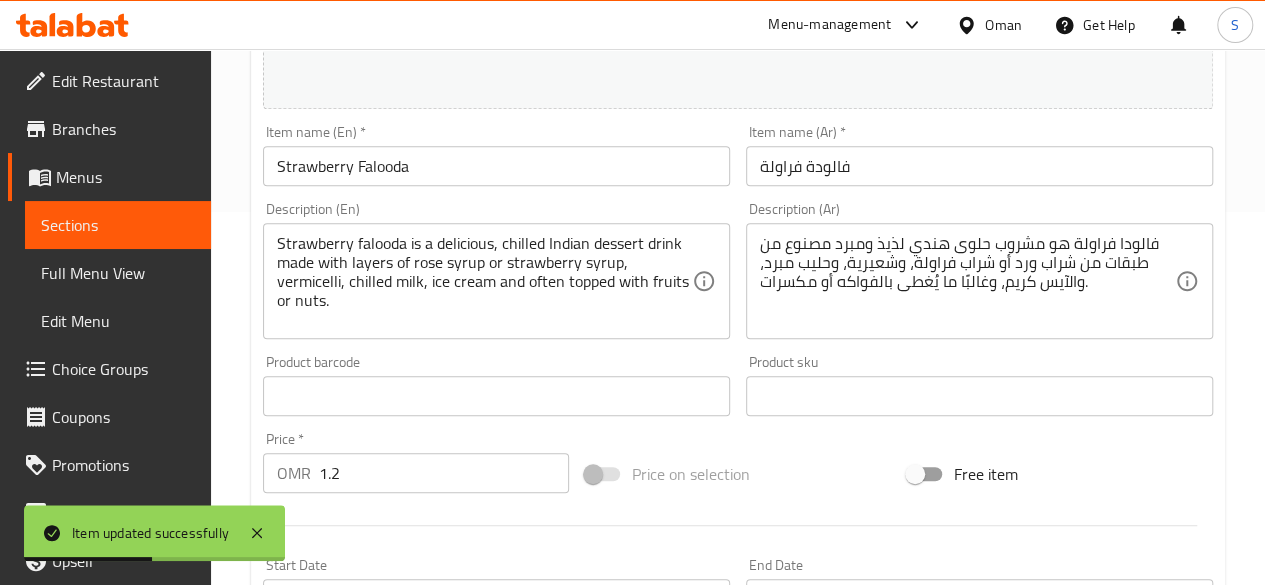 scroll, scrollTop: 842, scrollLeft: 0, axis: vertical 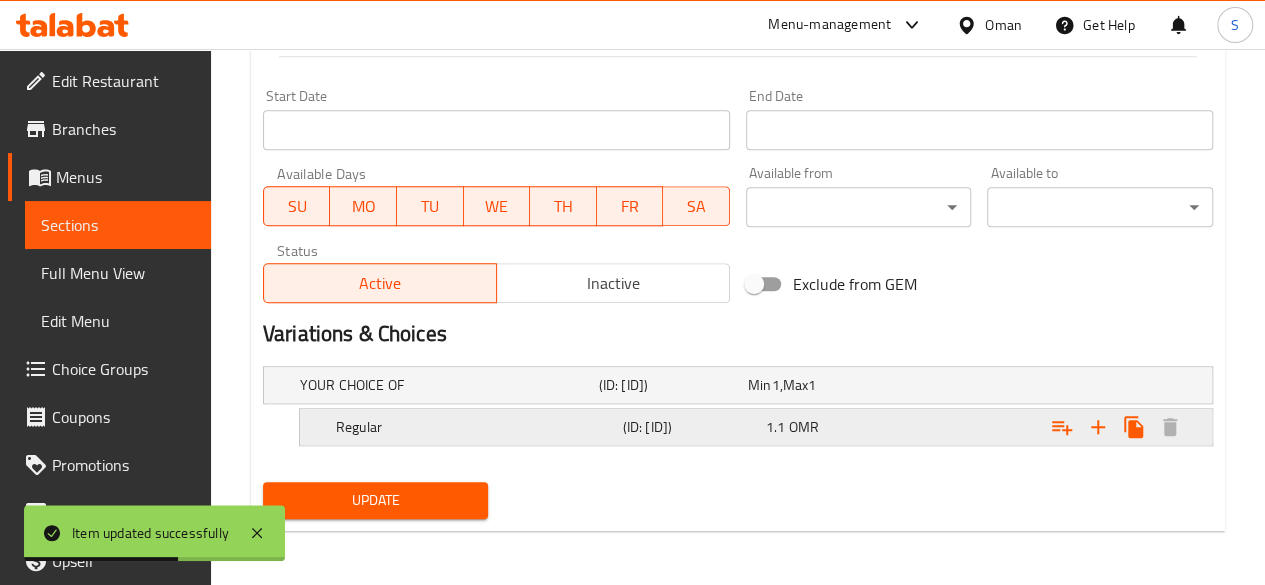 click on "Regular  (ID: [ID]) 1.1   OMR" at bounding box center (744, 385) 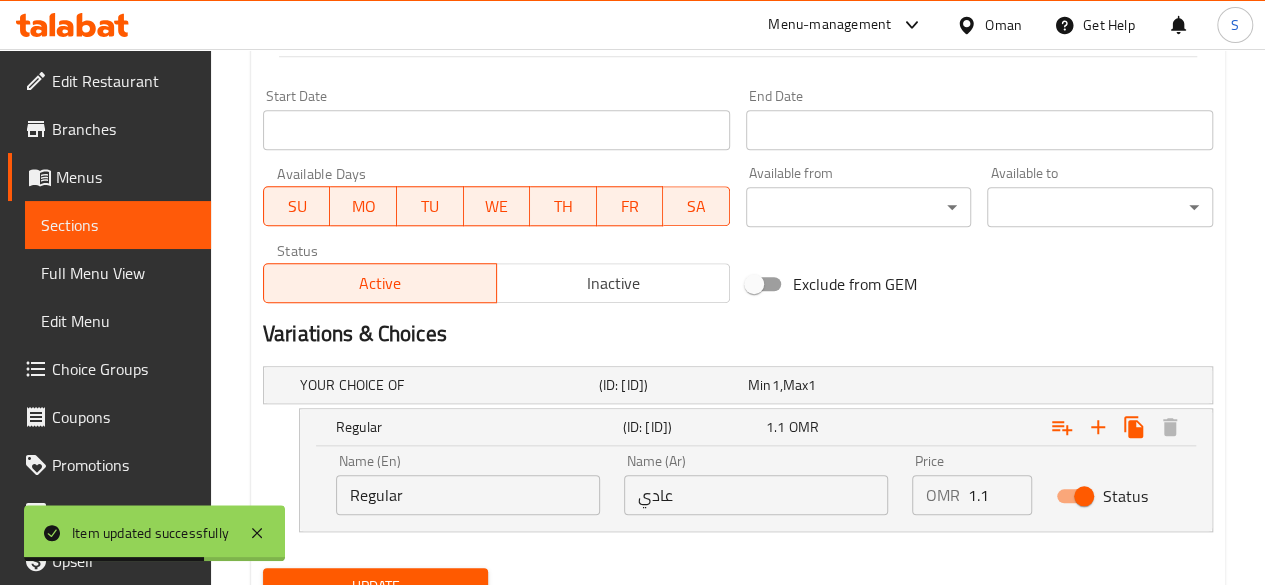 click on "Status" at bounding box center (1084, 496) 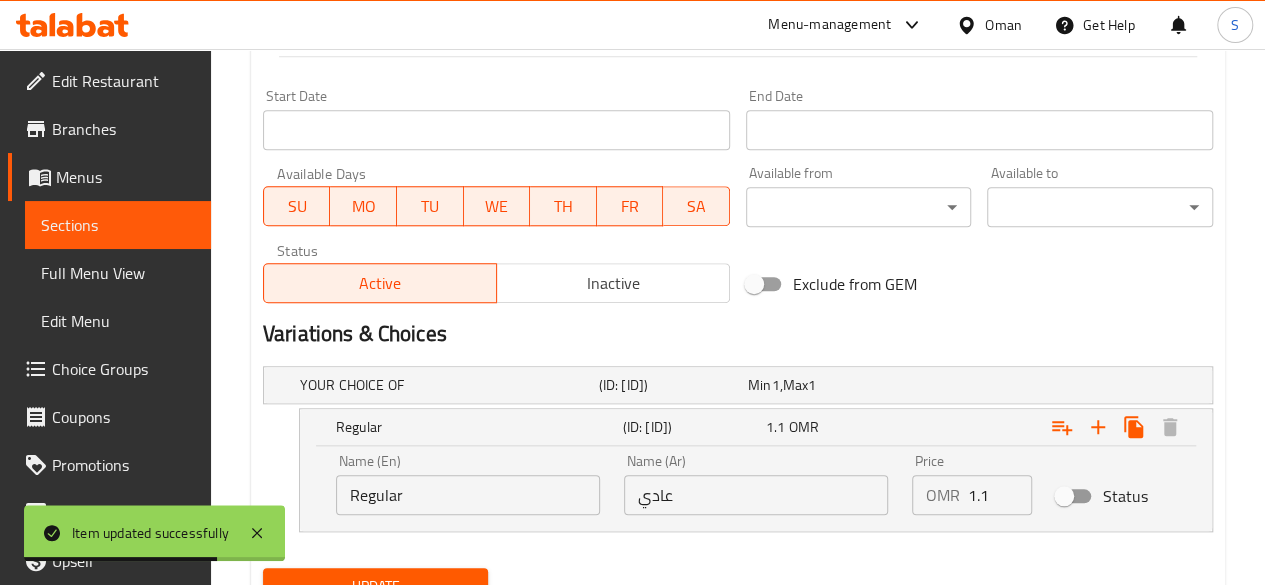 scroll, scrollTop: 928, scrollLeft: 0, axis: vertical 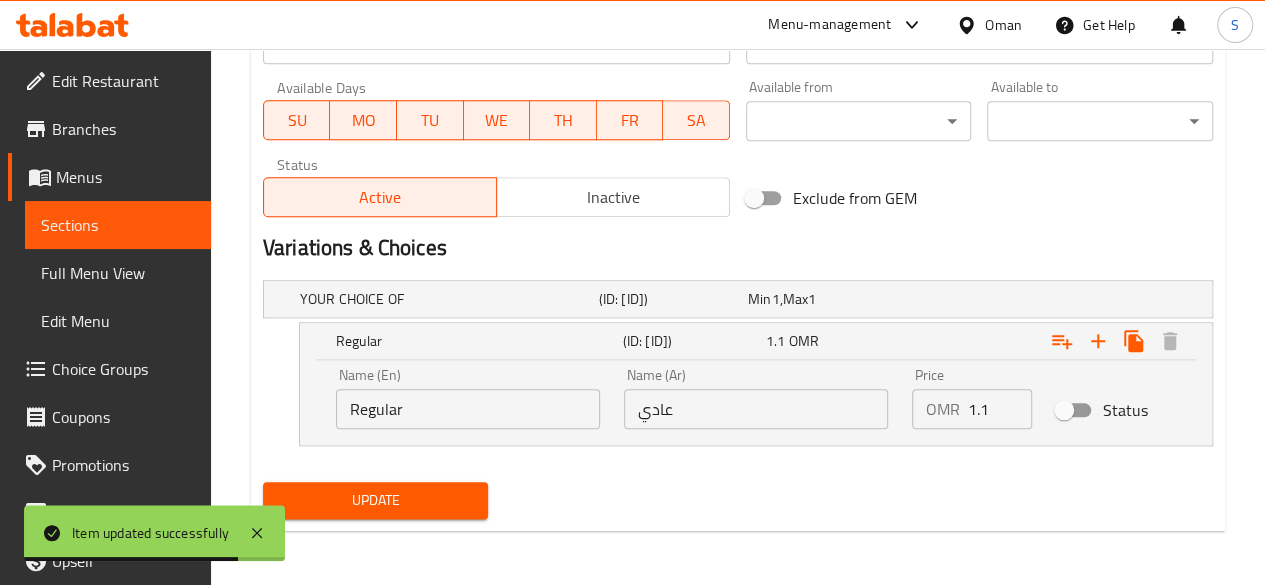 click on "Update" at bounding box center [376, 500] 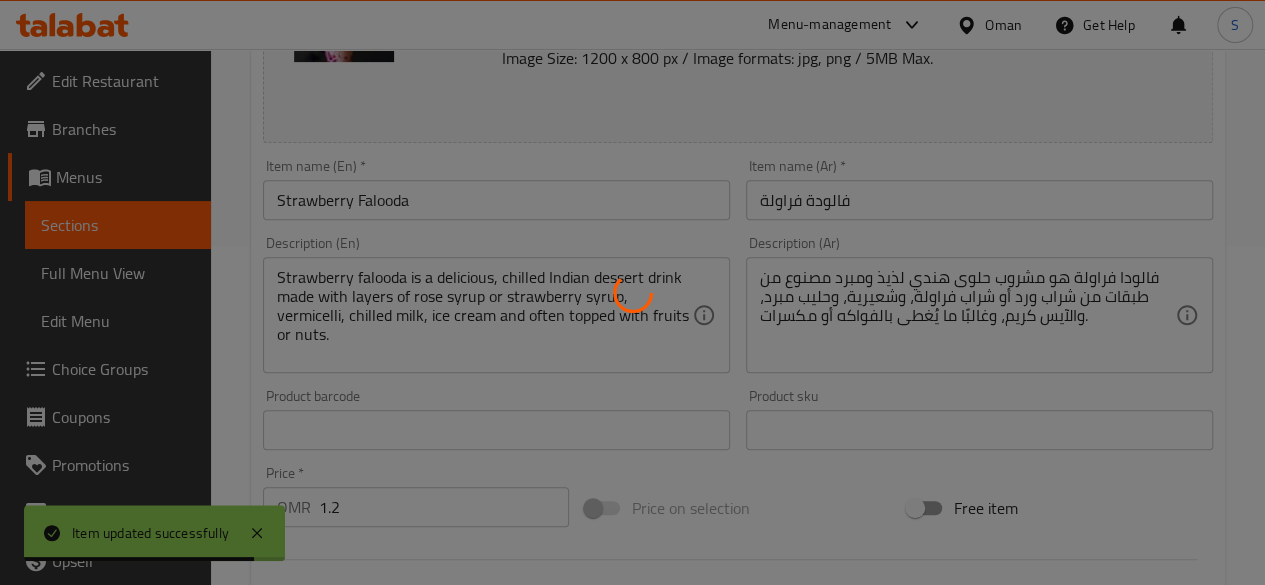 scroll, scrollTop: 0, scrollLeft: 0, axis: both 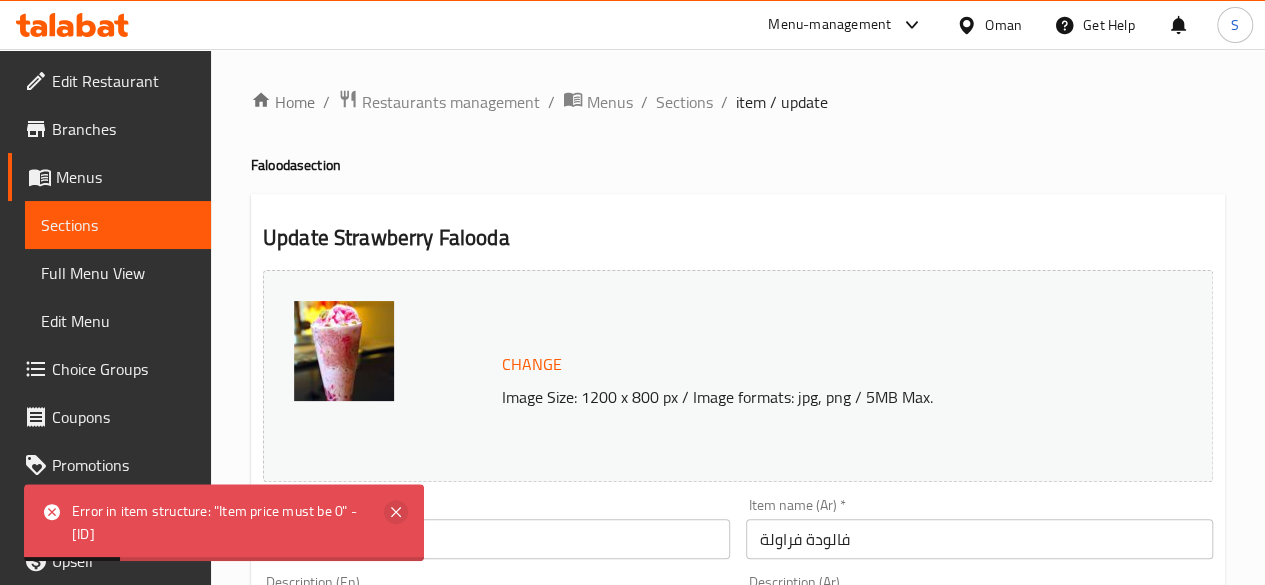 click 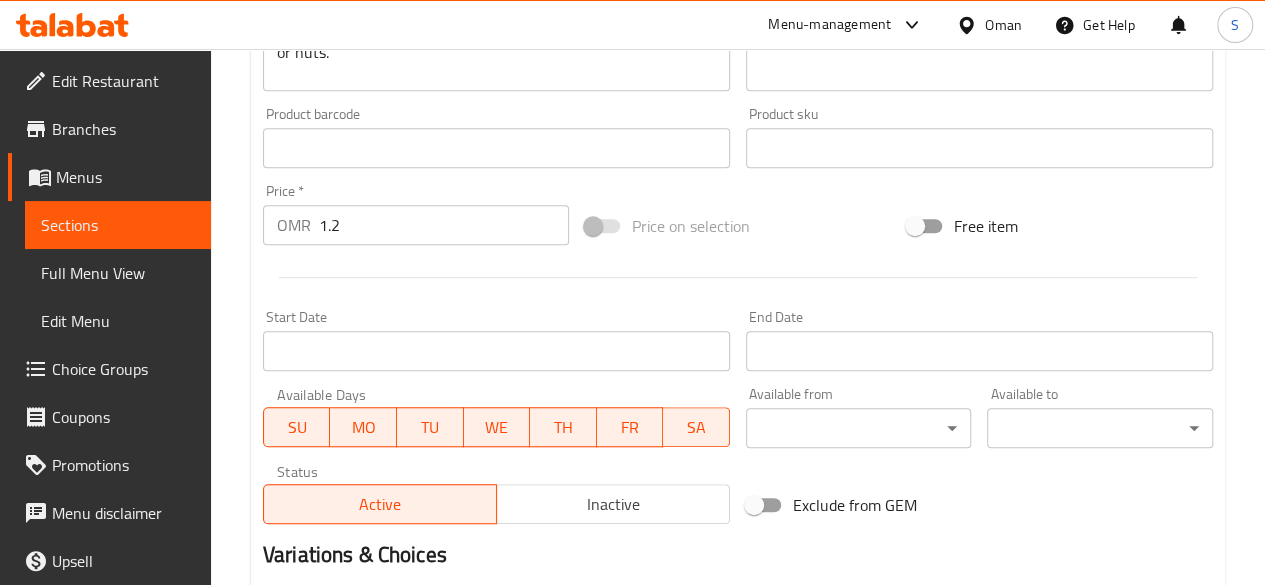 scroll, scrollTop: 622, scrollLeft: 0, axis: vertical 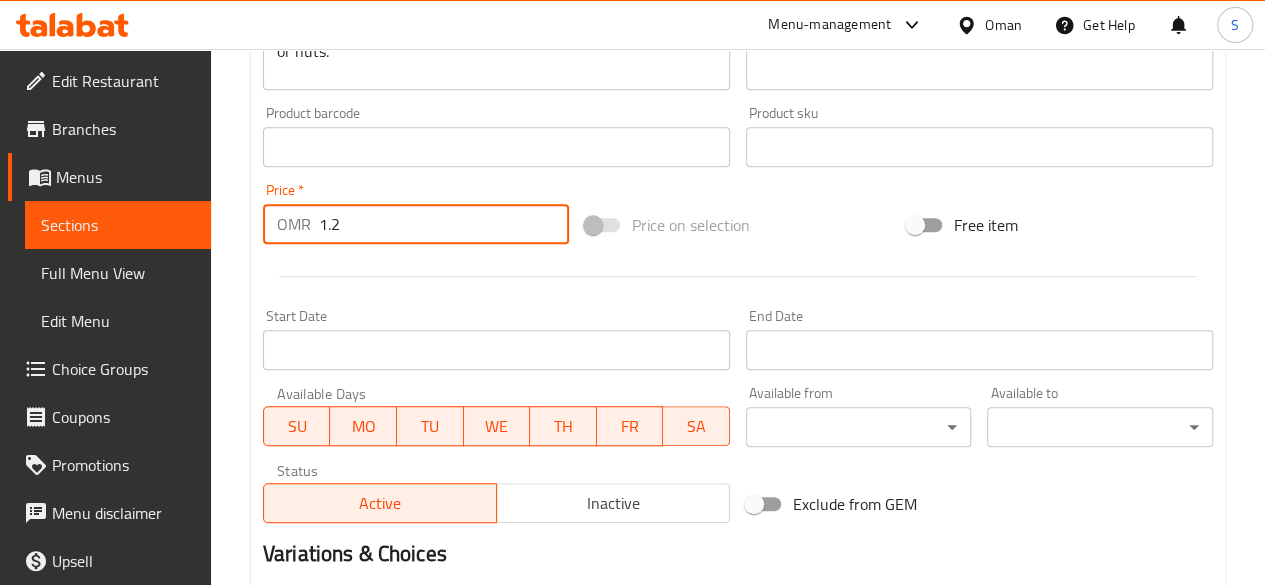 drag, startPoint x: 375, startPoint y: 229, endPoint x: 186, endPoint y: 248, distance: 189.95262 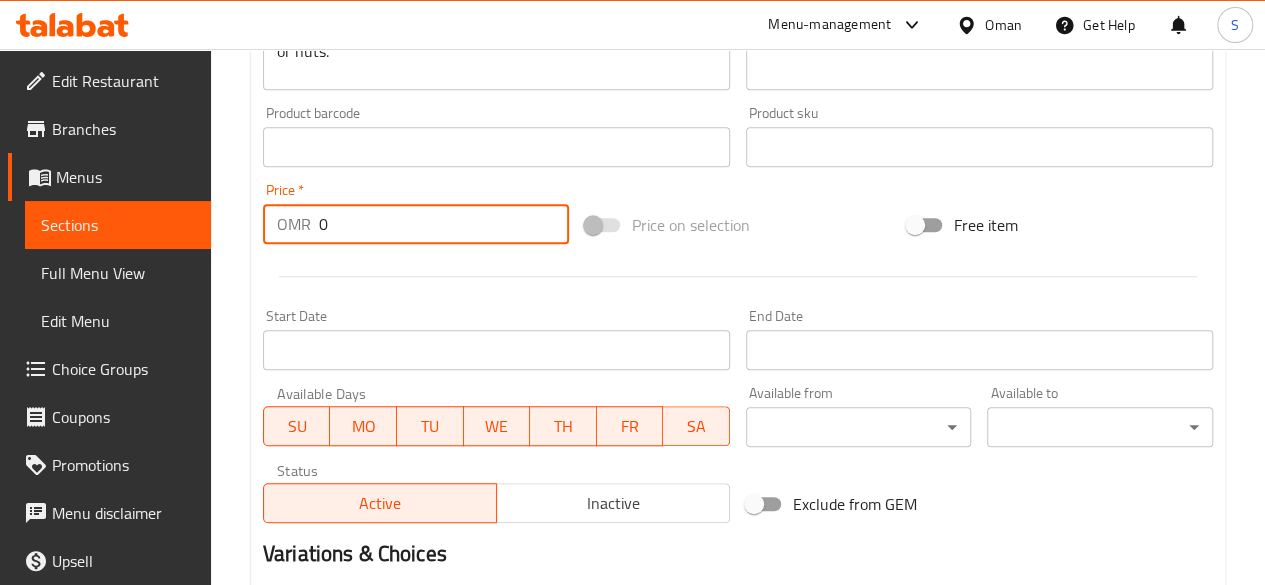 scroll, scrollTop: 928, scrollLeft: 0, axis: vertical 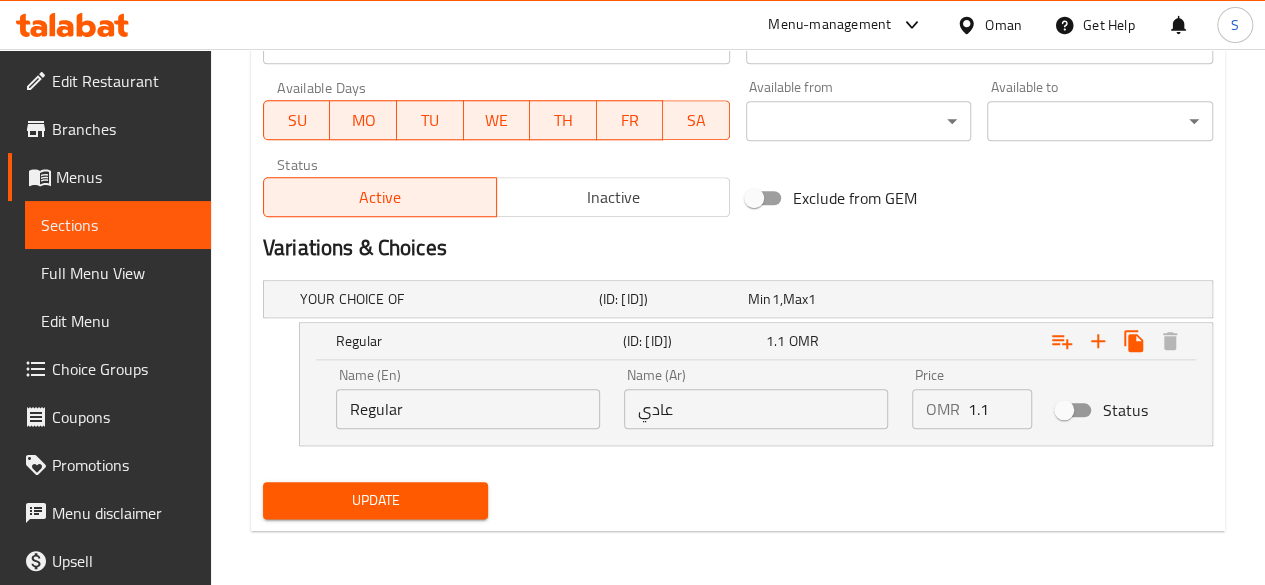 type on "0" 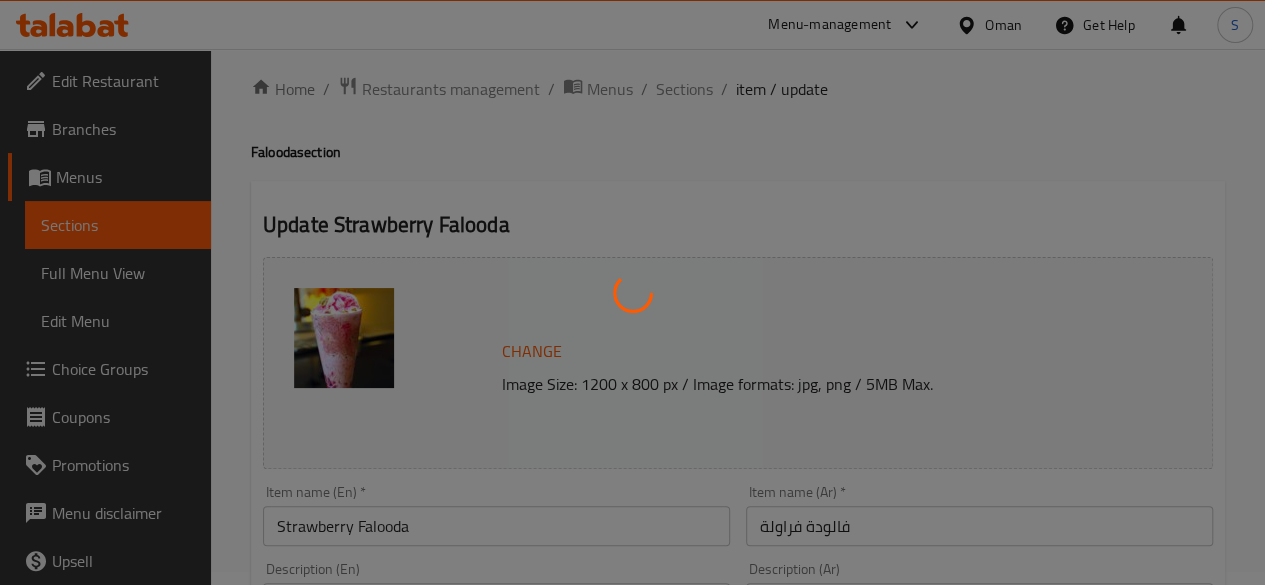 scroll, scrollTop: 0, scrollLeft: 0, axis: both 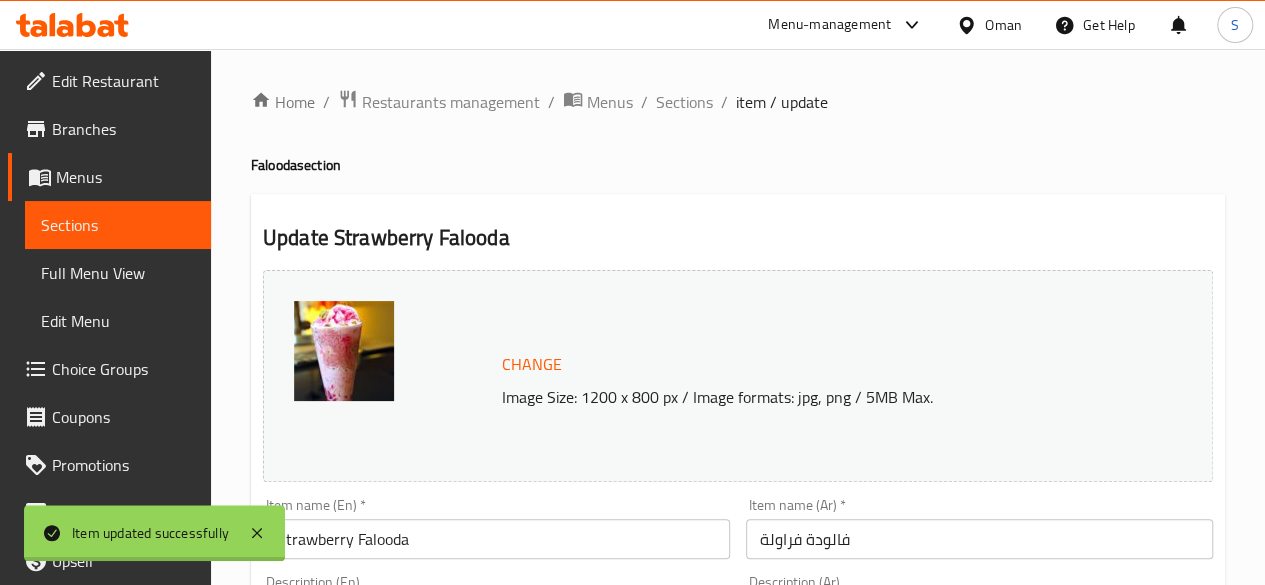 click on "Sections" at bounding box center [684, 102] 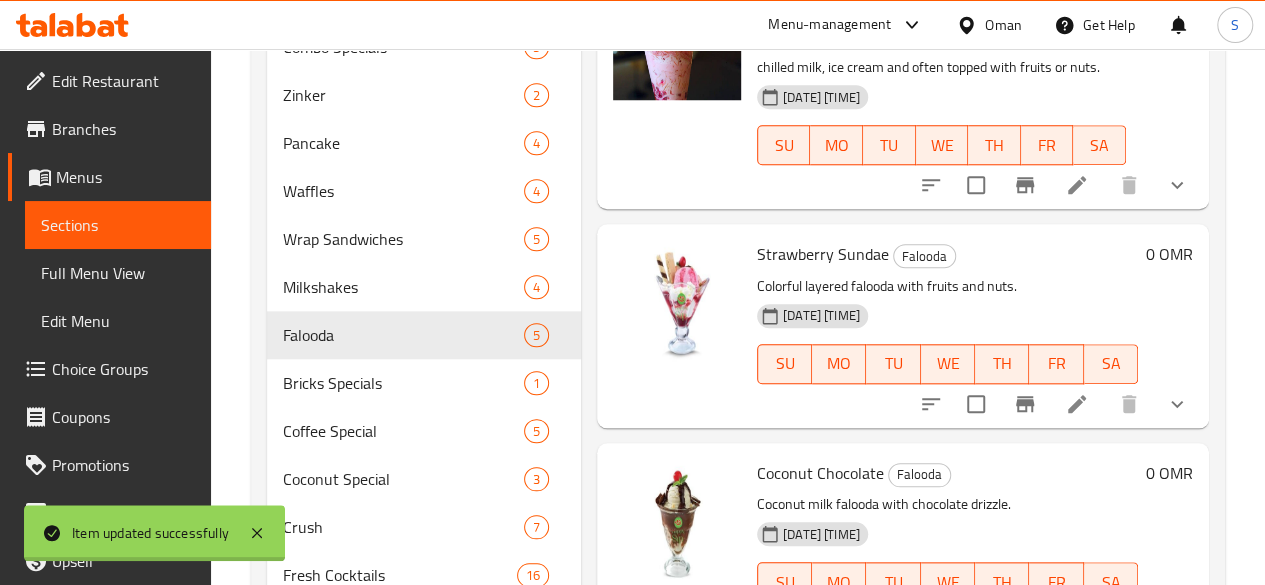 scroll, scrollTop: 854, scrollLeft: 0, axis: vertical 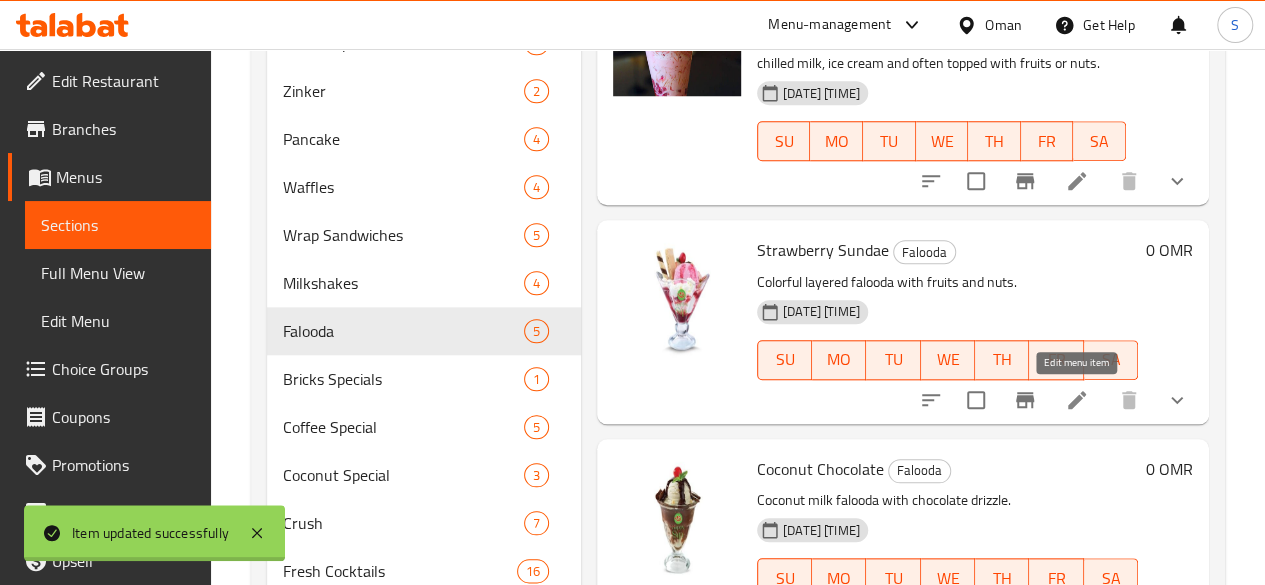 click 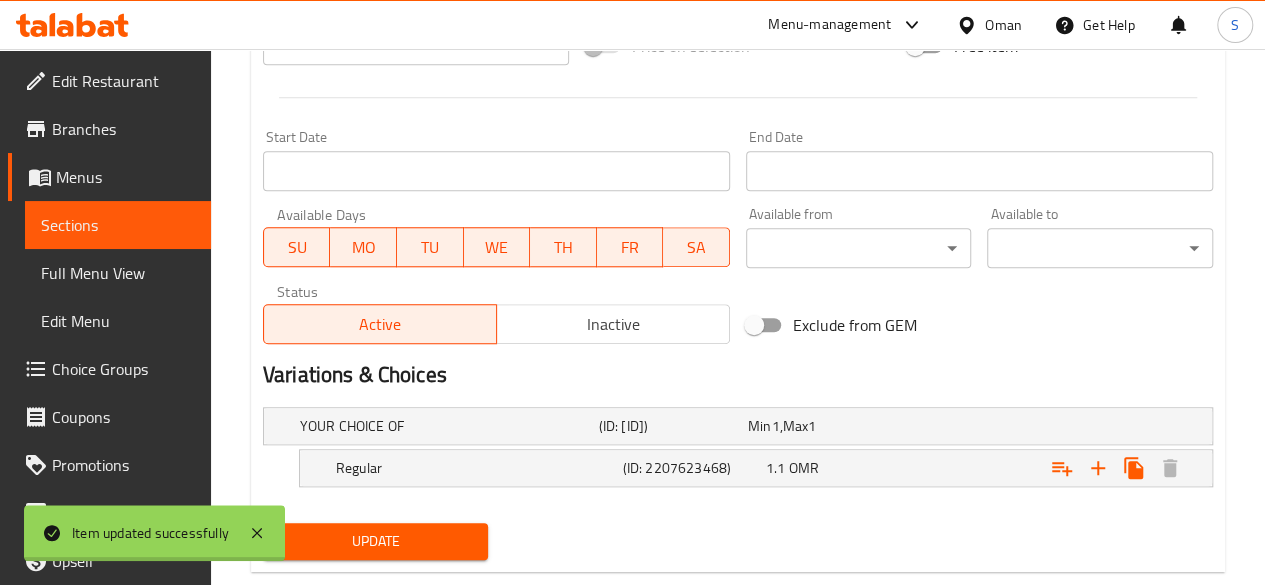 scroll, scrollTop: 842, scrollLeft: 0, axis: vertical 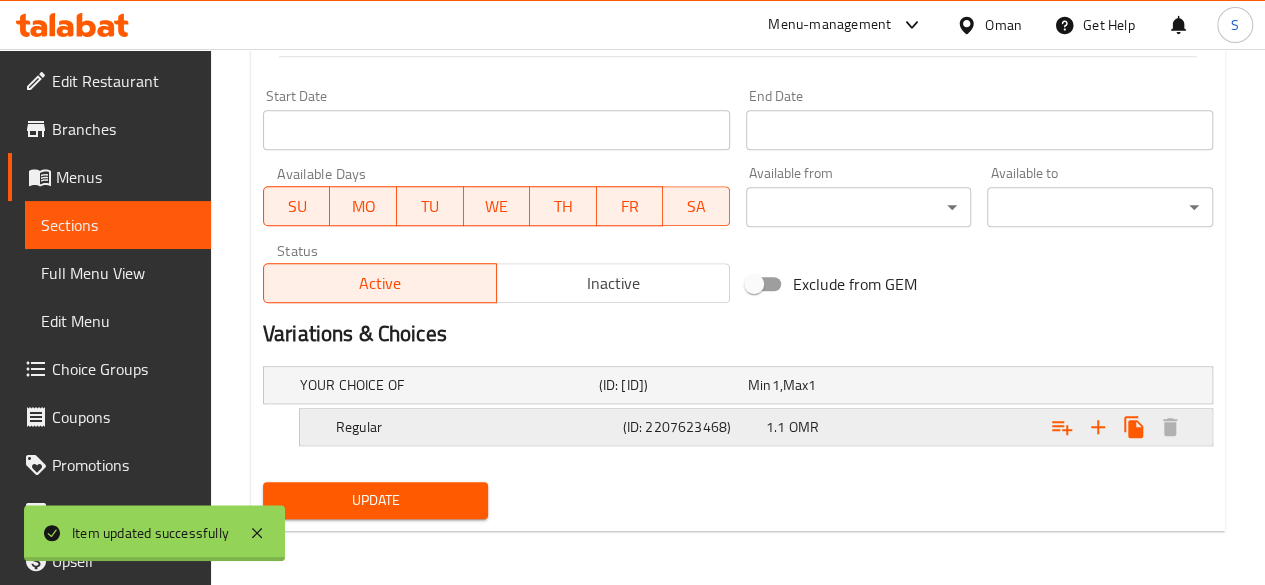 click on "Regular" at bounding box center (445, 385) 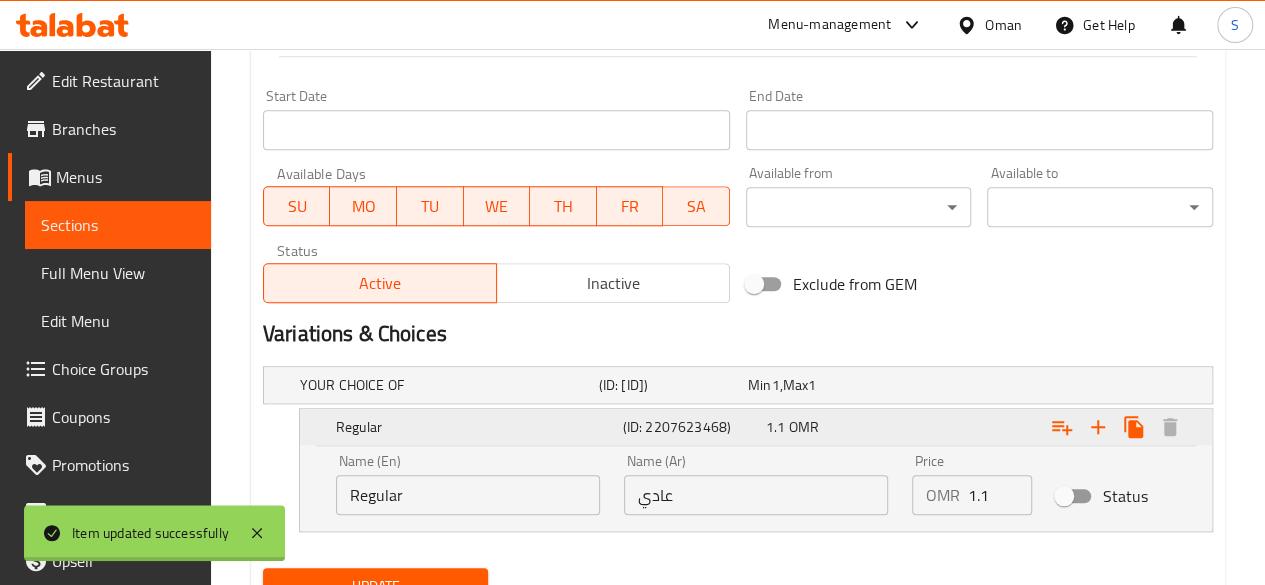 scroll, scrollTop: 928, scrollLeft: 0, axis: vertical 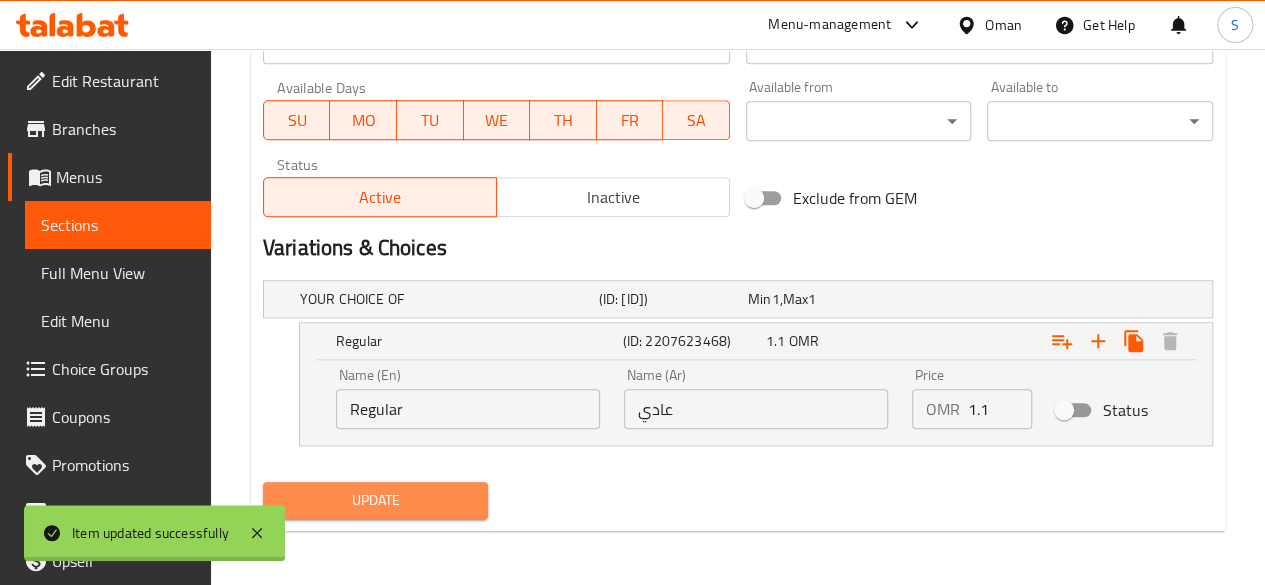 click on "Update" at bounding box center [376, 500] 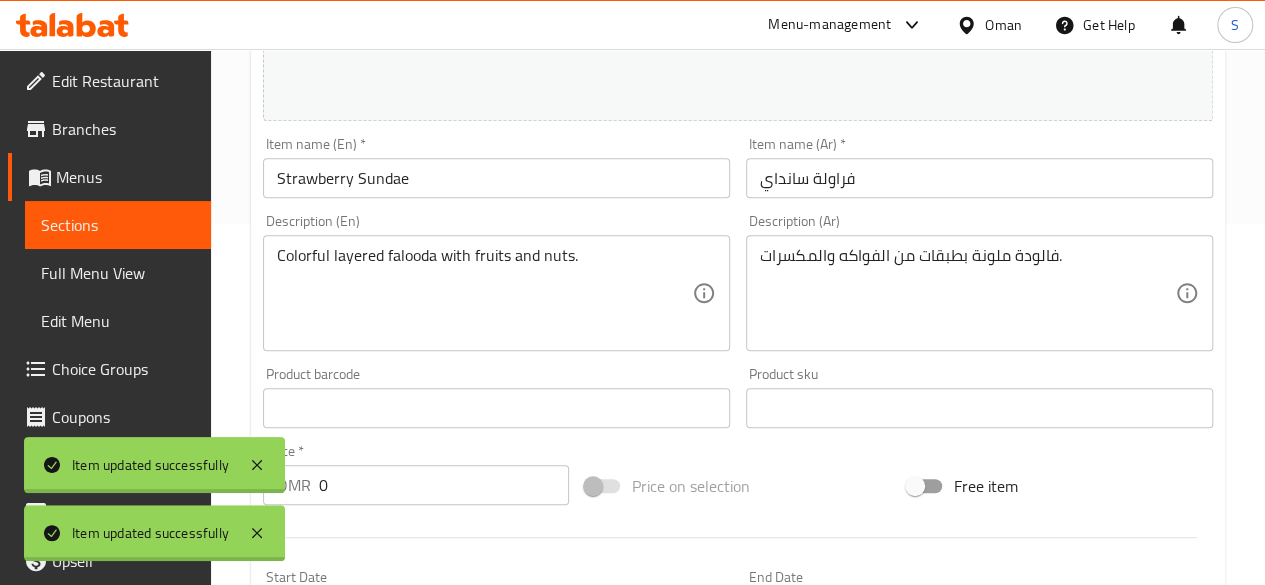 scroll, scrollTop: 0, scrollLeft: 0, axis: both 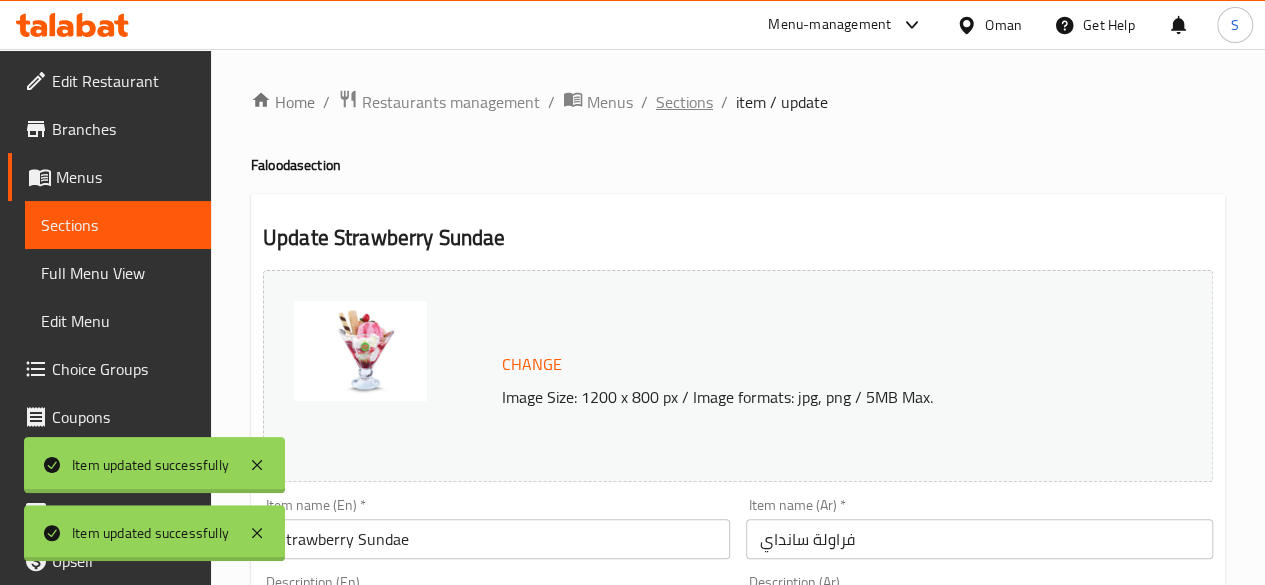 click on "Sections" at bounding box center (684, 102) 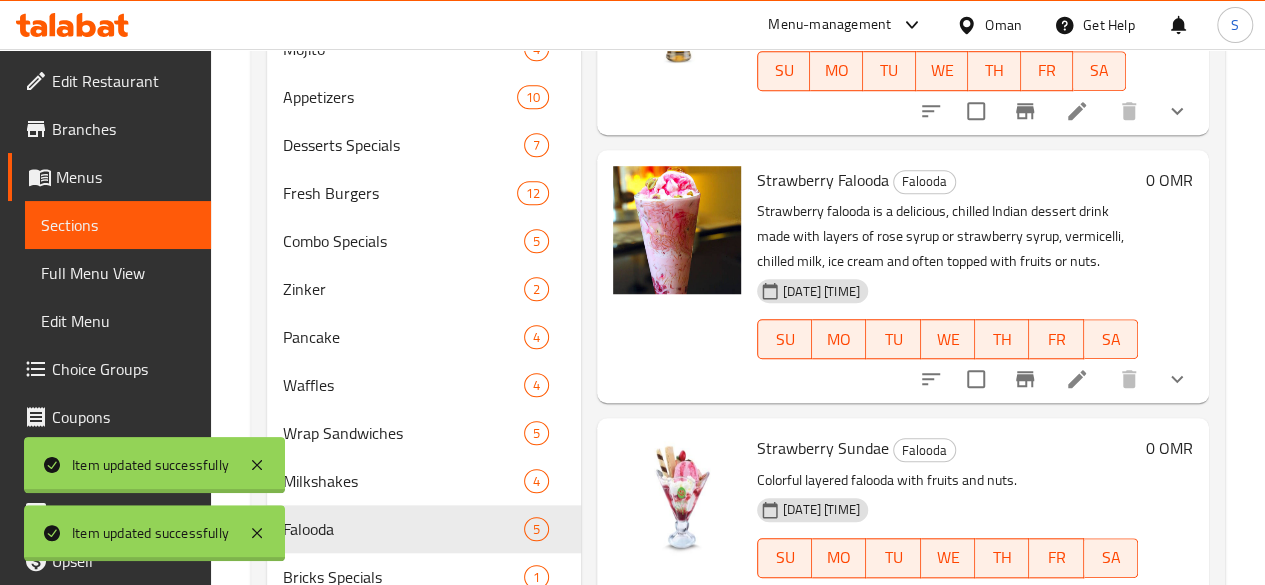 scroll, scrollTop: 659, scrollLeft: 0, axis: vertical 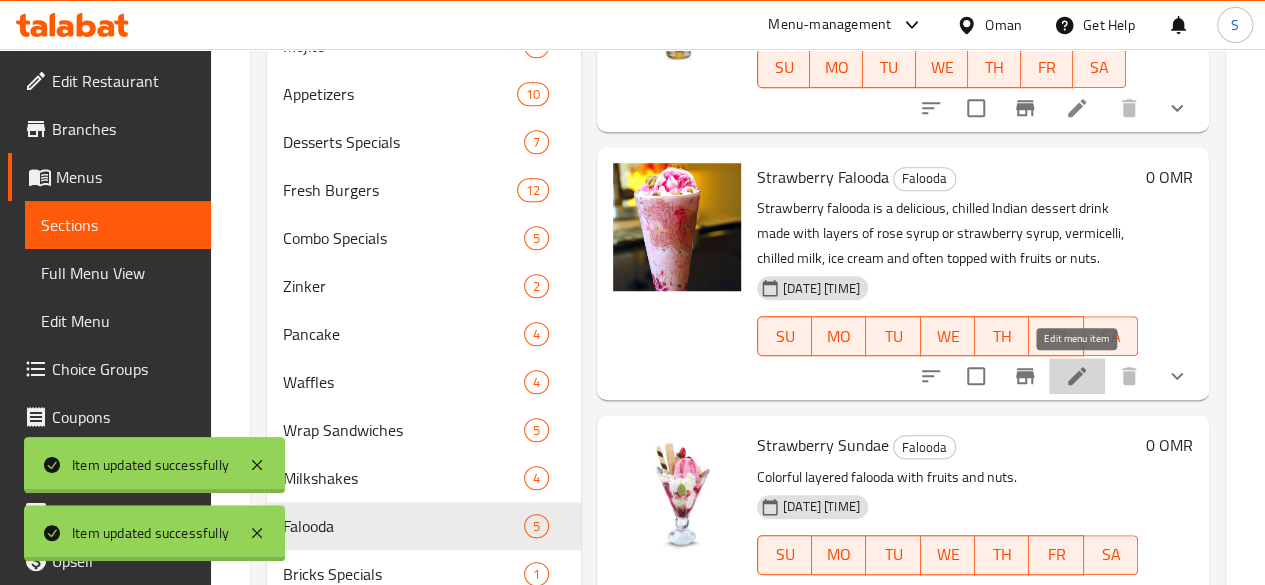 click 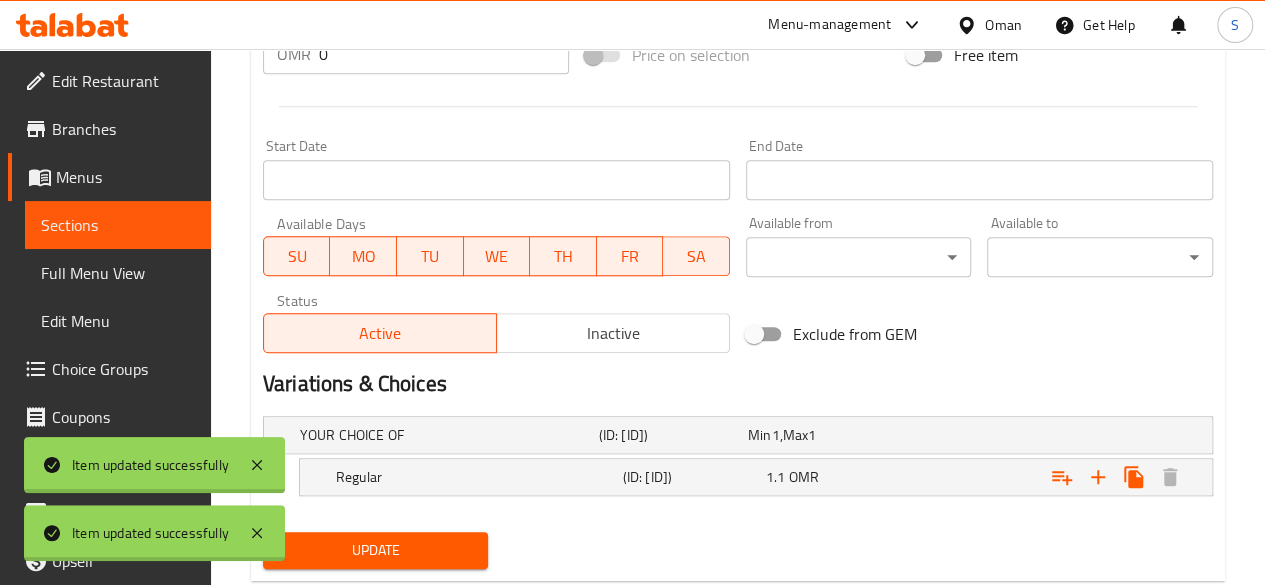 scroll, scrollTop: 842, scrollLeft: 0, axis: vertical 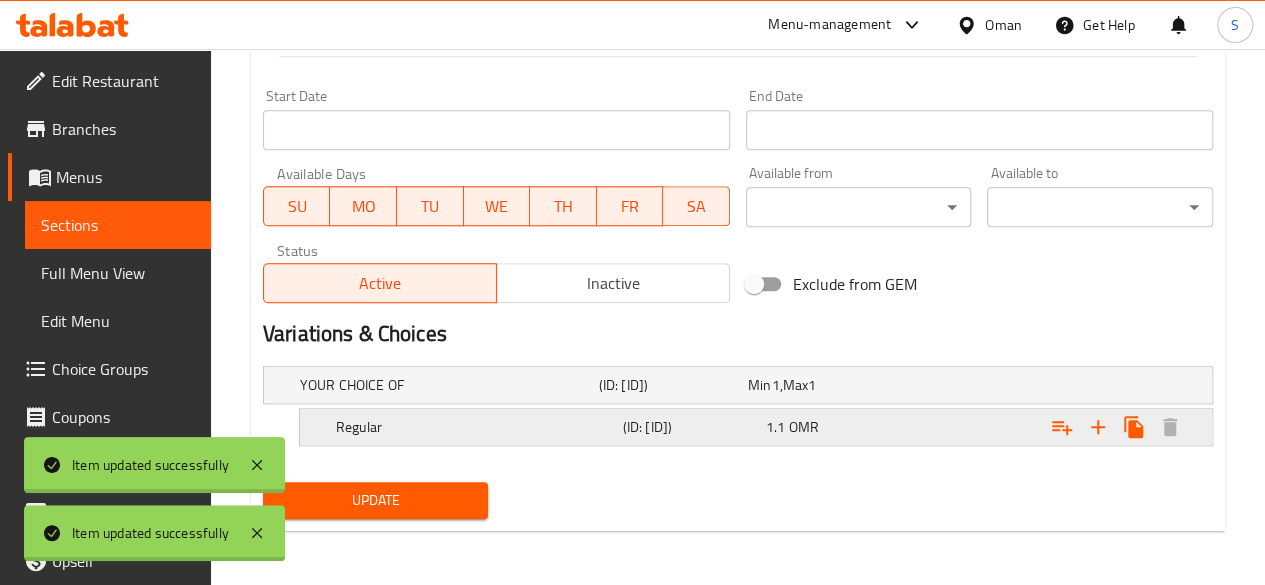 click on "Regular" at bounding box center [445, 385] 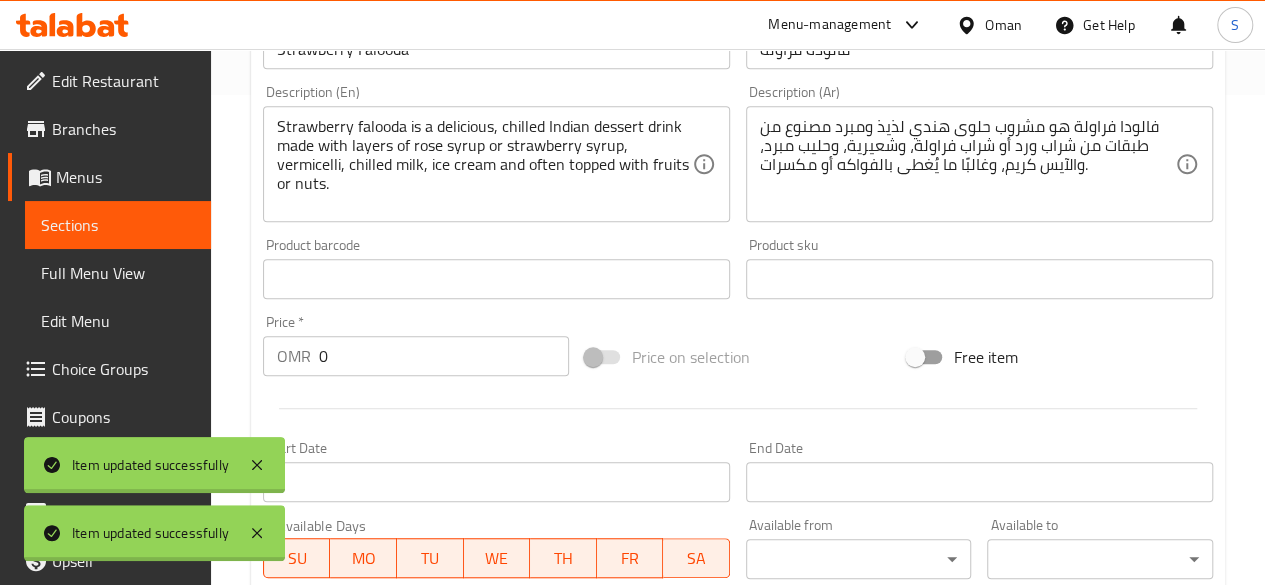 scroll, scrollTop: 491, scrollLeft: 0, axis: vertical 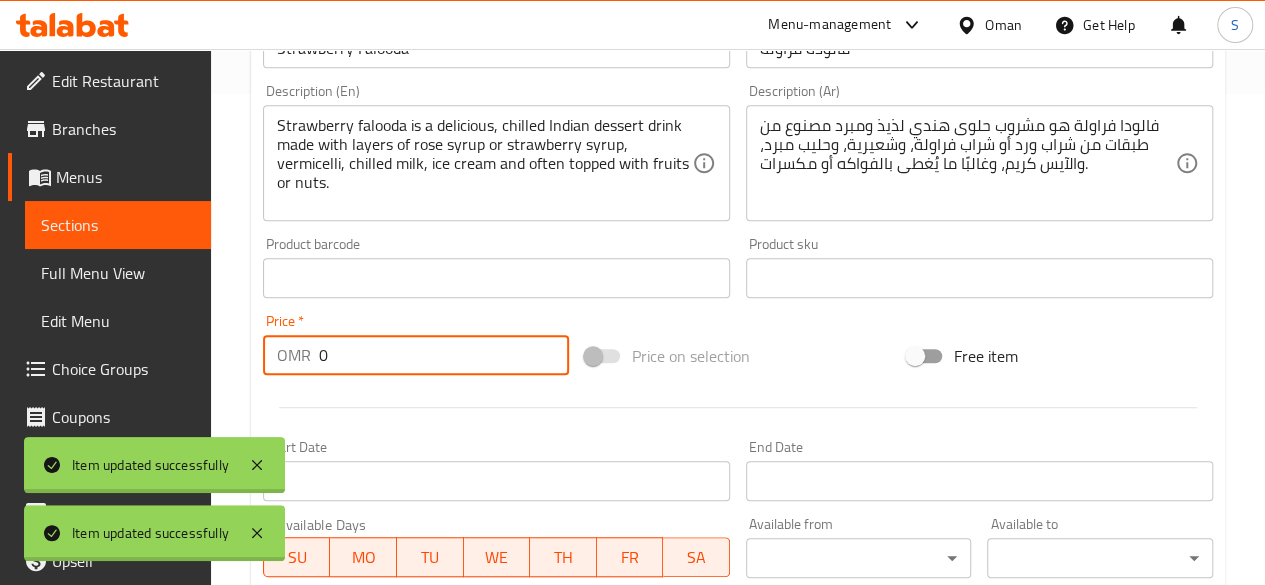 drag, startPoint x: 432, startPoint y: 366, endPoint x: 294, endPoint y: 371, distance: 138.09055 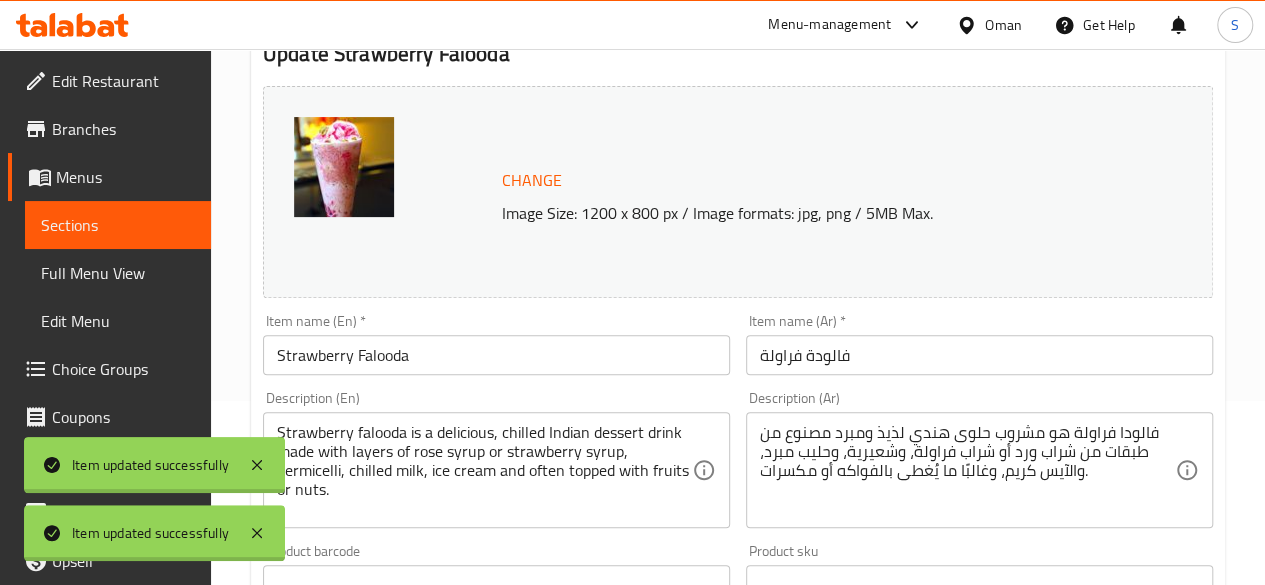 scroll, scrollTop: 0, scrollLeft: 0, axis: both 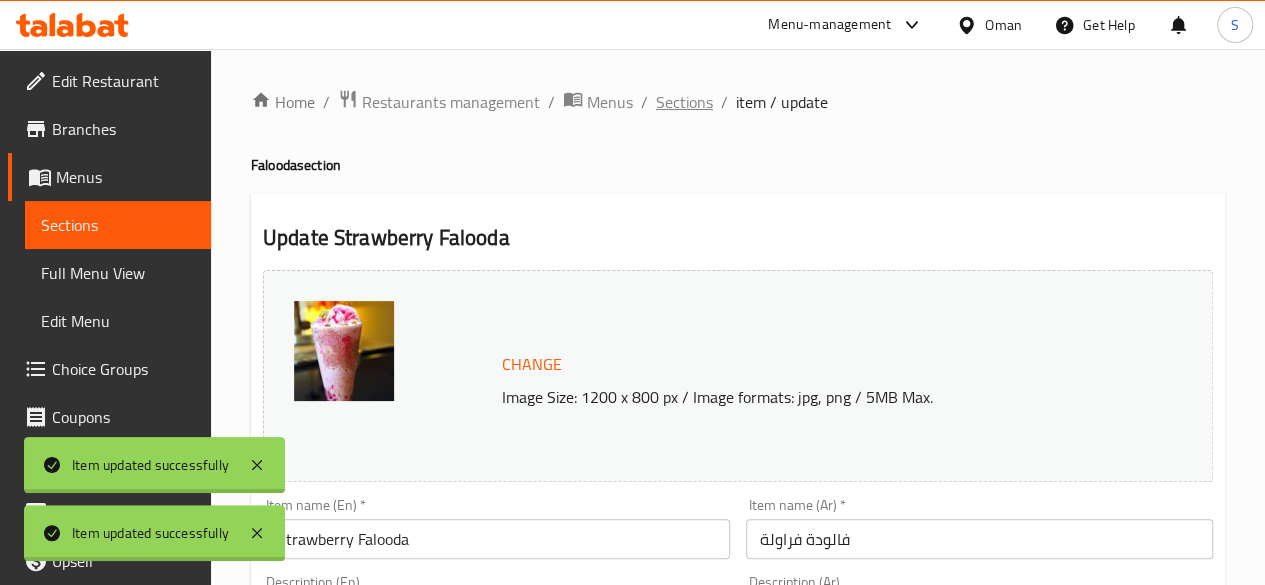 click on "Sections" at bounding box center [684, 102] 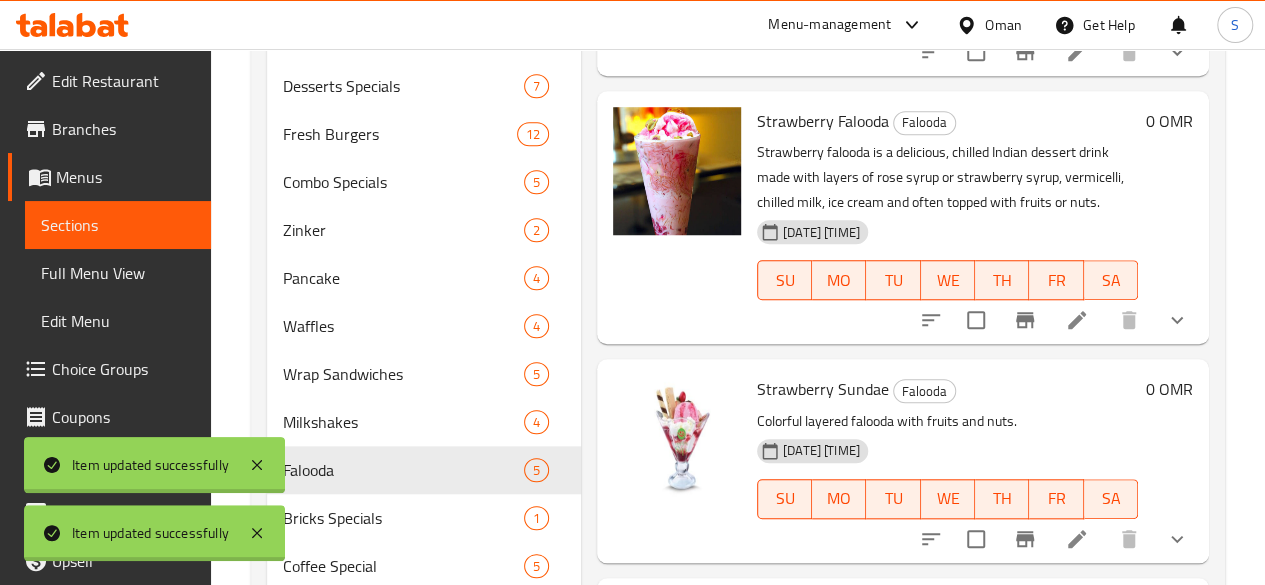 scroll, scrollTop: 717, scrollLeft: 0, axis: vertical 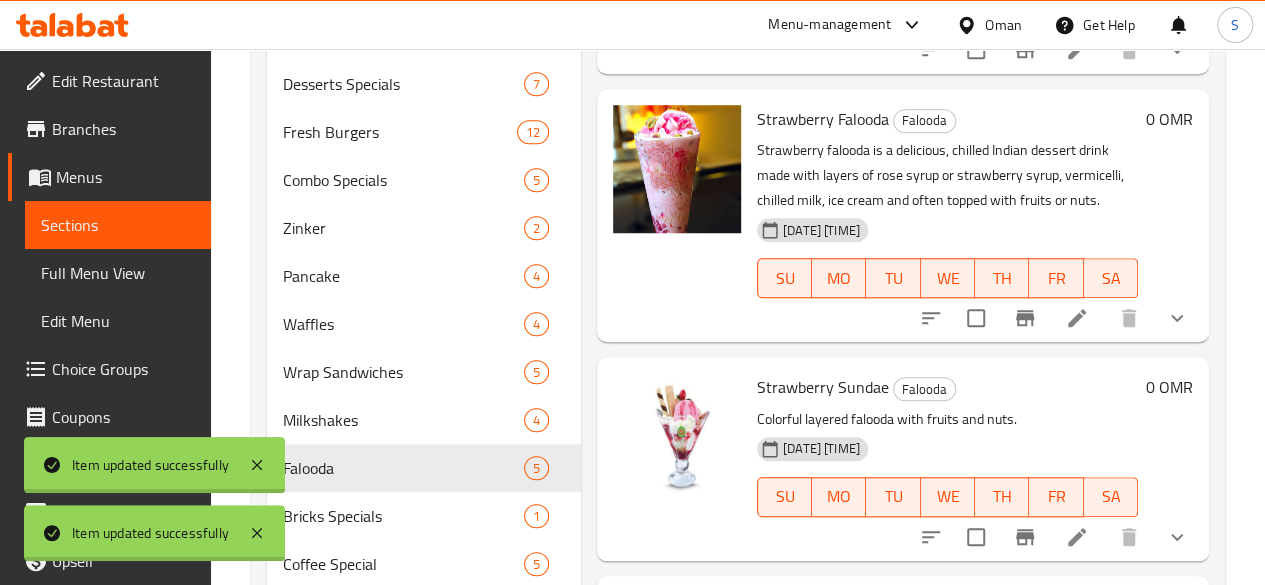 click on "0   OMR" at bounding box center (1169, 119) 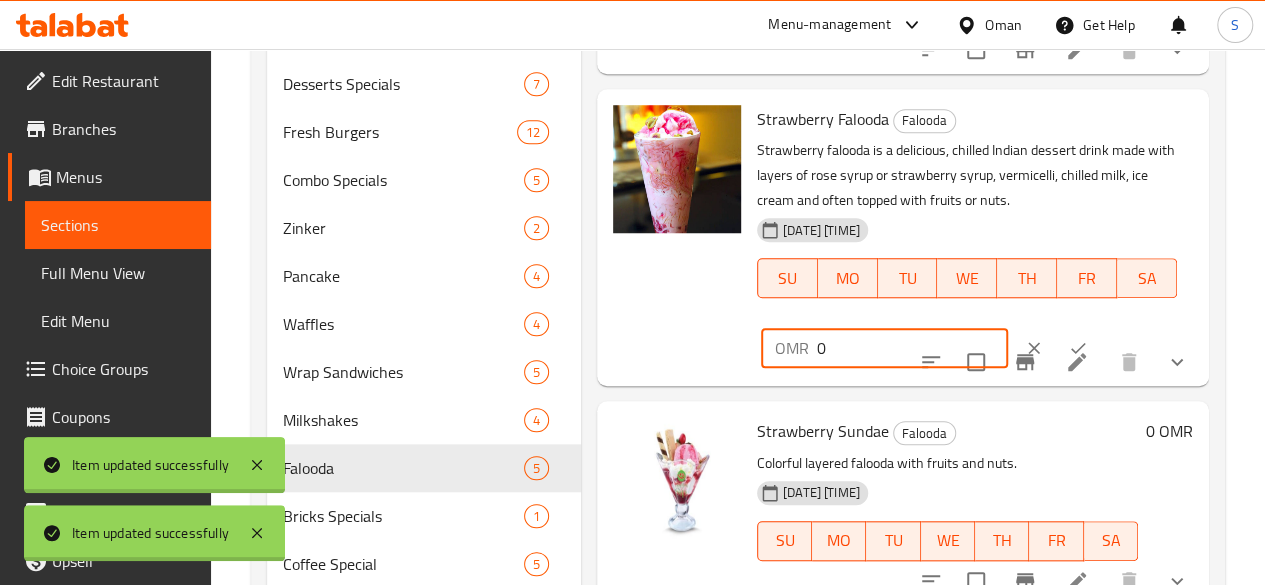 drag, startPoint x: 800, startPoint y: 360, endPoint x: 679, endPoint y: 350, distance: 121.41252 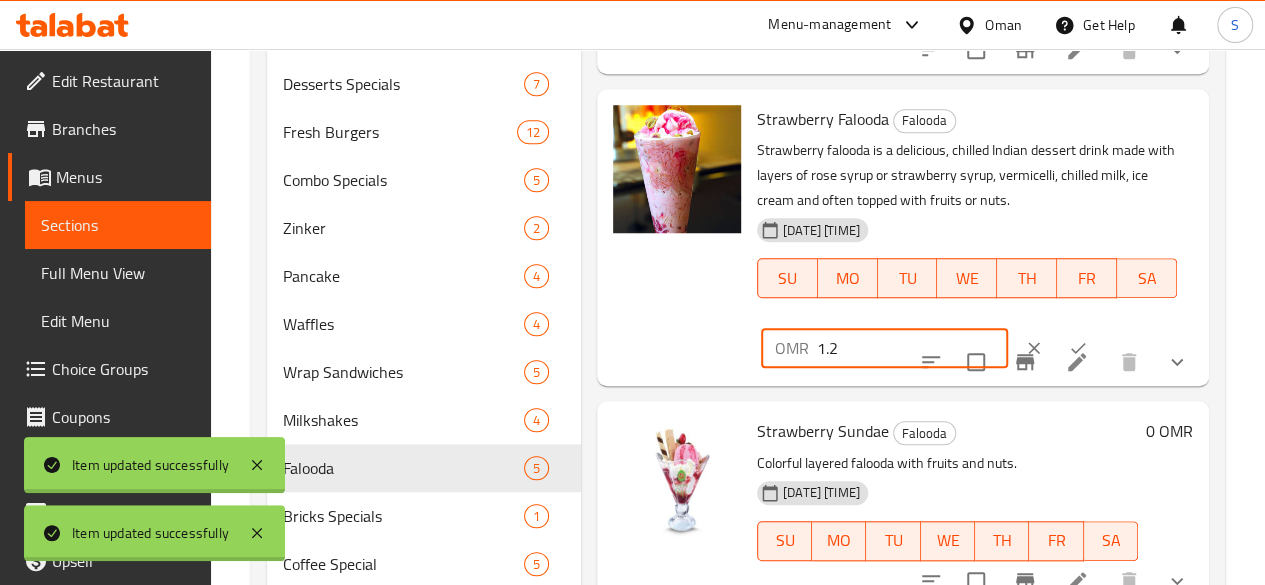 type on "1.2" 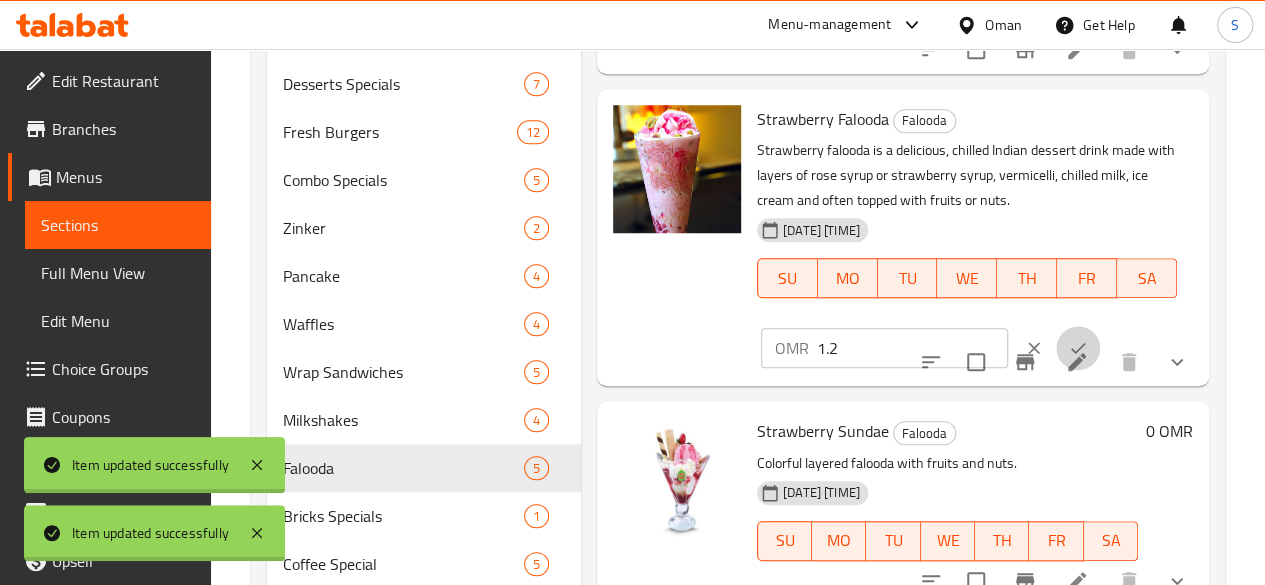 click at bounding box center (1078, 348) 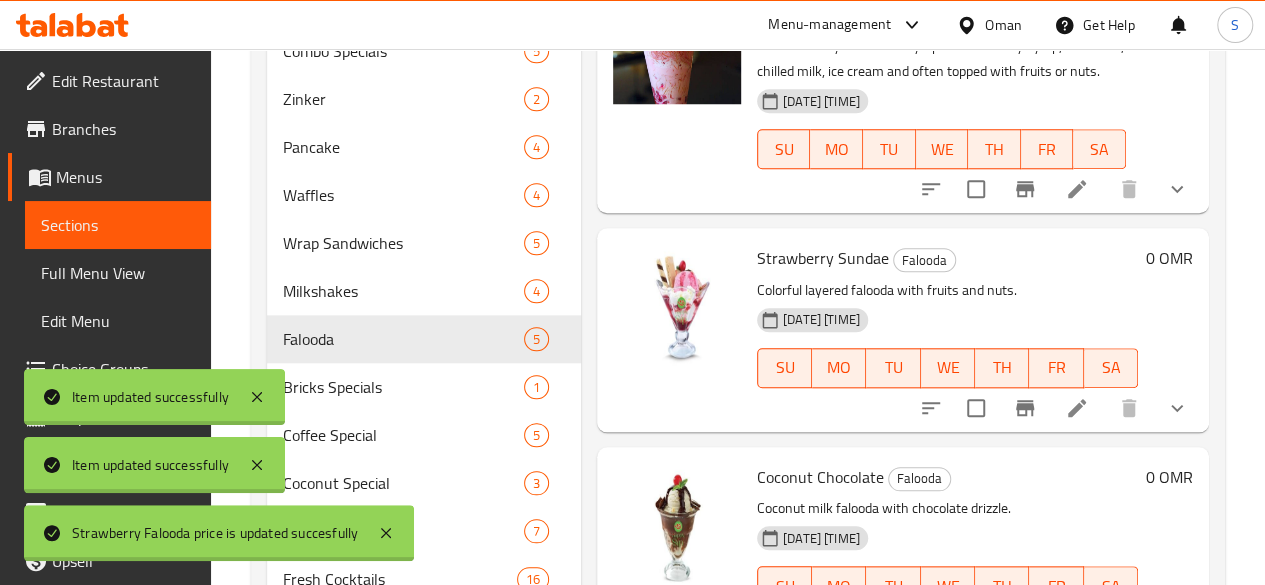 scroll, scrollTop: 847, scrollLeft: 0, axis: vertical 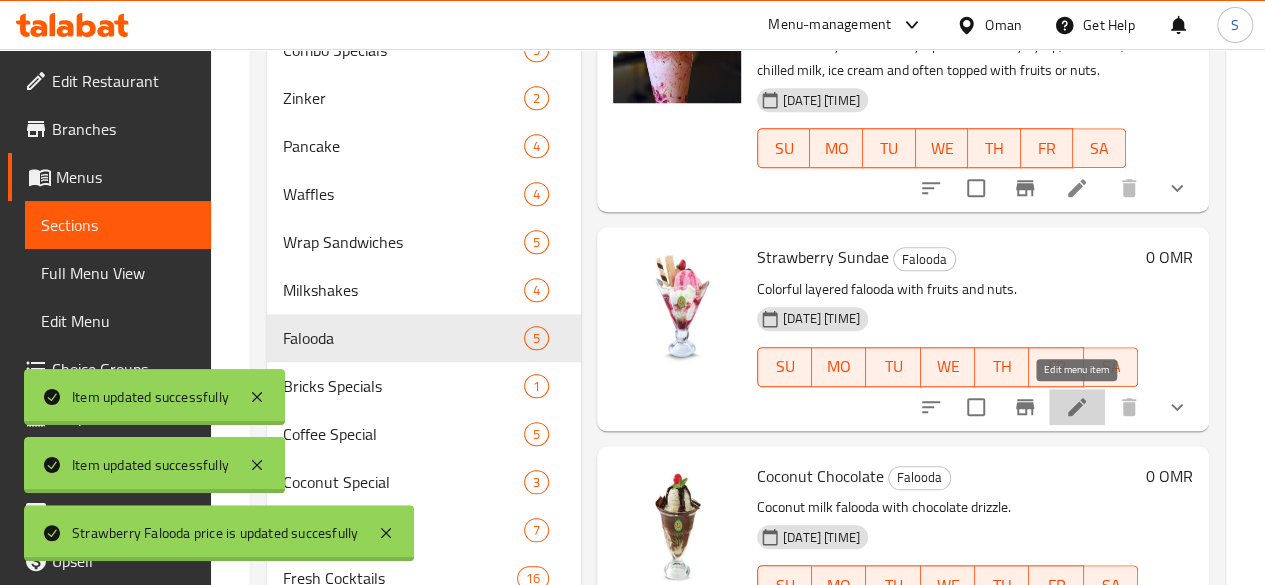 click 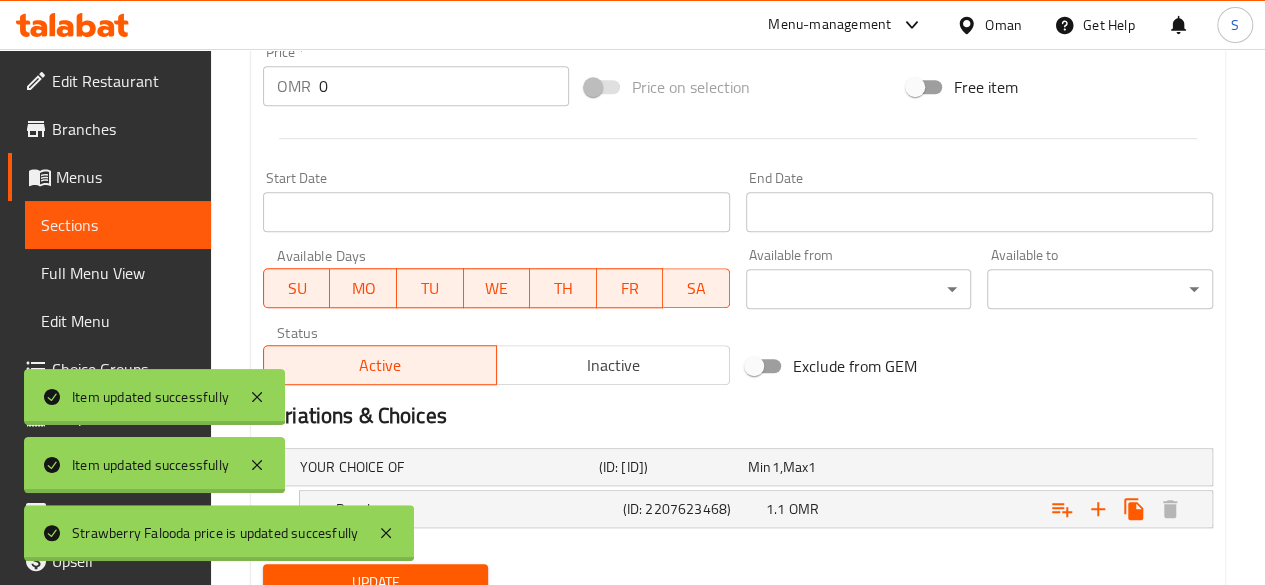 scroll, scrollTop: 842, scrollLeft: 0, axis: vertical 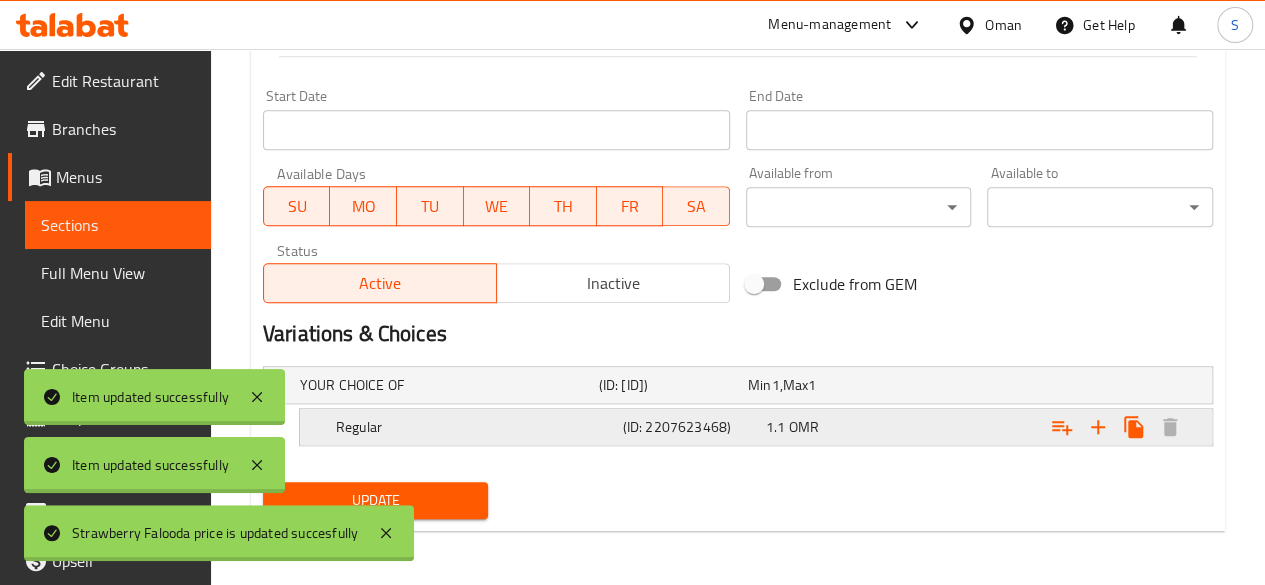 click on "Regular" at bounding box center [445, 385] 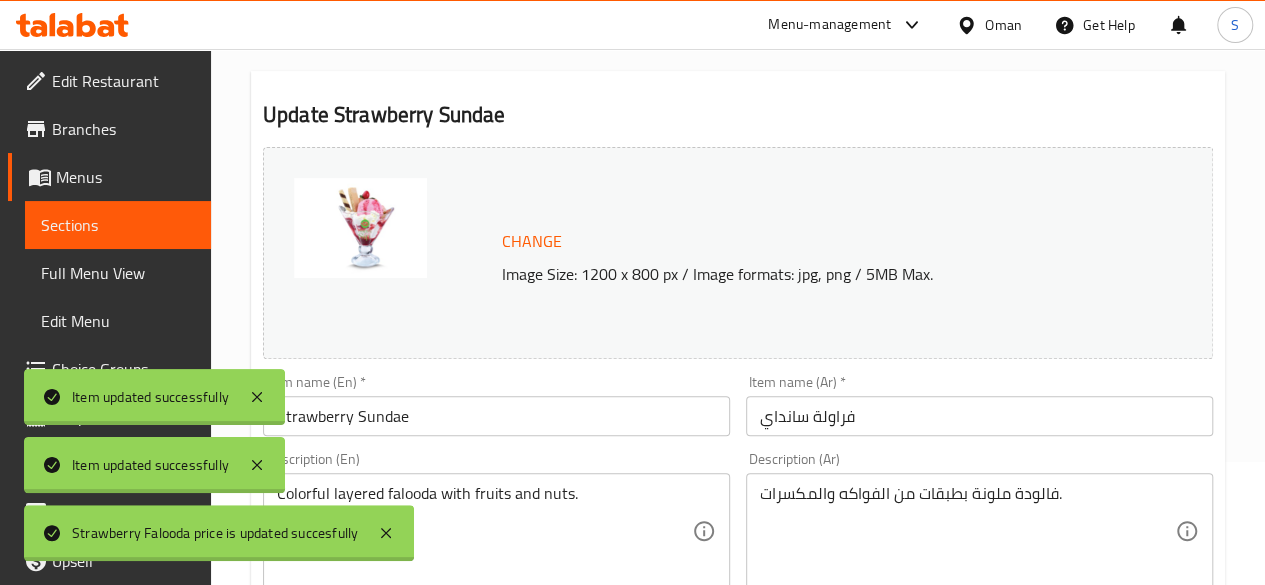 scroll, scrollTop: 0, scrollLeft: 0, axis: both 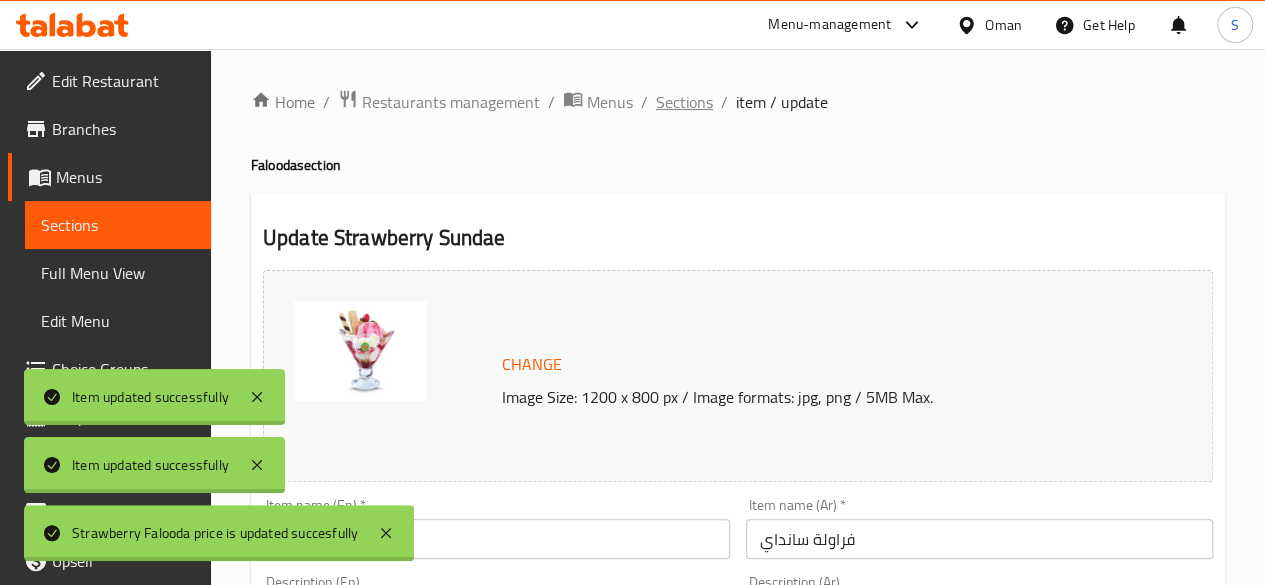 click on "Sections" at bounding box center (684, 102) 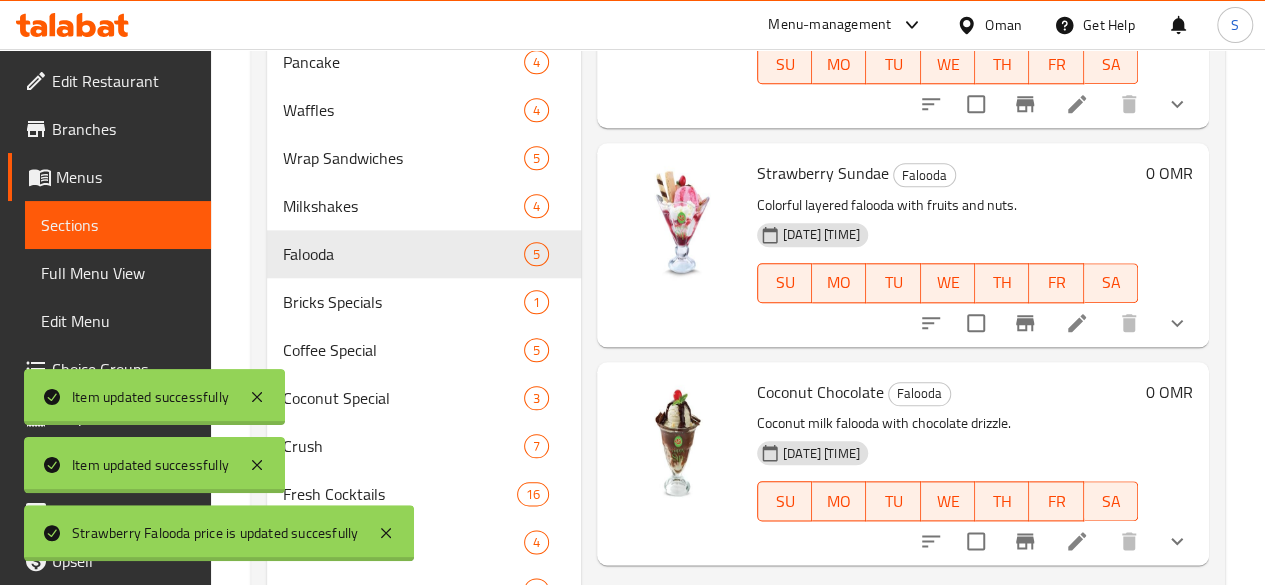scroll, scrollTop: 997, scrollLeft: 0, axis: vertical 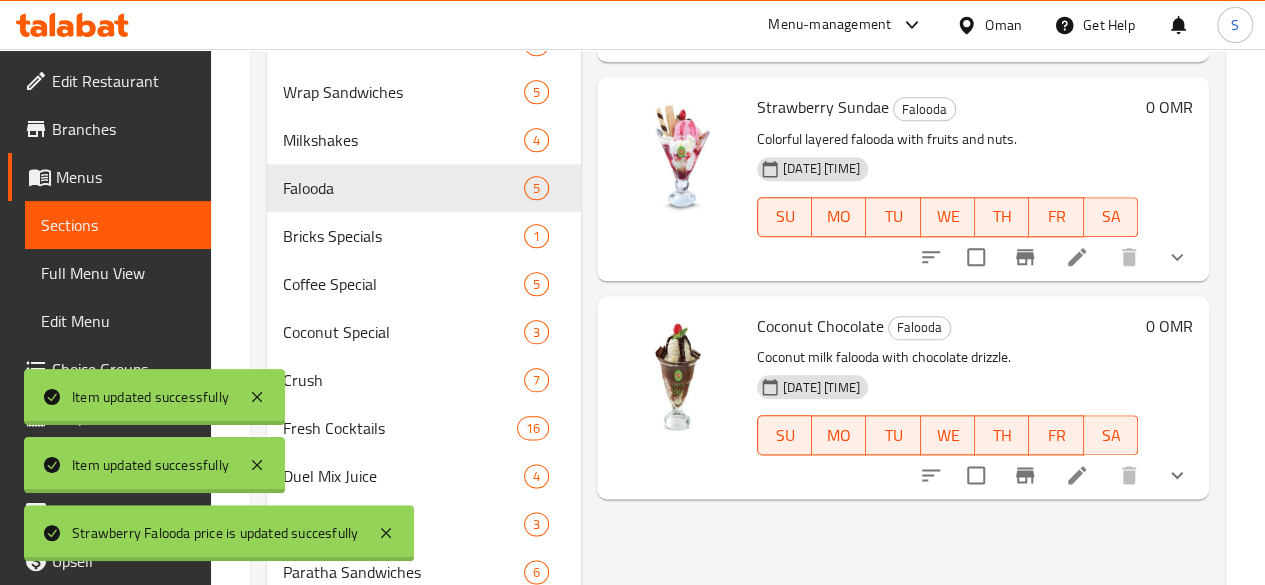 click on "0   OMR" at bounding box center [1169, 107] 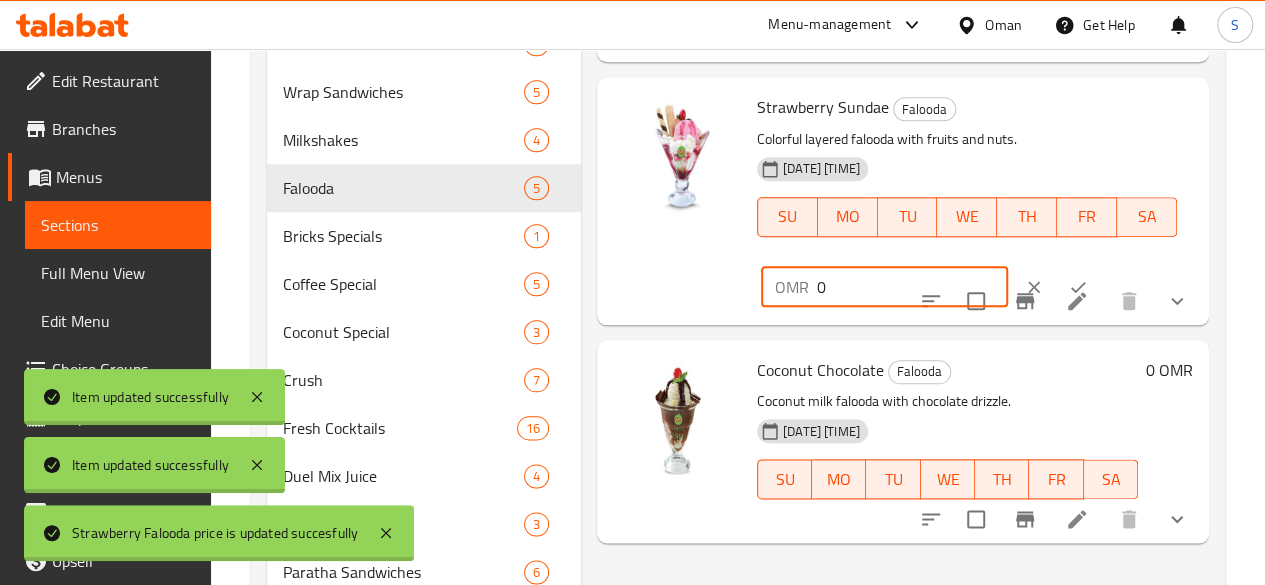 drag, startPoint x: 786, startPoint y: 285, endPoint x: 698, endPoint y: 297, distance: 88.814415 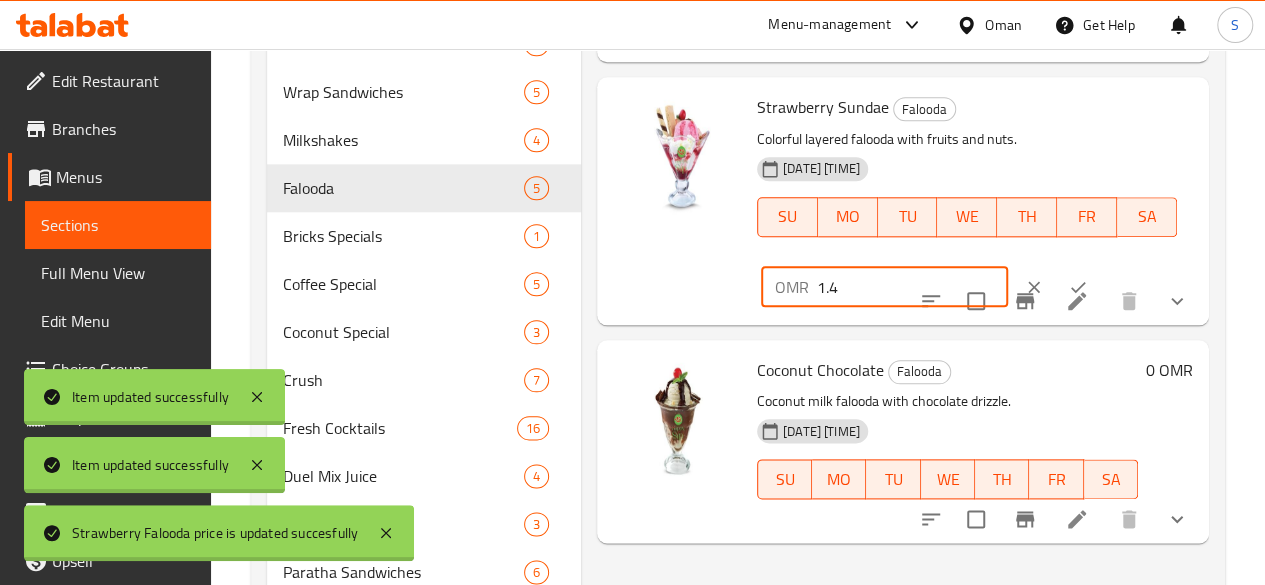 scroll, scrollTop: 1101, scrollLeft: 0, axis: vertical 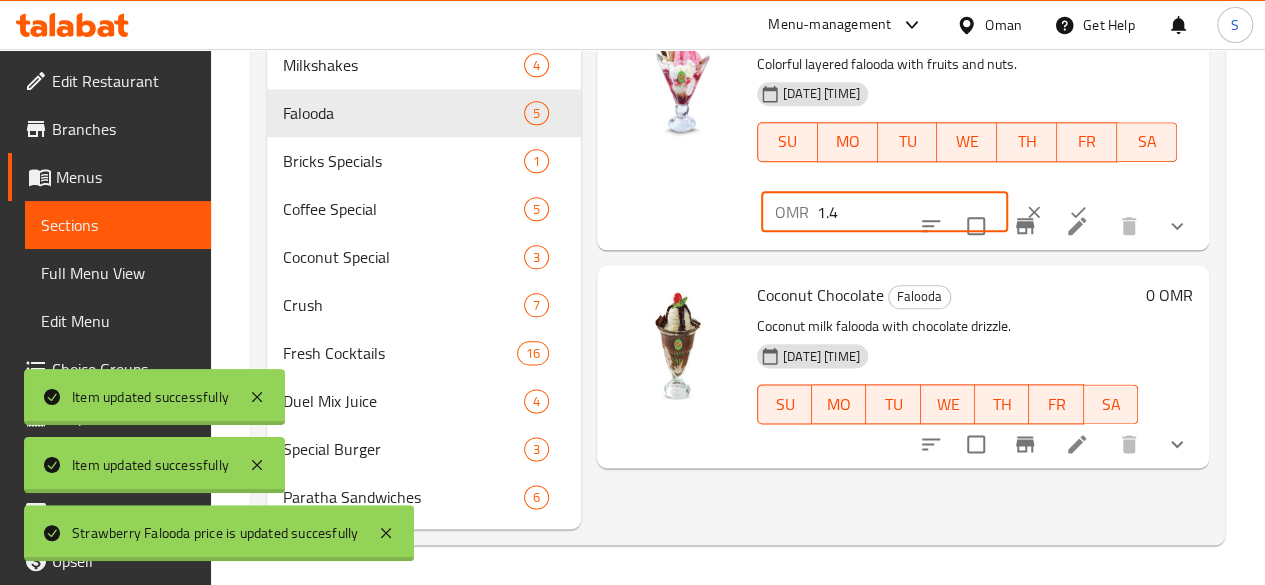 type on "1.4" 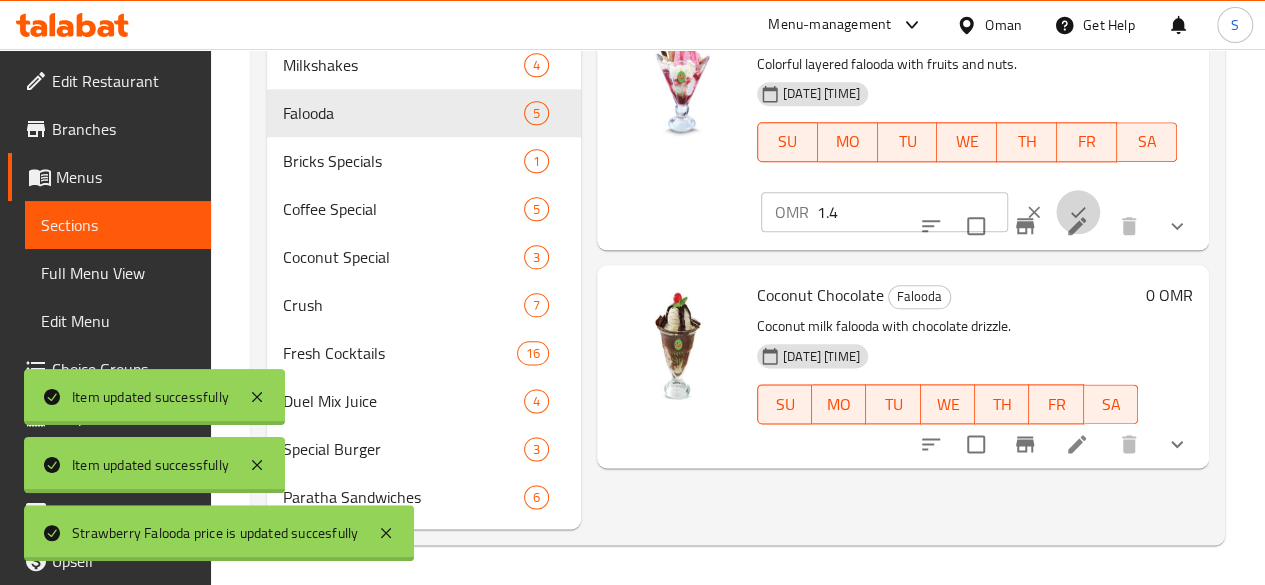click 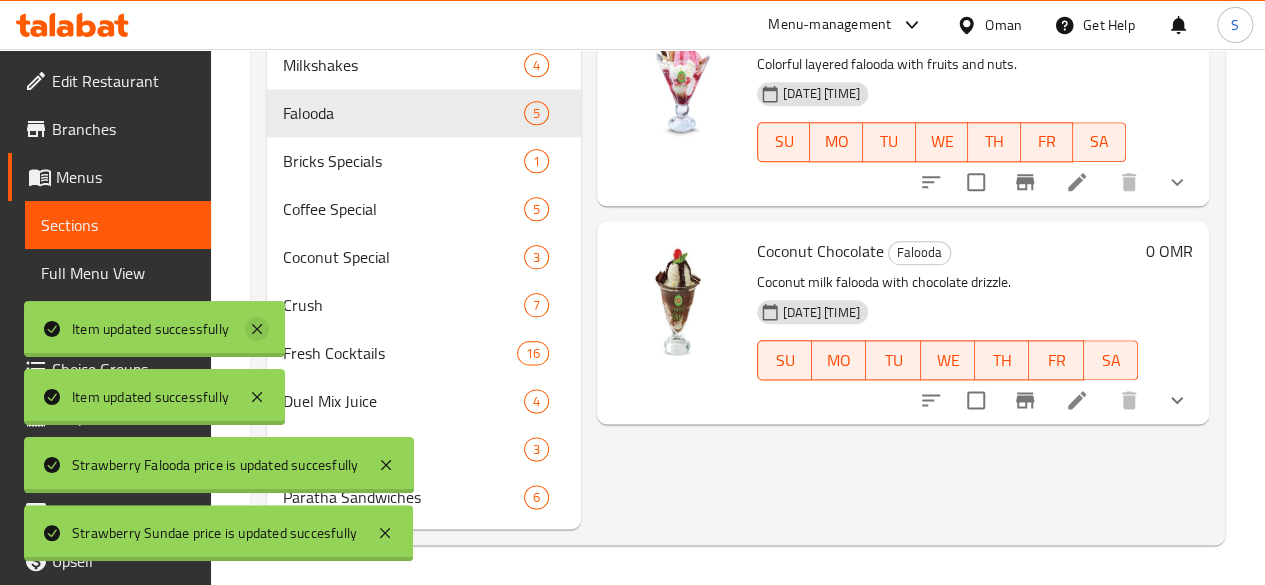 click 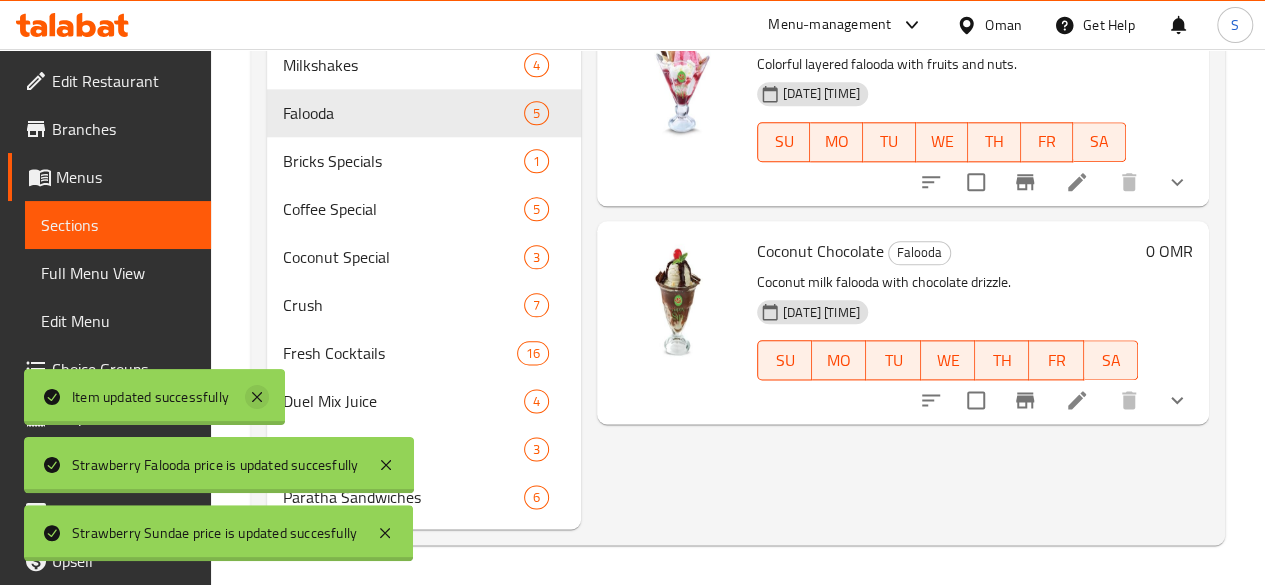 click 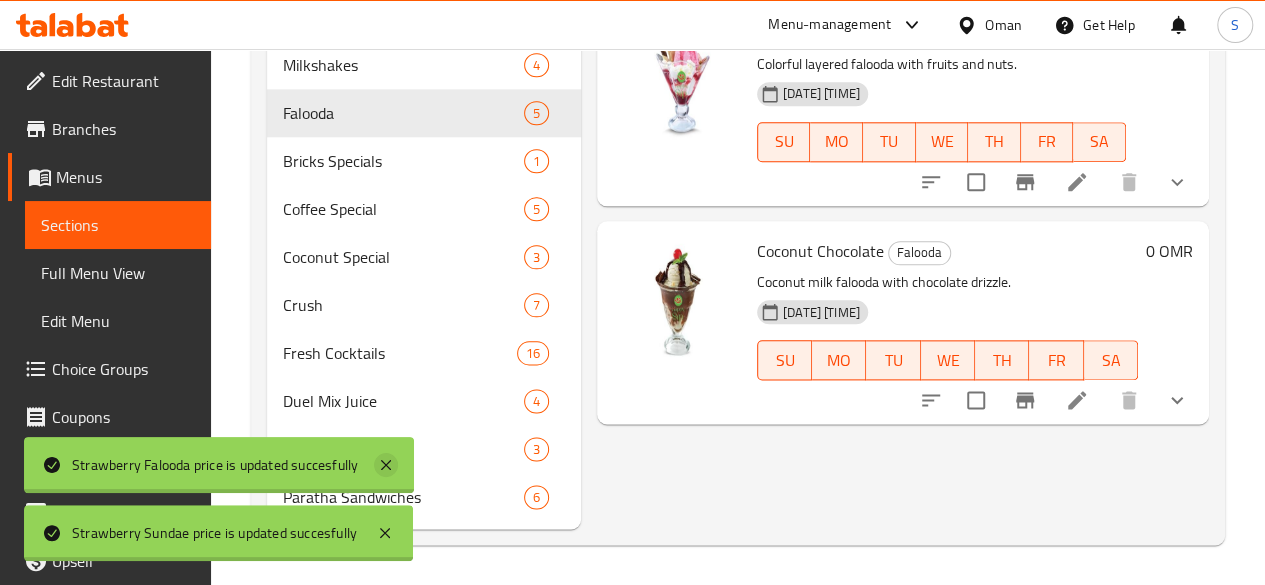 click 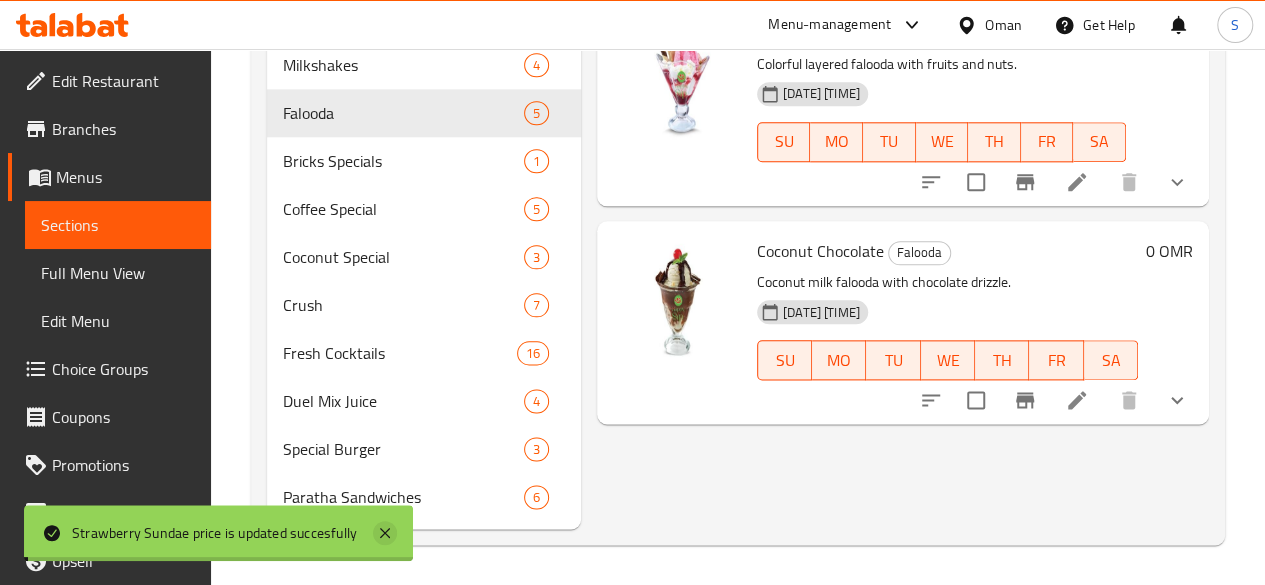 click 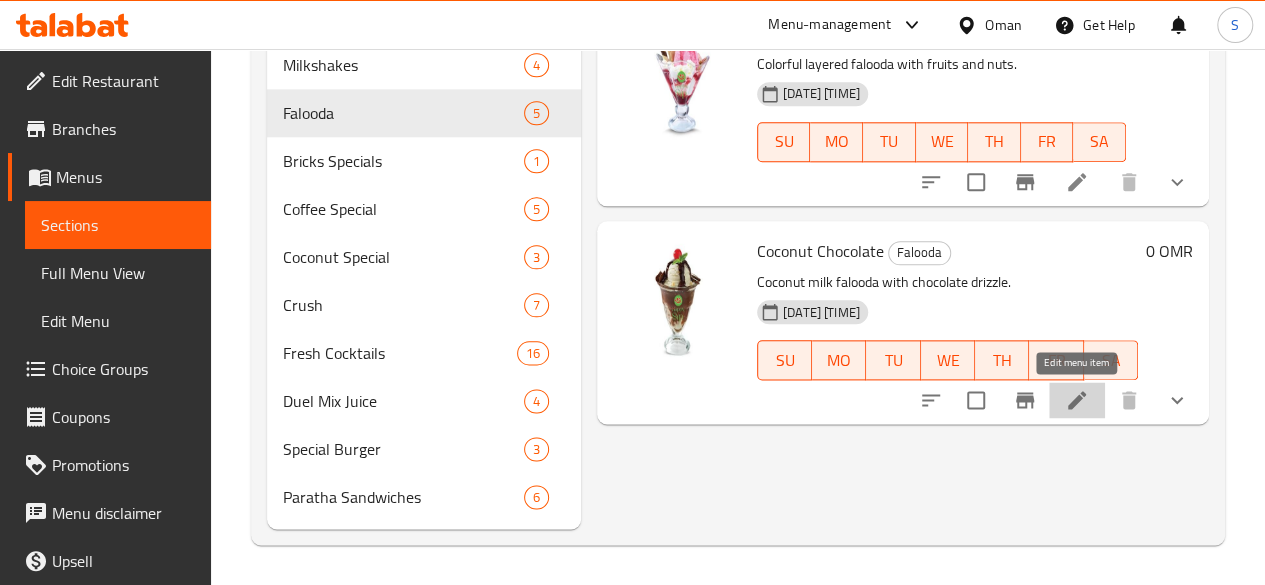 click 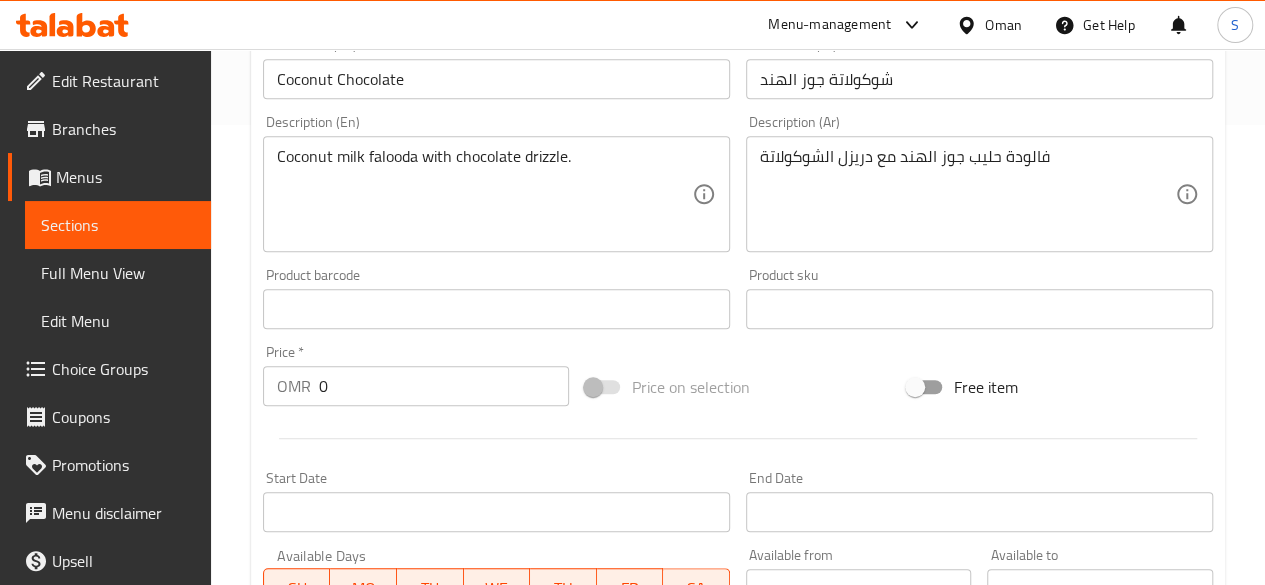 scroll, scrollTop: 462, scrollLeft: 0, axis: vertical 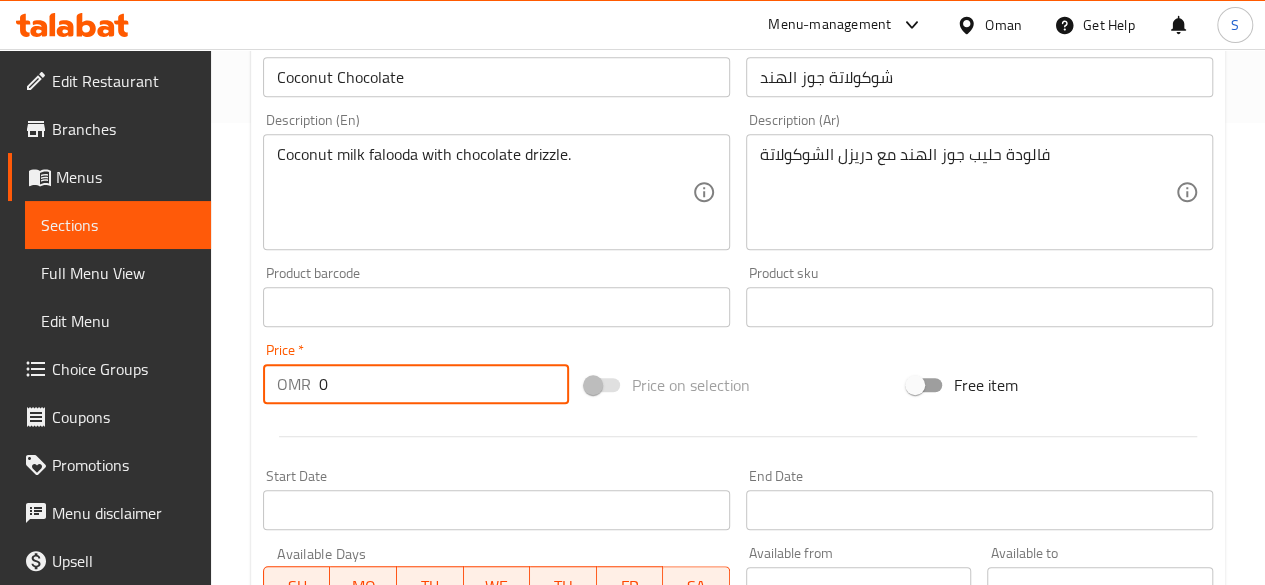 click on "0" at bounding box center (444, 384) 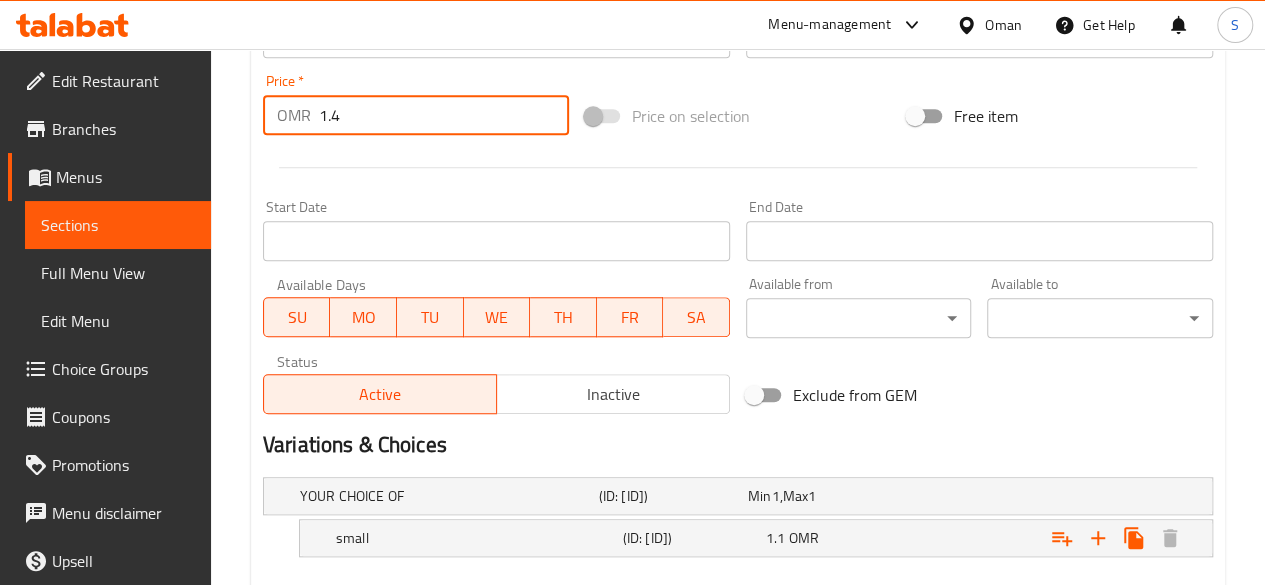 scroll, scrollTop: 842, scrollLeft: 0, axis: vertical 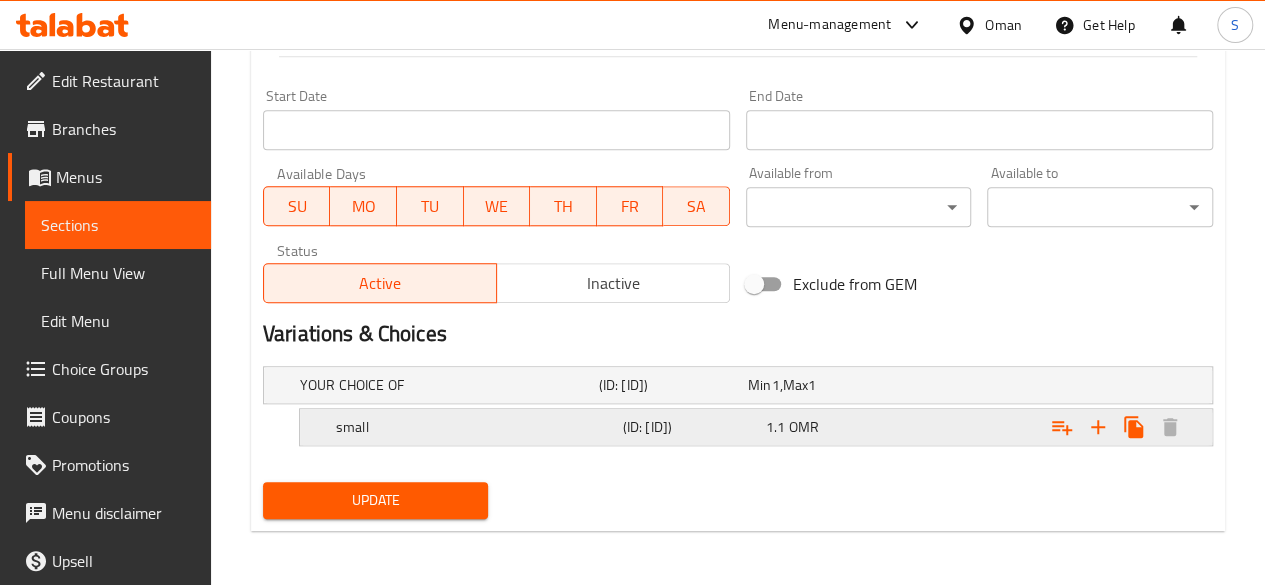type on "1.4" 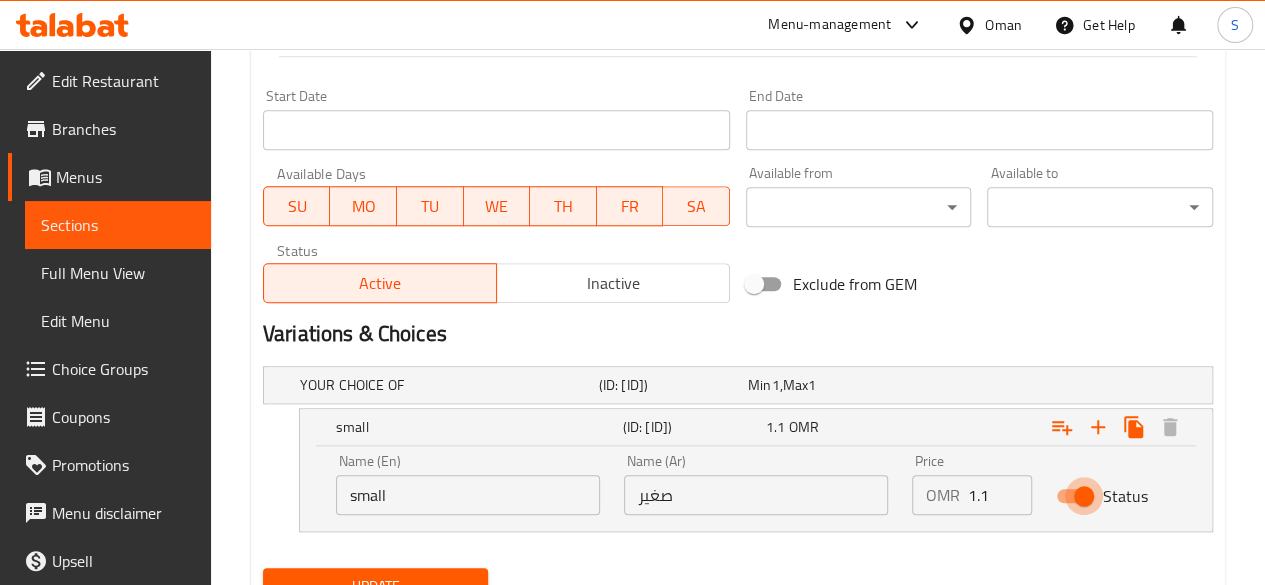 click on "Status" at bounding box center [1084, 496] 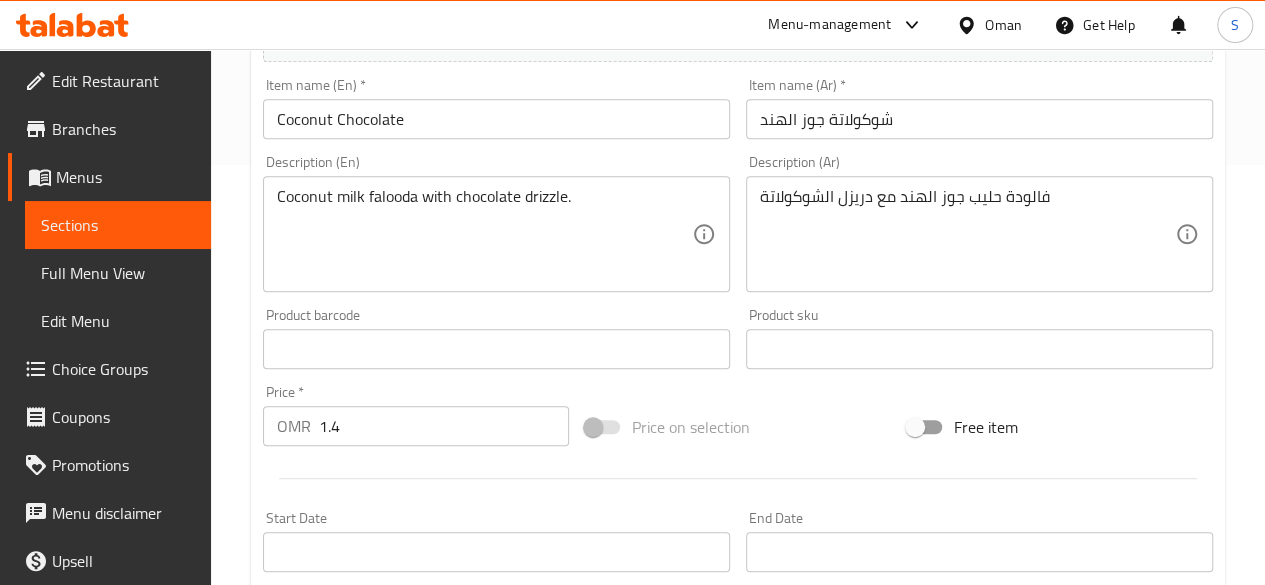 scroll, scrollTop: 417, scrollLeft: 0, axis: vertical 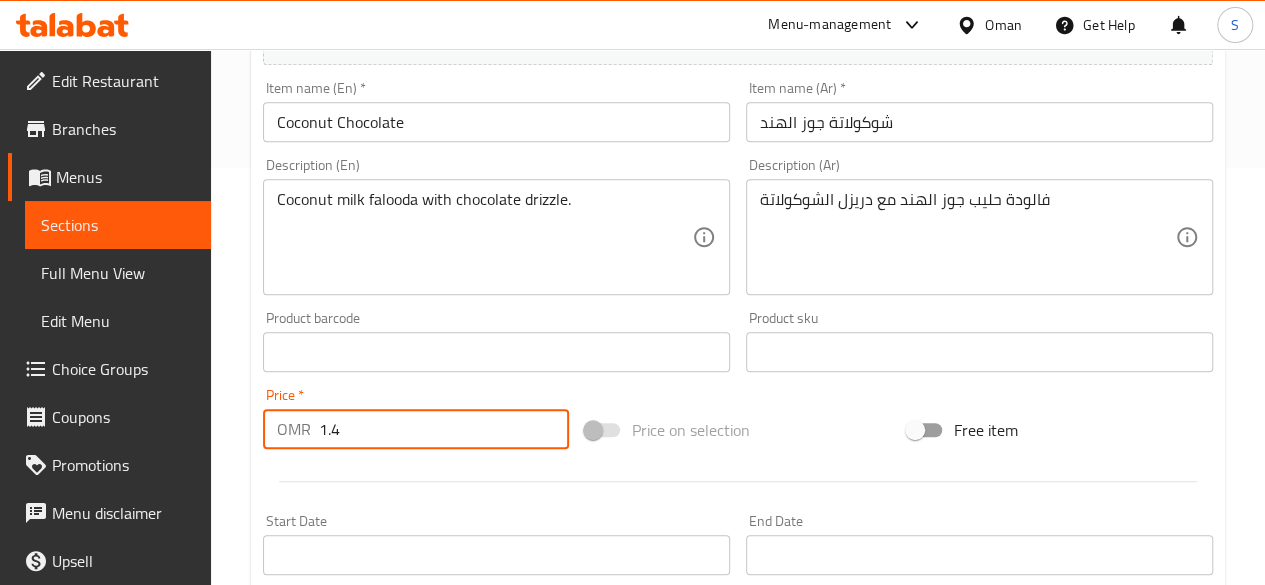 drag, startPoint x: 414, startPoint y: 433, endPoint x: 54, endPoint y: 430, distance: 360.0125 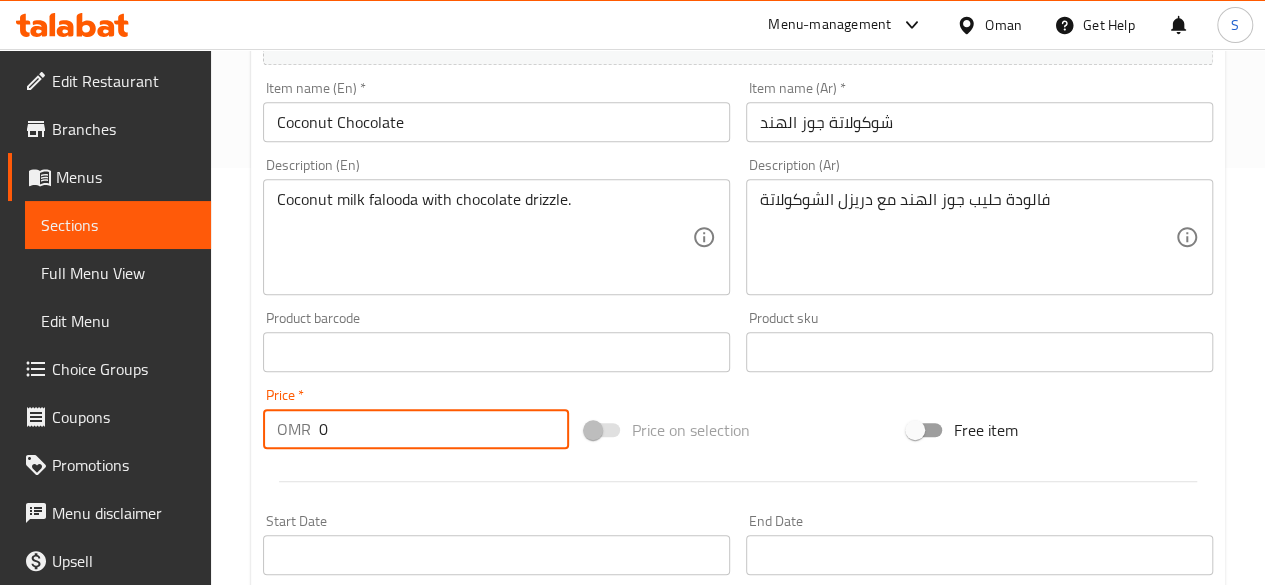 scroll, scrollTop: 156, scrollLeft: 0, axis: vertical 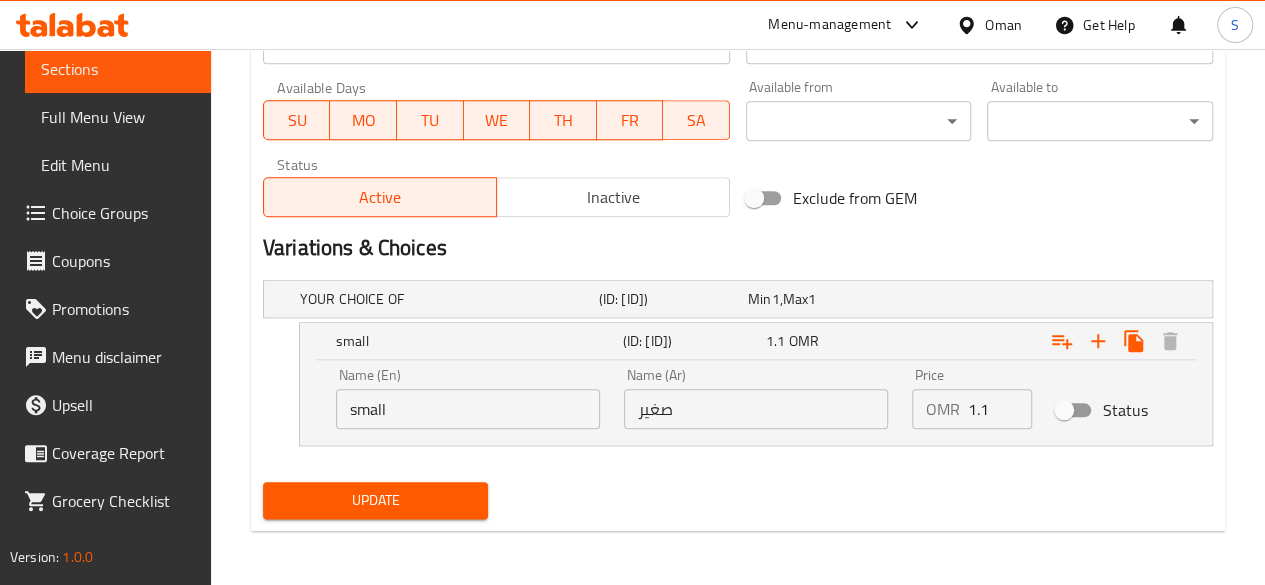 type on "0" 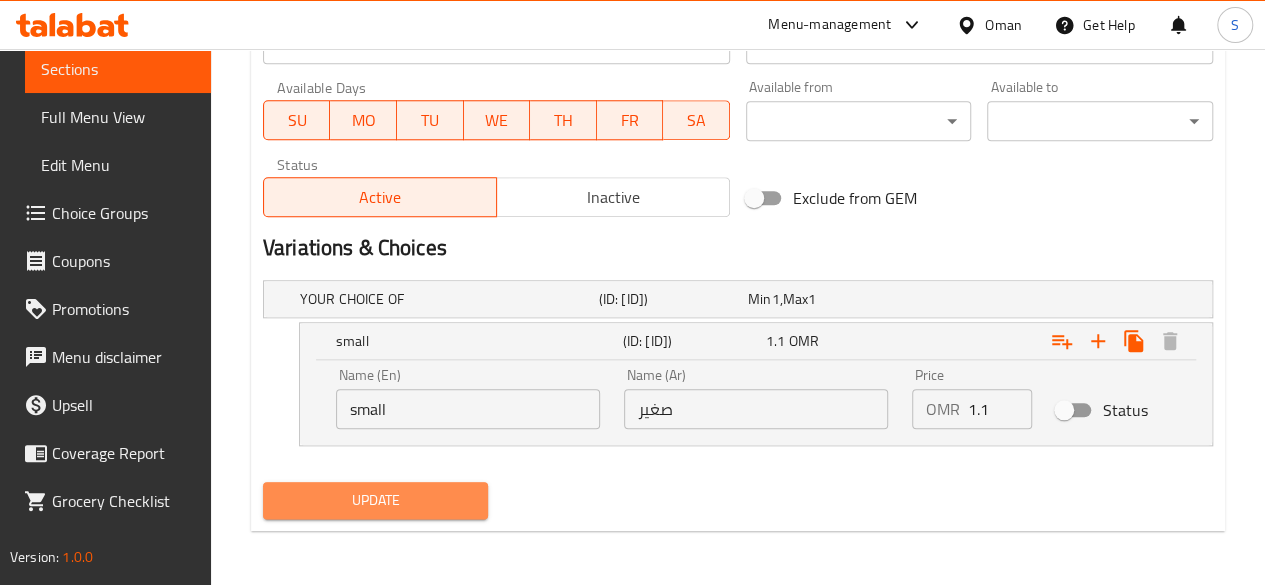 click on "Update" at bounding box center (376, 500) 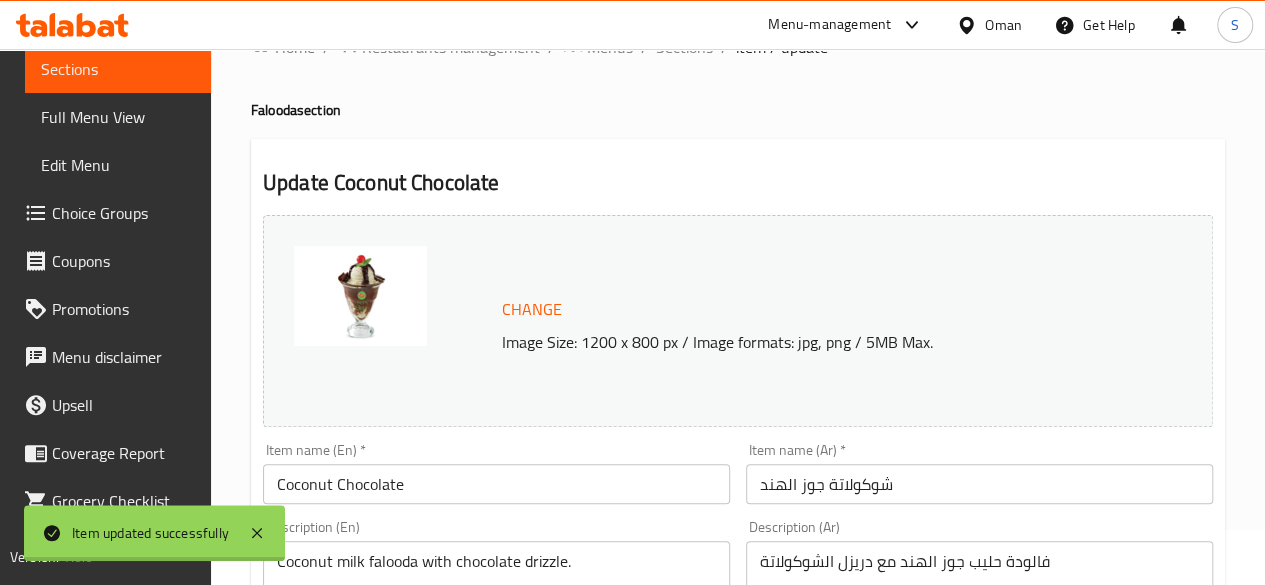 scroll, scrollTop: 0, scrollLeft: 0, axis: both 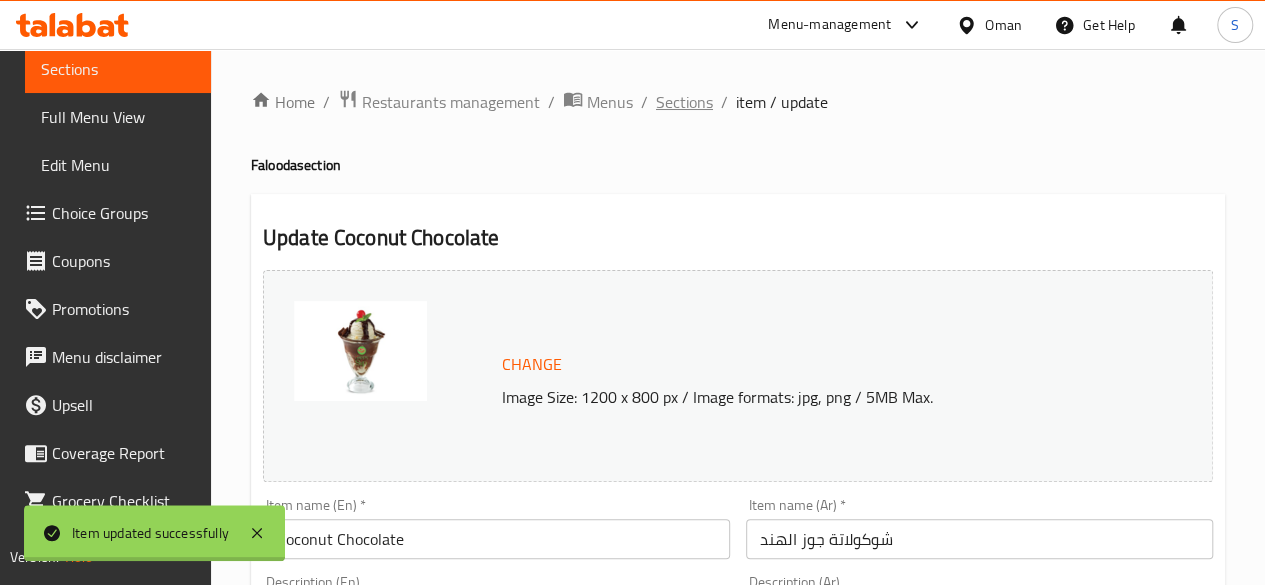 click on "Sections" at bounding box center [684, 102] 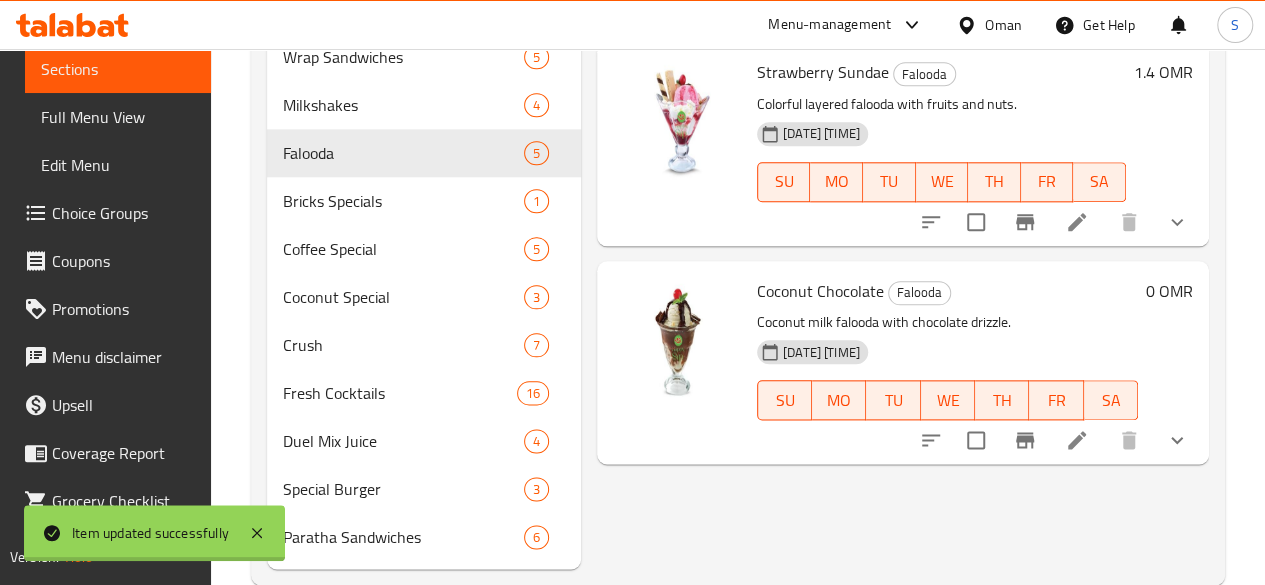 scroll, scrollTop: 1101, scrollLeft: 0, axis: vertical 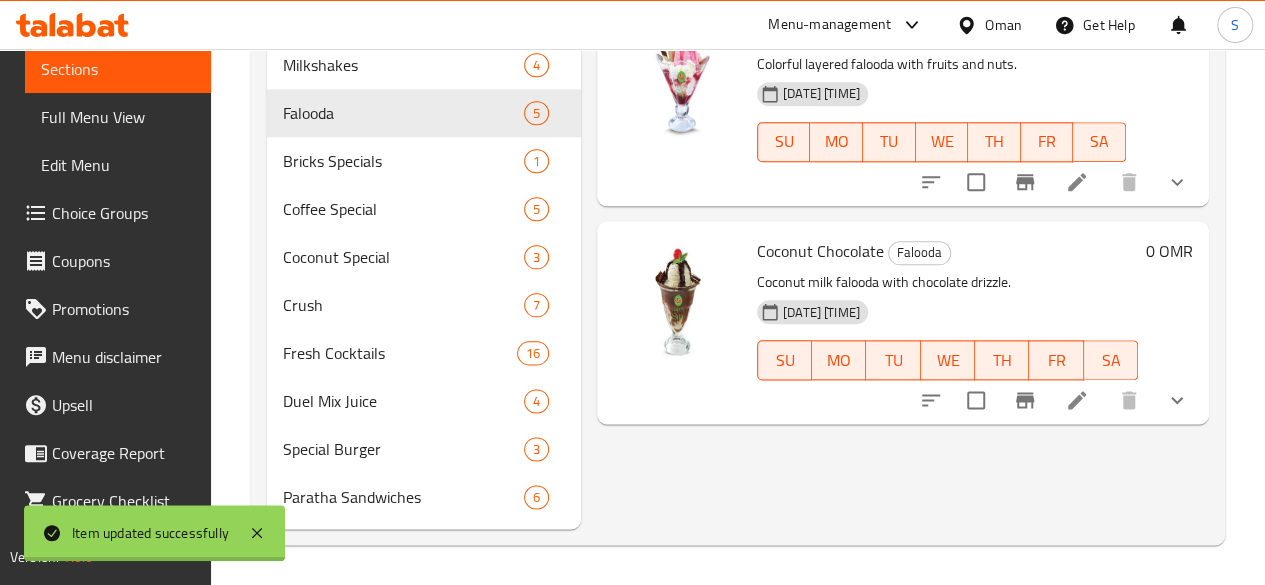 click on "0   OMR" at bounding box center [1169, 251] 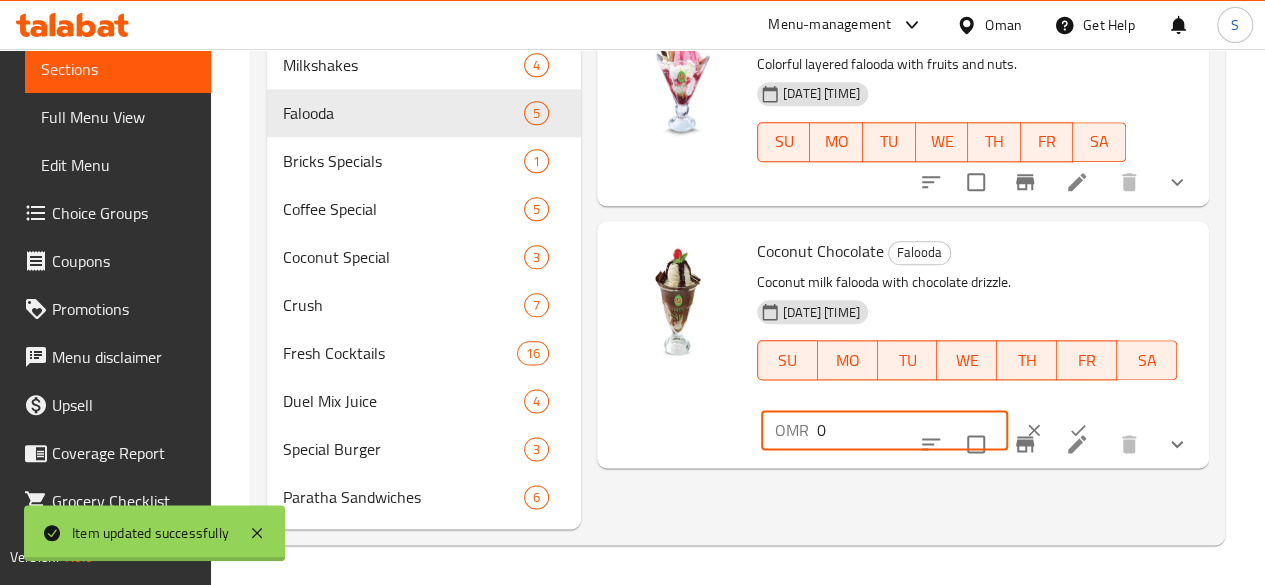 drag, startPoint x: 816, startPoint y: 401, endPoint x: 700, endPoint y: 429, distance: 119.331474 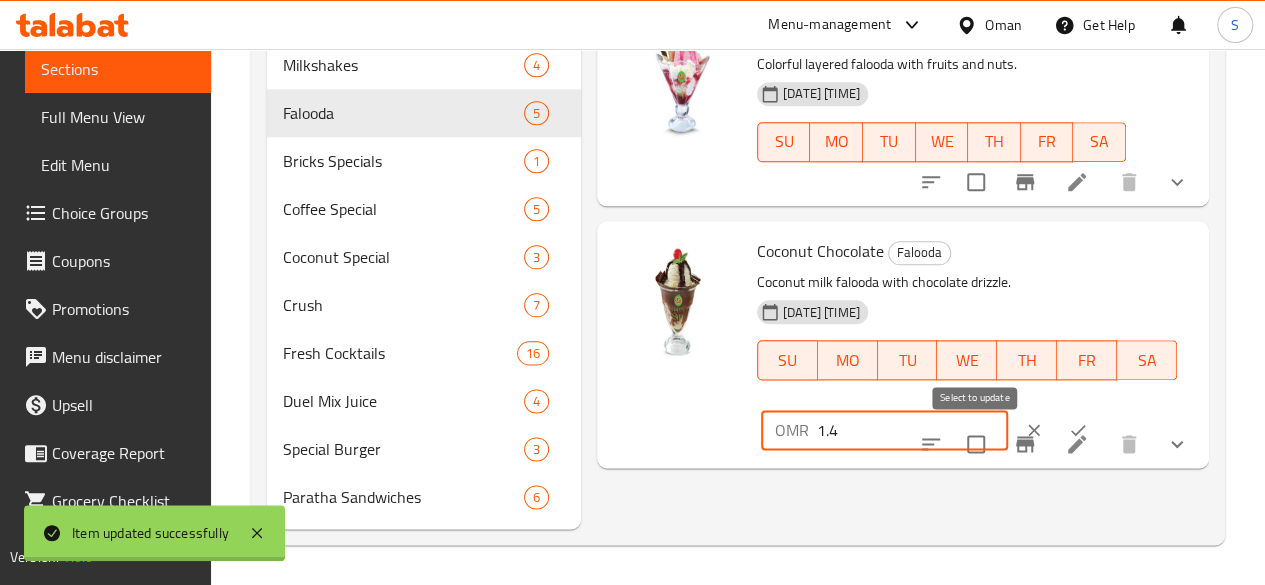 type on "1.4" 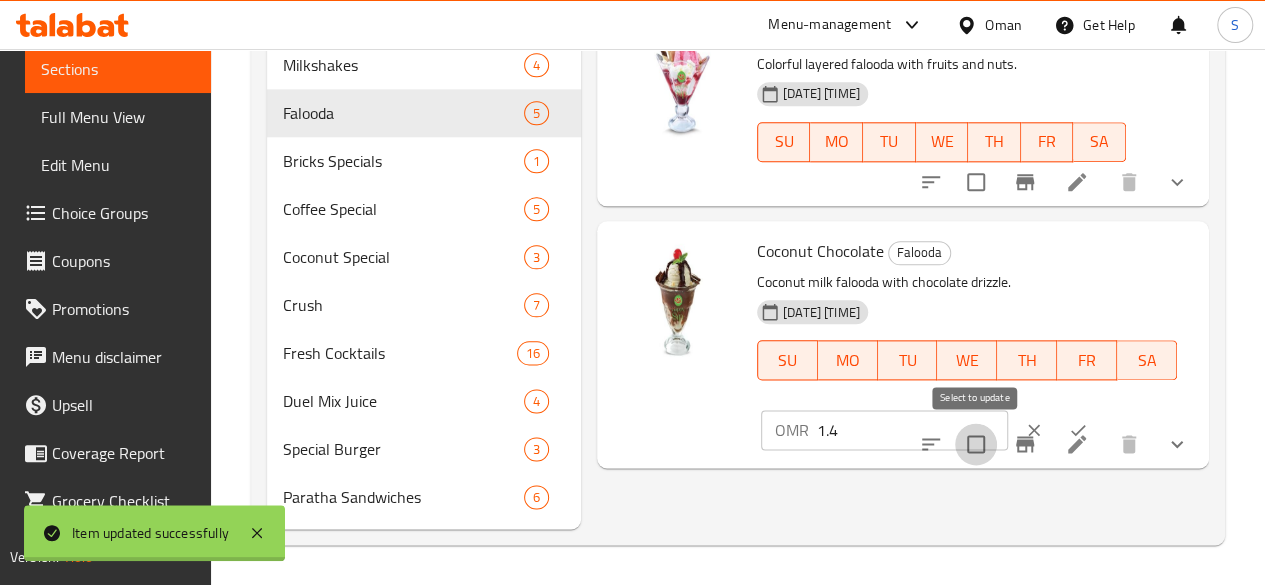 click at bounding box center (976, 444) 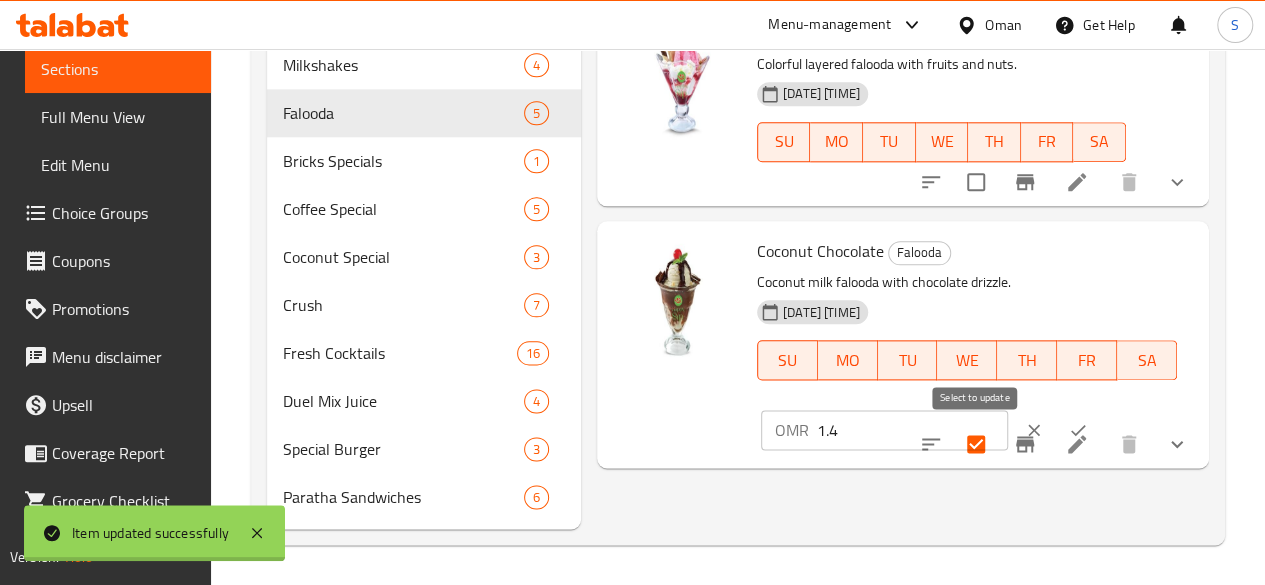 click at bounding box center (976, 444) 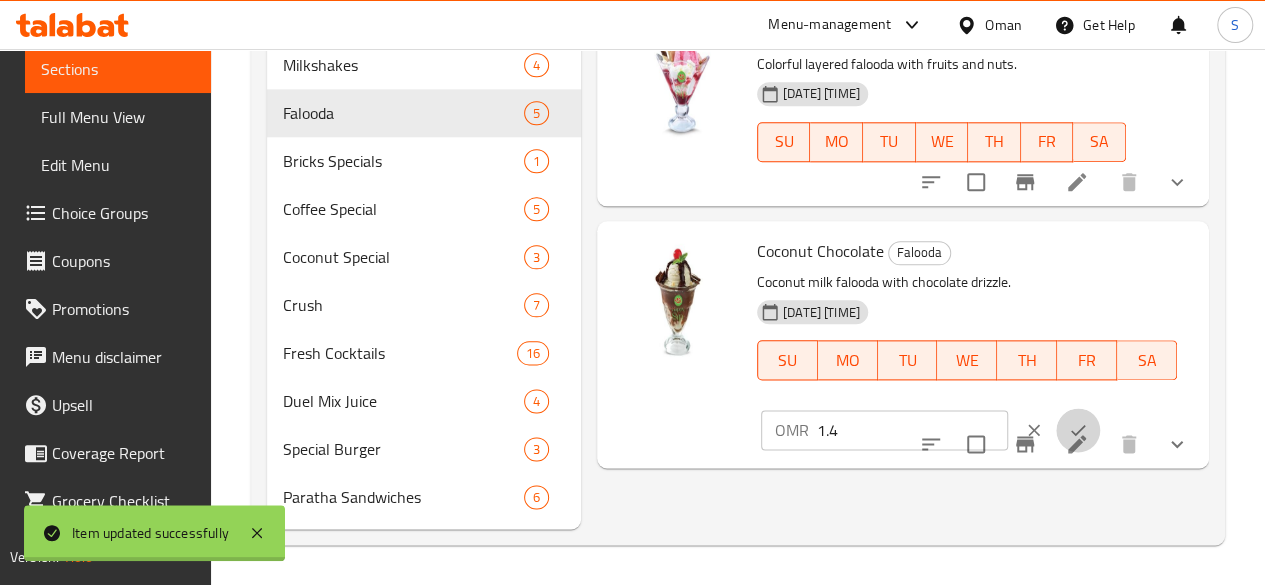 click at bounding box center [1078, 430] 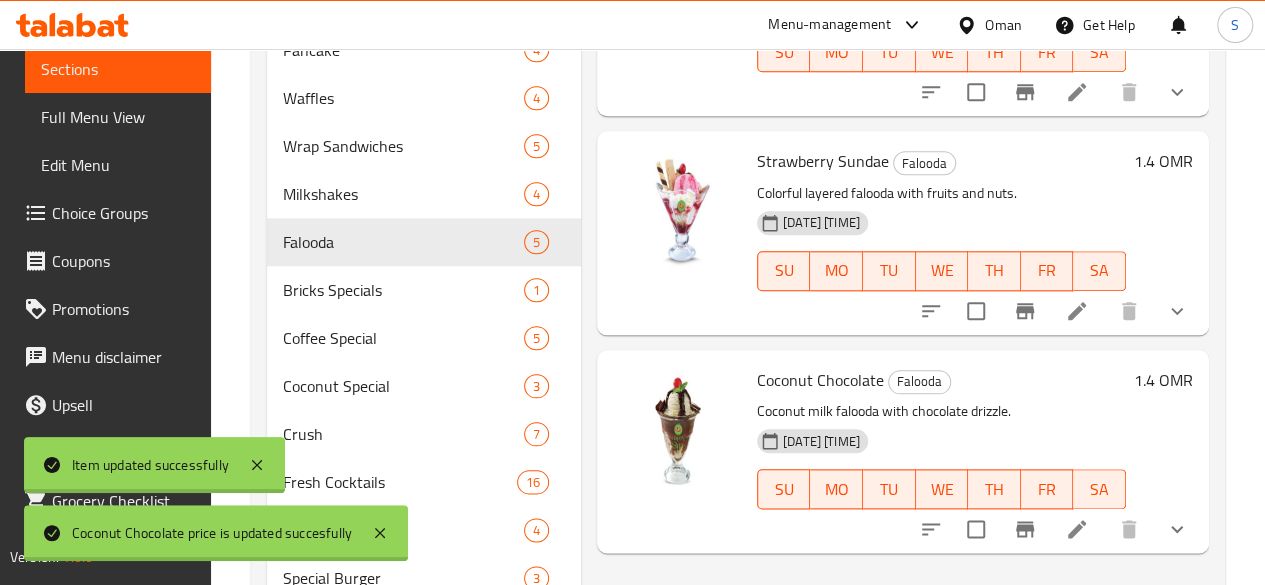 scroll, scrollTop: 942, scrollLeft: 0, axis: vertical 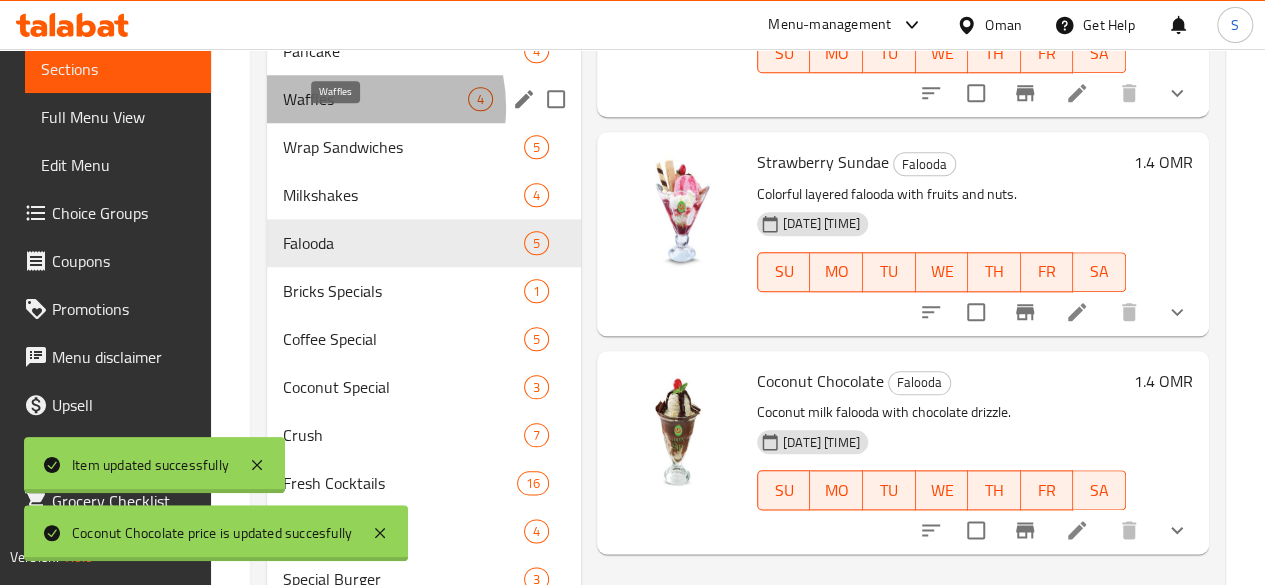 click on "Waffles" at bounding box center (375, 99) 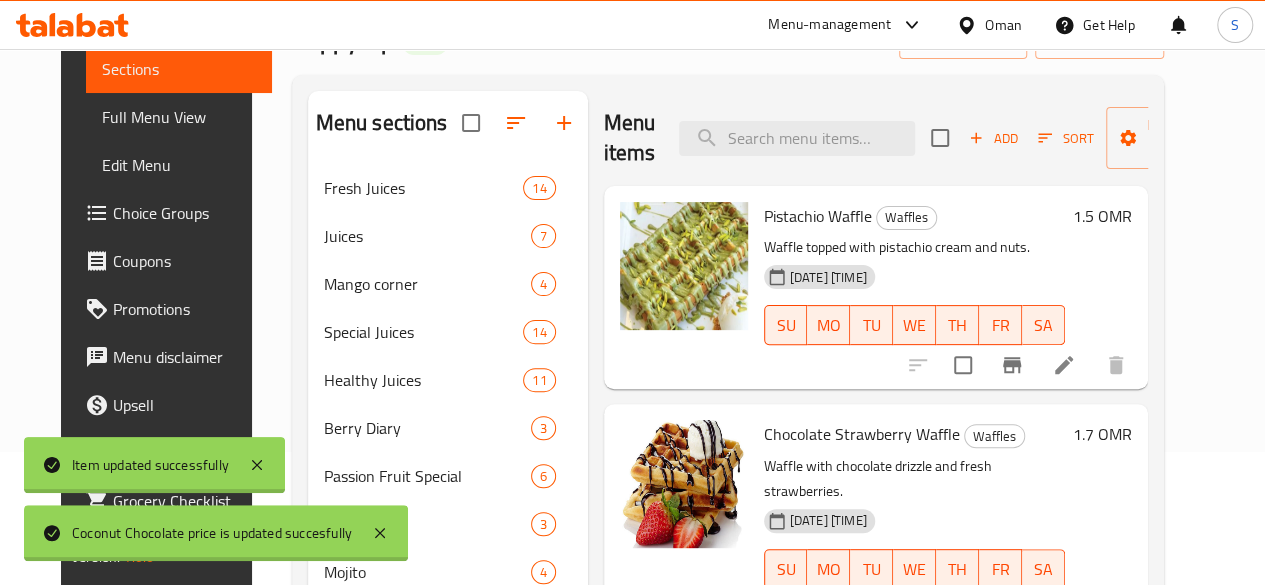 scroll, scrollTop: 132, scrollLeft: 0, axis: vertical 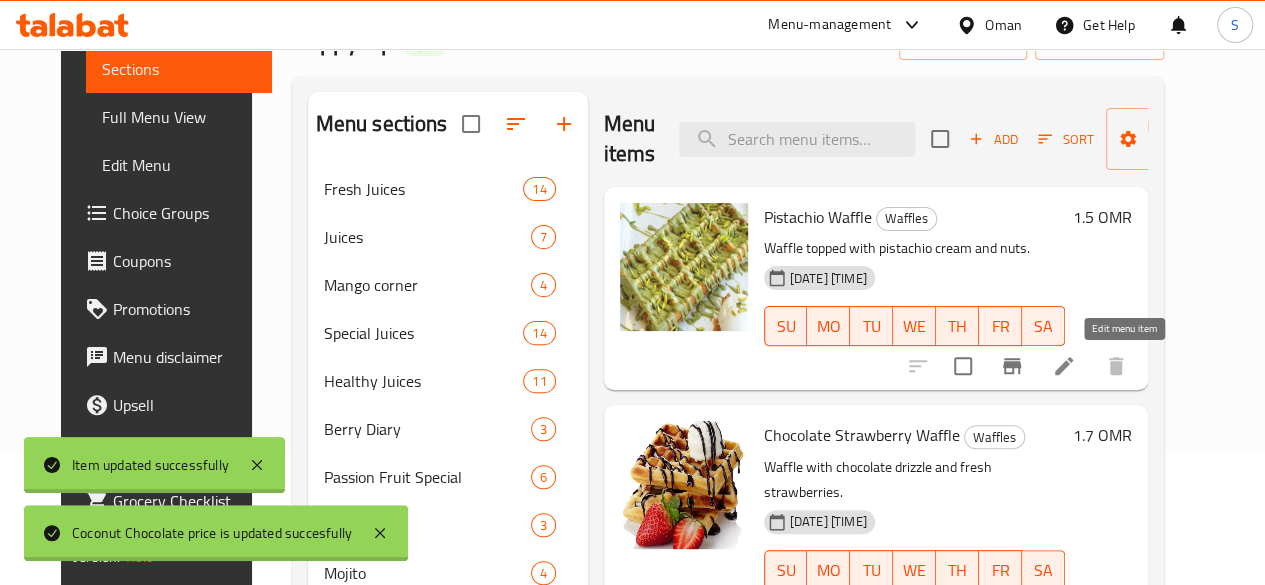 click 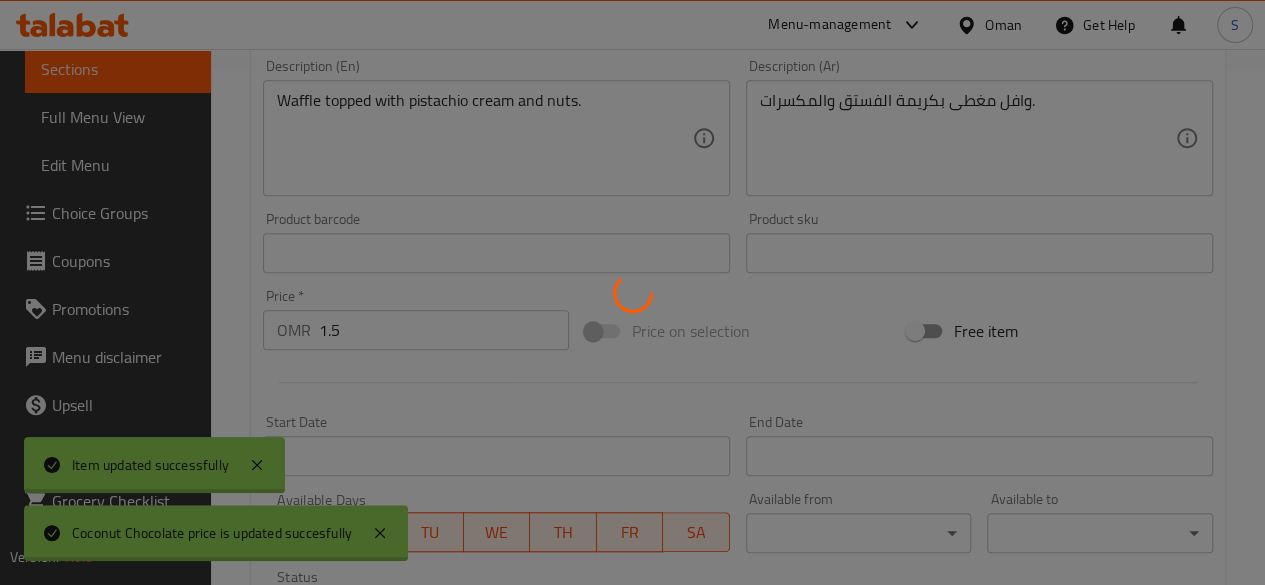 scroll, scrollTop: 517, scrollLeft: 0, axis: vertical 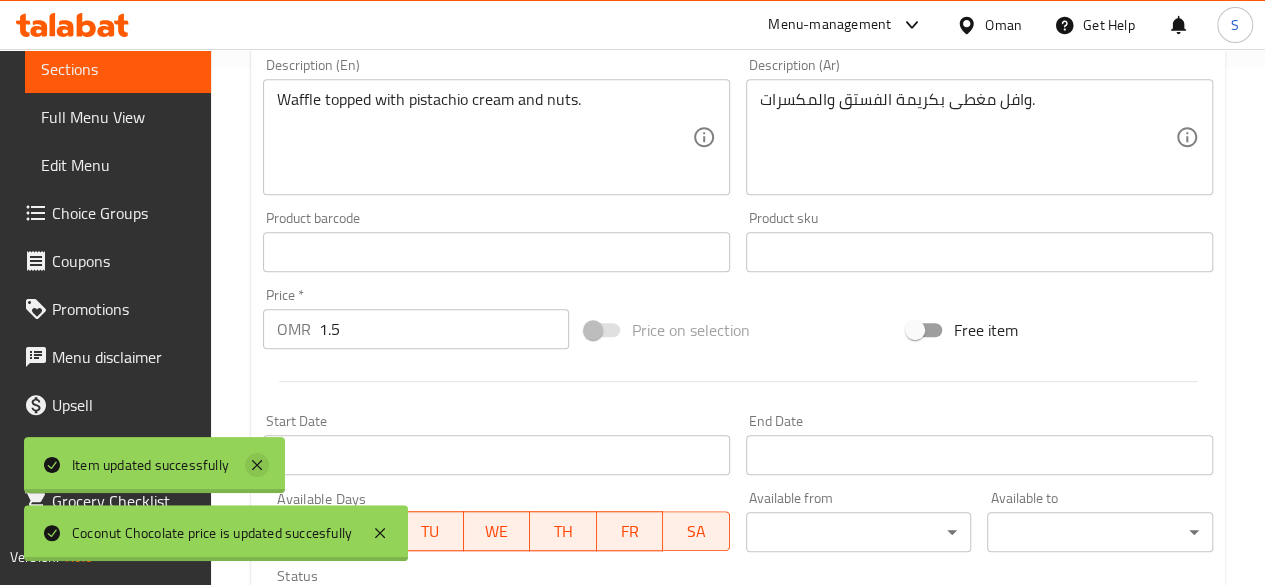 click 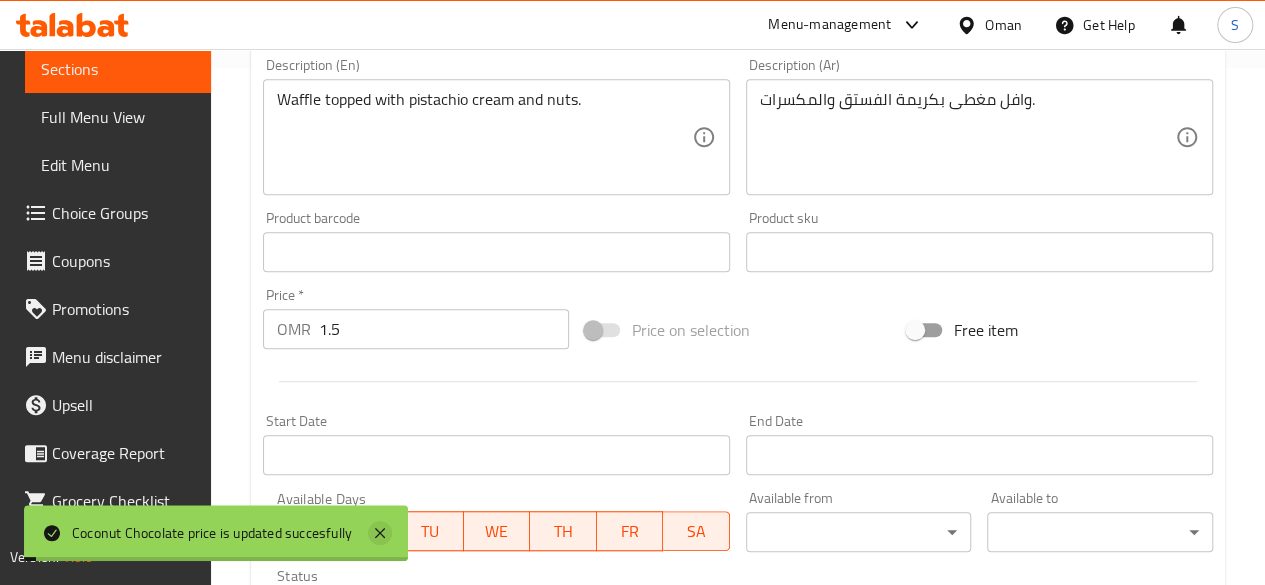 click 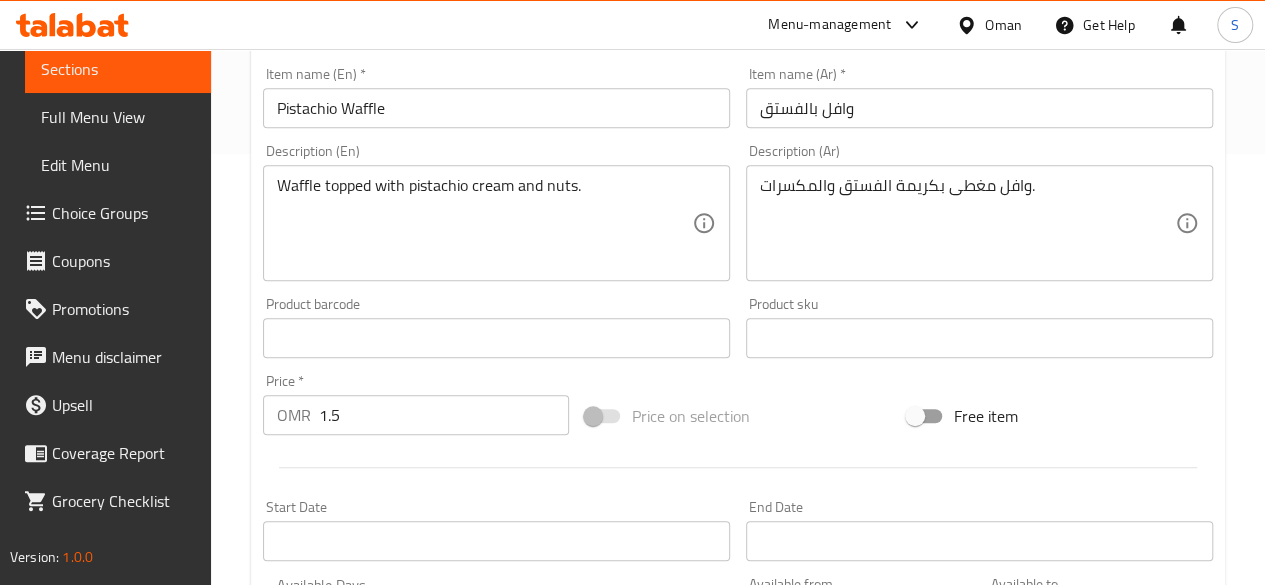 scroll, scrollTop: 395, scrollLeft: 0, axis: vertical 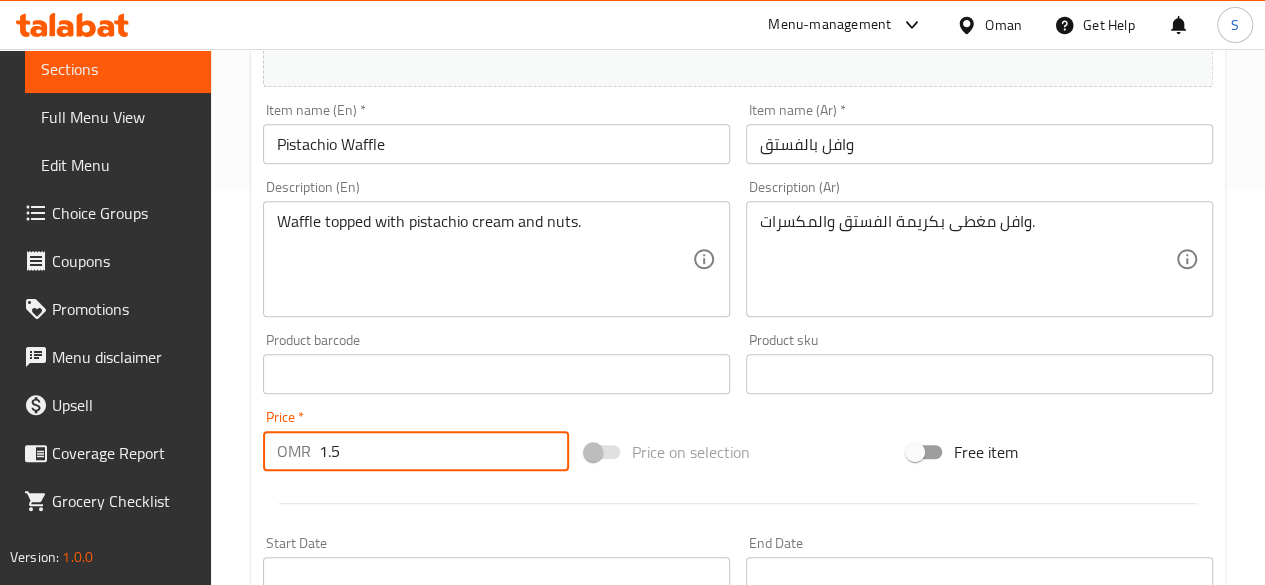drag, startPoint x: 386, startPoint y: 435, endPoint x: 235, endPoint y: 439, distance: 151.05296 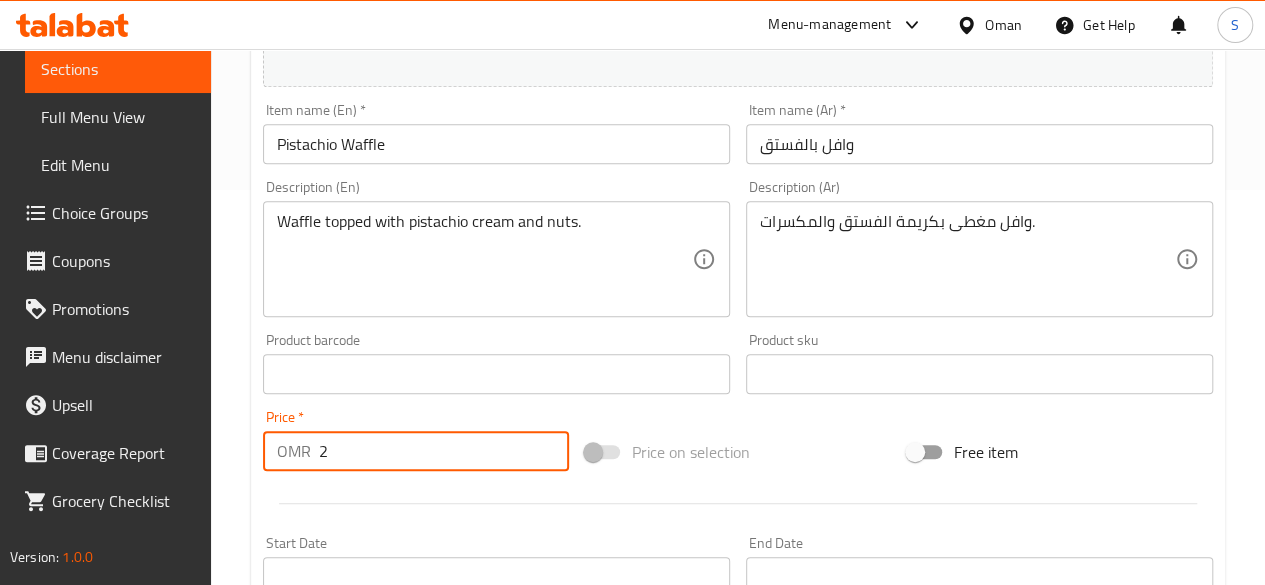 scroll, scrollTop: 857, scrollLeft: 0, axis: vertical 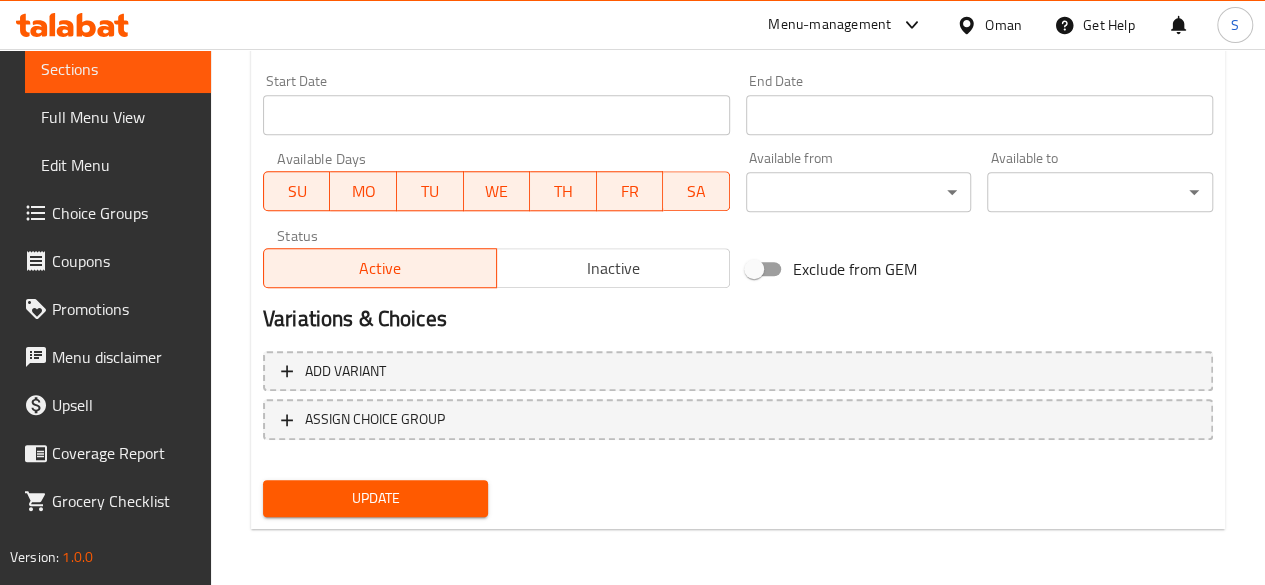 type on "2" 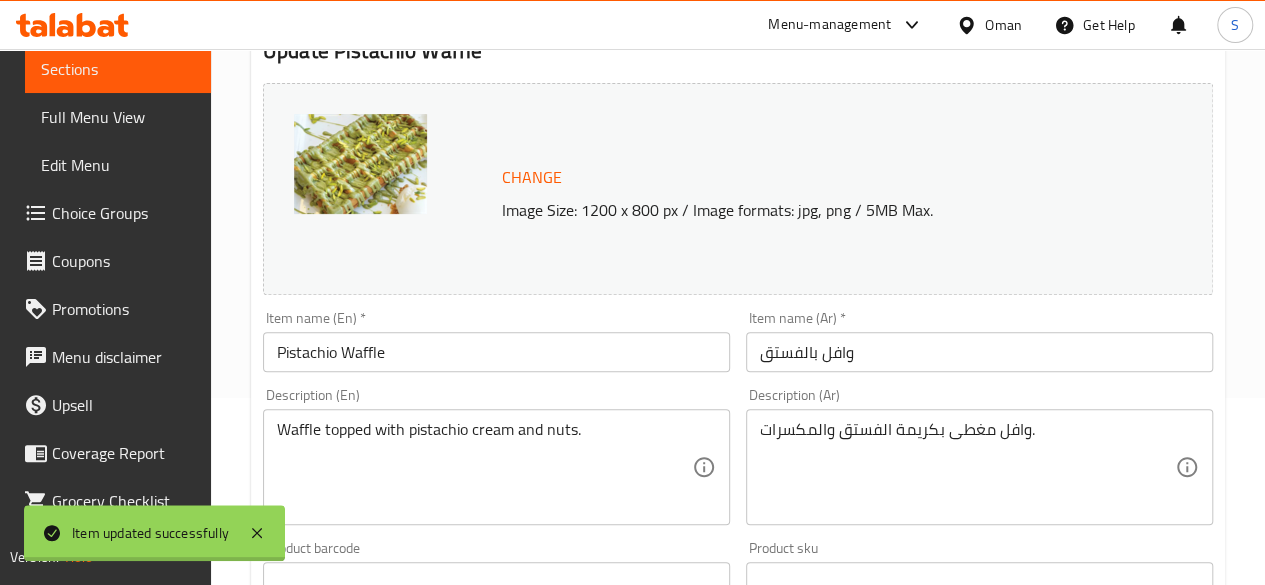 scroll, scrollTop: 0, scrollLeft: 0, axis: both 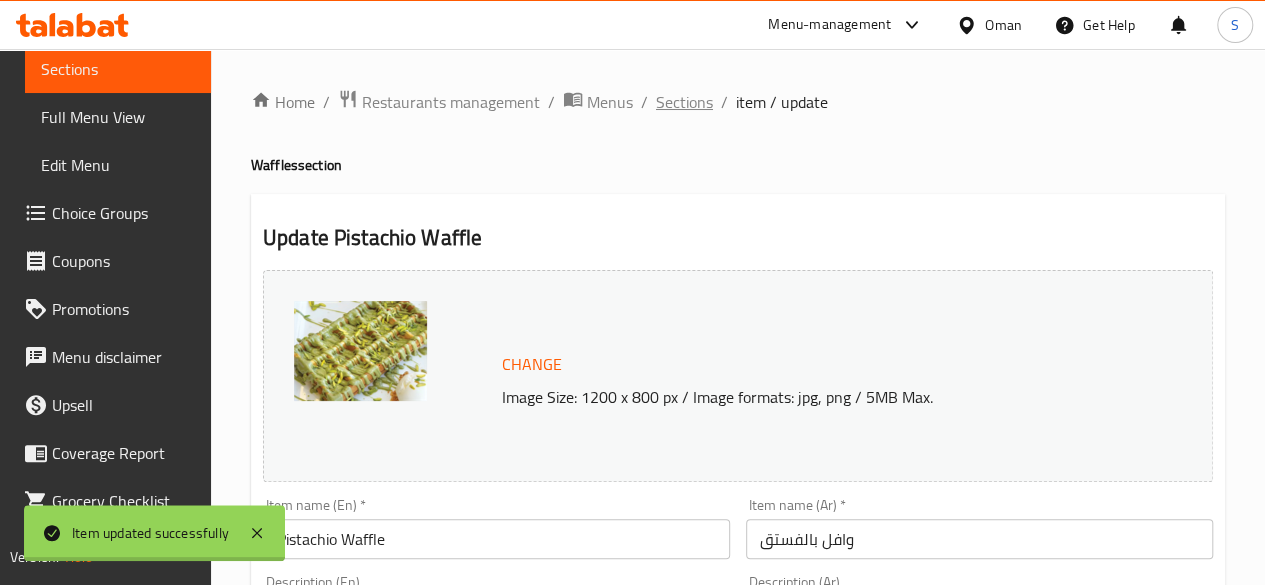 click on "Sections" at bounding box center (684, 102) 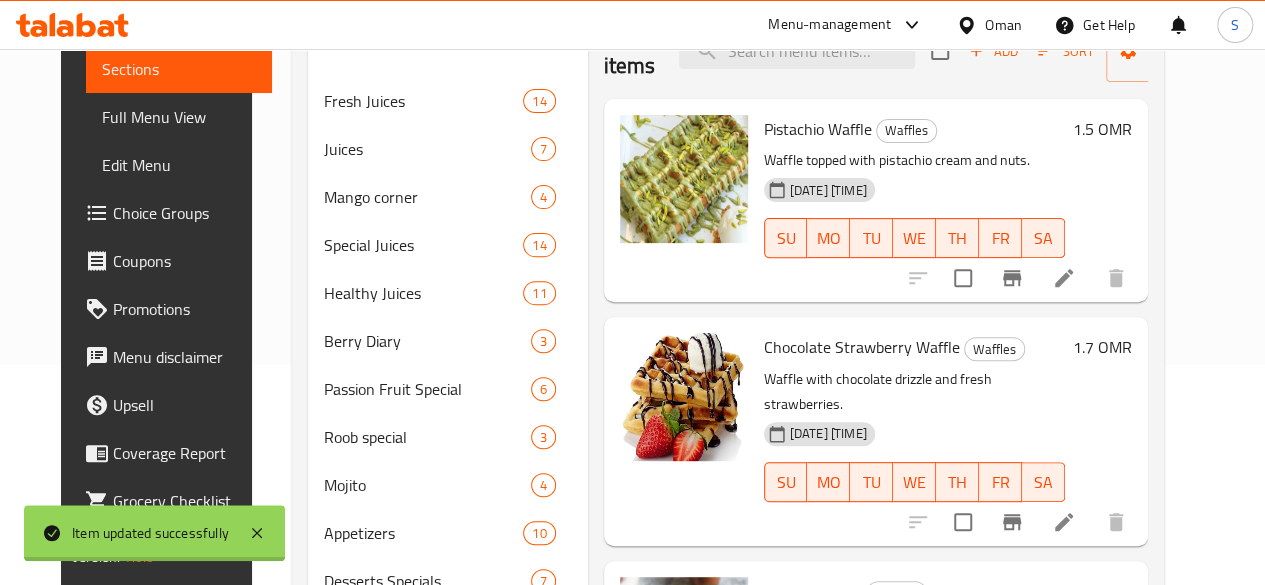 scroll, scrollTop: 227, scrollLeft: 0, axis: vertical 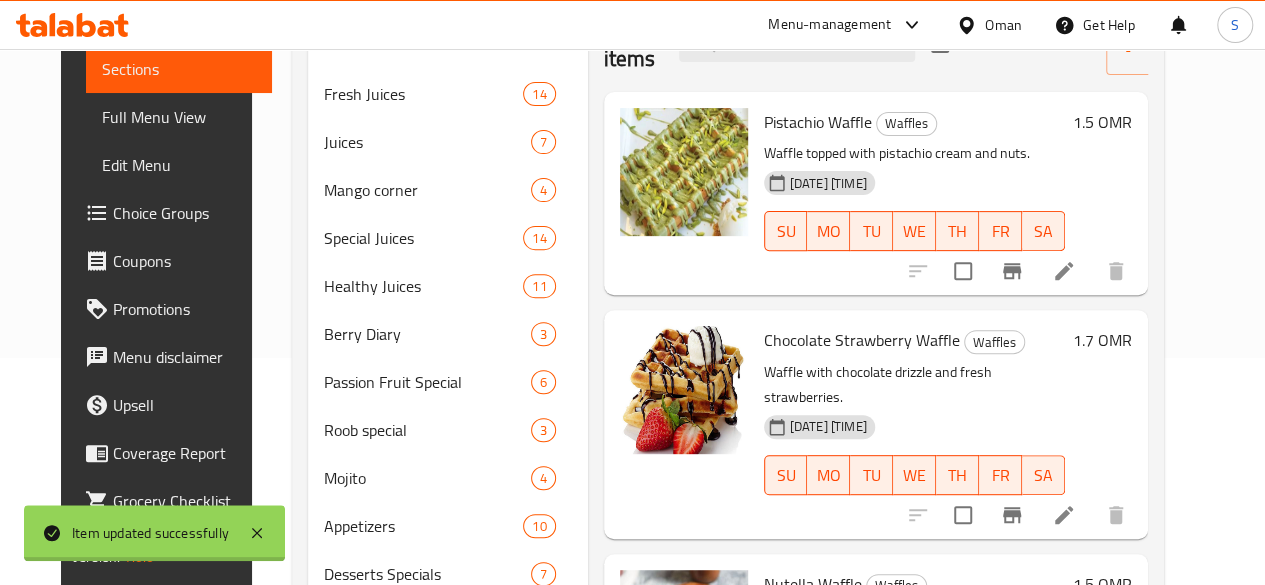click at bounding box center (1017, 515) 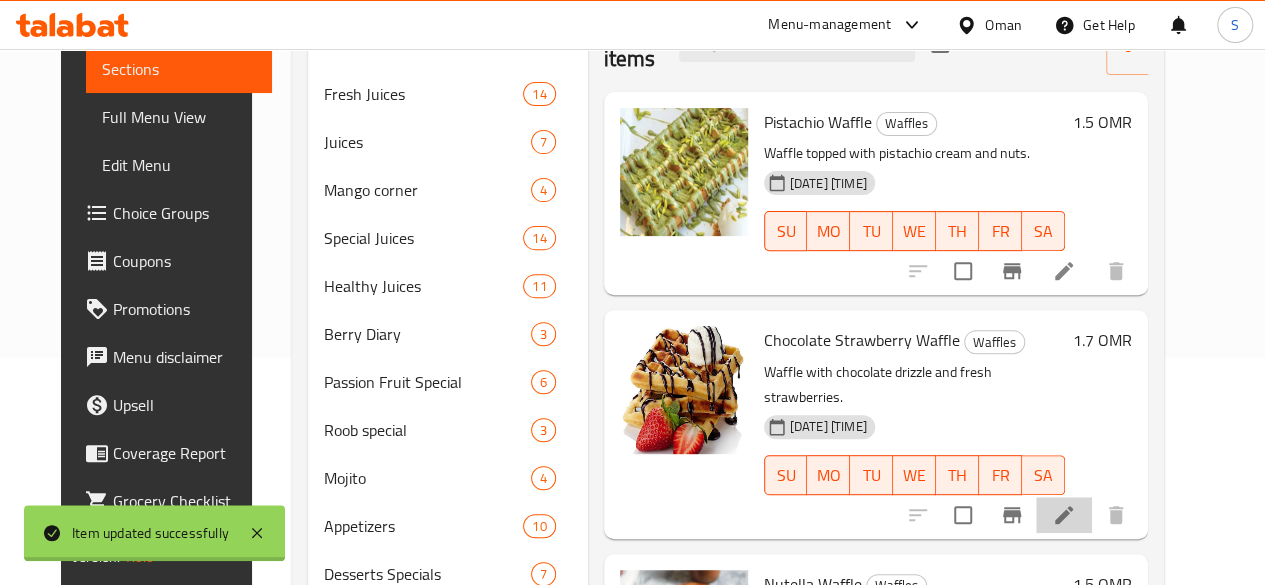 click 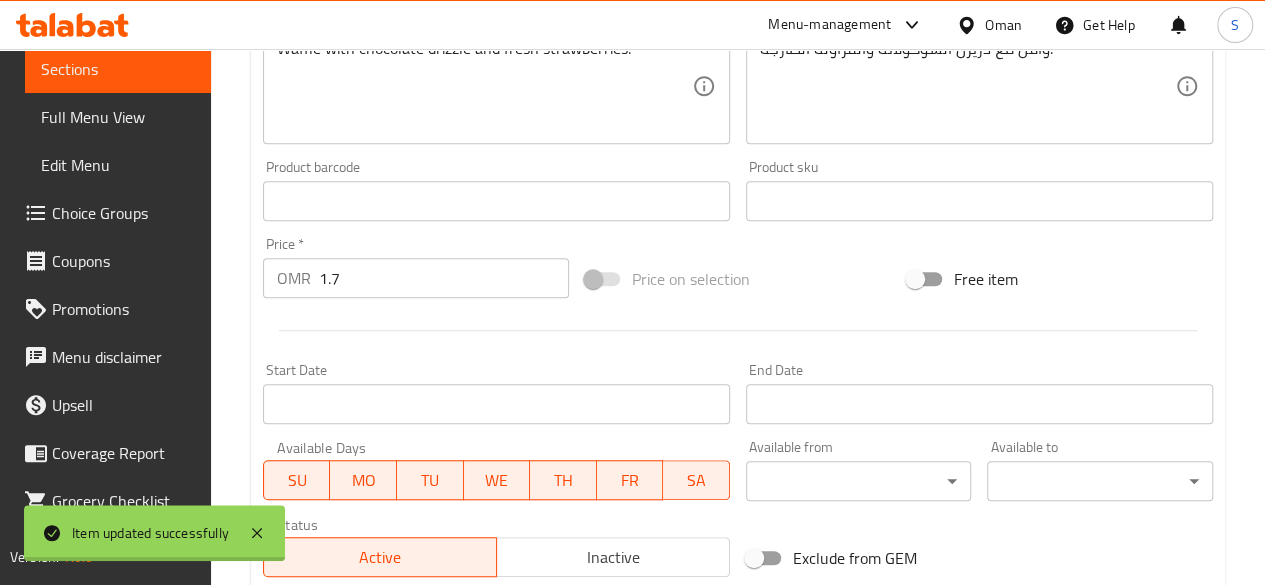scroll, scrollTop: 575, scrollLeft: 0, axis: vertical 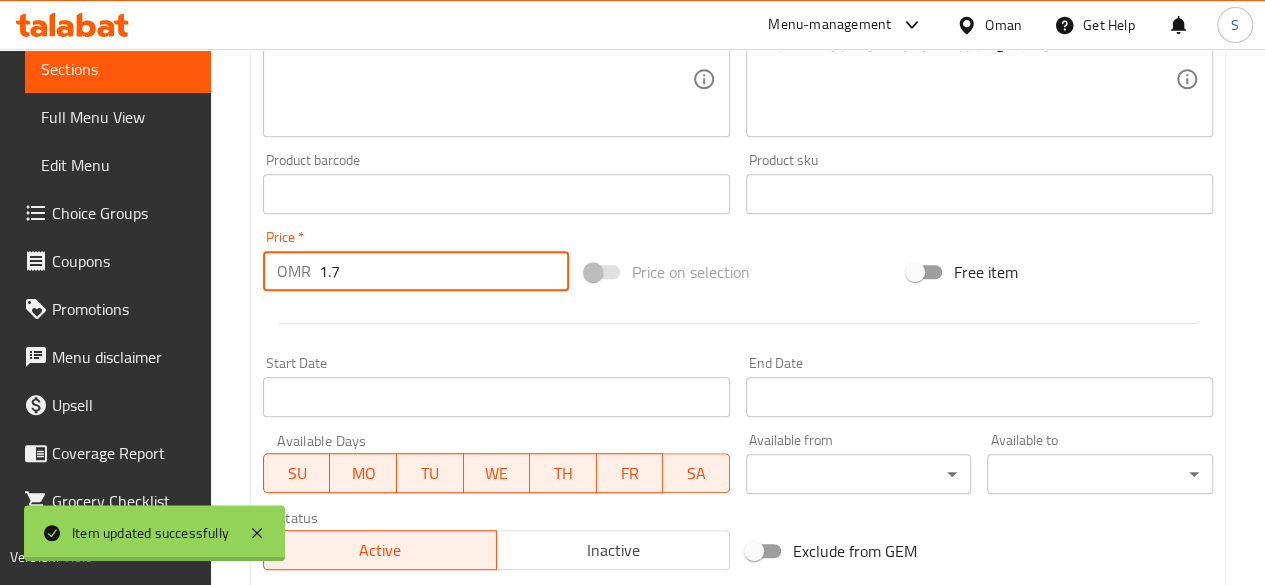 click on "1.7" at bounding box center (444, 271) 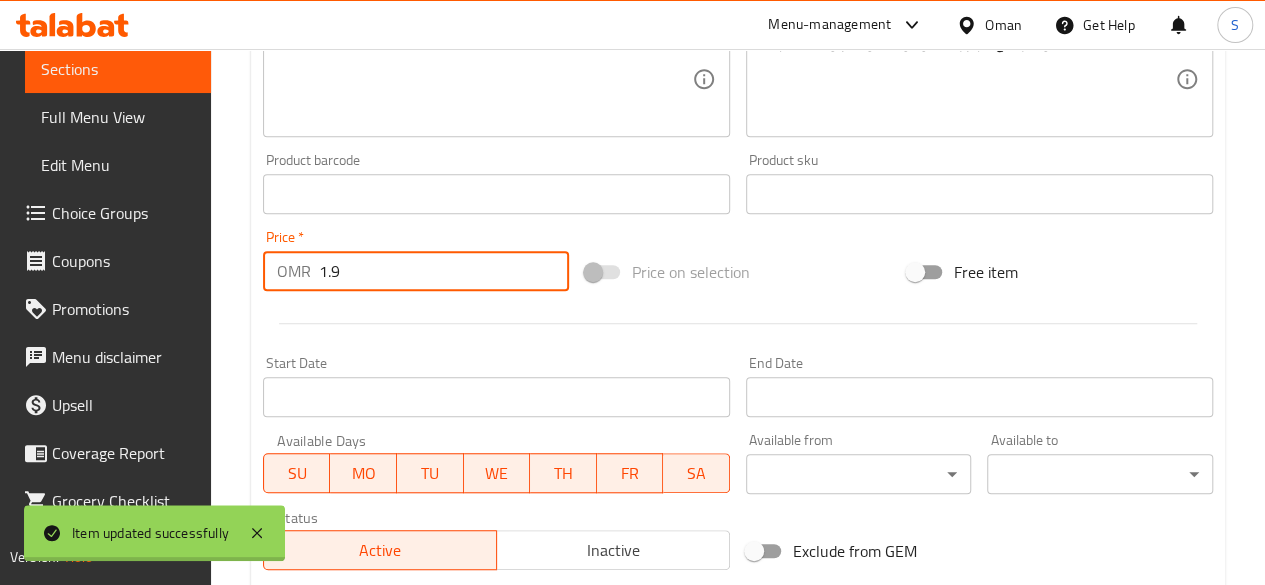 scroll, scrollTop: 857, scrollLeft: 0, axis: vertical 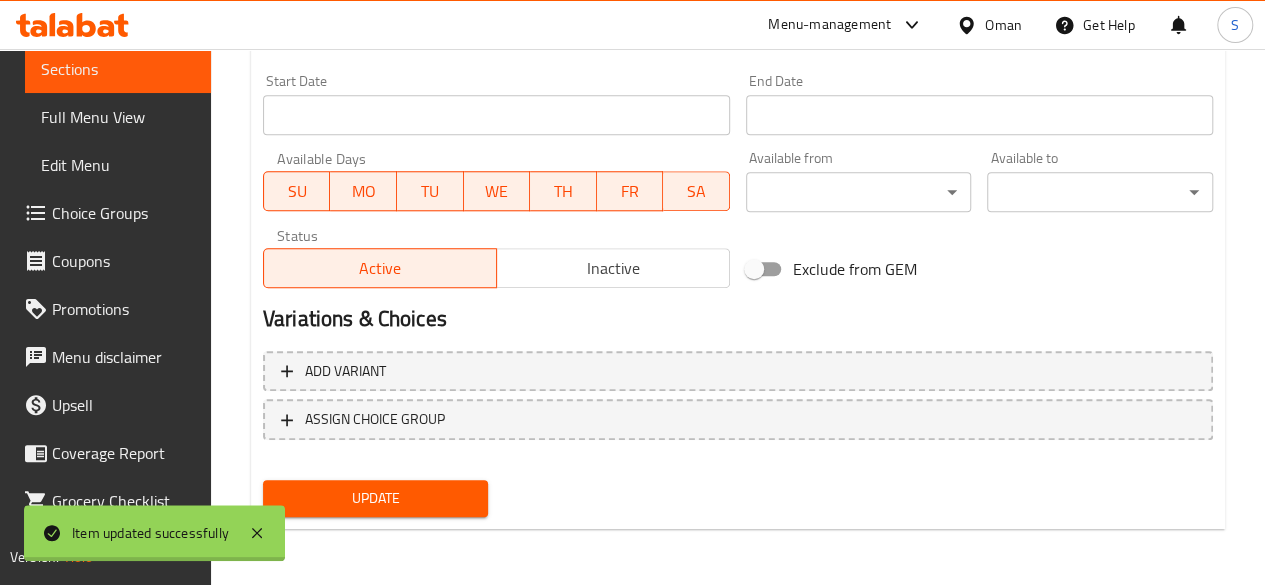 type on "1.9" 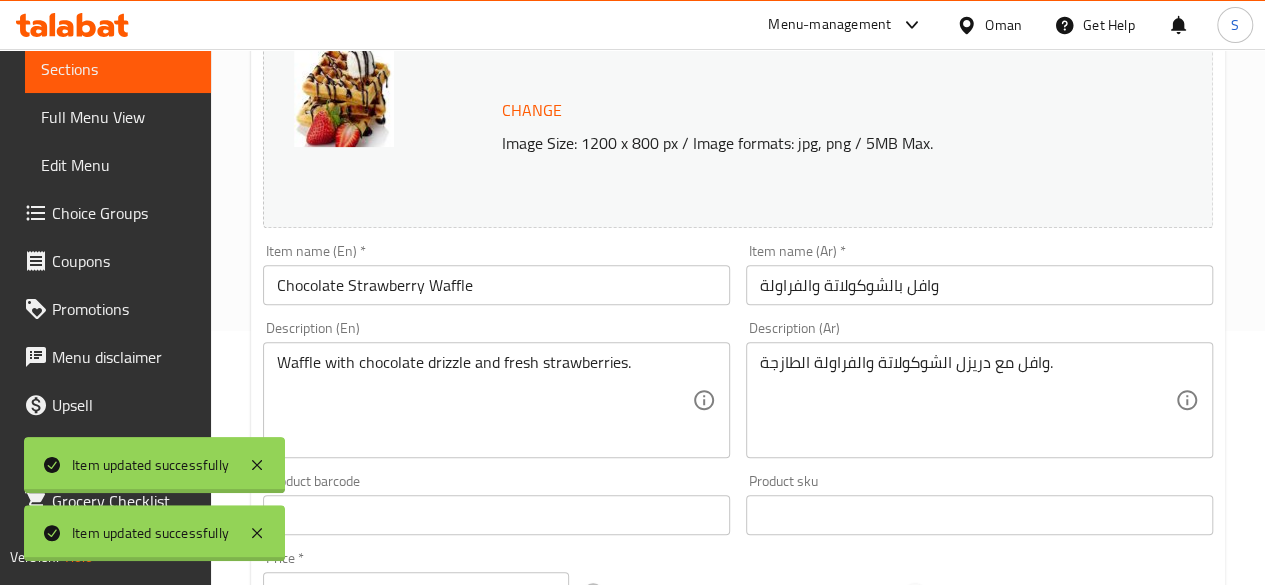 scroll, scrollTop: 0, scrollLeft: 0, axis: both 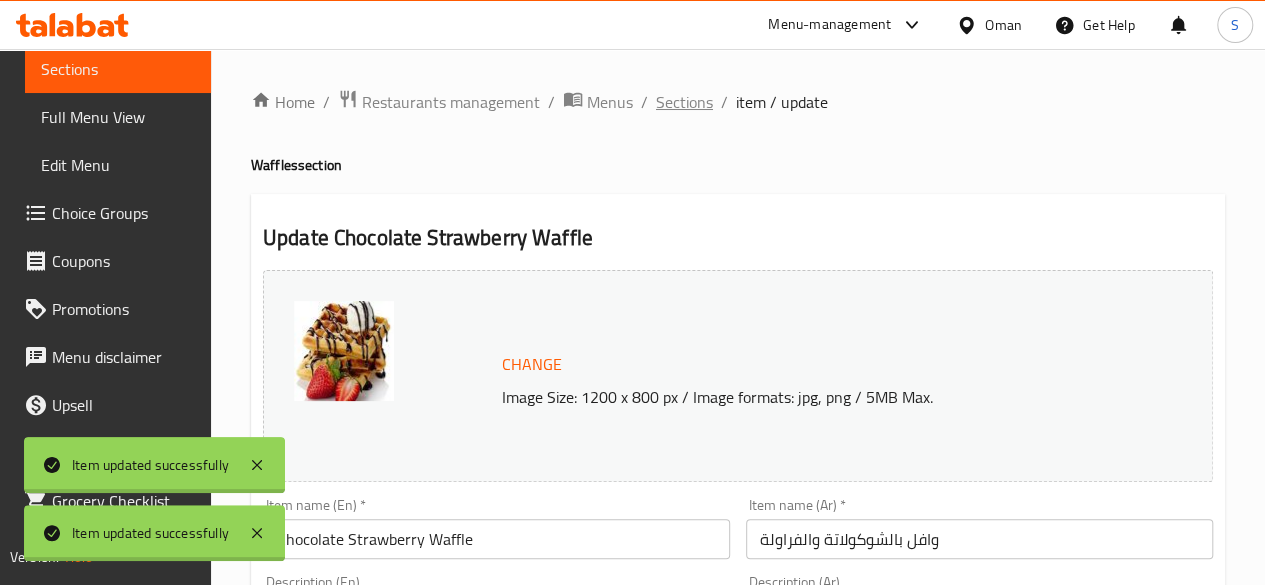 click on "Sections" at bounding box center [684, 102] 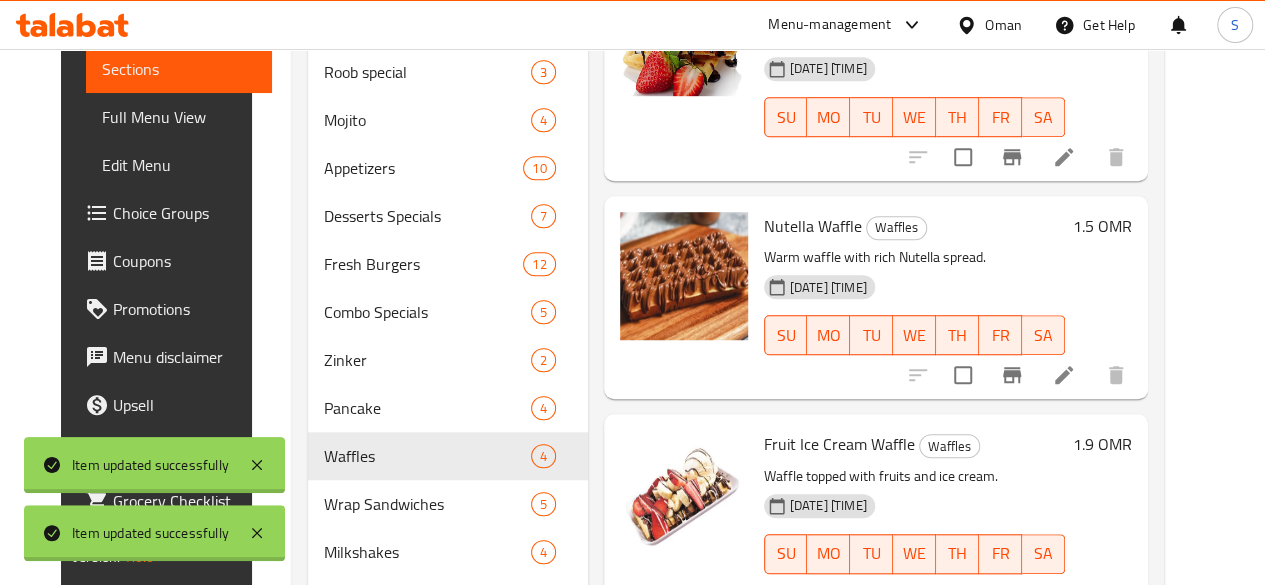 scroll, scrollTop: 589, scrollLeft: 0, axis: vertical 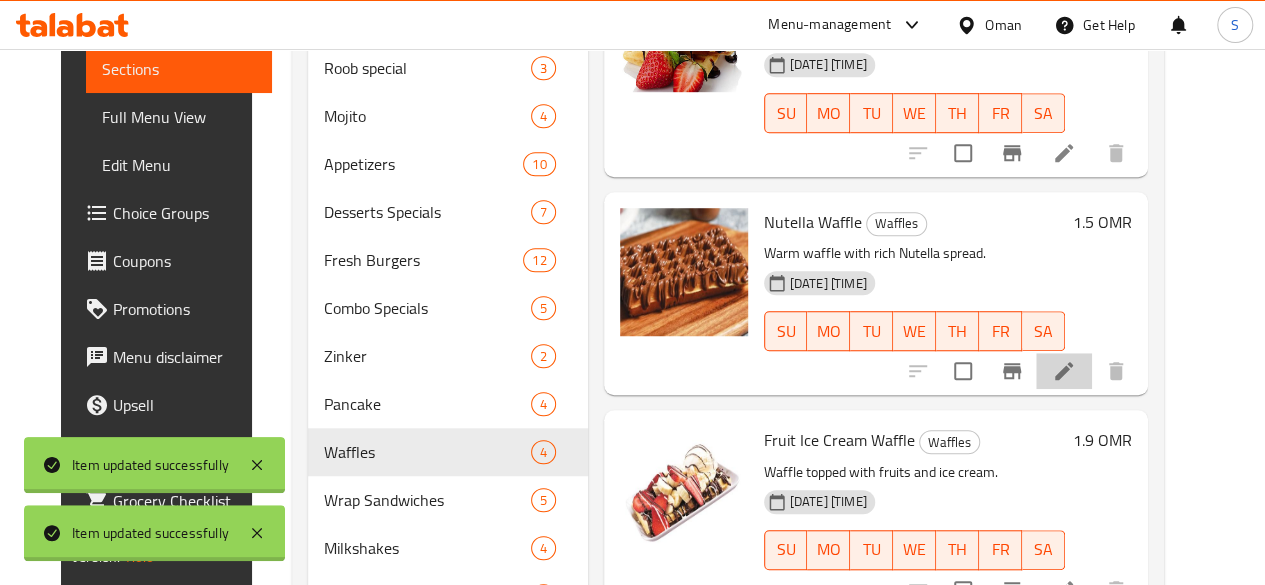 click at bounding box center [1064, 371] 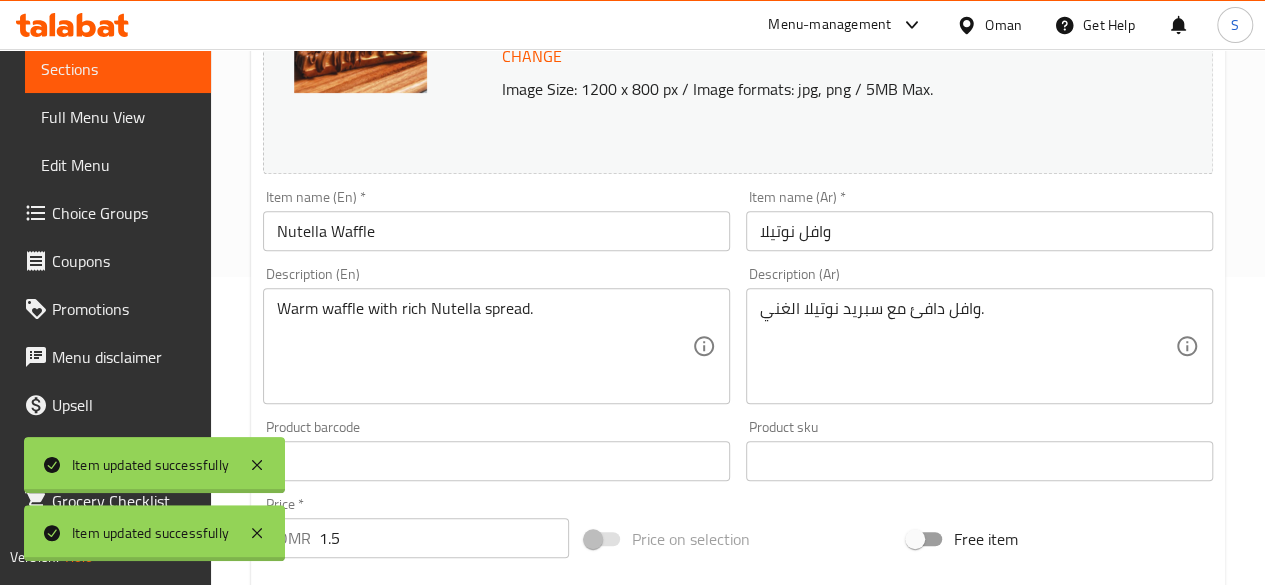 scroll, scrollTop: 310, scrollLeft: 0, axis: vertical 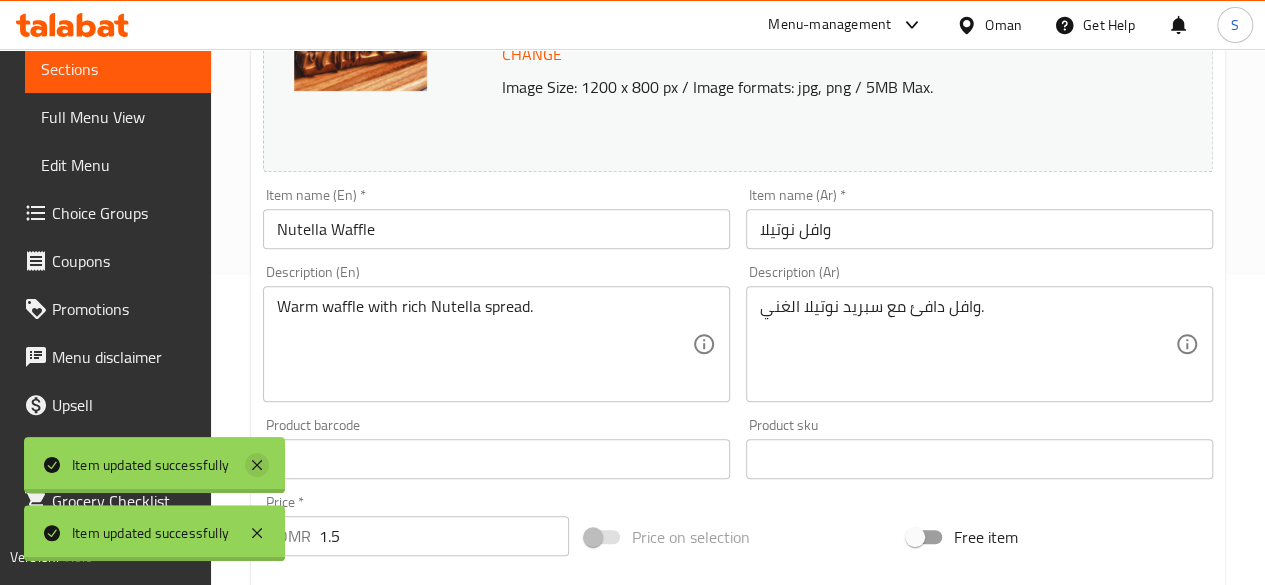 click 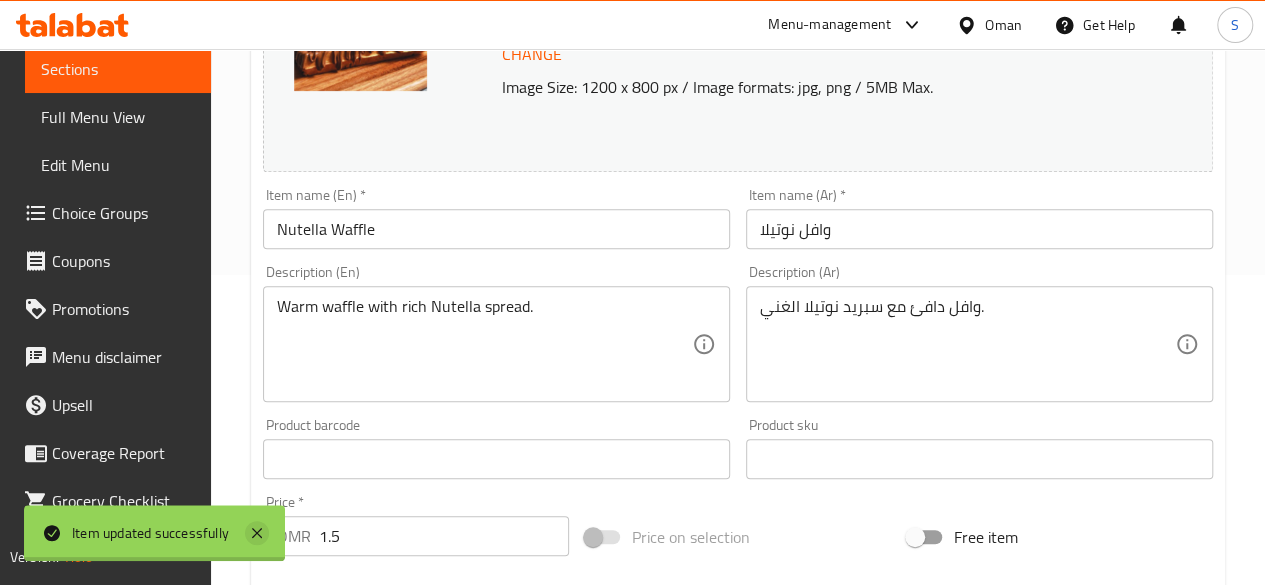 click 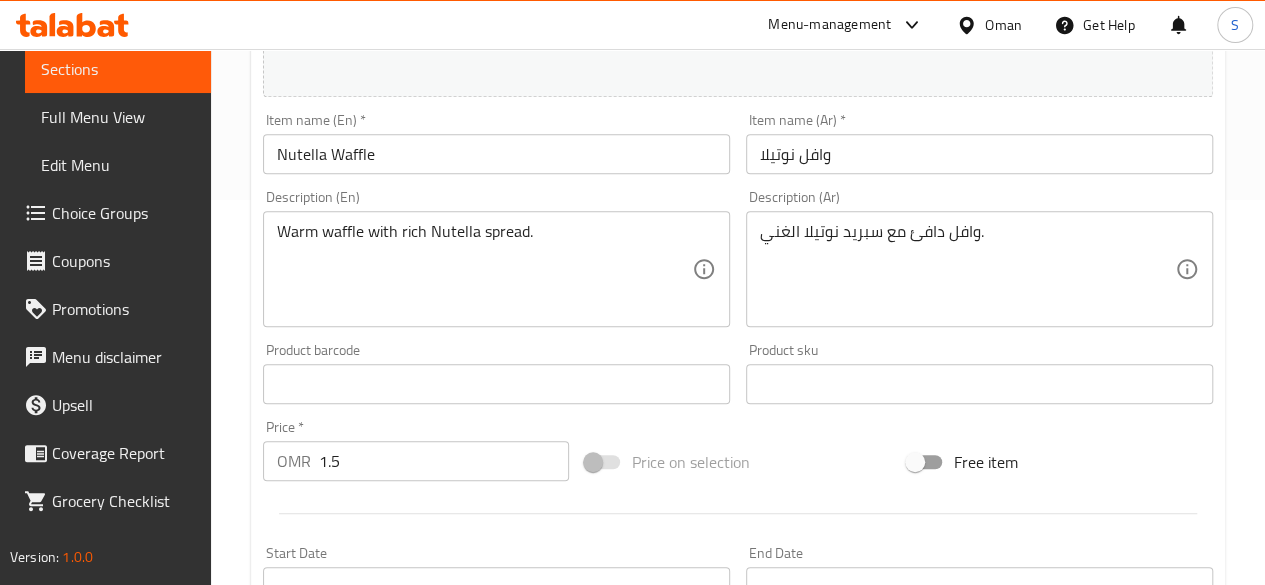 scroll, scrollTop: 390, scrollLeft: 0, axis: vertical 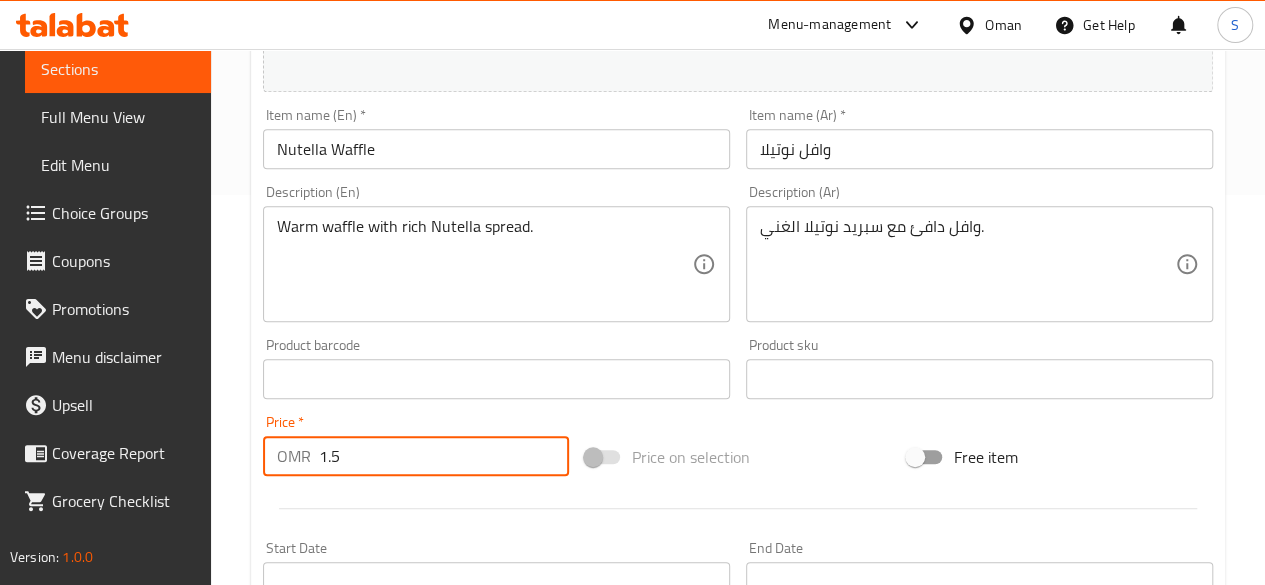 drag, startPoint x: 387, startPoint y: 465, endPoint x: 173, endPoint y: 459, distance: 214.08409 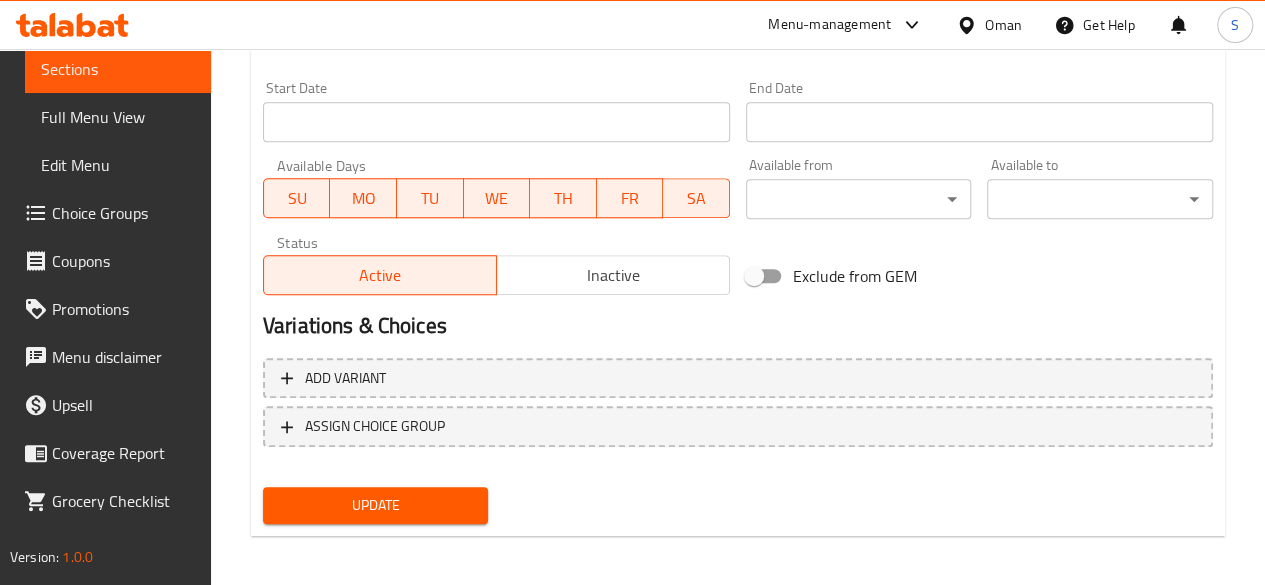 scroll, scrollTop: 857, scrollLeft: 0, axis: vertical 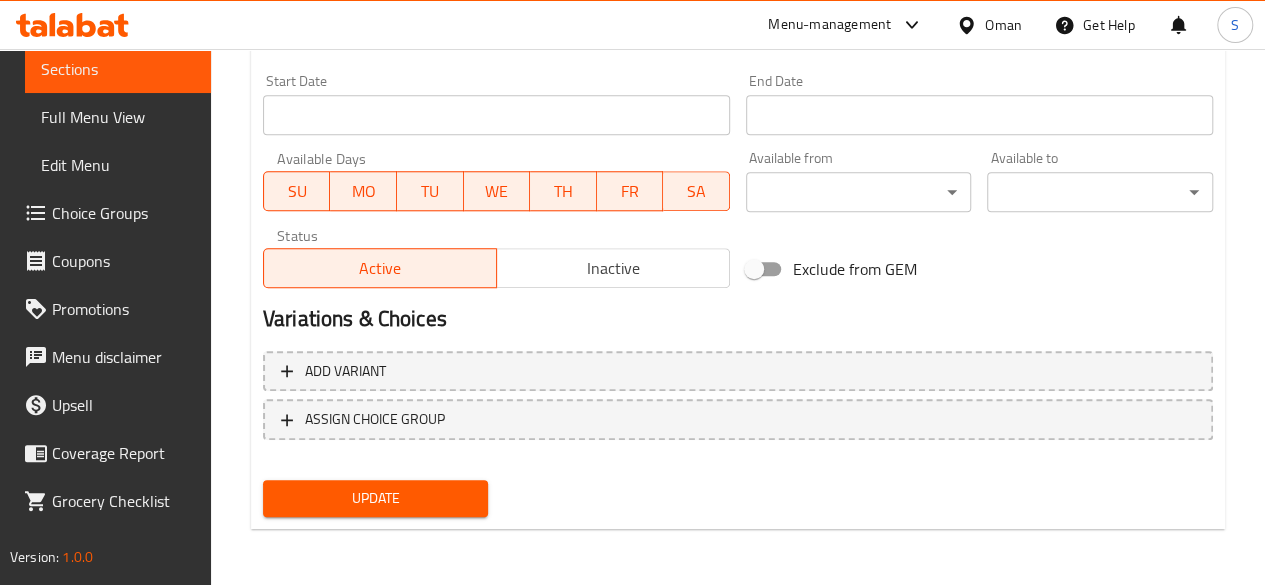 type on "1.7" 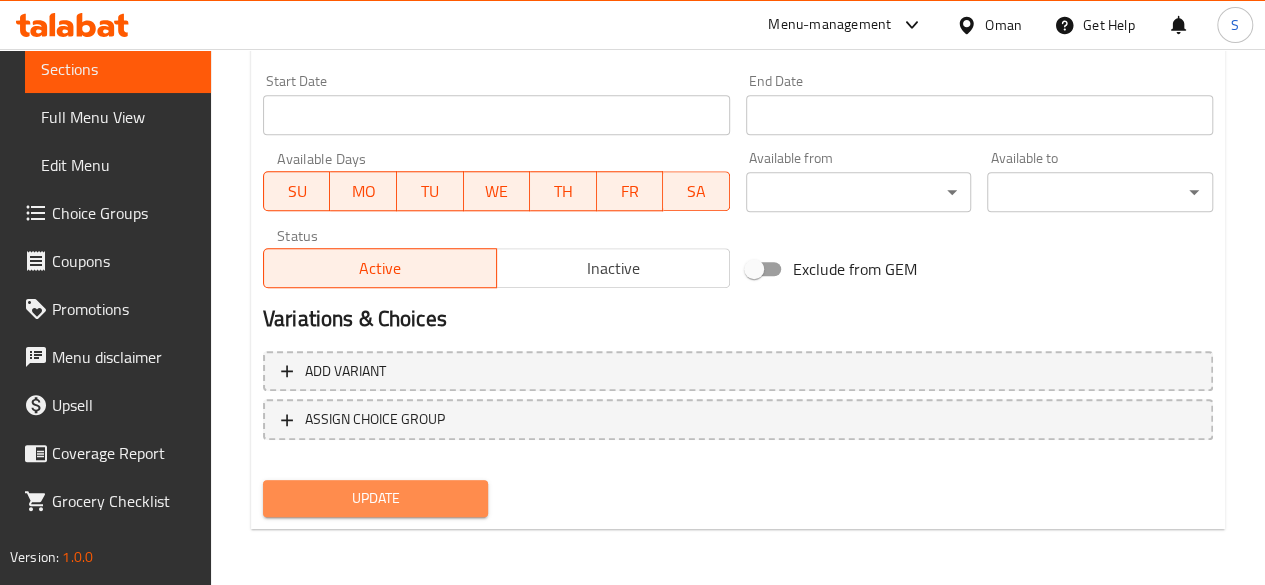 click on "Update" at bounding box center (376, 498) 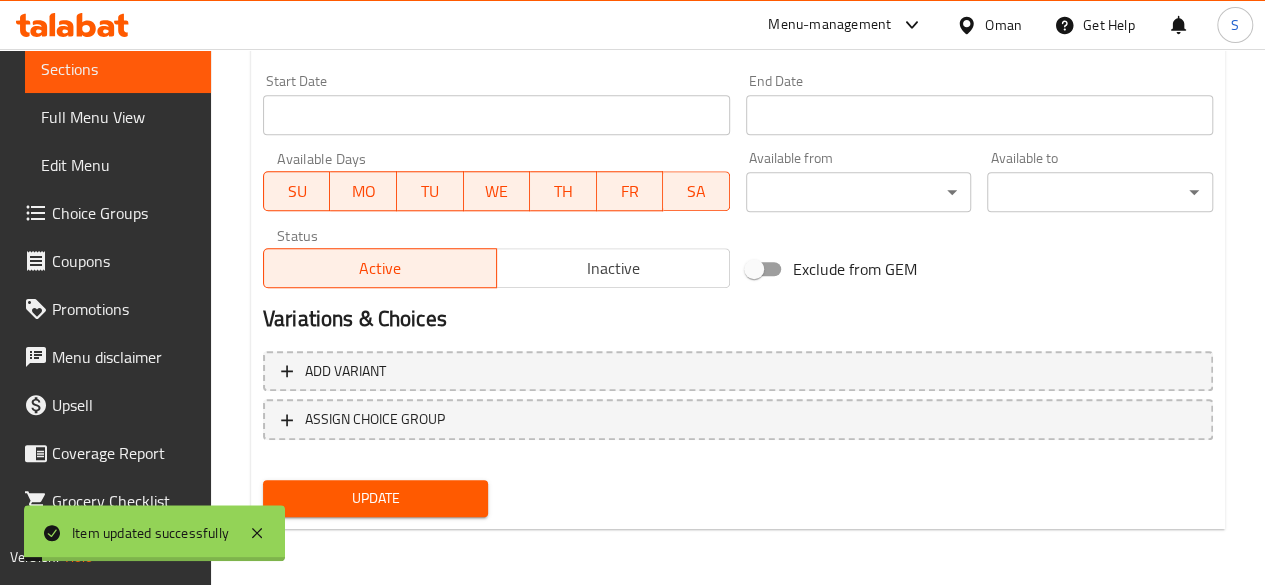 scroll, scrollTop: 0, scrollLeft: 0, axis: both 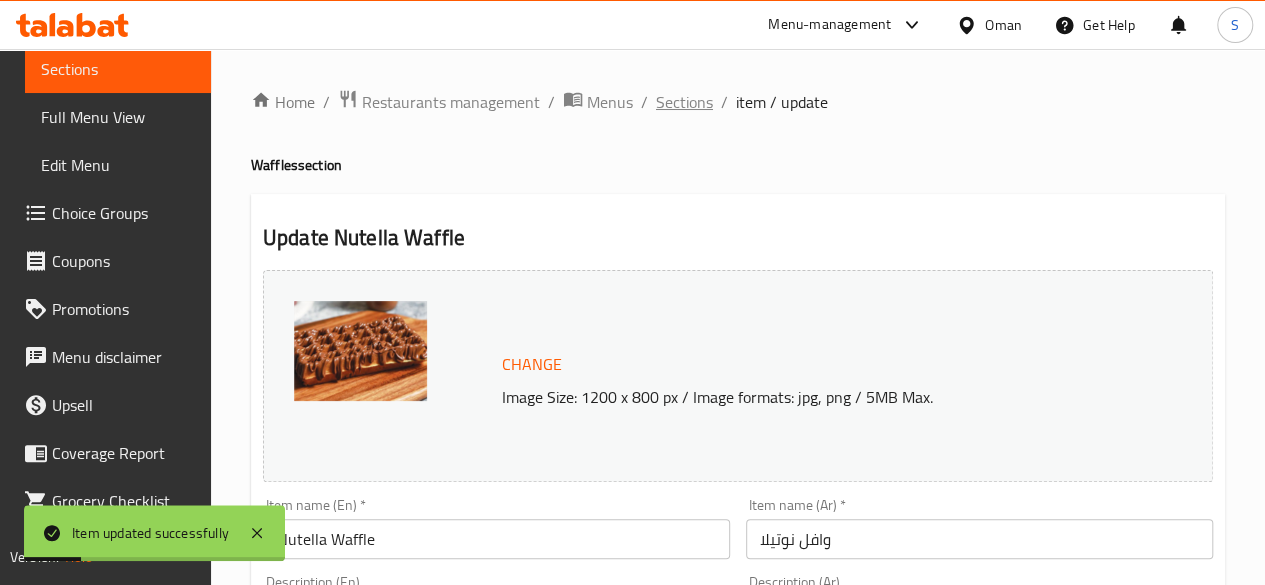 click on "Sections" at bounding box center [684, 102] 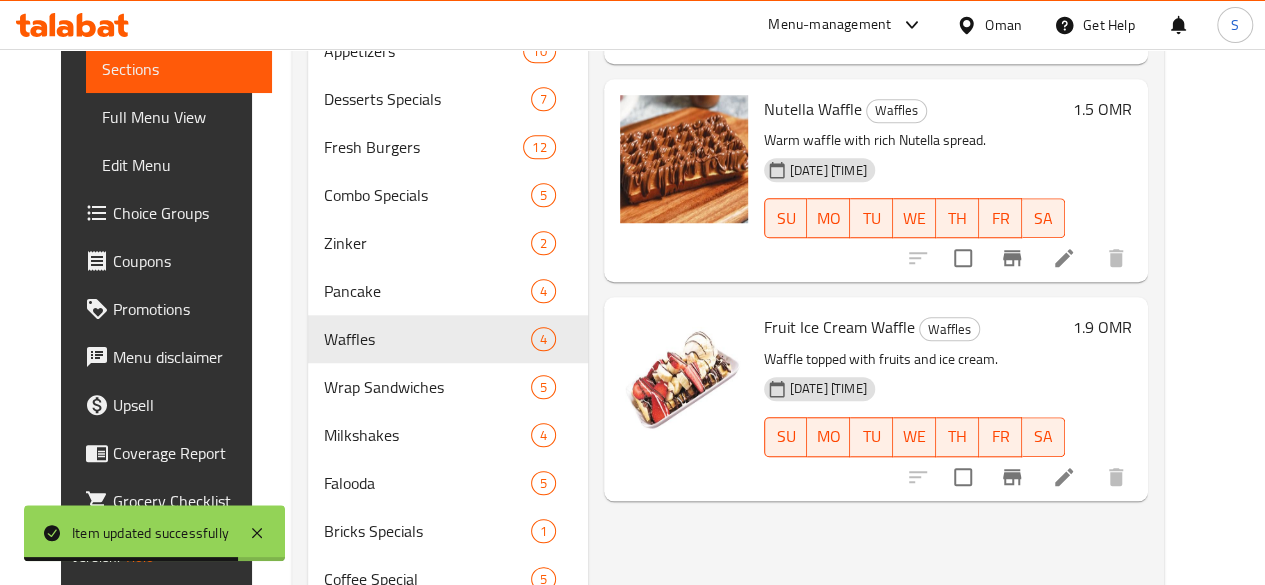 scroll, scrollTop: 706, scrollLeft: 0, axis: vertical 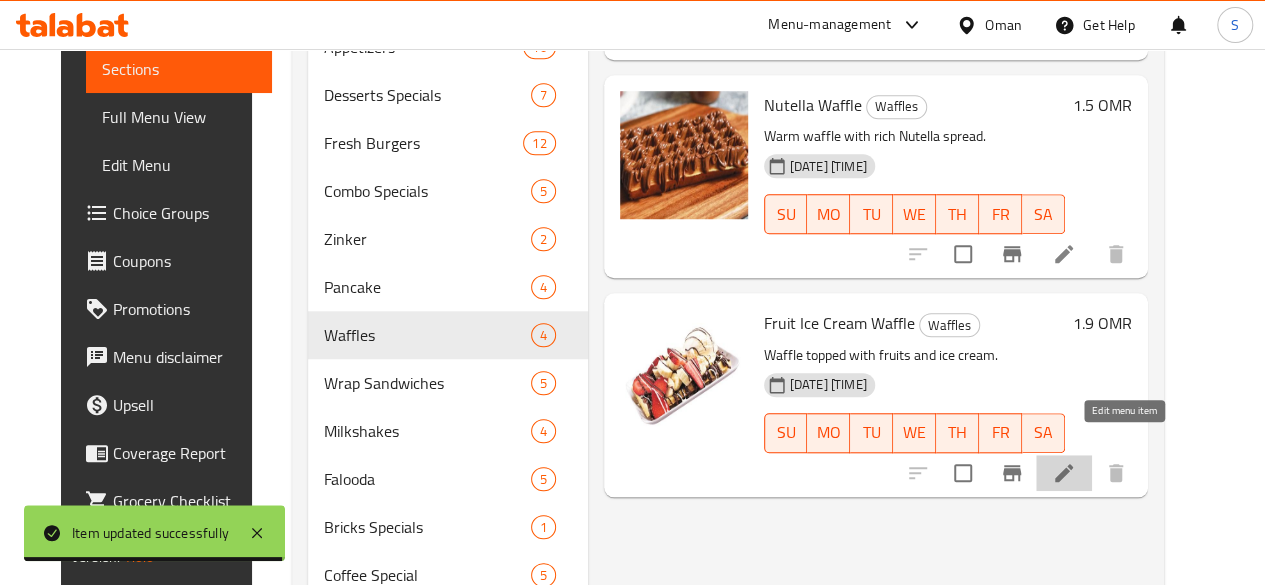 click 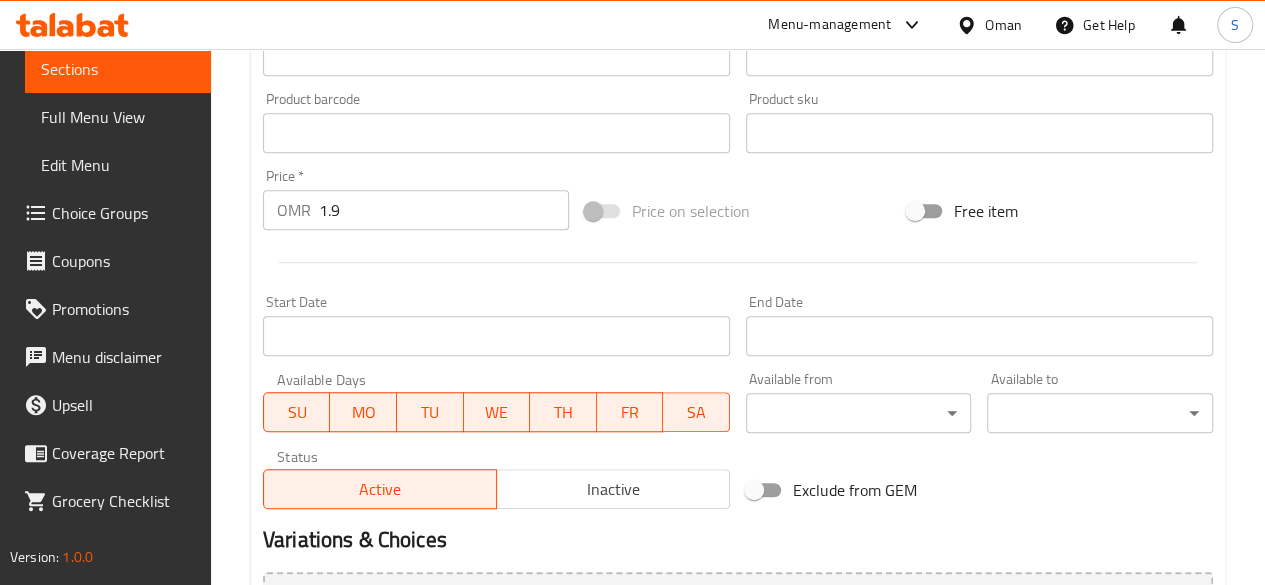 scroll, scrollTop: 635, scrollLeft: 0, axis: vertical 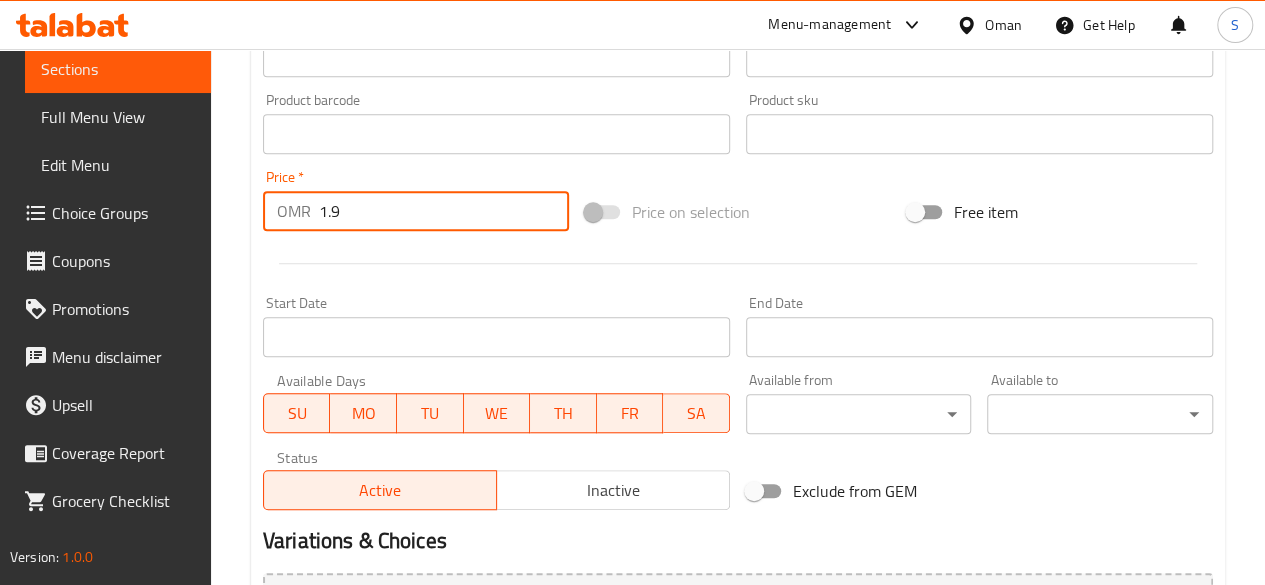 drag, startPoint x: 411, startPoint y: 222, endPoint x: 226, endPoint y: 225, distance: 185.02432 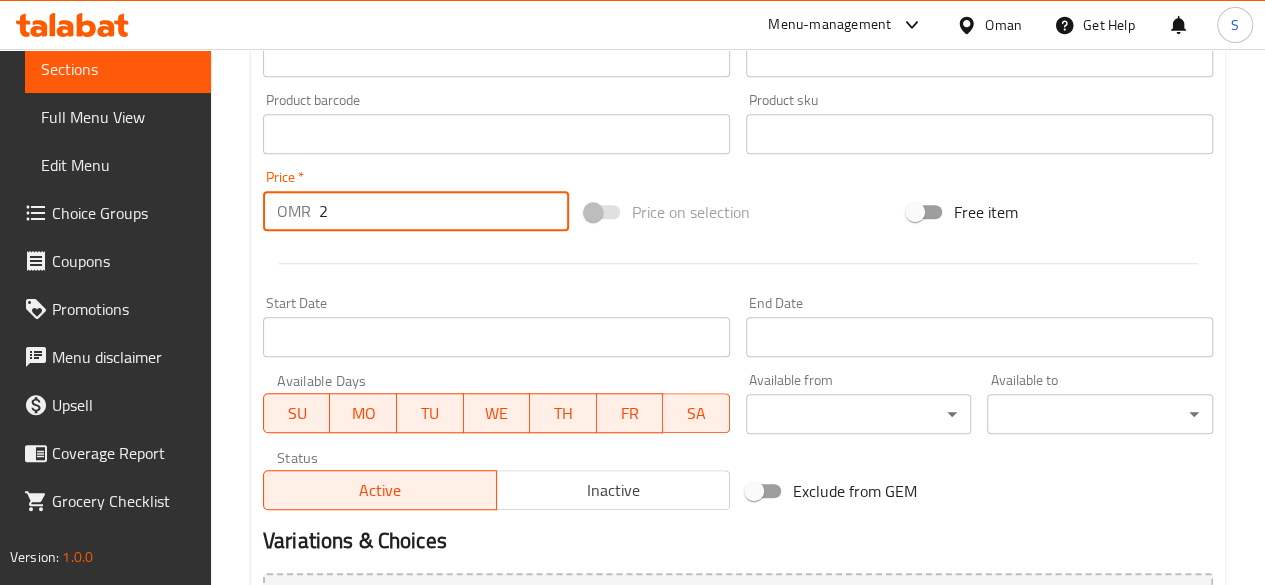 scroll, scrollTop: 857, scrollLeft: 0, axis: vertical 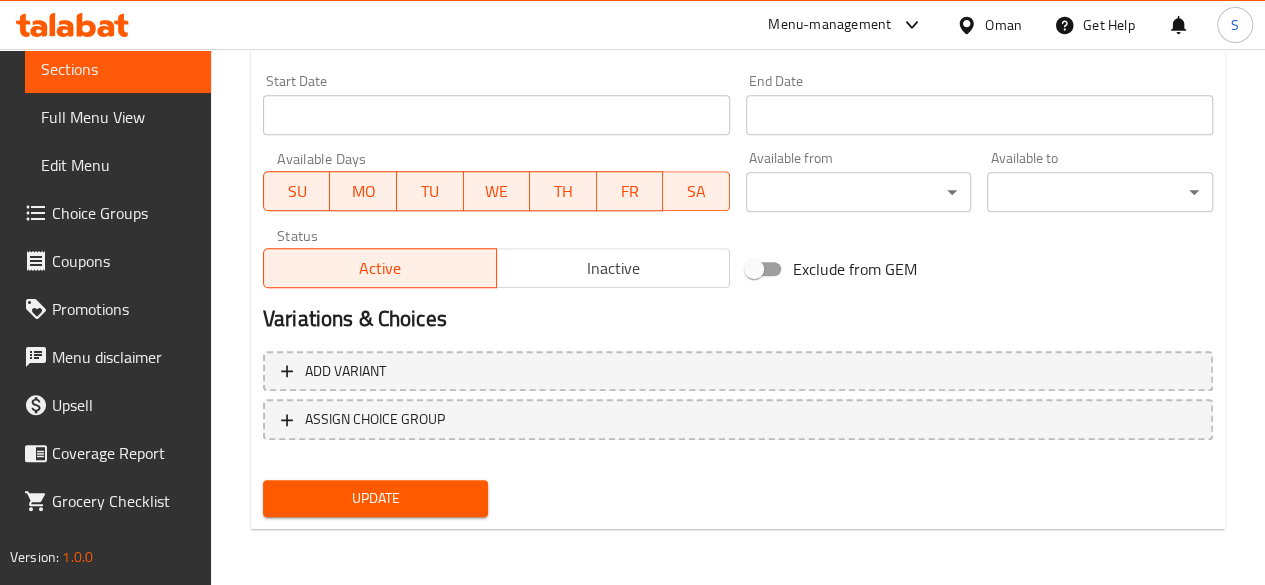 type on "2" 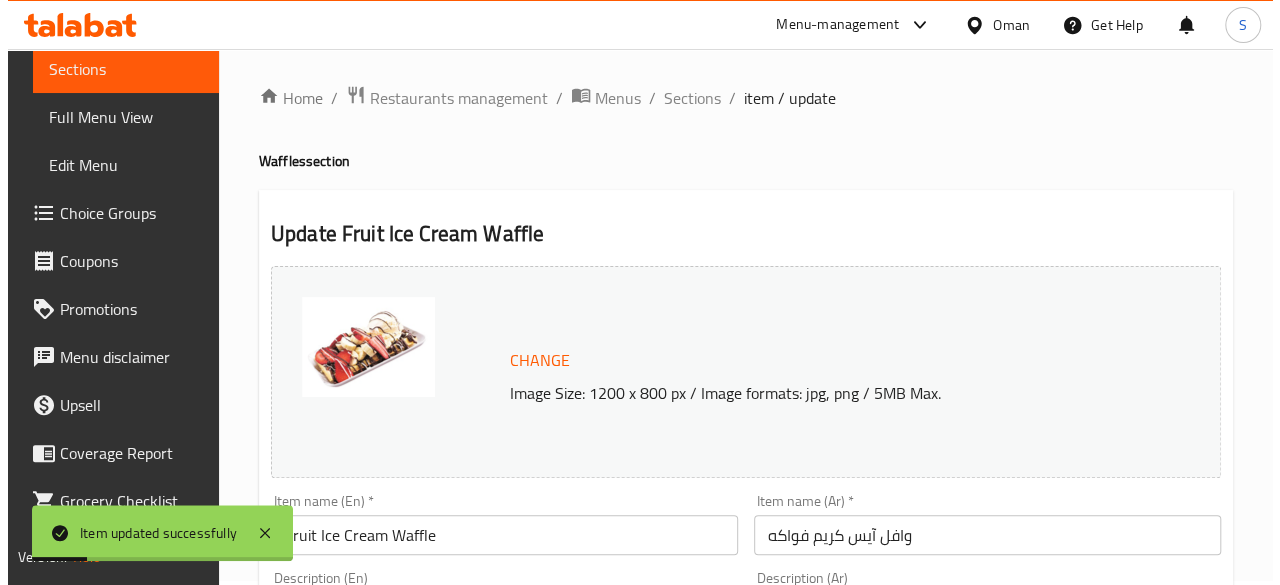 scroll, scrollTop: 0, scrollLeft: 0, axis: both 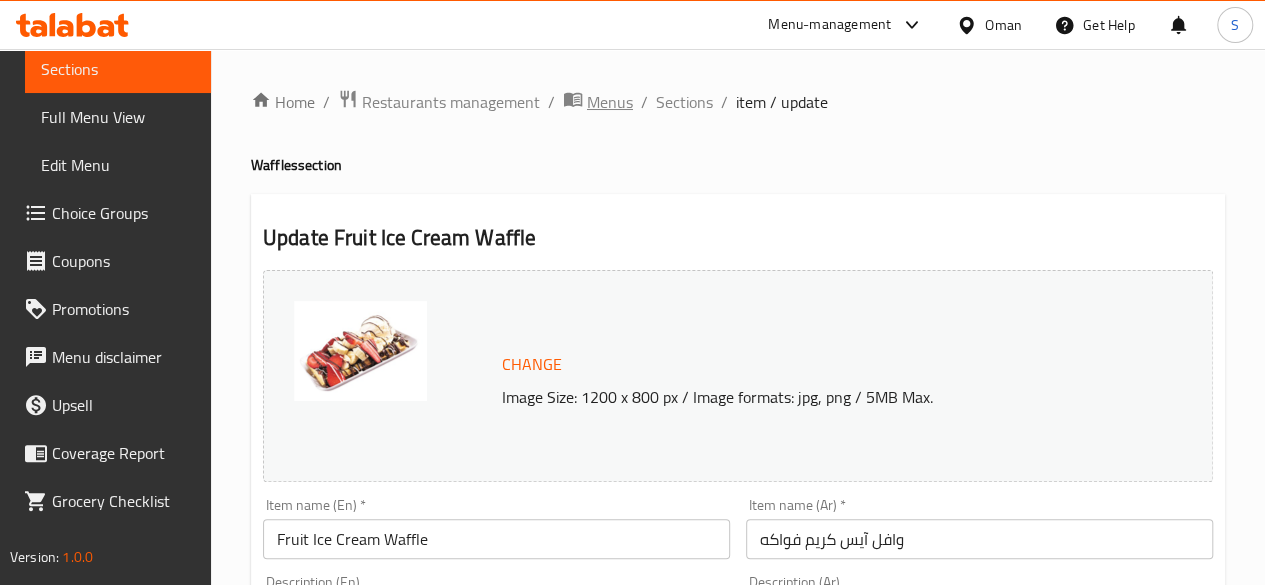 click on "Menus" at bounding box center [610, 102] 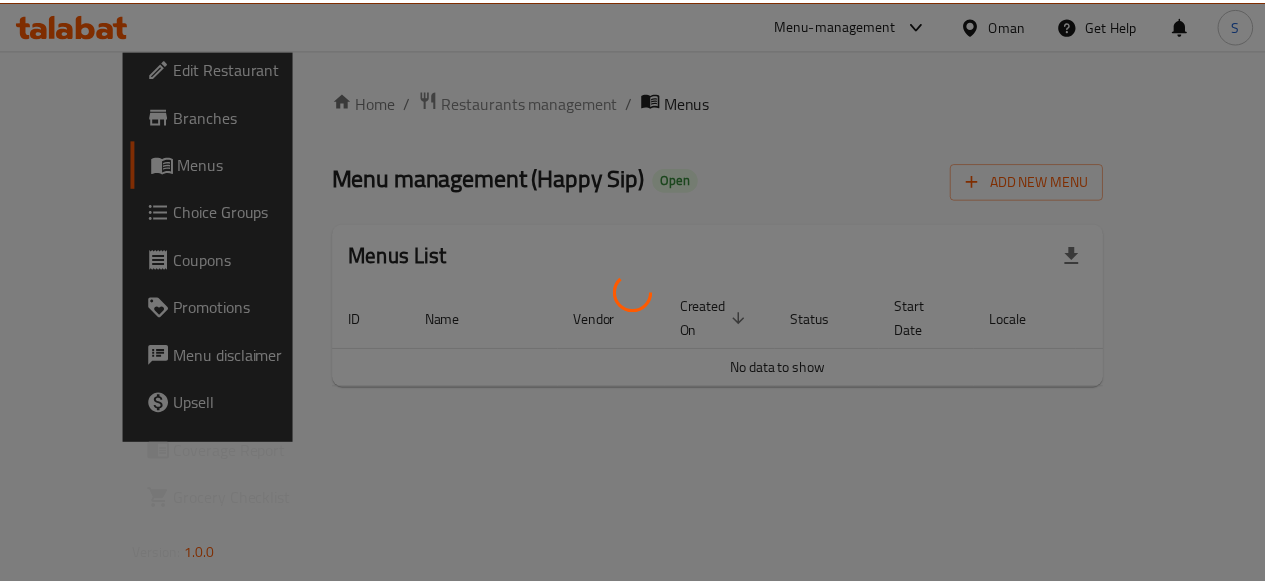 scroll, scrollTop: 12, scrollLeft: 0, axis: vertical 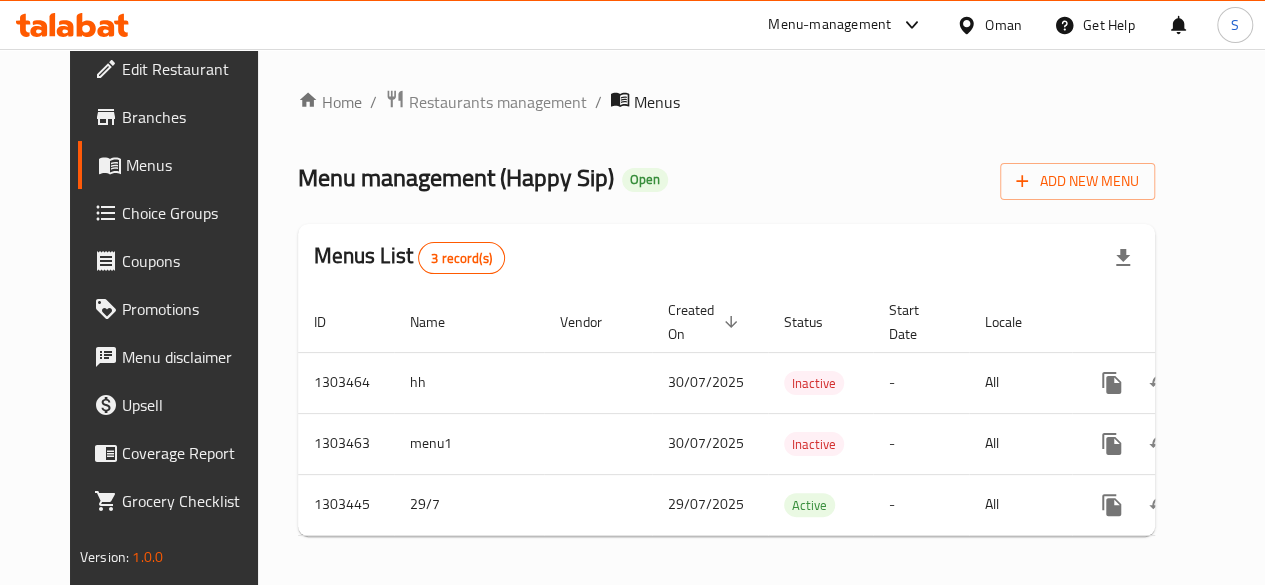 click 